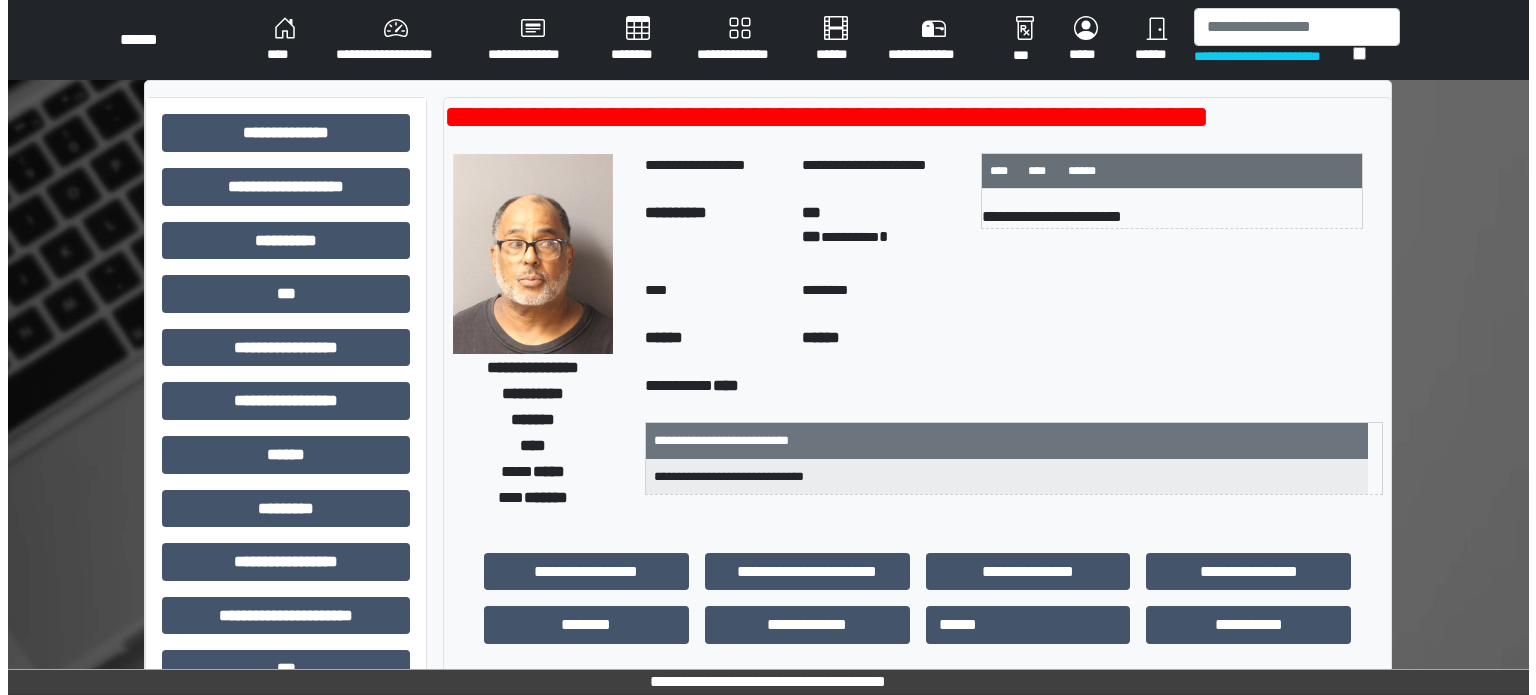 scroll, scrollTop: 0, scrollLeft: 0, axis: both 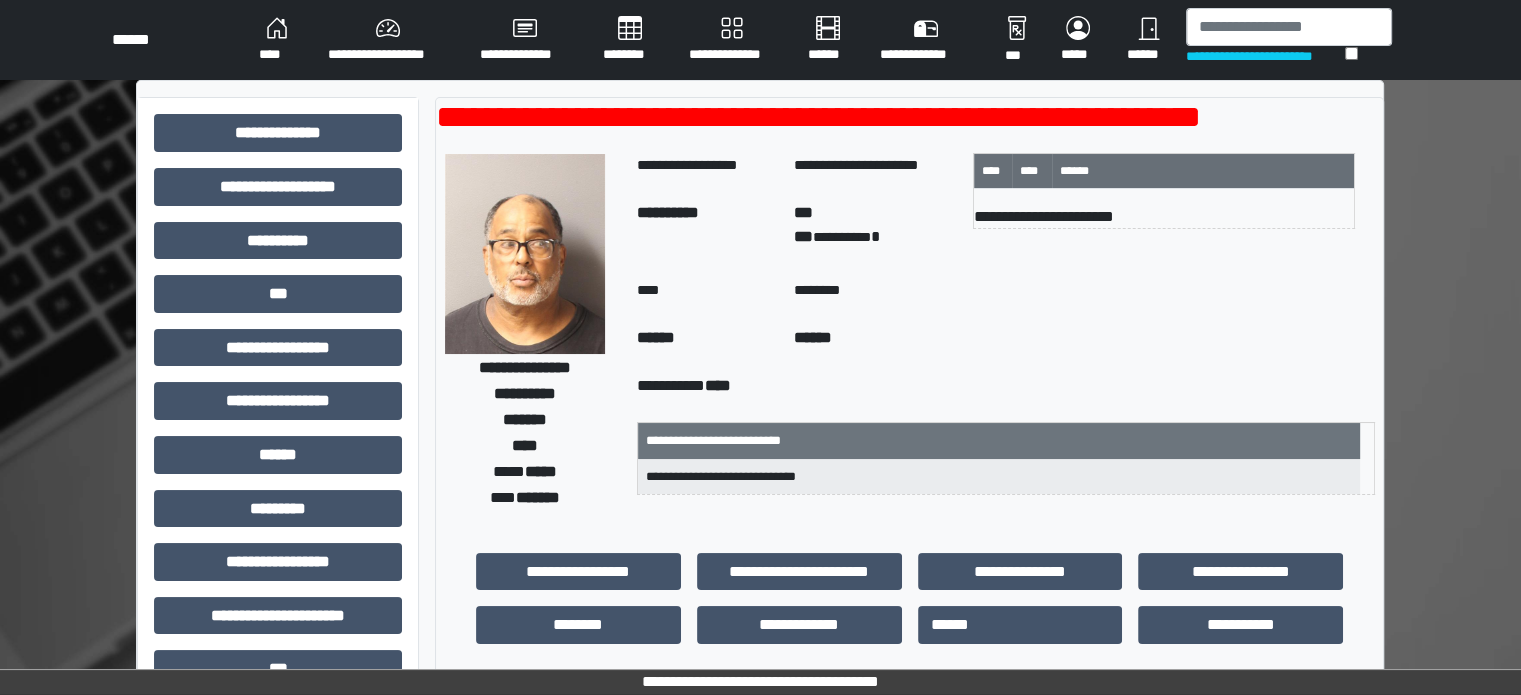 click on "****" at bounding box center [277, 40] 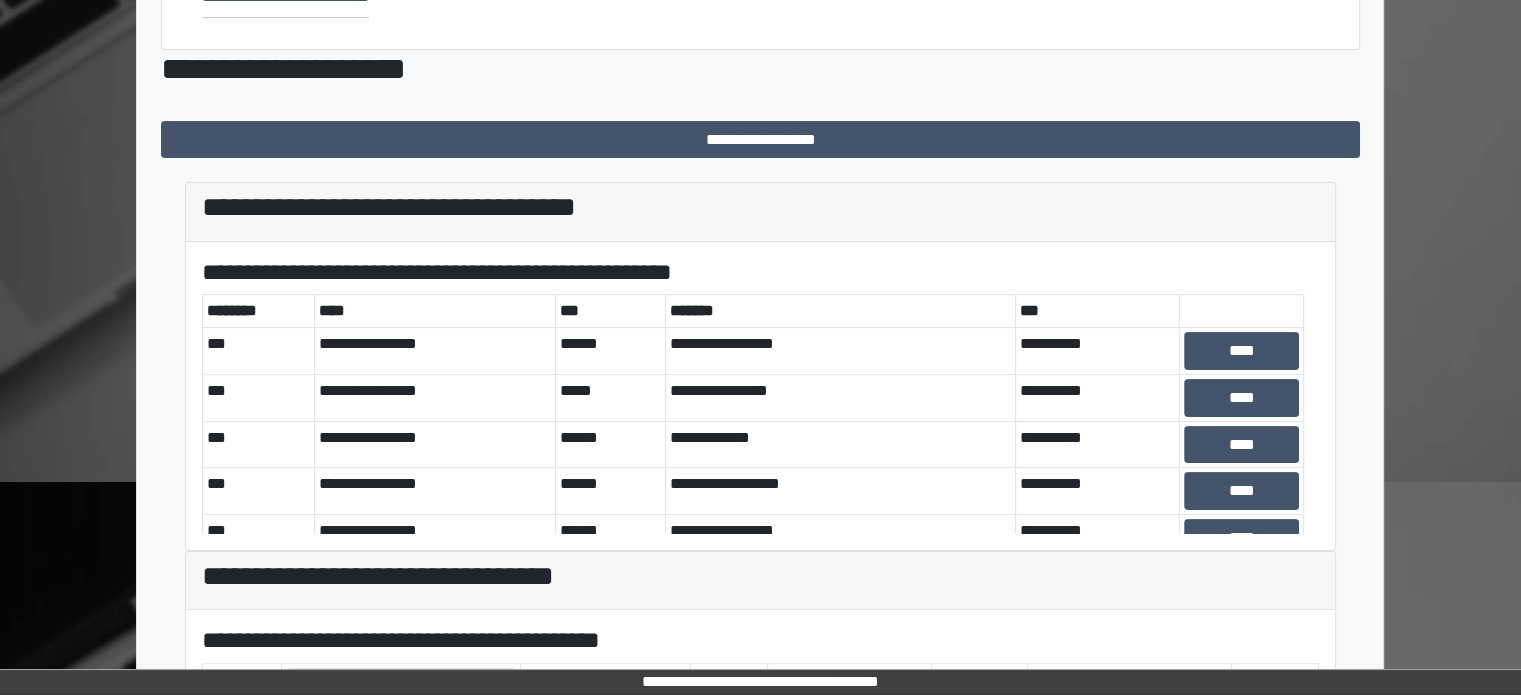 scroll, scrollTop: 500, scrollLeft: 0, axis: vertical 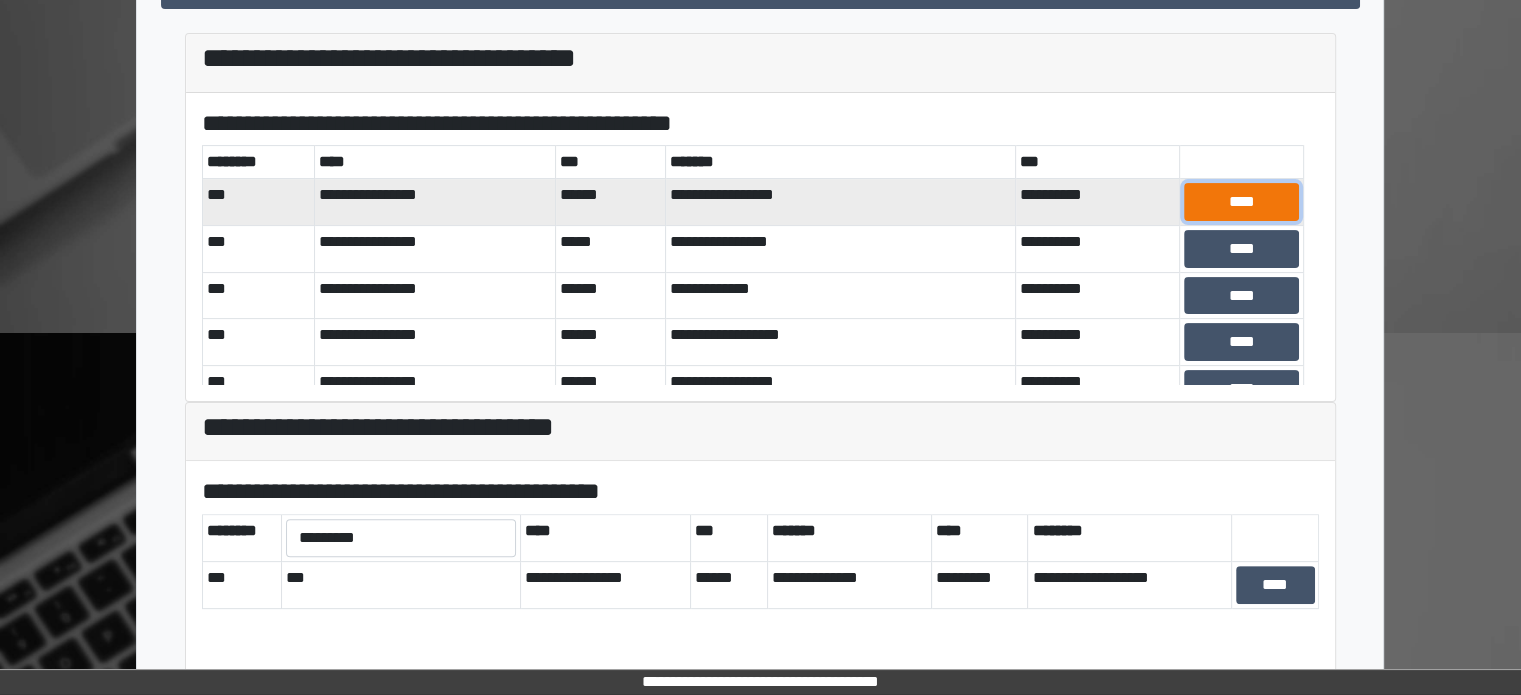 click on "****" at bounding box center [1241, 202] 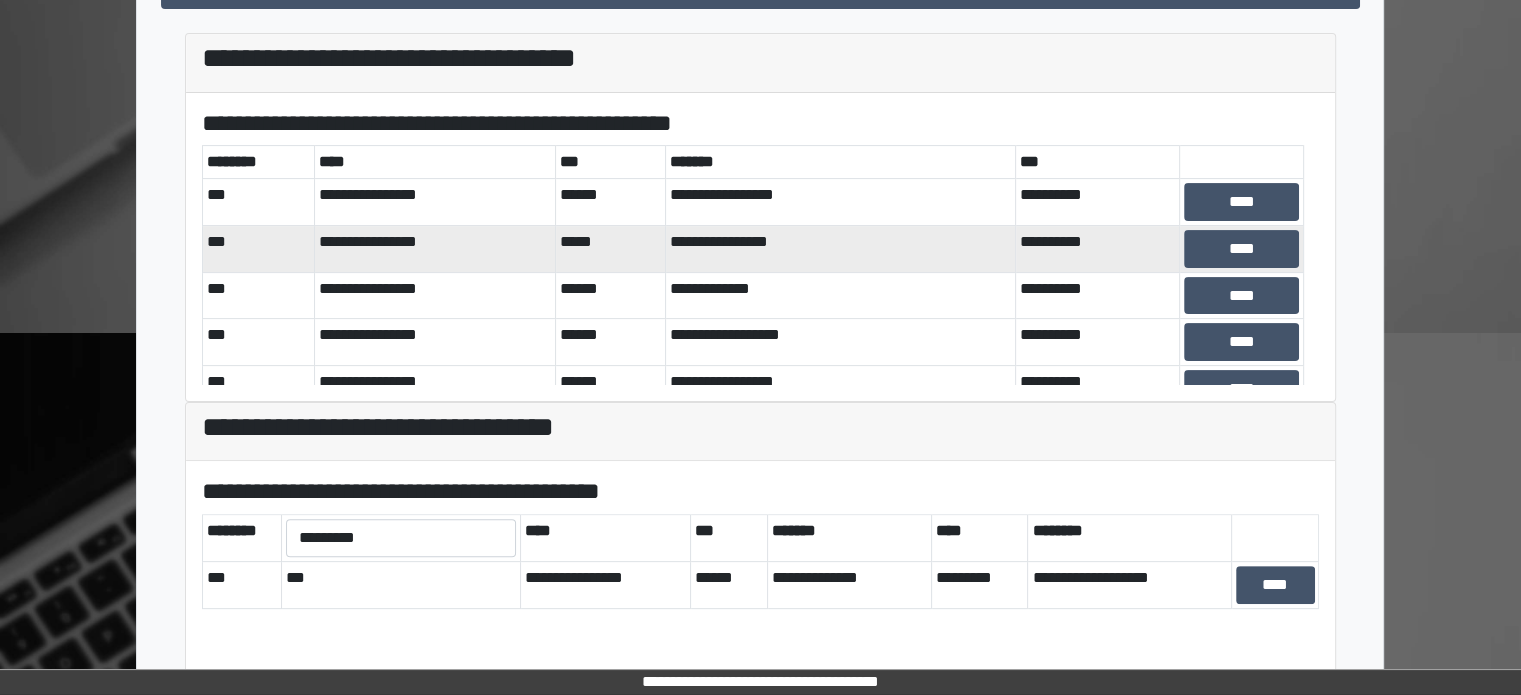 scroll, scrollTop: 267, scrollLeft: 0, axis: vertical 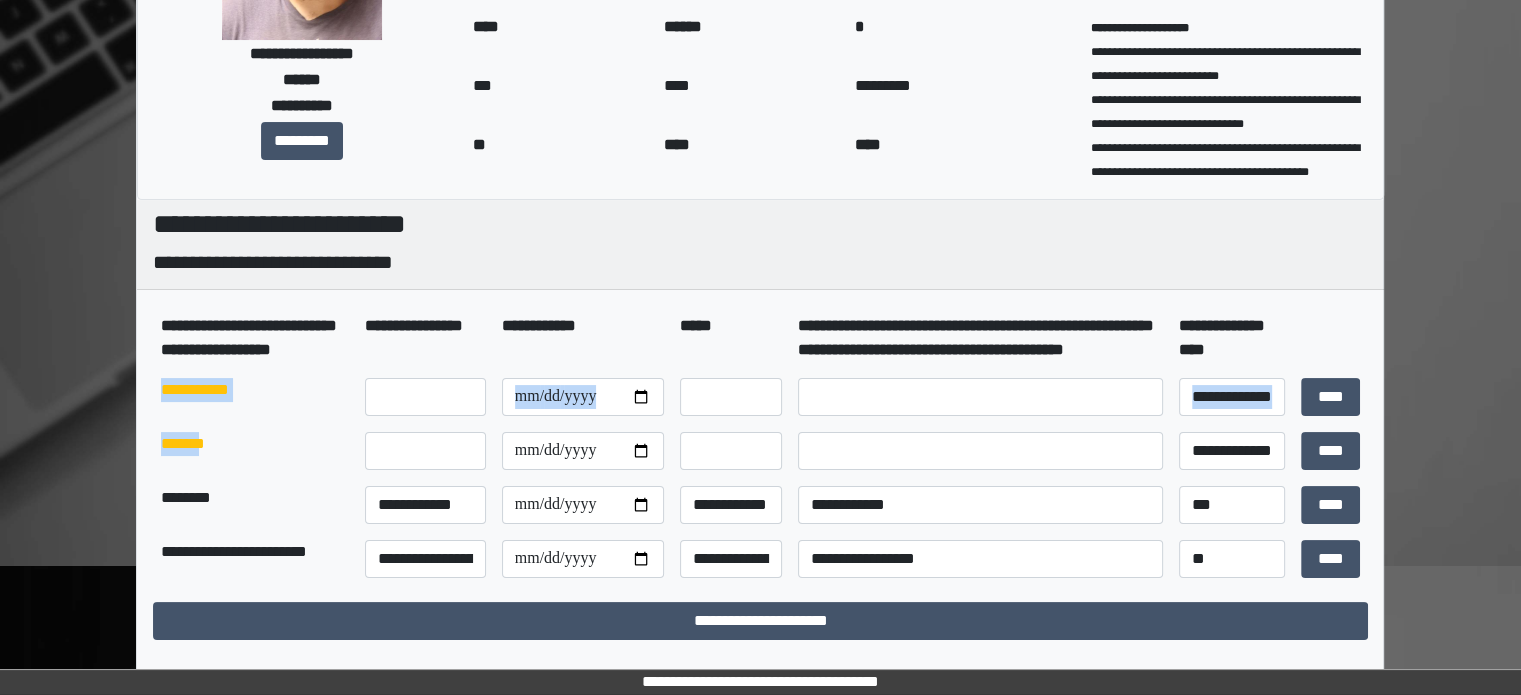 drag, startPoint x: 220, startPoint y: 477, endPoint x: 158, endPoint y: 411, distance: 90.55385 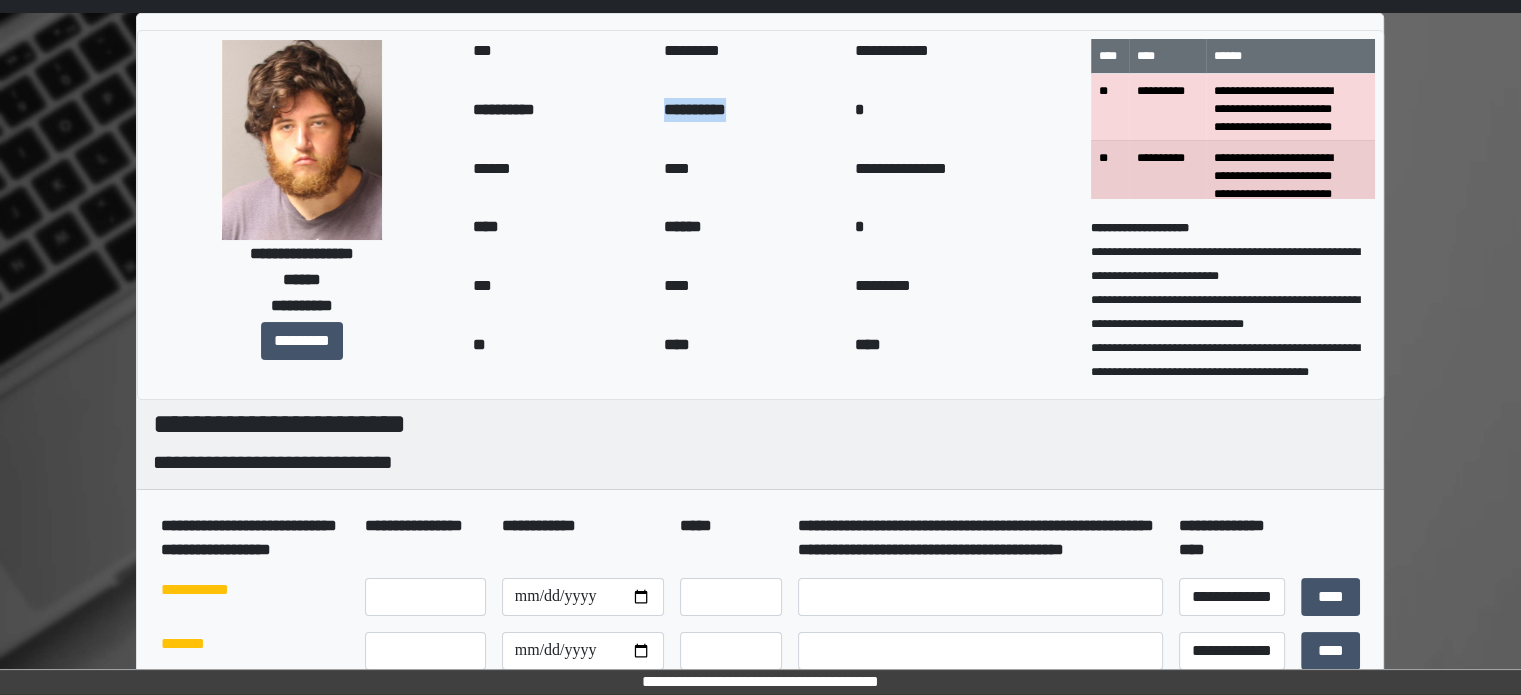 drag, startPoint x: 668, startPoint y: 105, endPoint x: 770, endPoint y: 107, distance: 102.01961 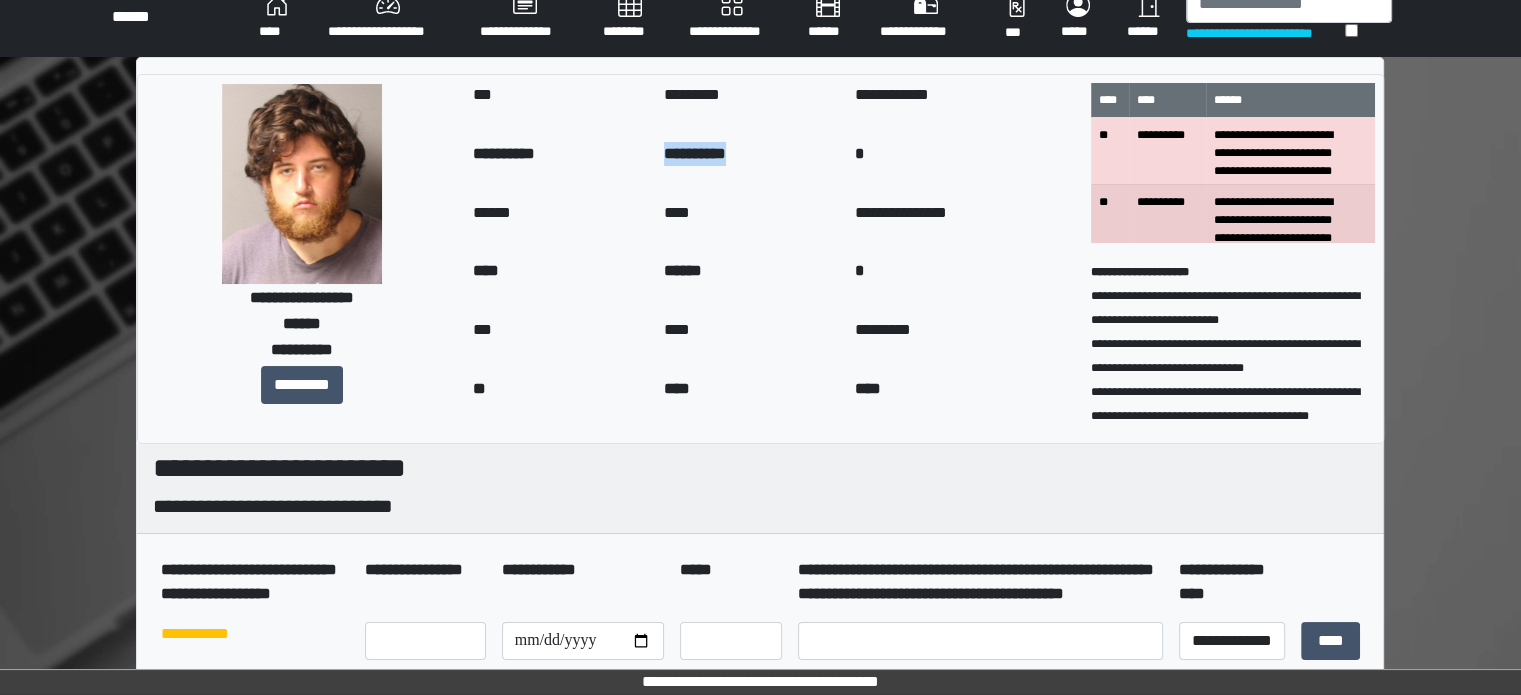 scroll, scrollTop: 0, scrollLeft: 0, axis: both 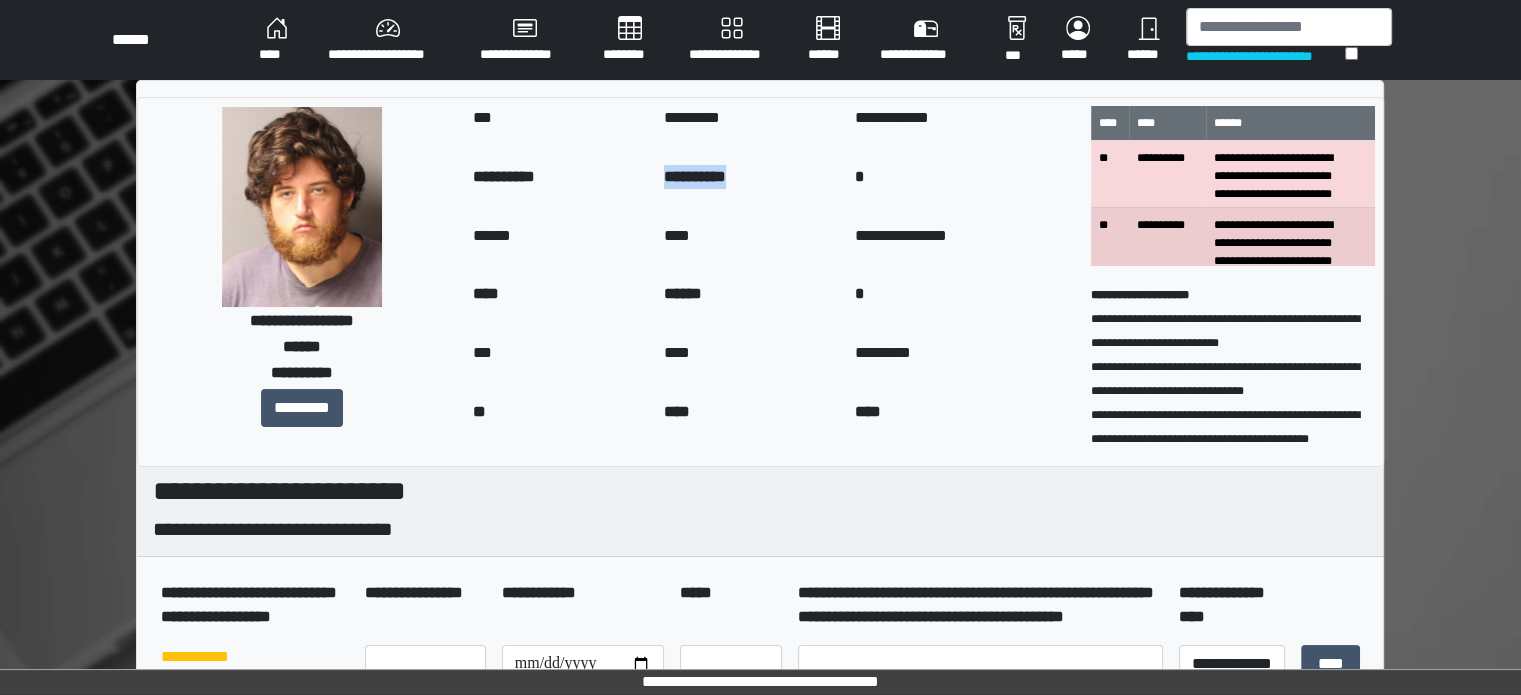 click on "****" at bounding box center [277, 40] 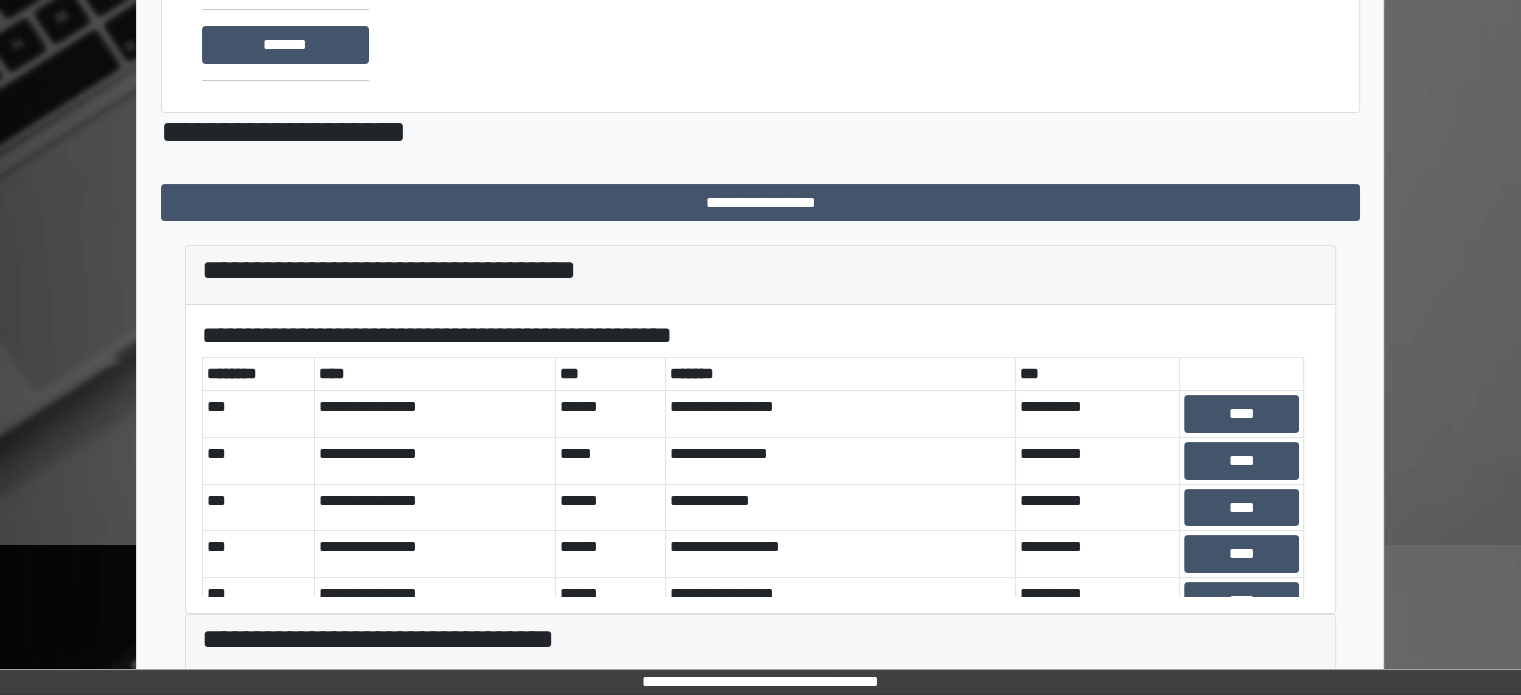 scroll, scrollTop: 300, scrollLeft: 0, axis: vertical 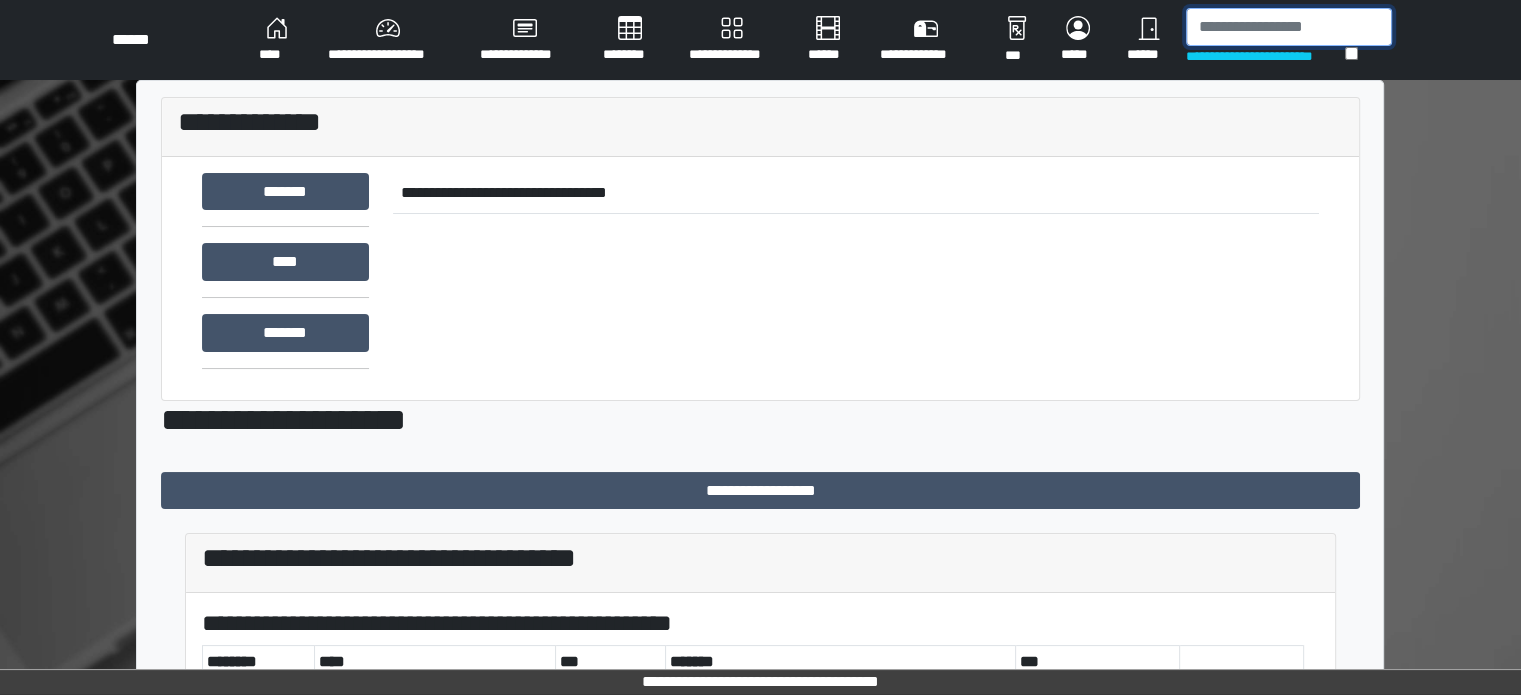 click at bounding box center (1289, 27) 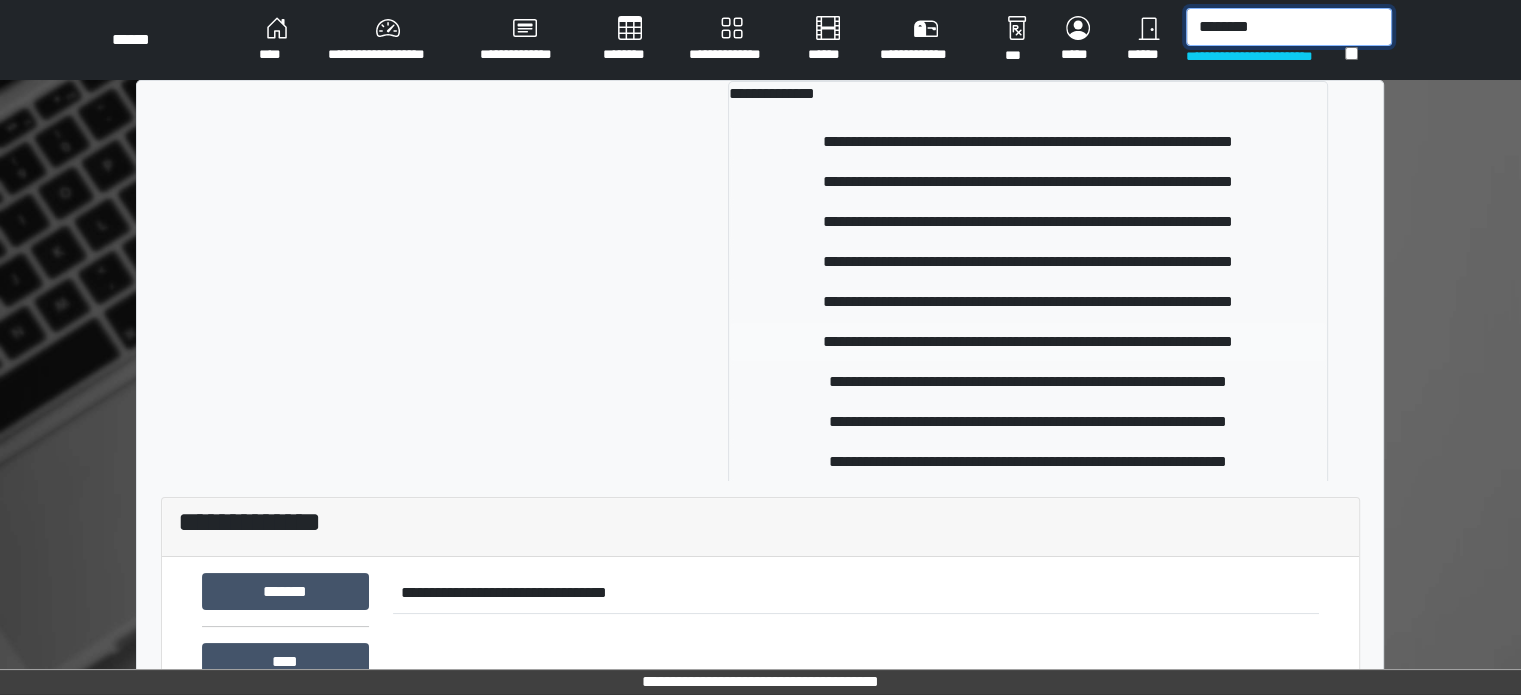 type on "********" 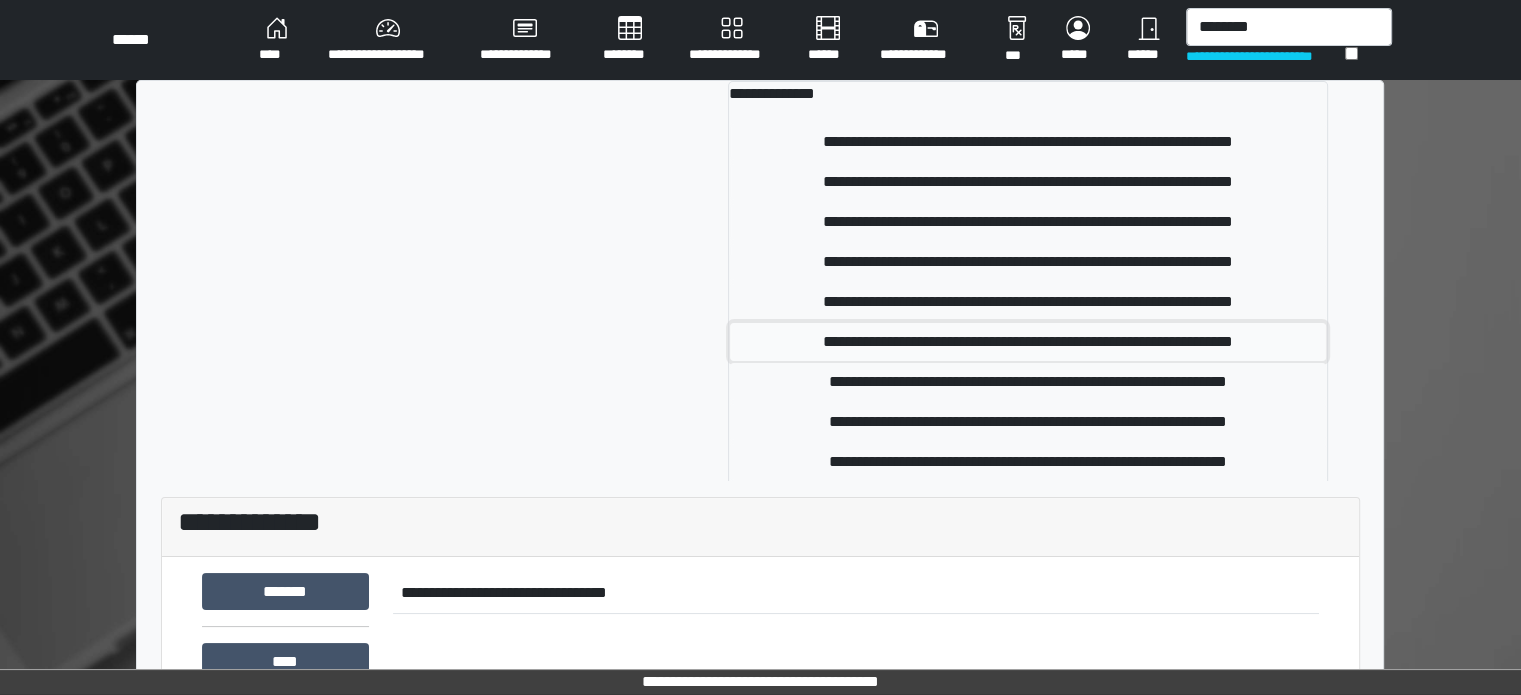 click on "**********" at bounding box center (1028, 342) 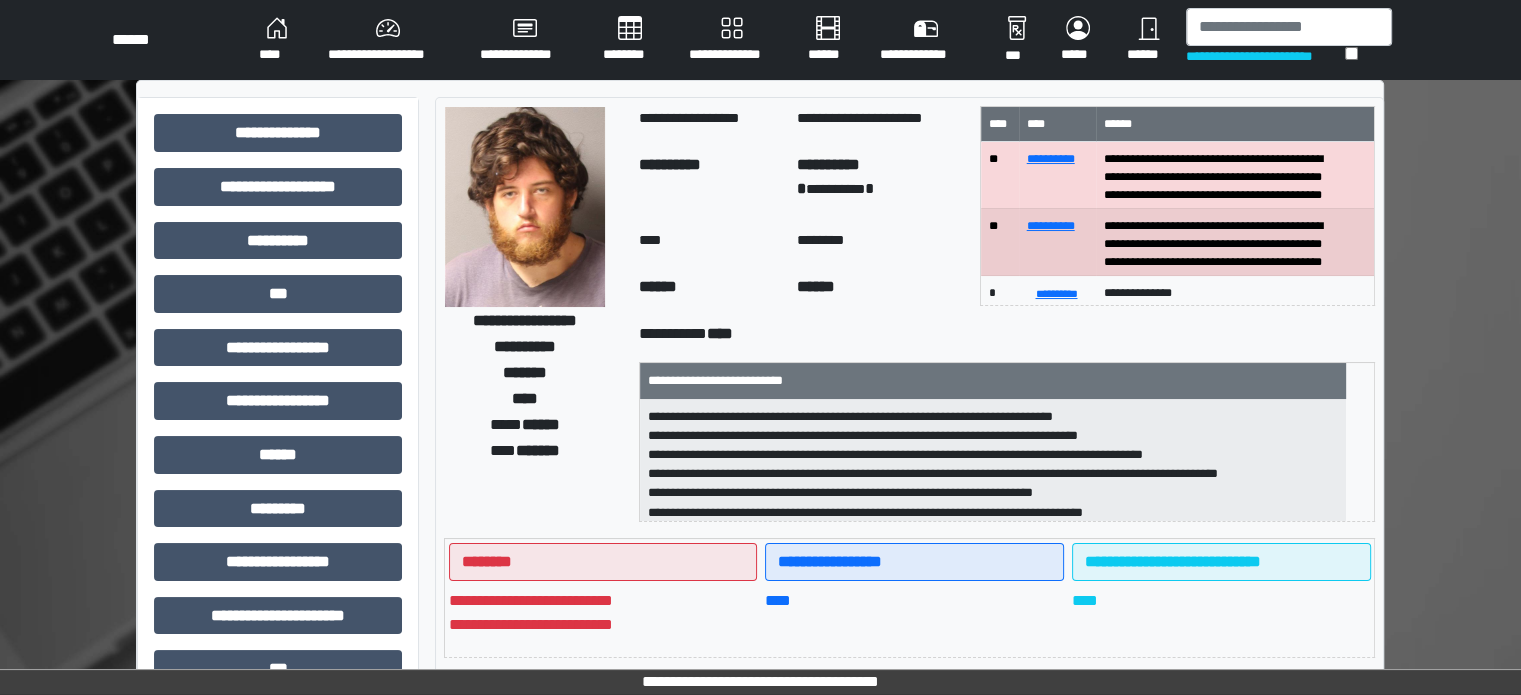 scroll, scrollTop: 0, scrollLeft: 0, axis: both 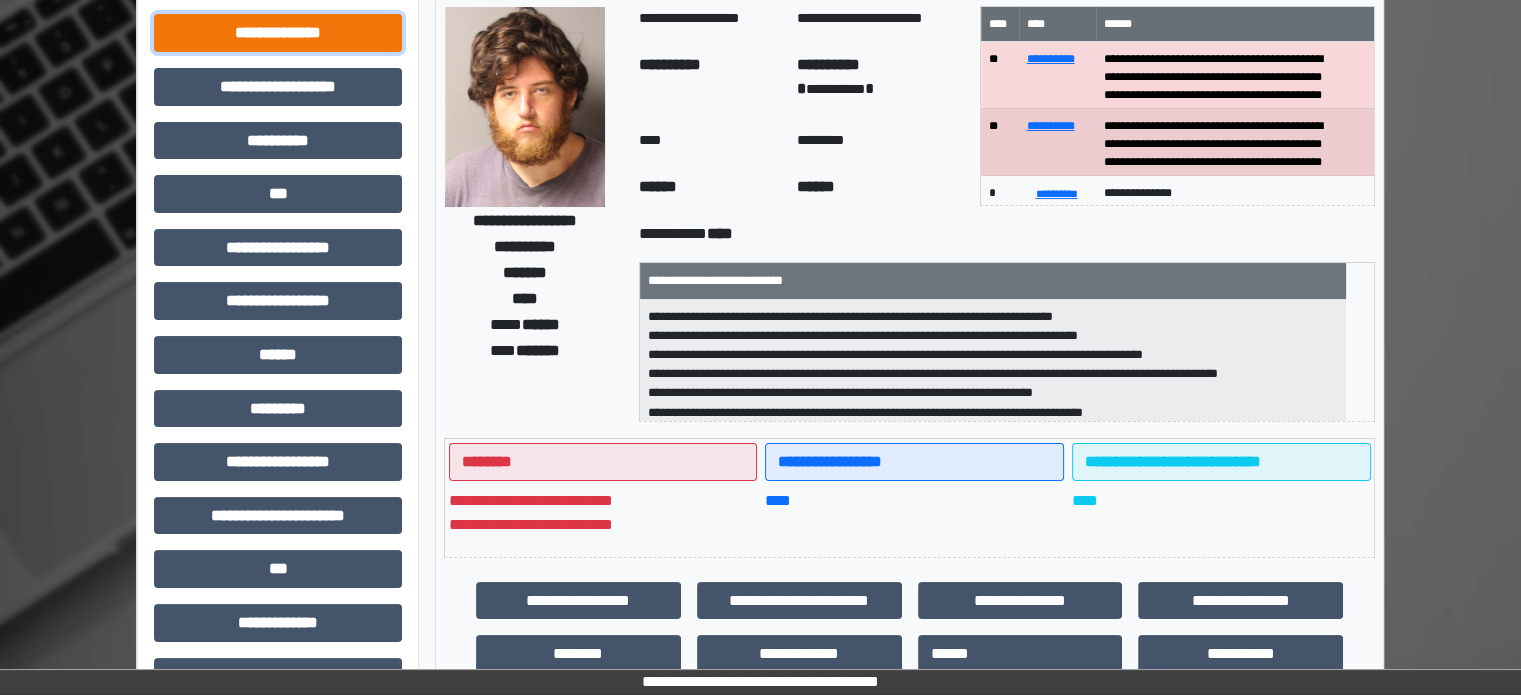 click on "**********" at bounding box center (278, 33) 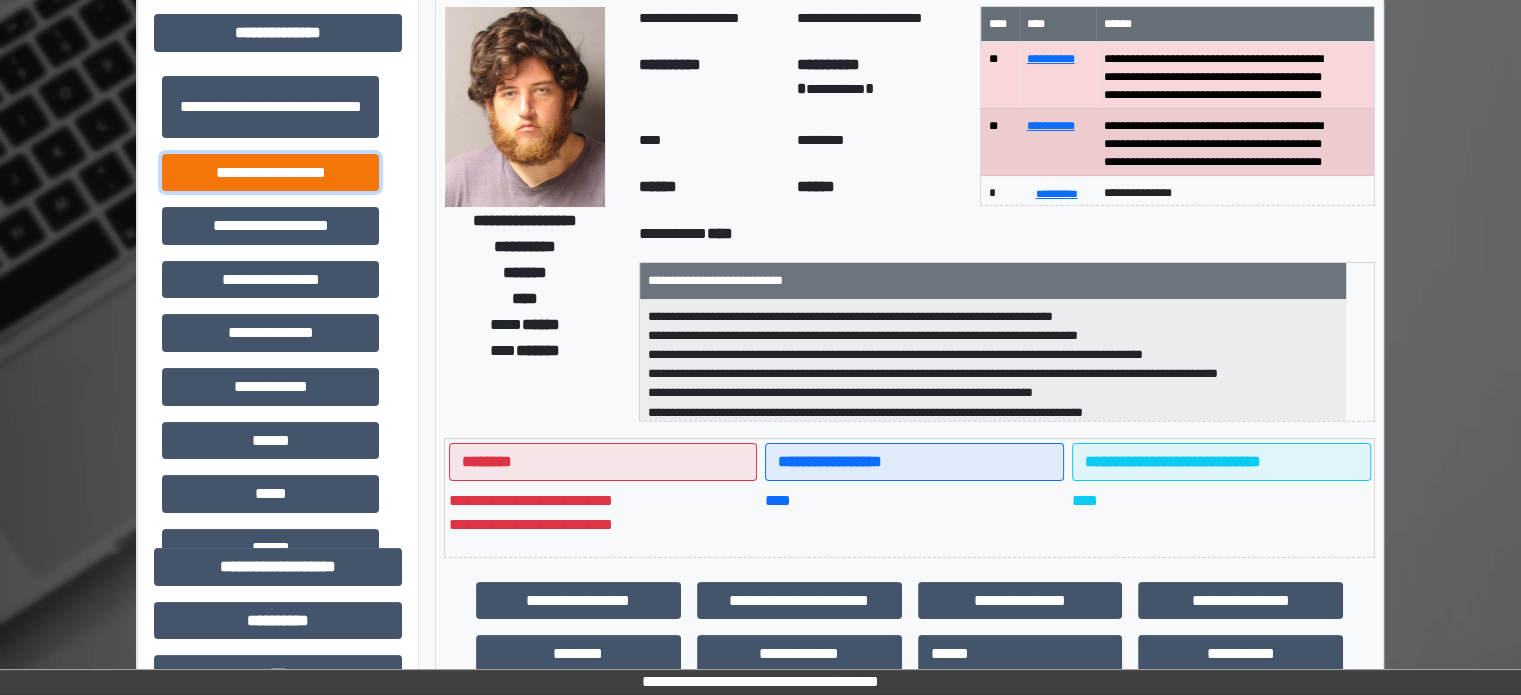 click on "**********" at bounding box center (270, 173) 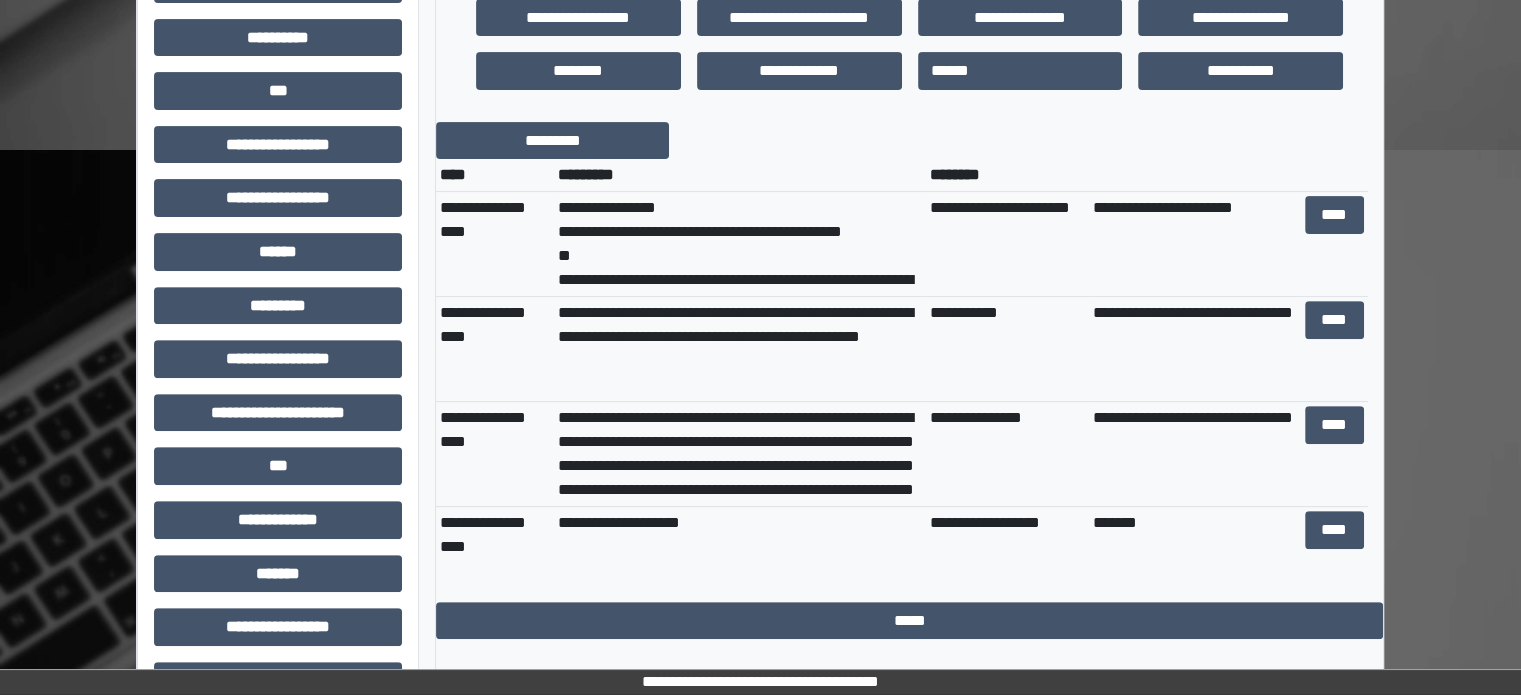 scroll, scrollTop: 700, scrollLeft: 0, axis: vertical 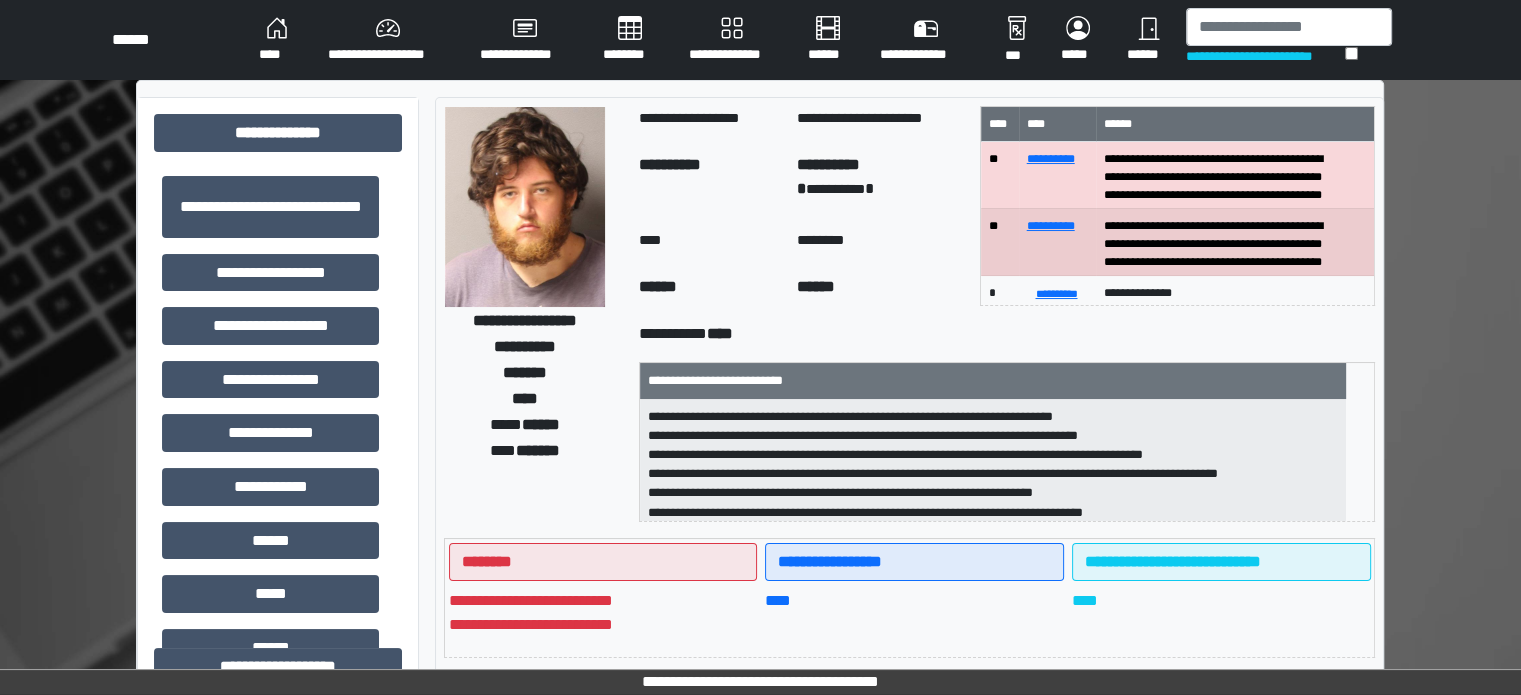 click on "****" at bounding box center (277, 40) 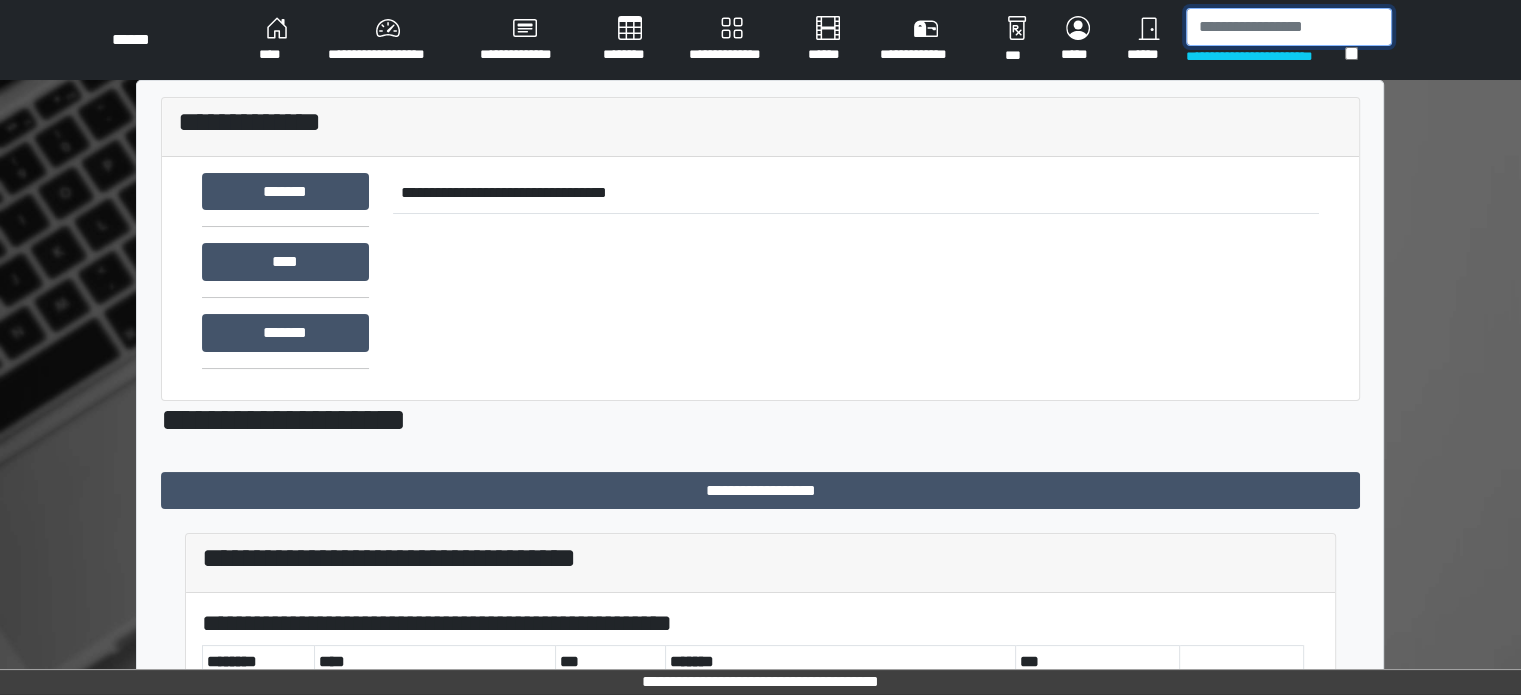click at bounding box center (1289, 27) 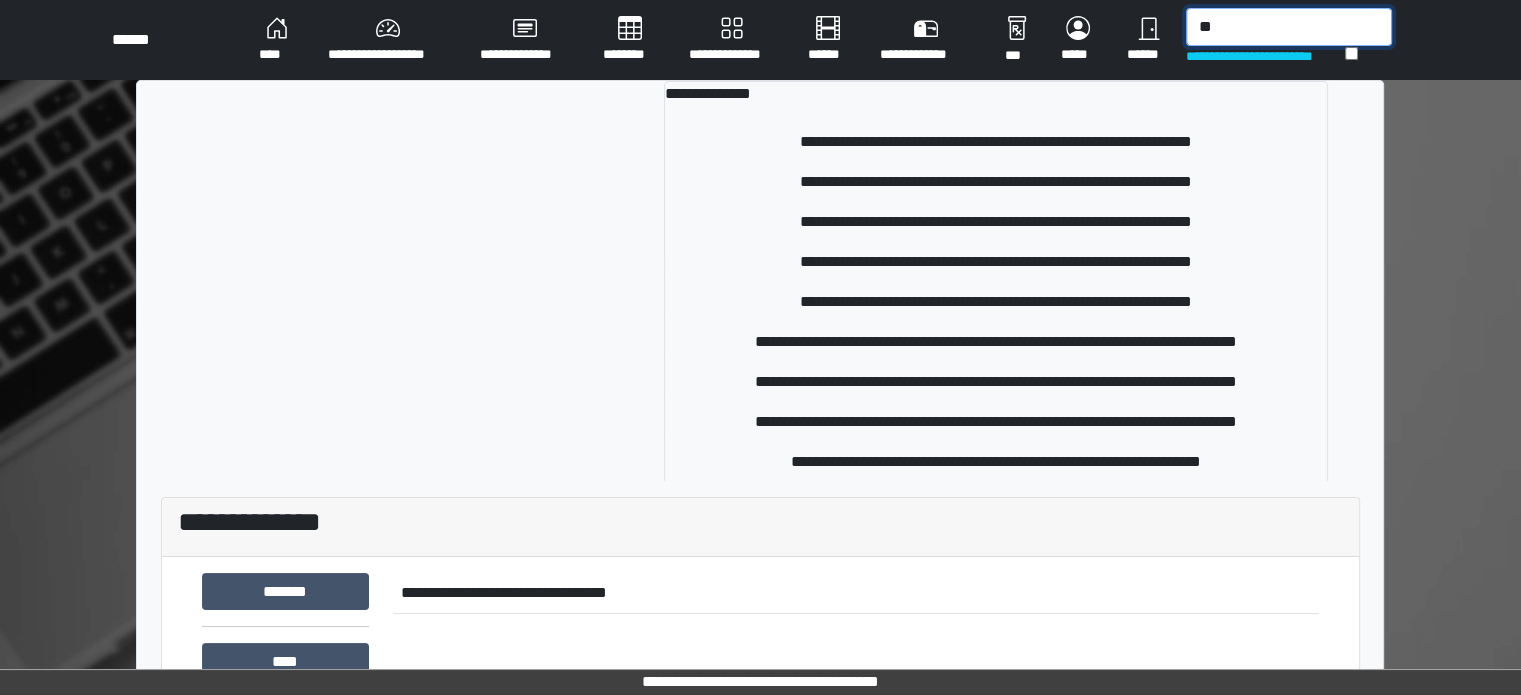 type on "*" 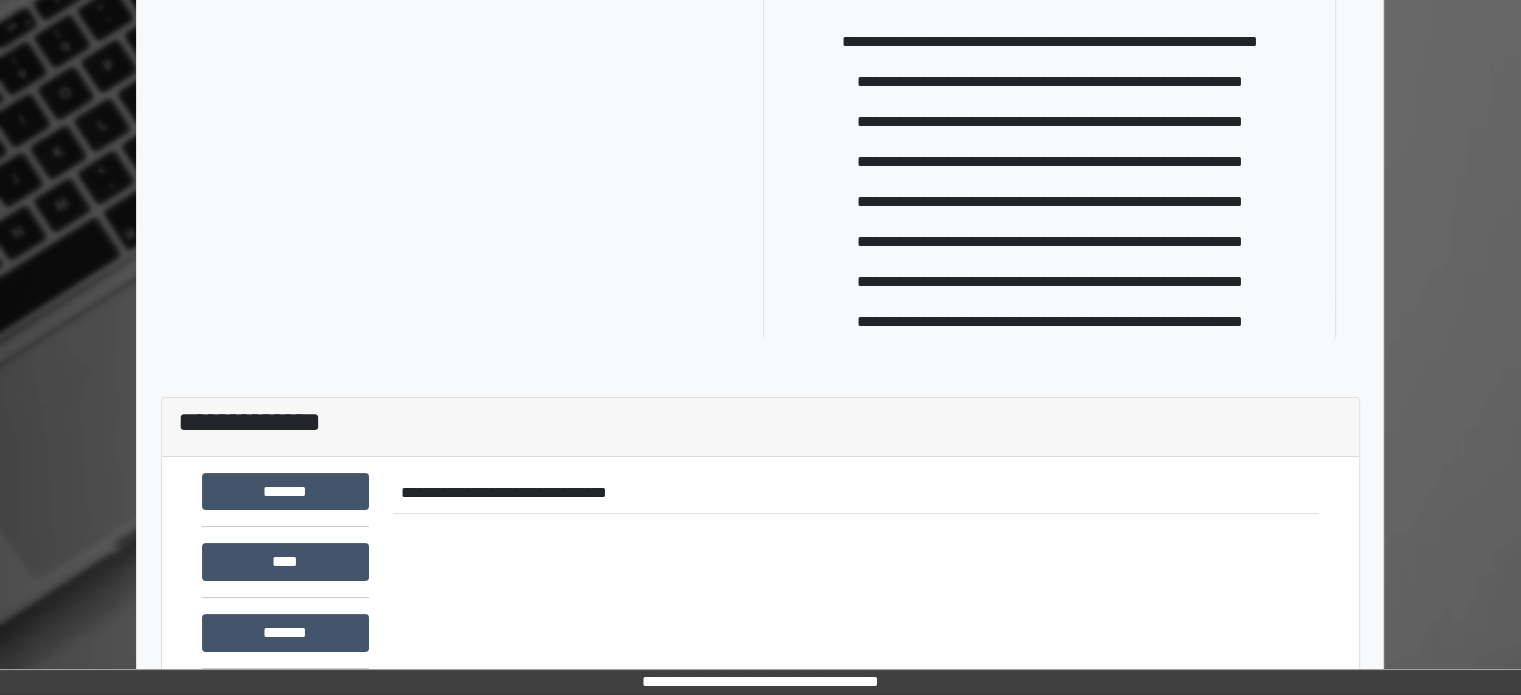 type on "***" 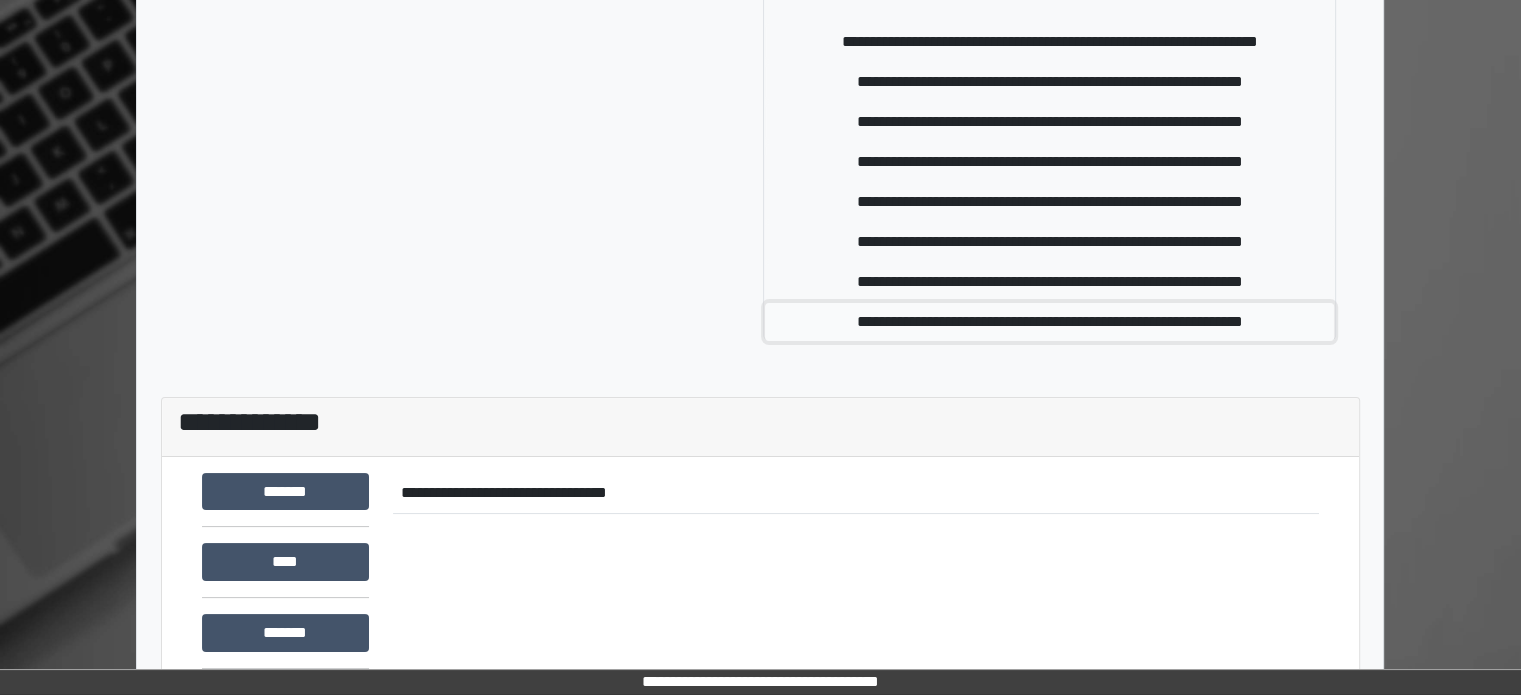 click on "**********" at bounding box center (1049, 322) 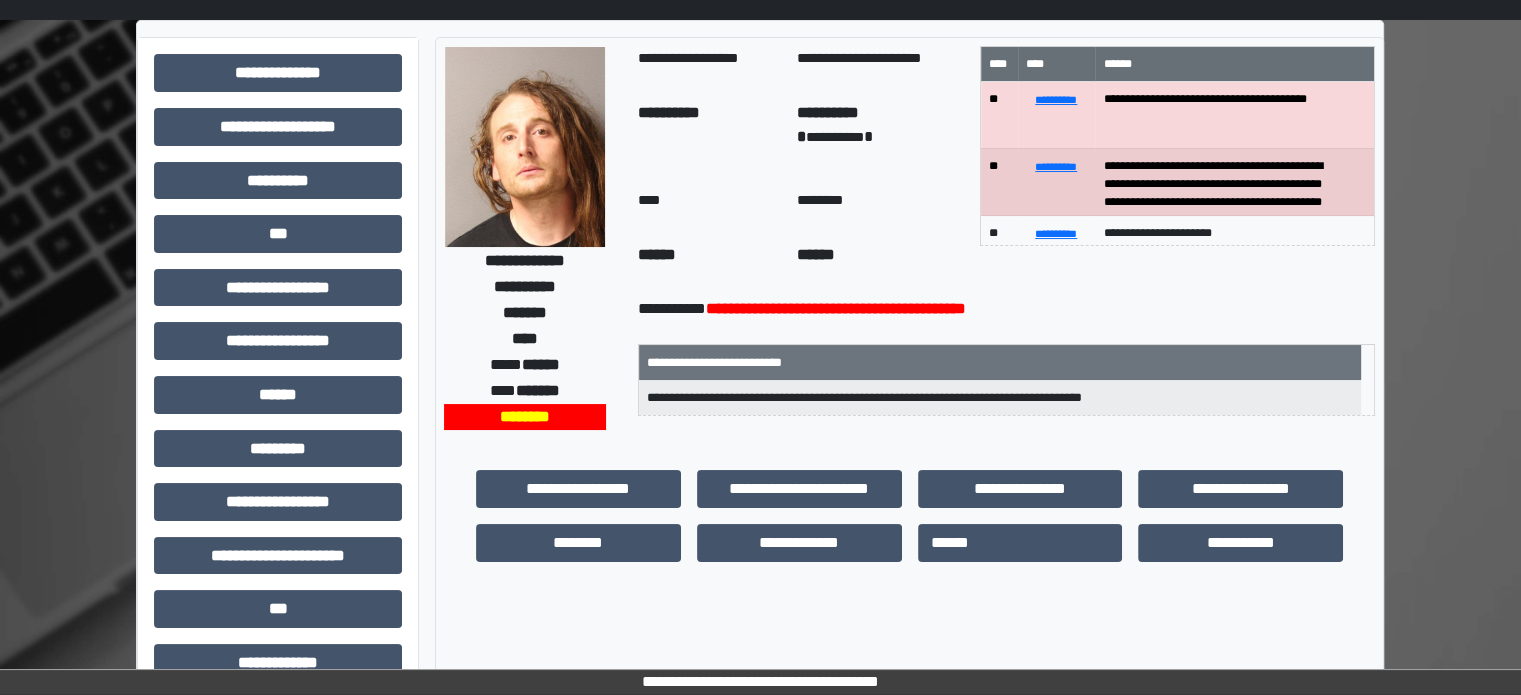 scroll, scrollTop: 16, scrollLeft: 0, axis: vertical 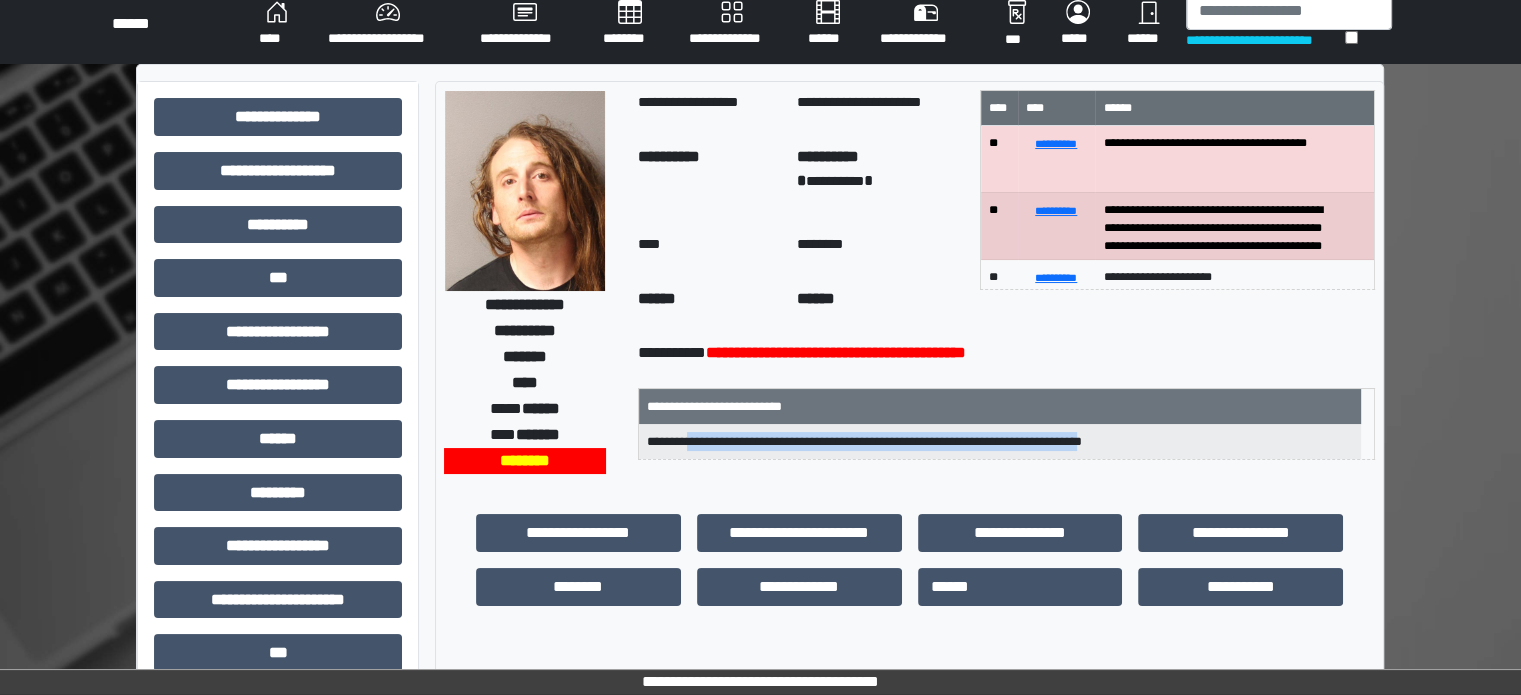 drag, startPoint x: 723, startPoint y: 435, endPoint x: 1161, endPoint y: 437, distance: 438.00458 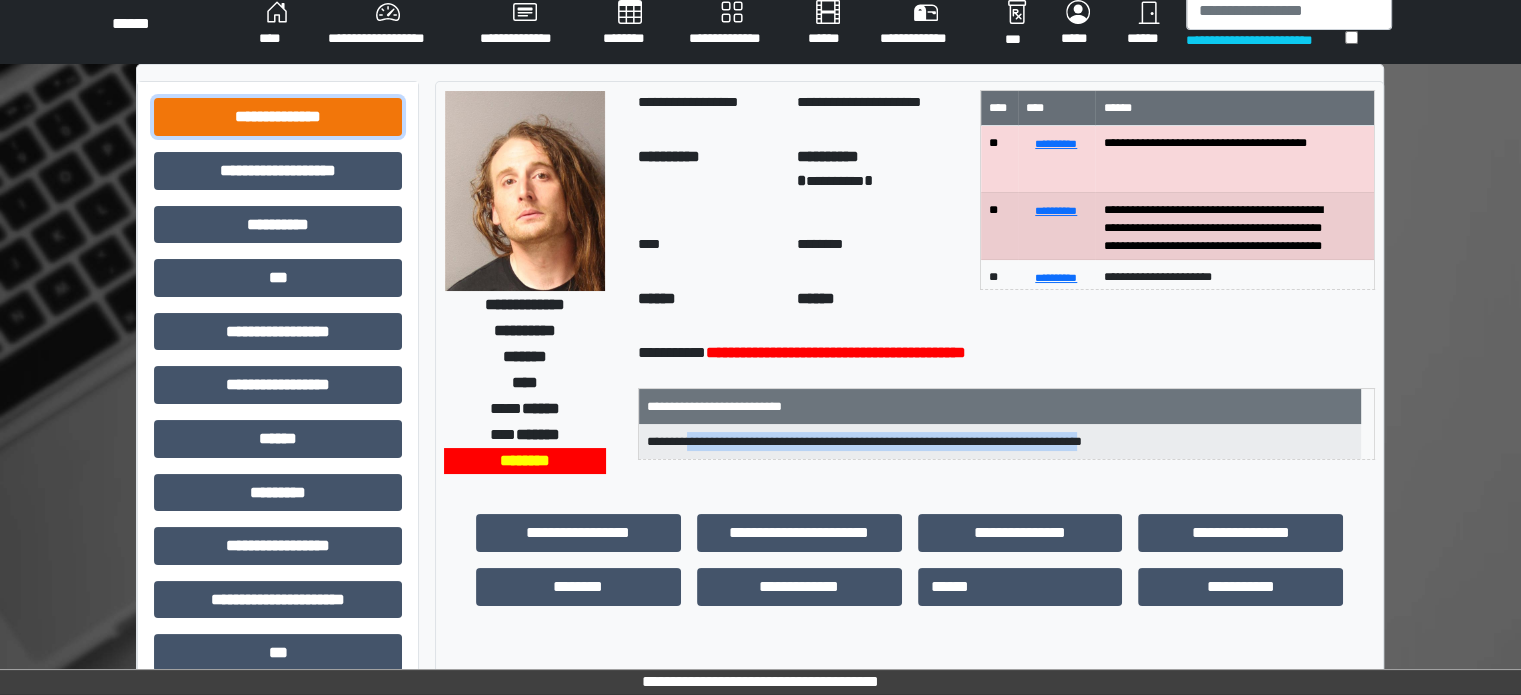 click on "**********" at bounding box center [278, 117] 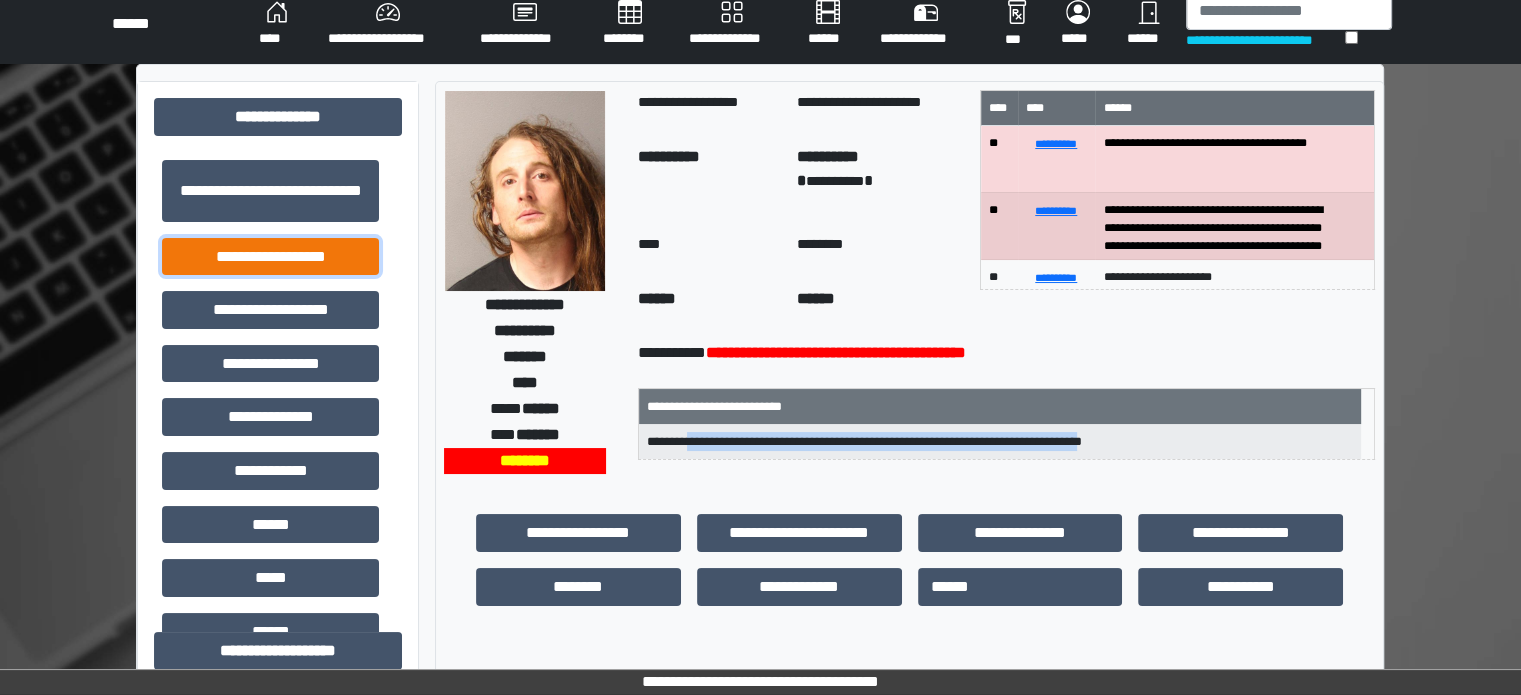 click on "**********" at bounding box center [270, 257] 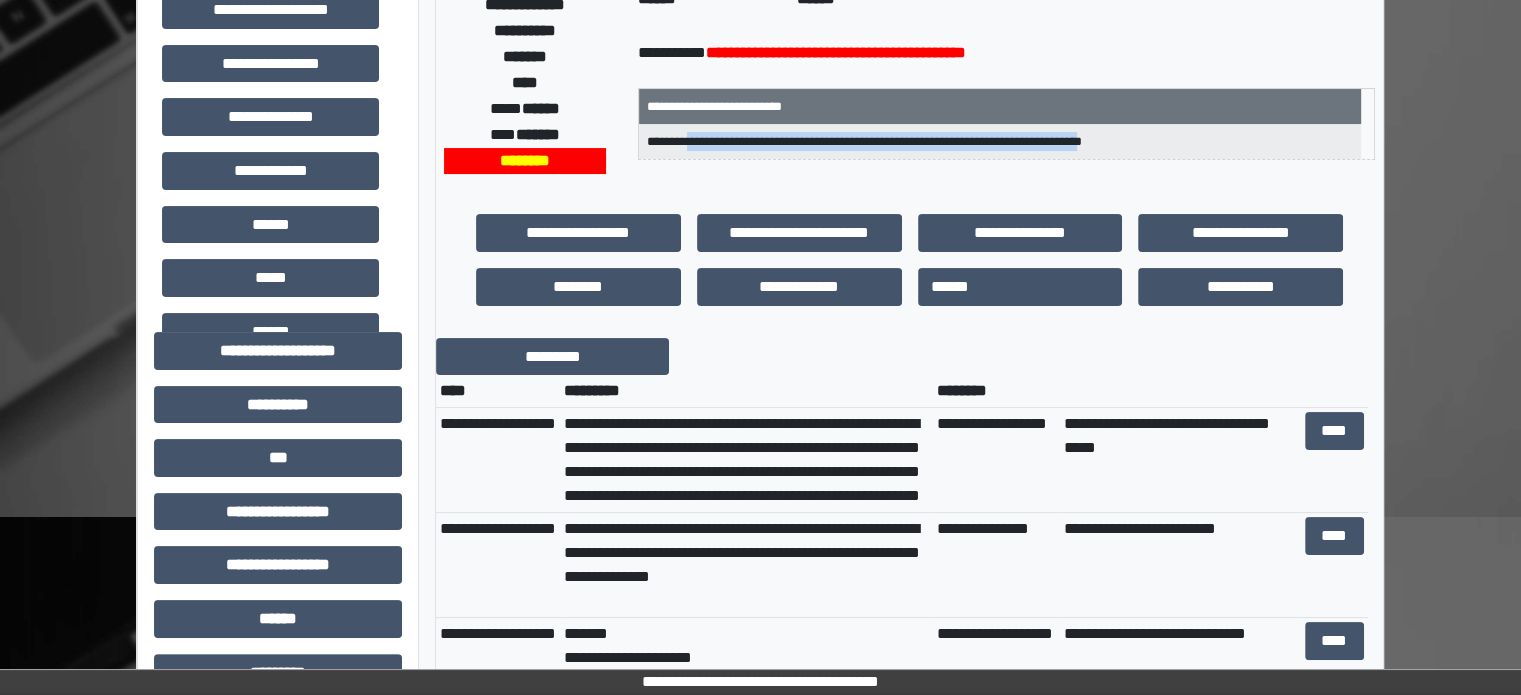 scroll, scrollTop: 416, scrollLeft: 0, axis: vertical 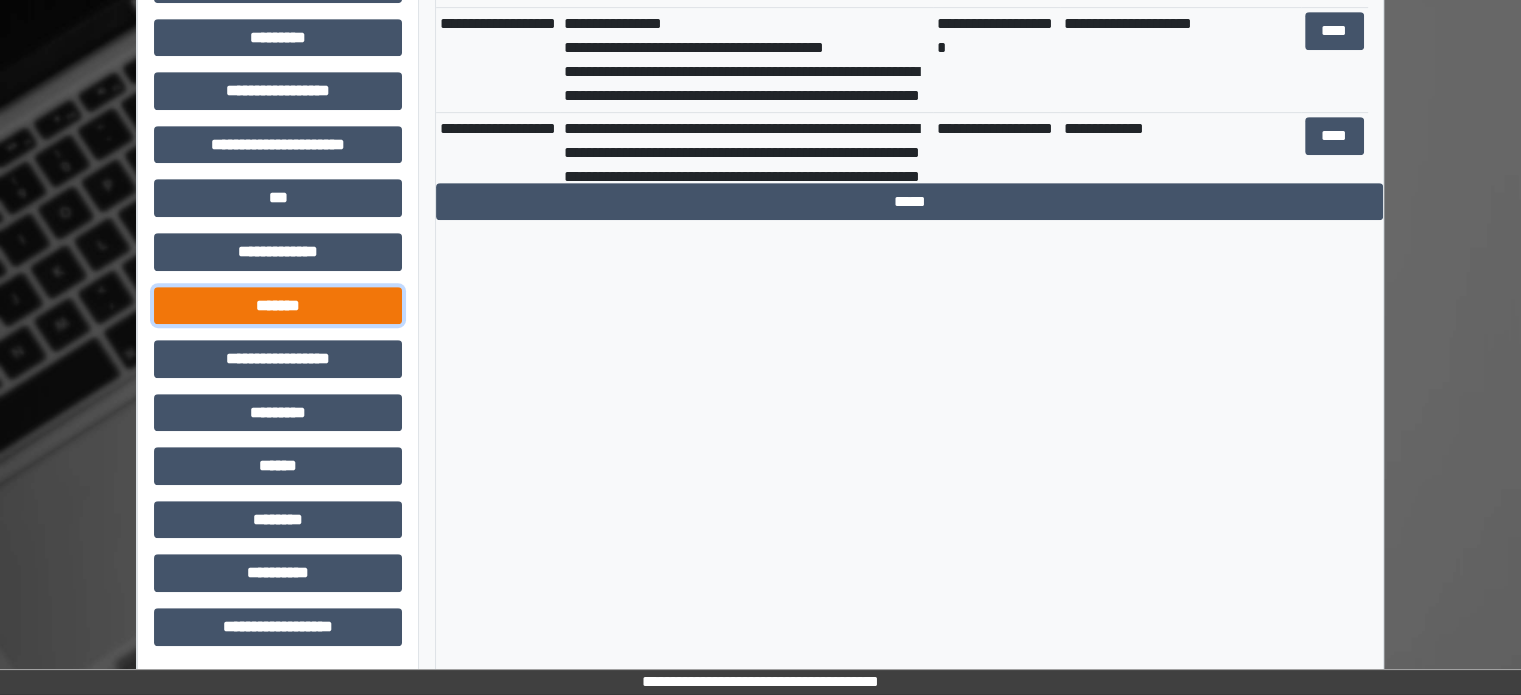 click on "*******" at bounding box center (278, 306) 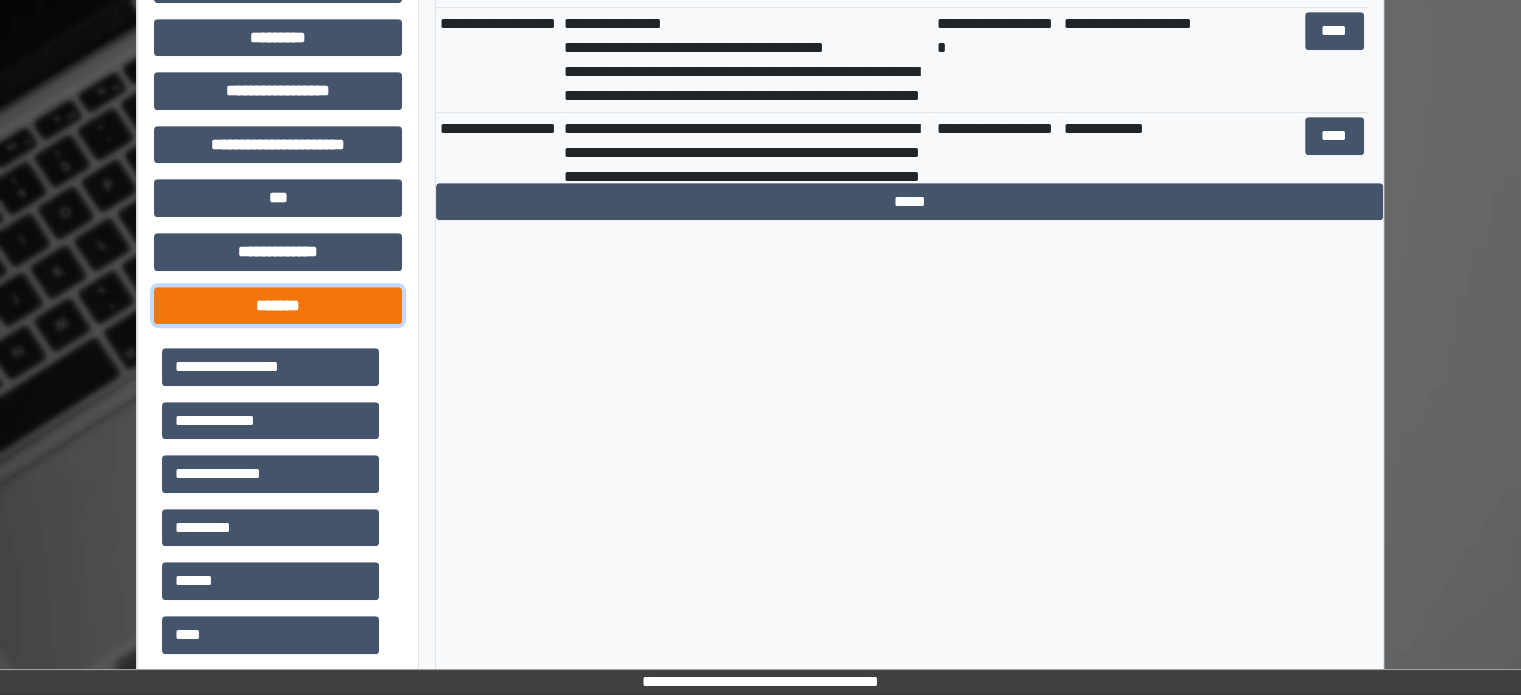 click on "*******" at bounding box center (278, 306) 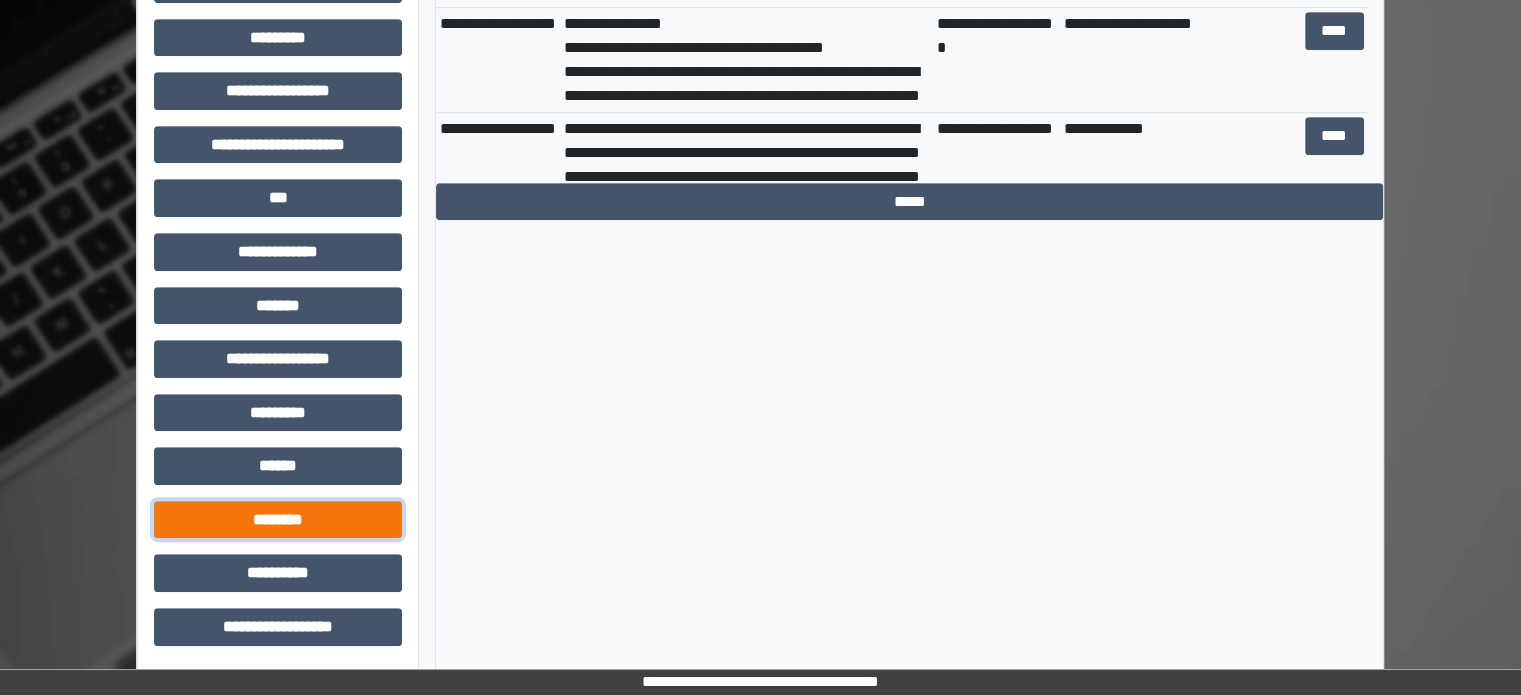 drag, startPoint x: 237, startPoint y: 527, endPoint x: 212, endPoint y: 528, distance: 25.019993 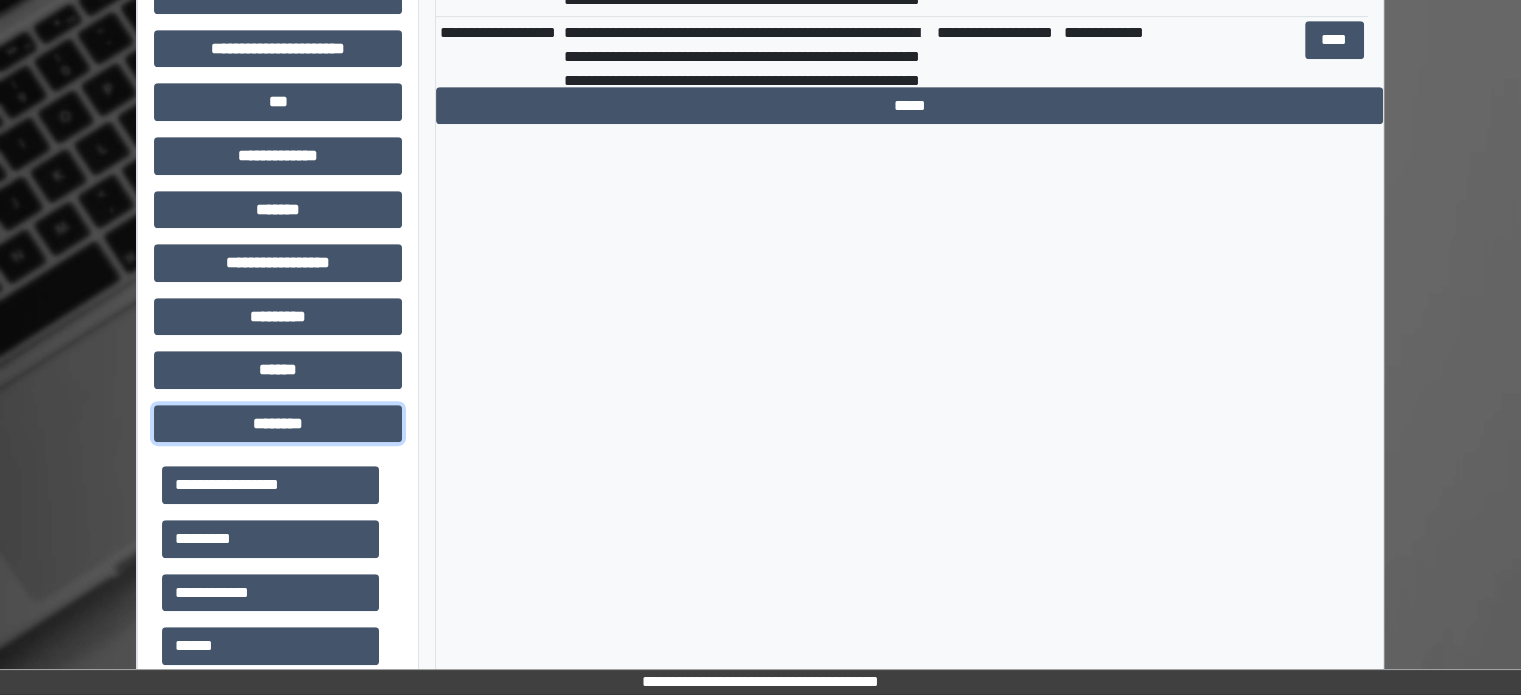 scroll, scrollTop: 1151, scrollLeft: 0, axis: vertical 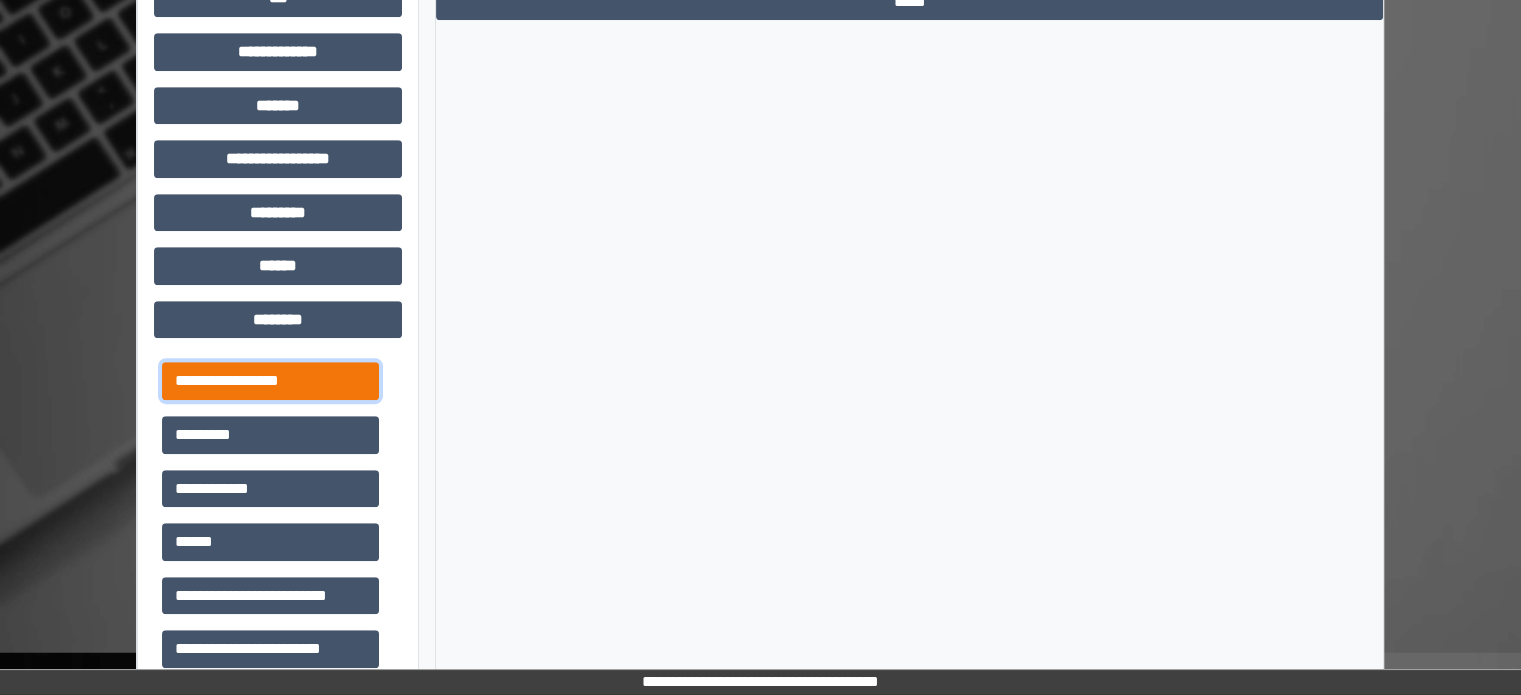 click on "**********" at bounding box center [270, 381] 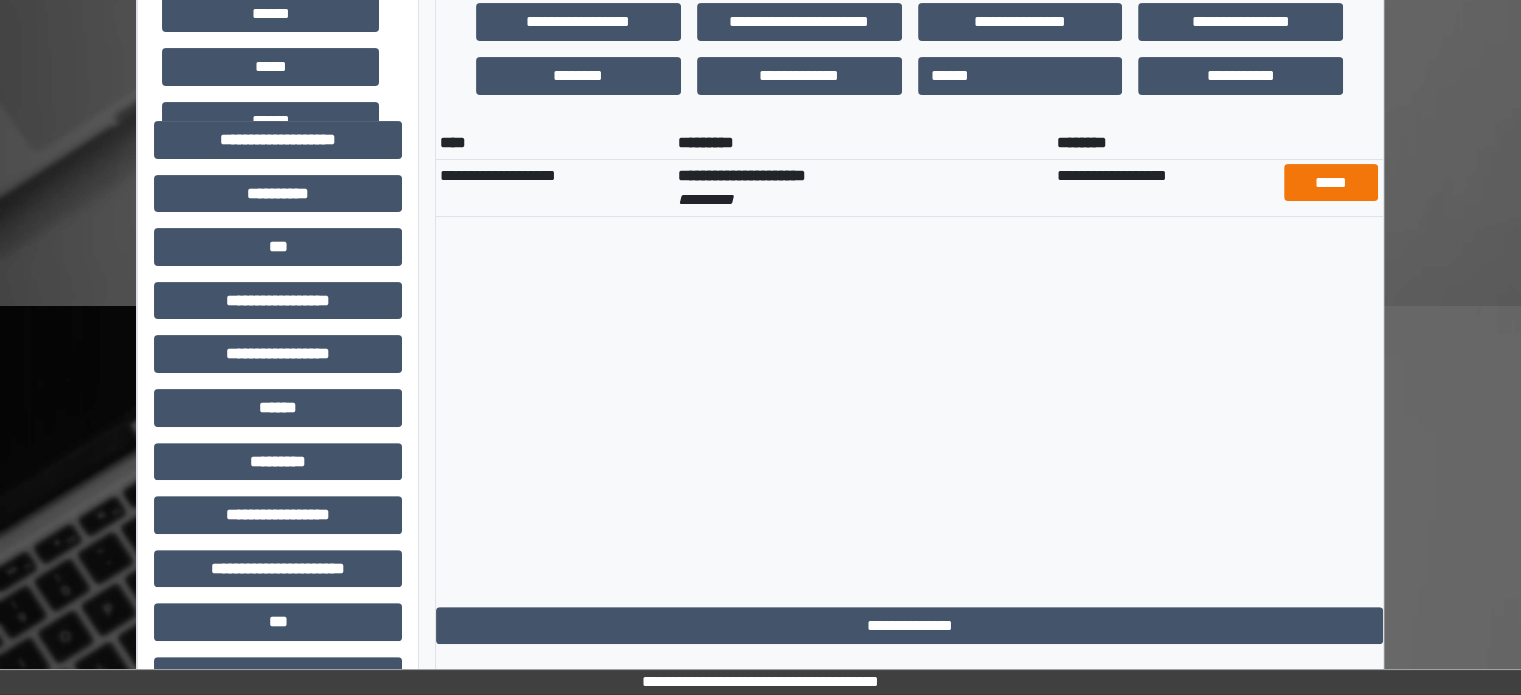scroll, scrollTop: 451, scrollLeft: 0, axis: vertical 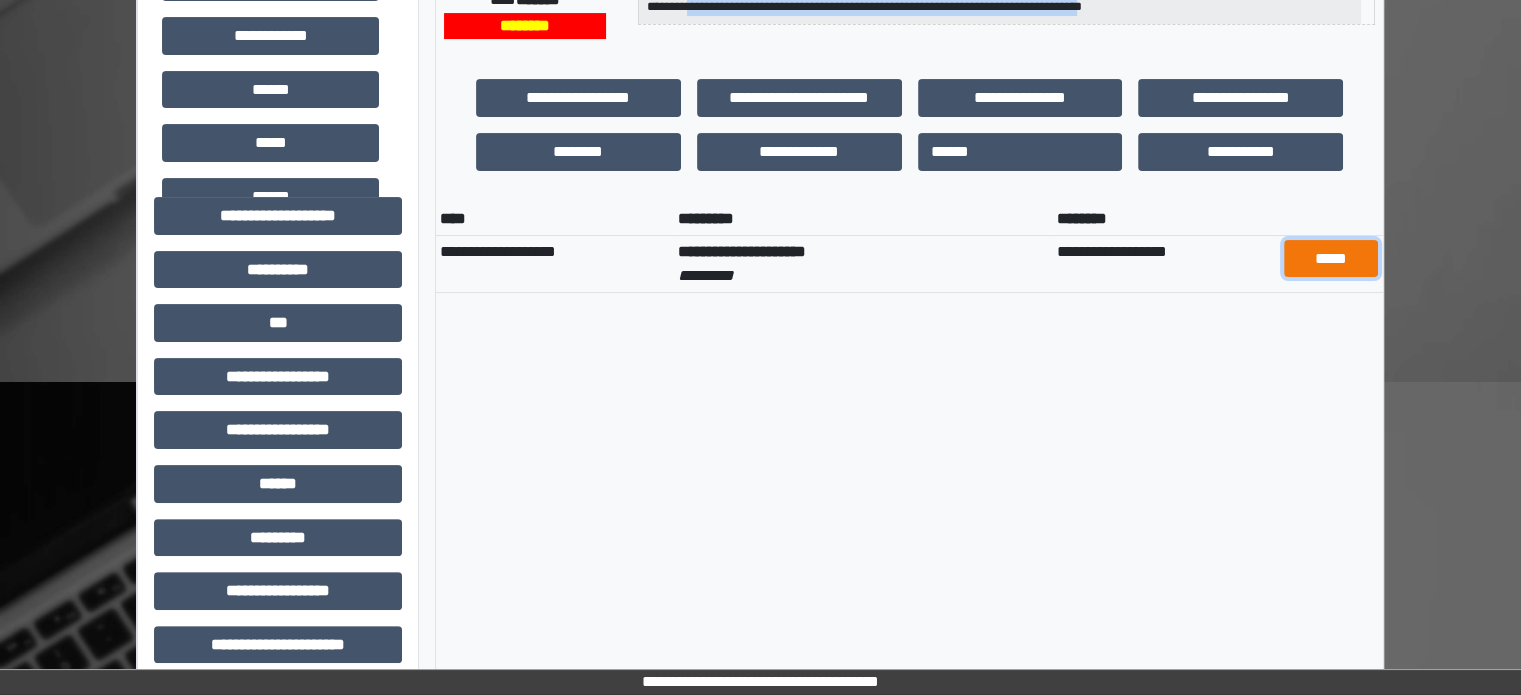 click on "*****" at bounding box center (1331, 259) 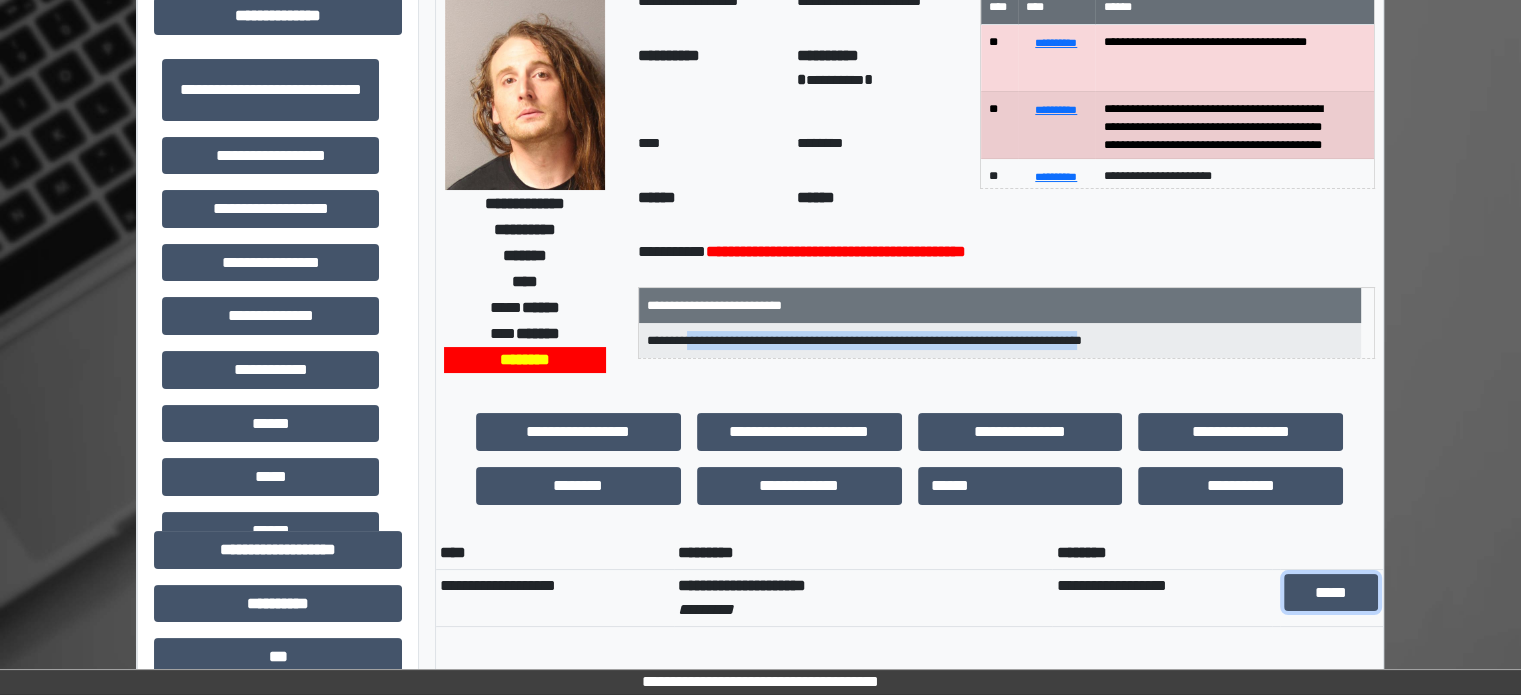 scroll, scrollTop: 0, scrollLeft: 0, axis: both 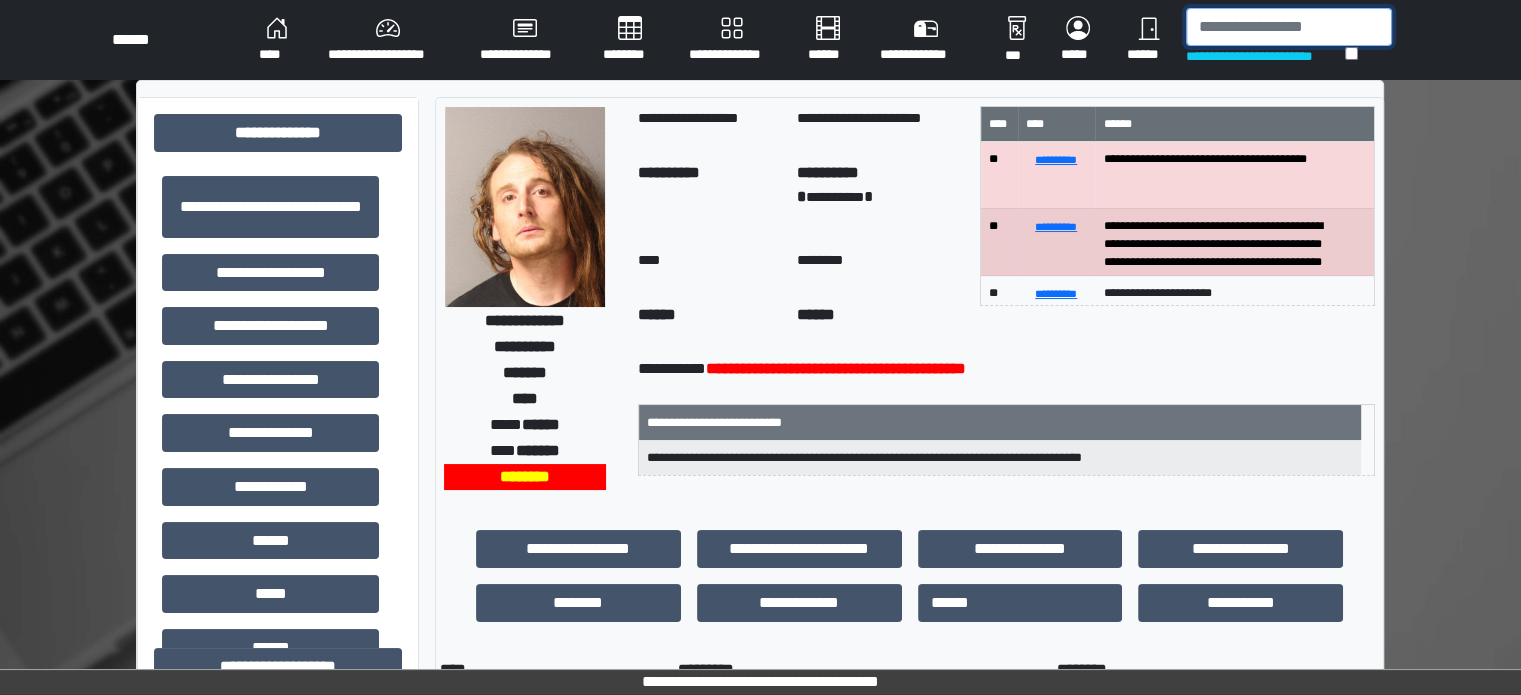 click at bounding box center (1289, 27) 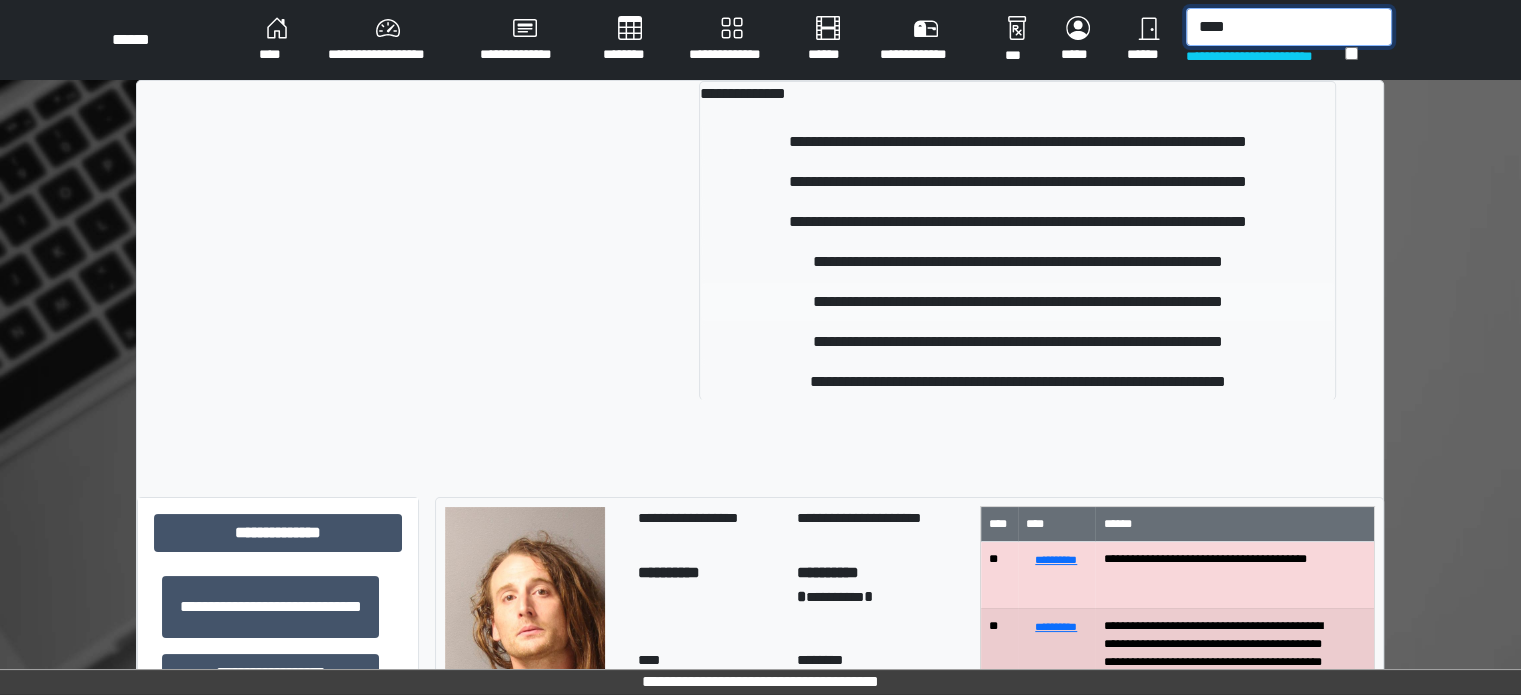 type on "****" 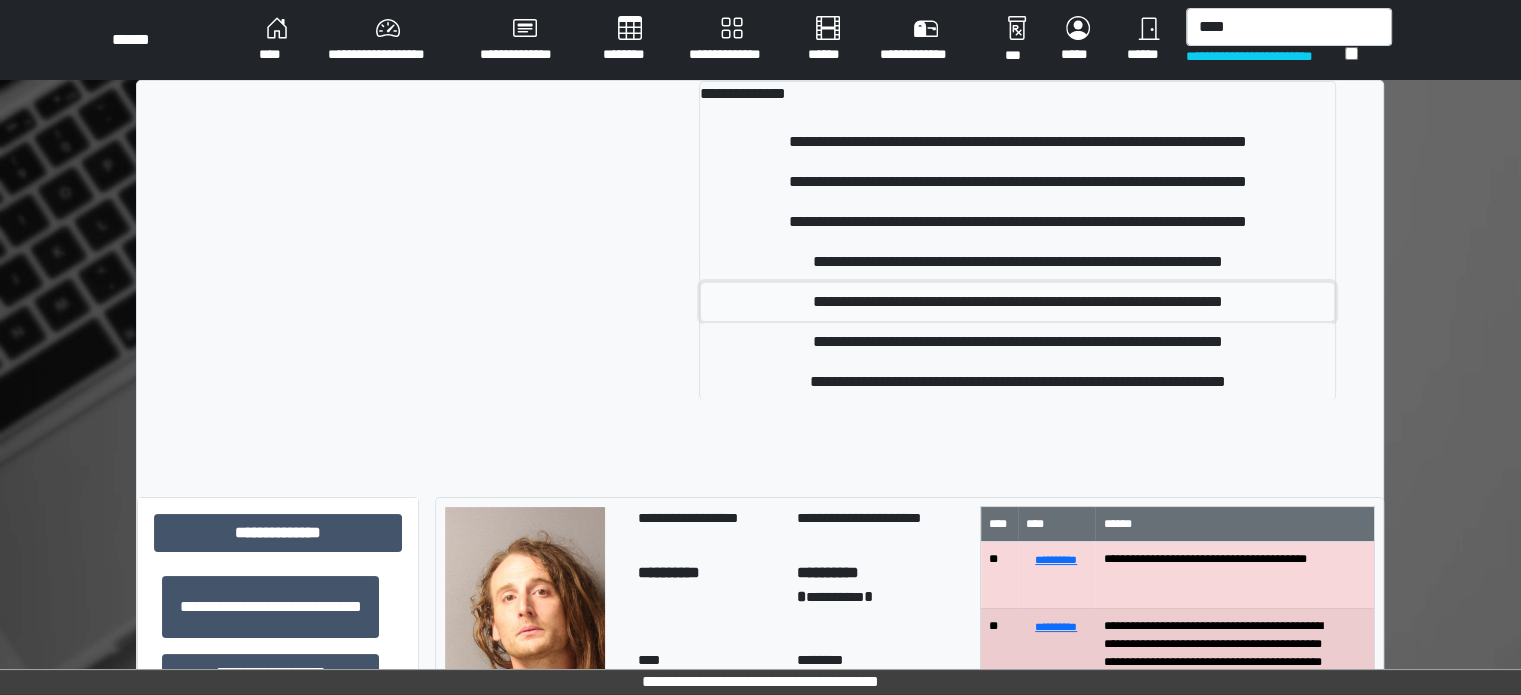 click on "**********" at bounding box center [1017, 302] 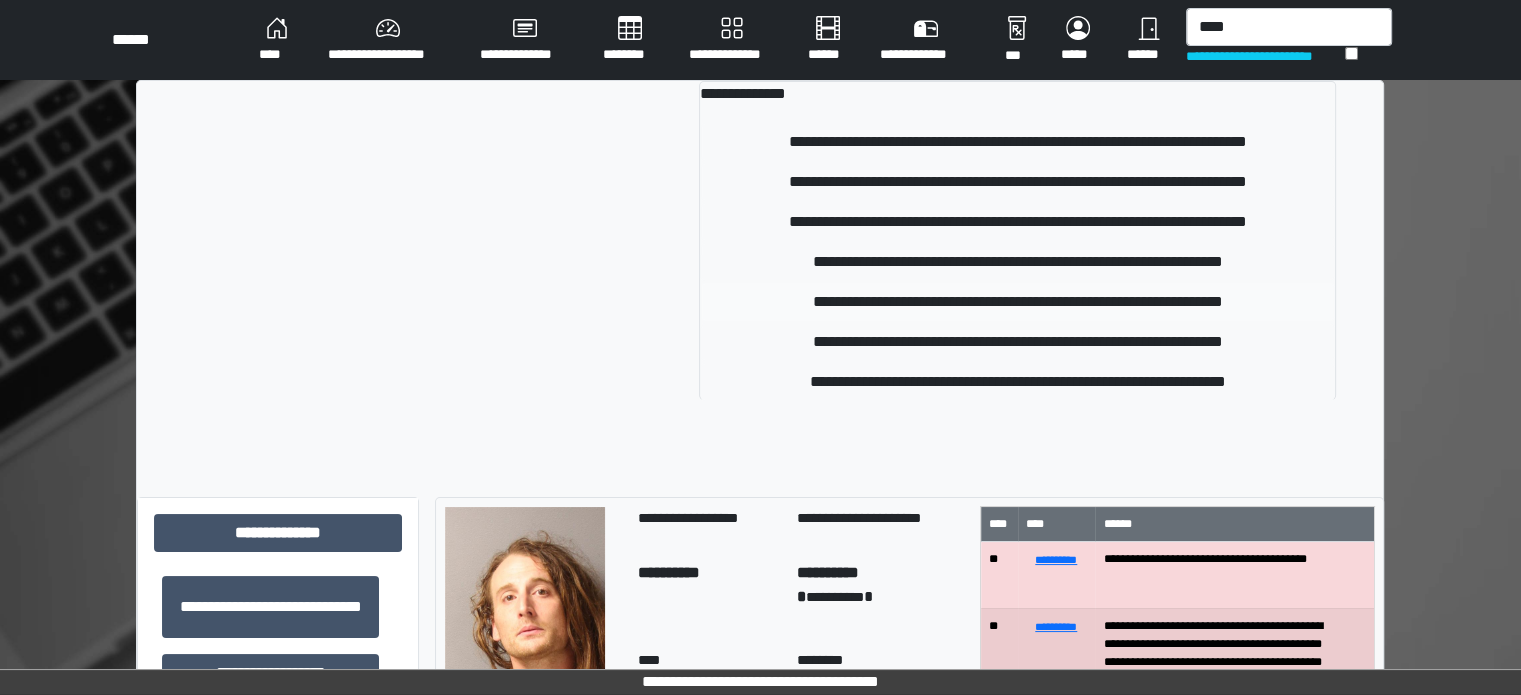 type 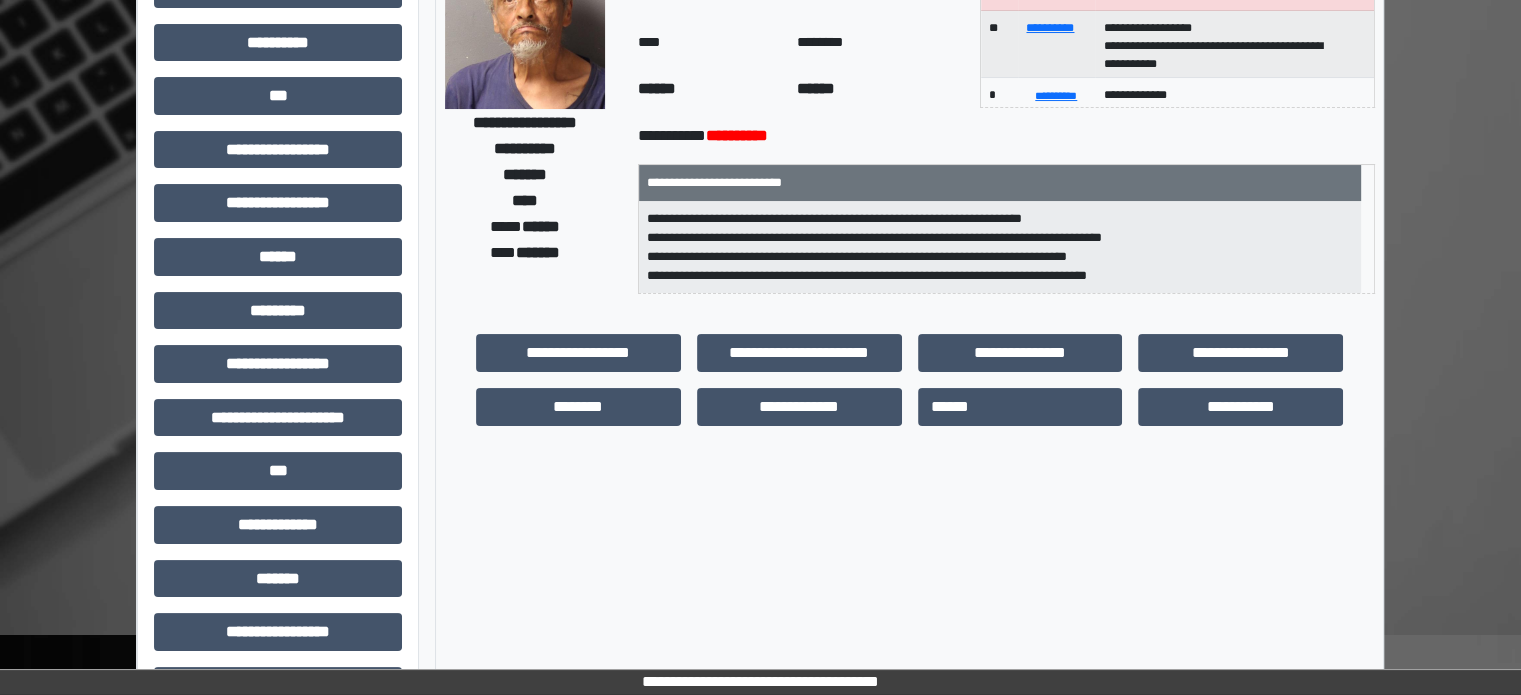 scroll, scrollTop: 471, scrollLeft: 0, axis: vertical 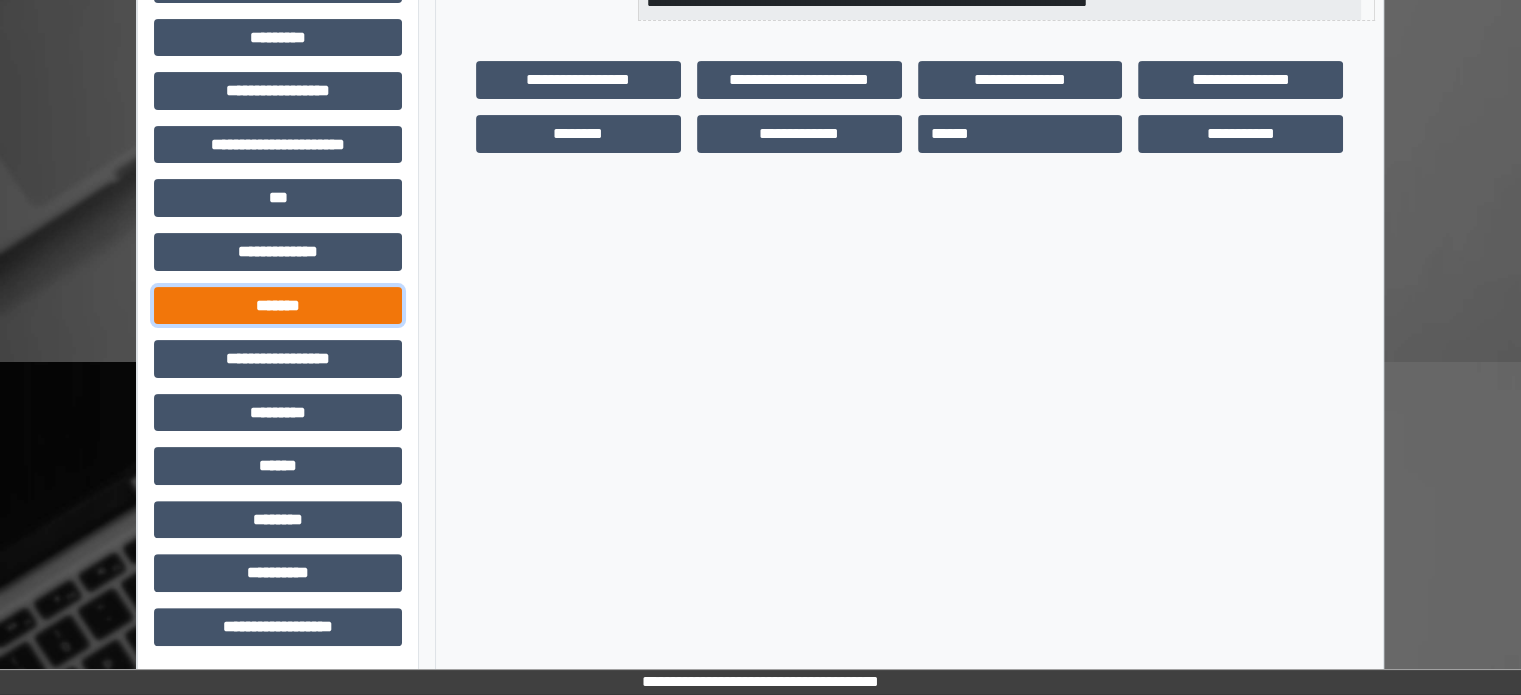 click on "*******" at bounding box center [278, 306] 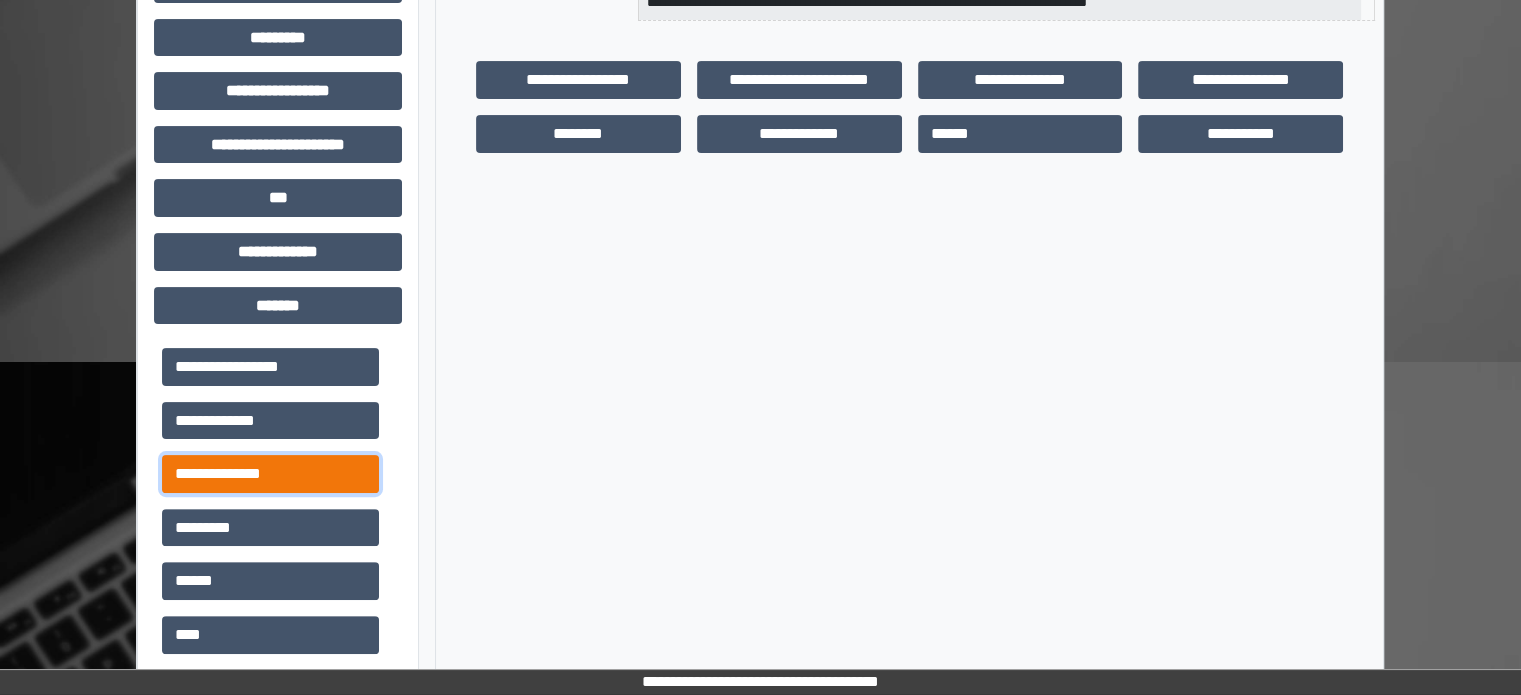 click on "**********" at bounding box center (270, 474) 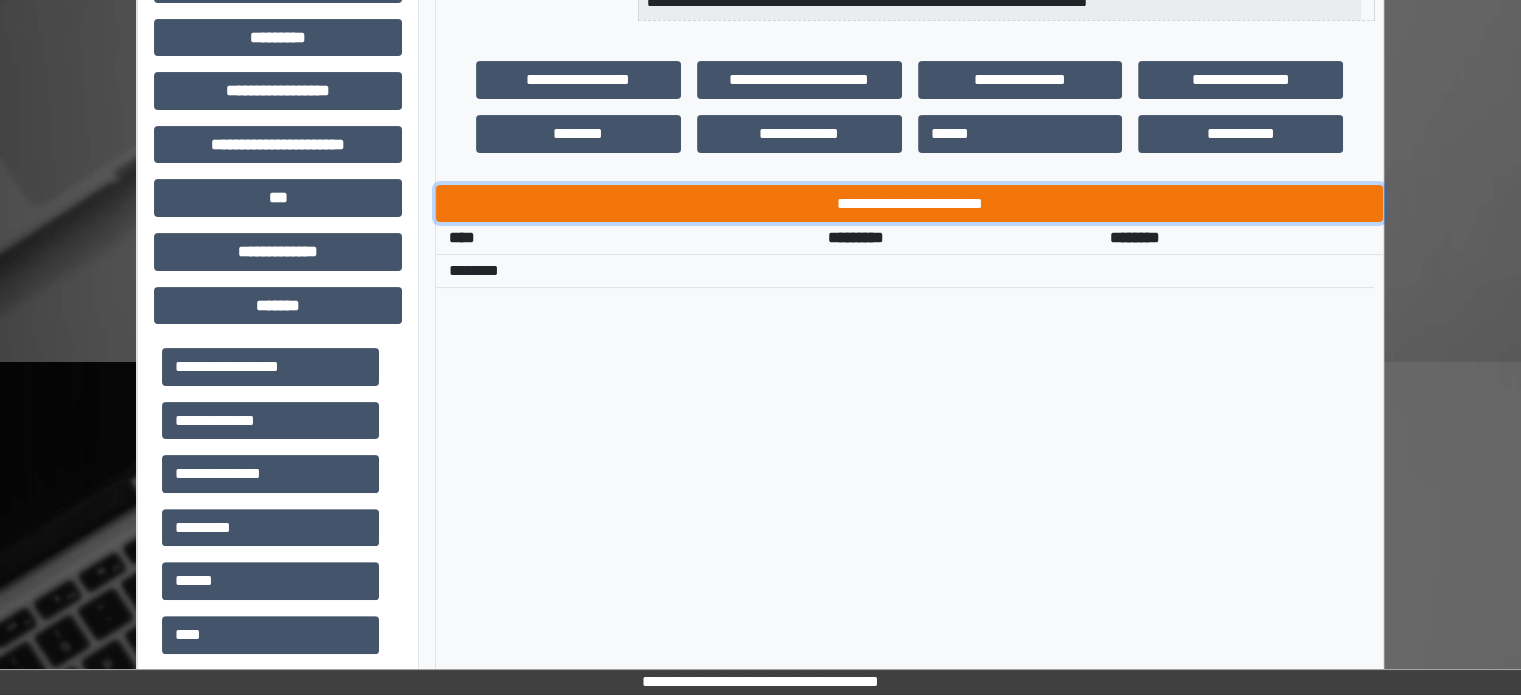 click on "**********" at bounding box center (909, 204) 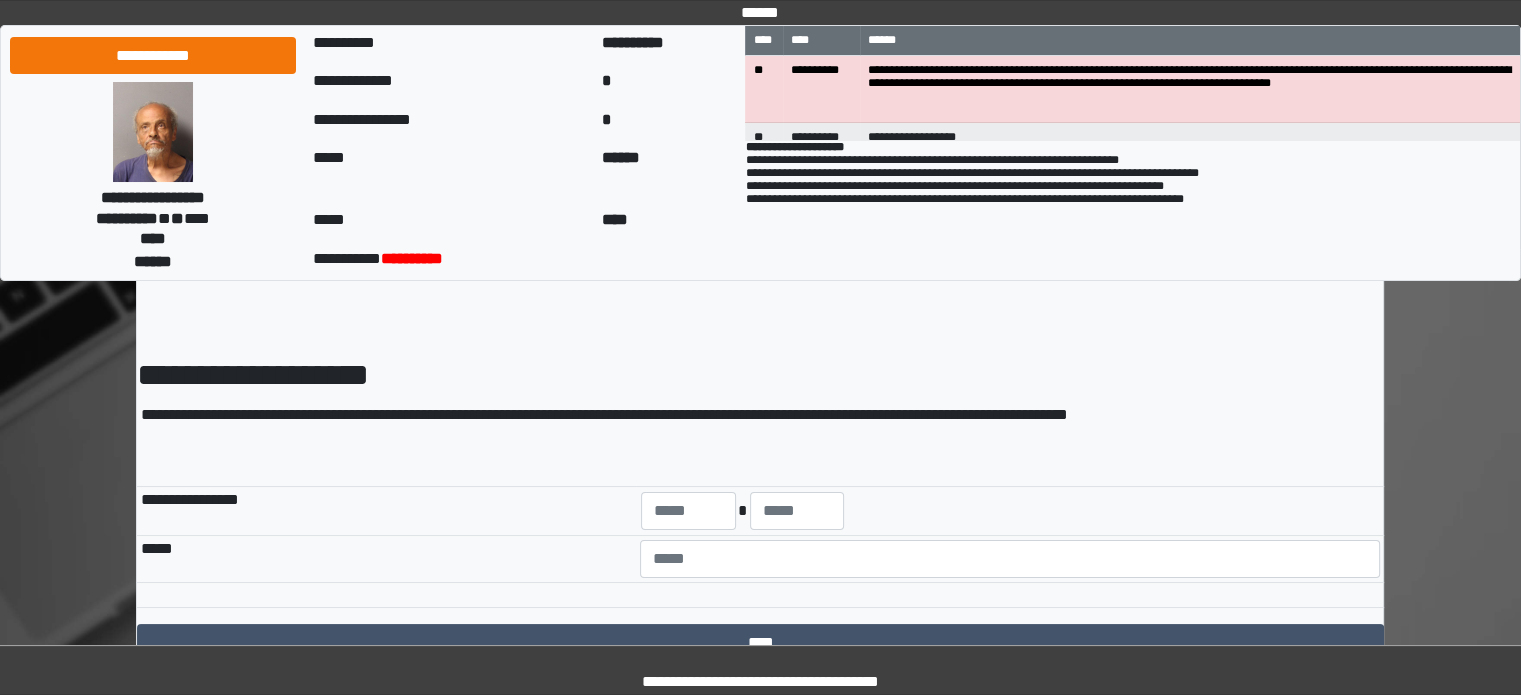 scroll, scrollTop: 100, scrollLeft: 0, axis: vertical 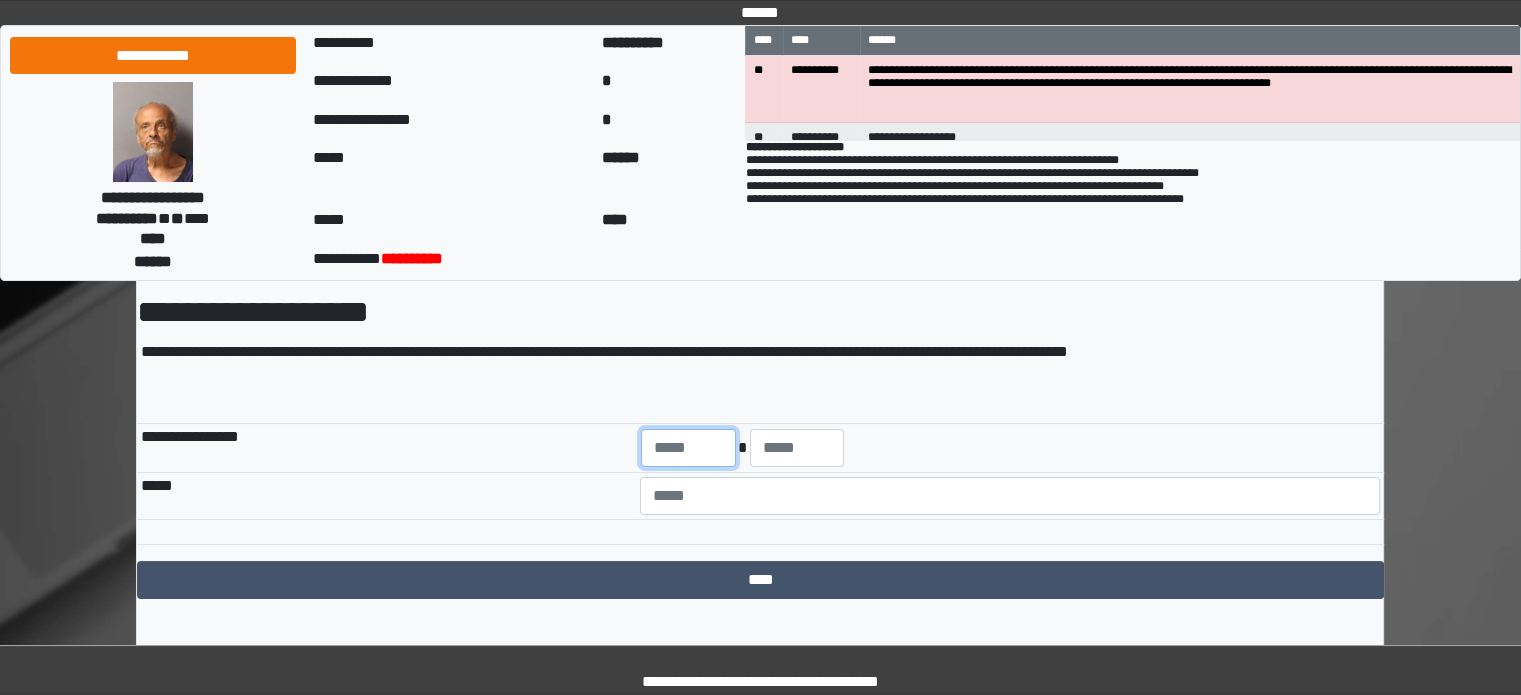 click at bounding box center (688, 448) 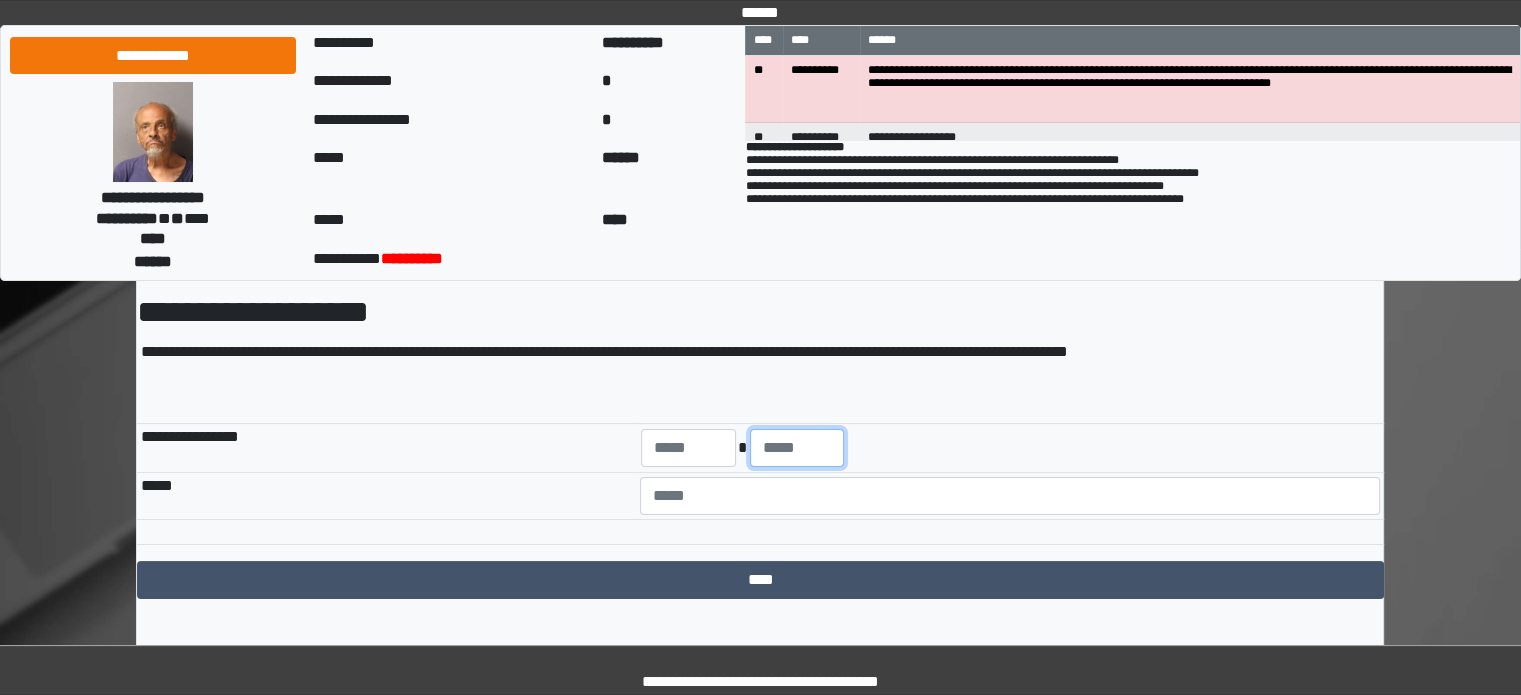 type on "**" 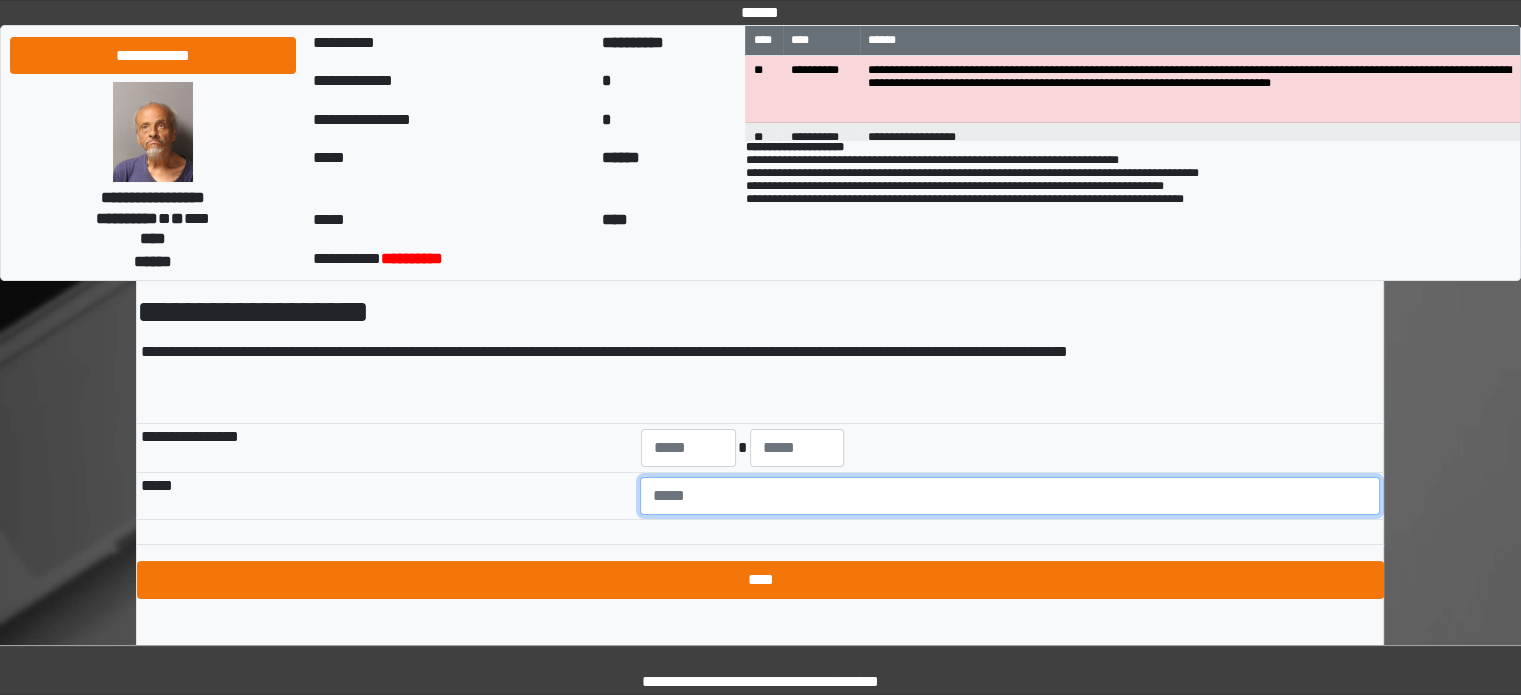 type on "**" 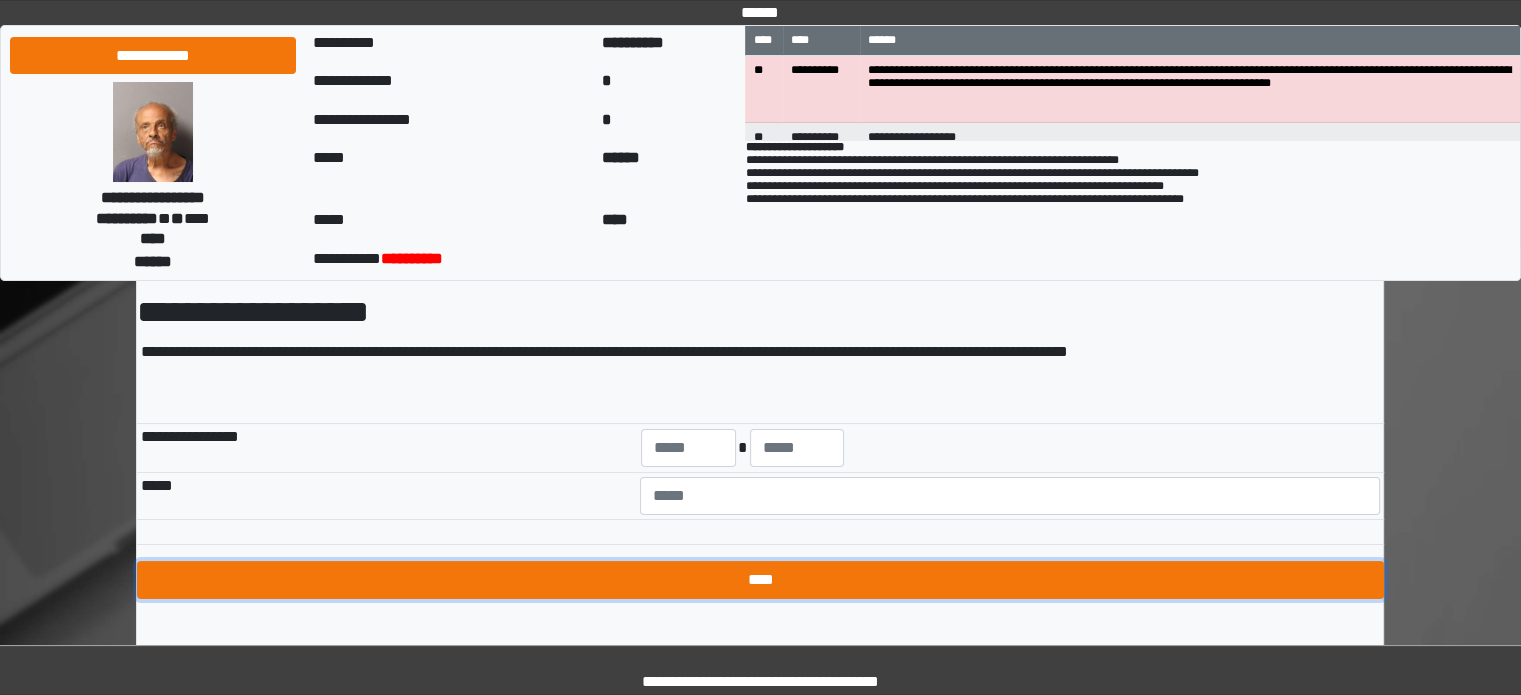 click on "****" at bounding box center [760, 580] 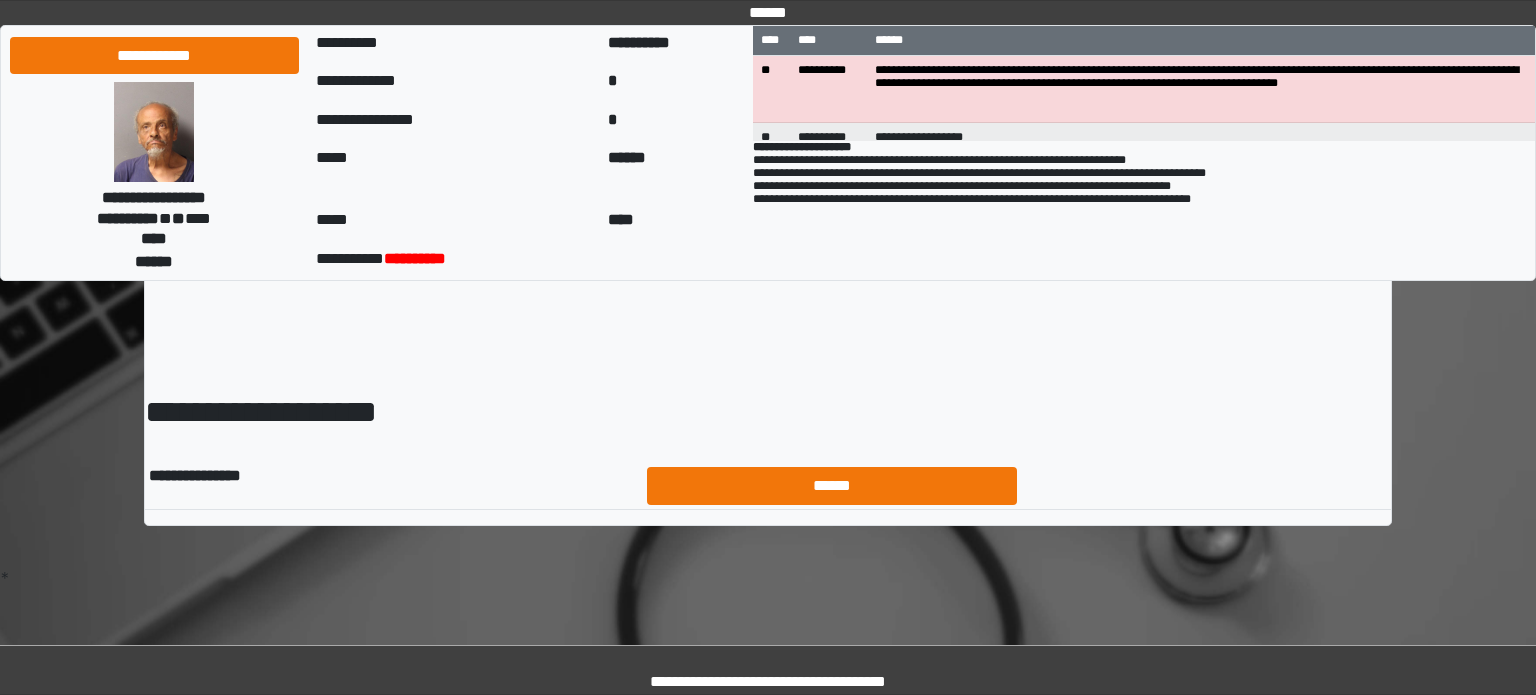 scroll, scrollTop: 0, scrollLeft: 0, axis: both 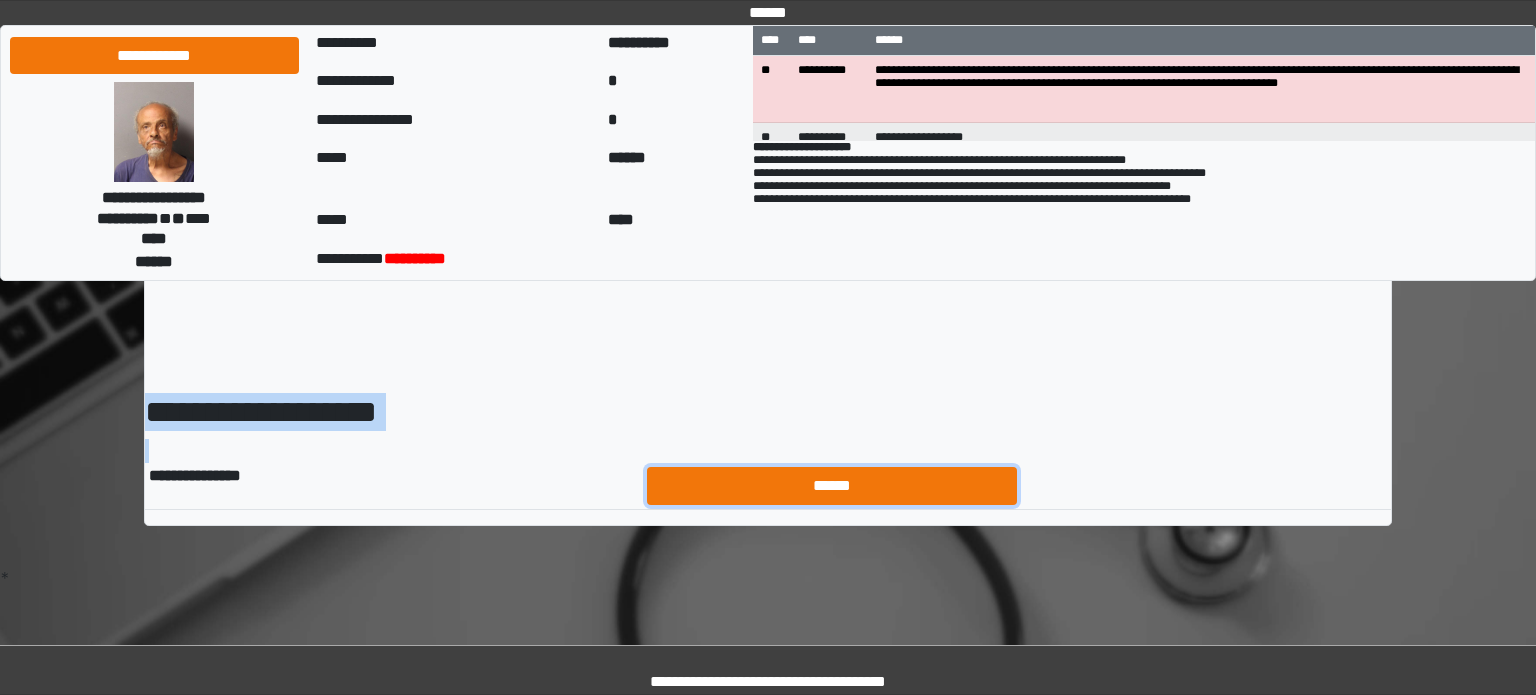 click on "******" at bounding box center (832, 486) 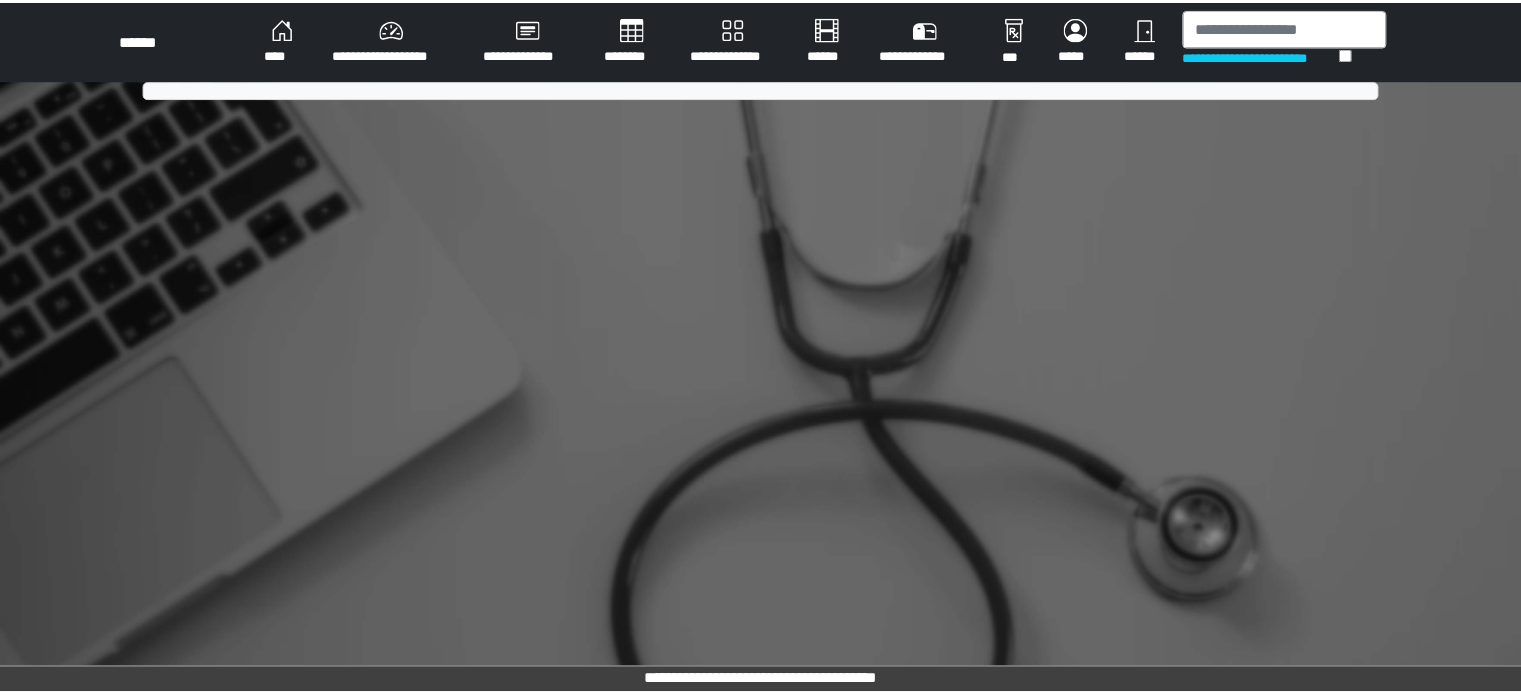 scroll, scrollTop: 0, scrollLeft: 0, axis: both 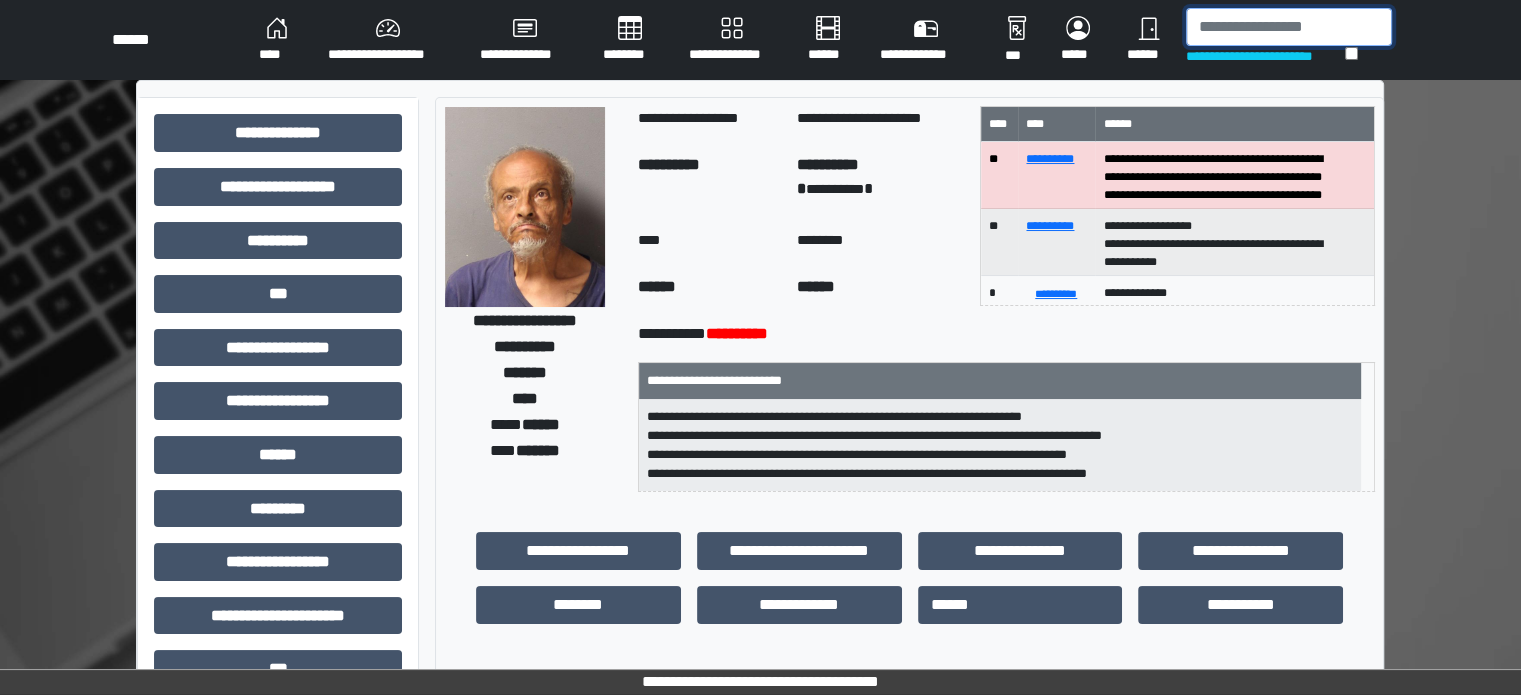 click at bounding box center [1289, 27] 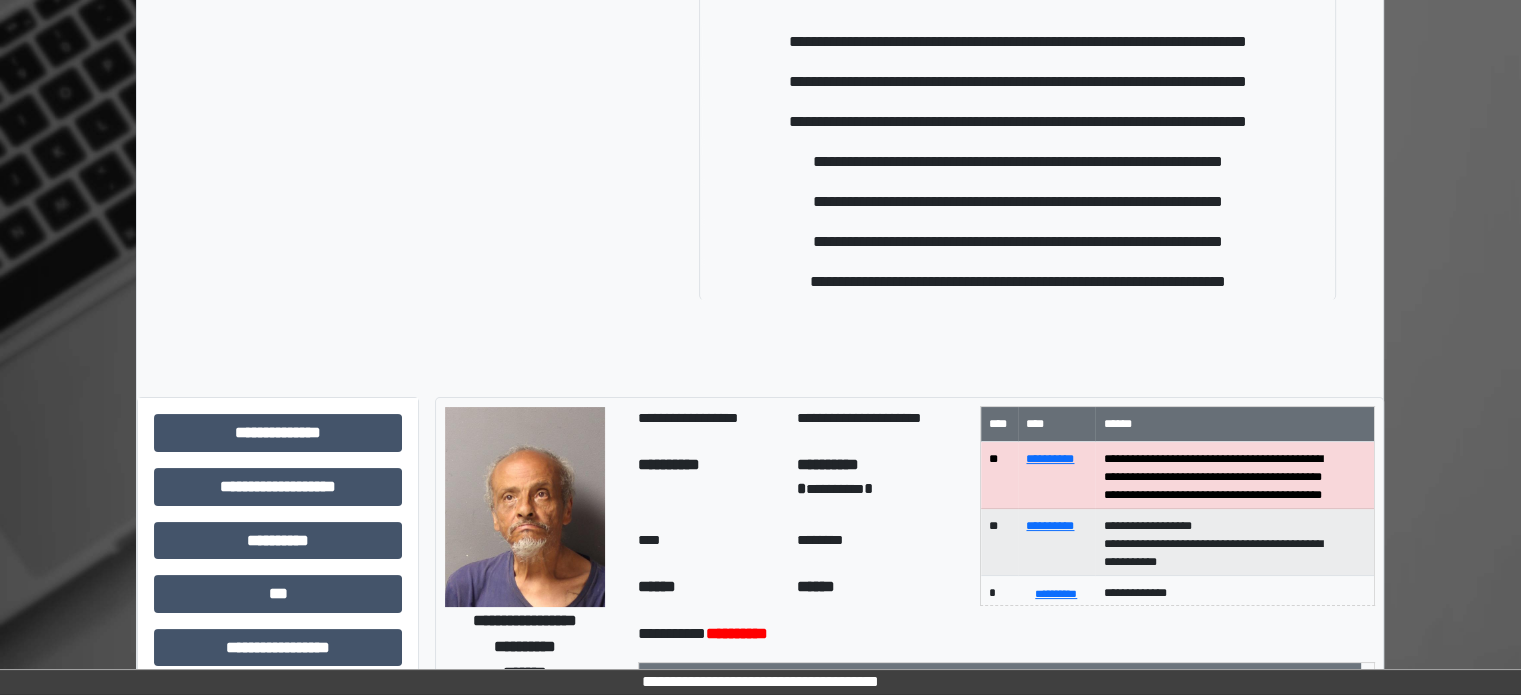 scroll, scrollTop: 0, scrollLeft: 0, axis: both 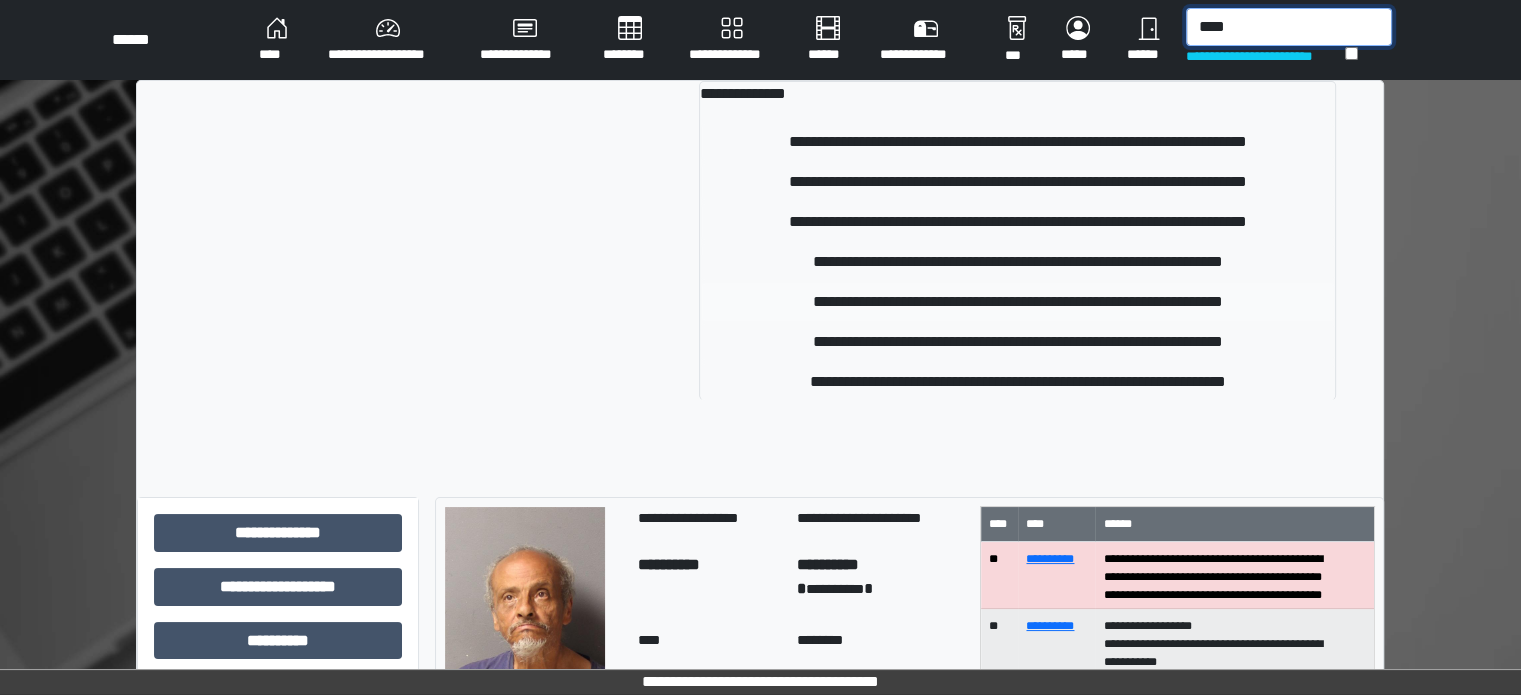 type on "****" 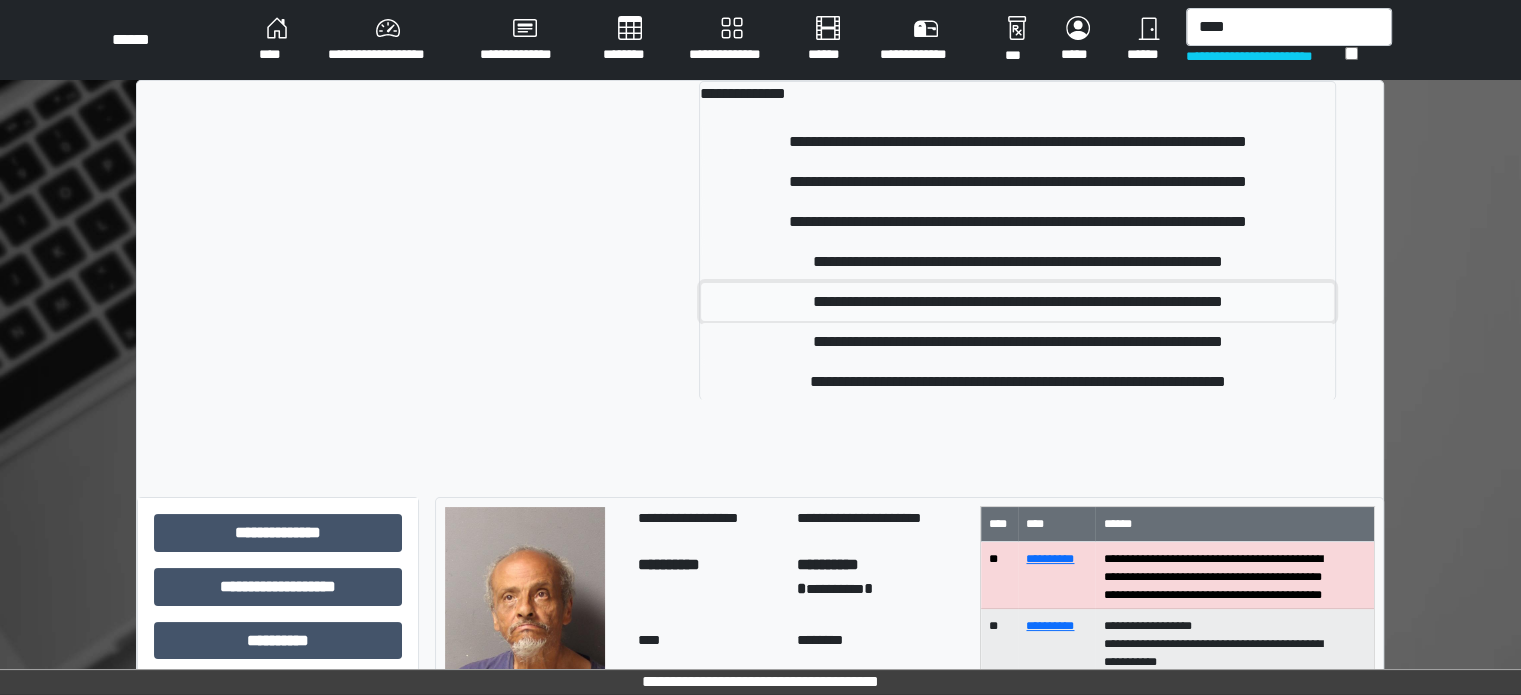 click on "**********" at bounding box center (1017, 302) 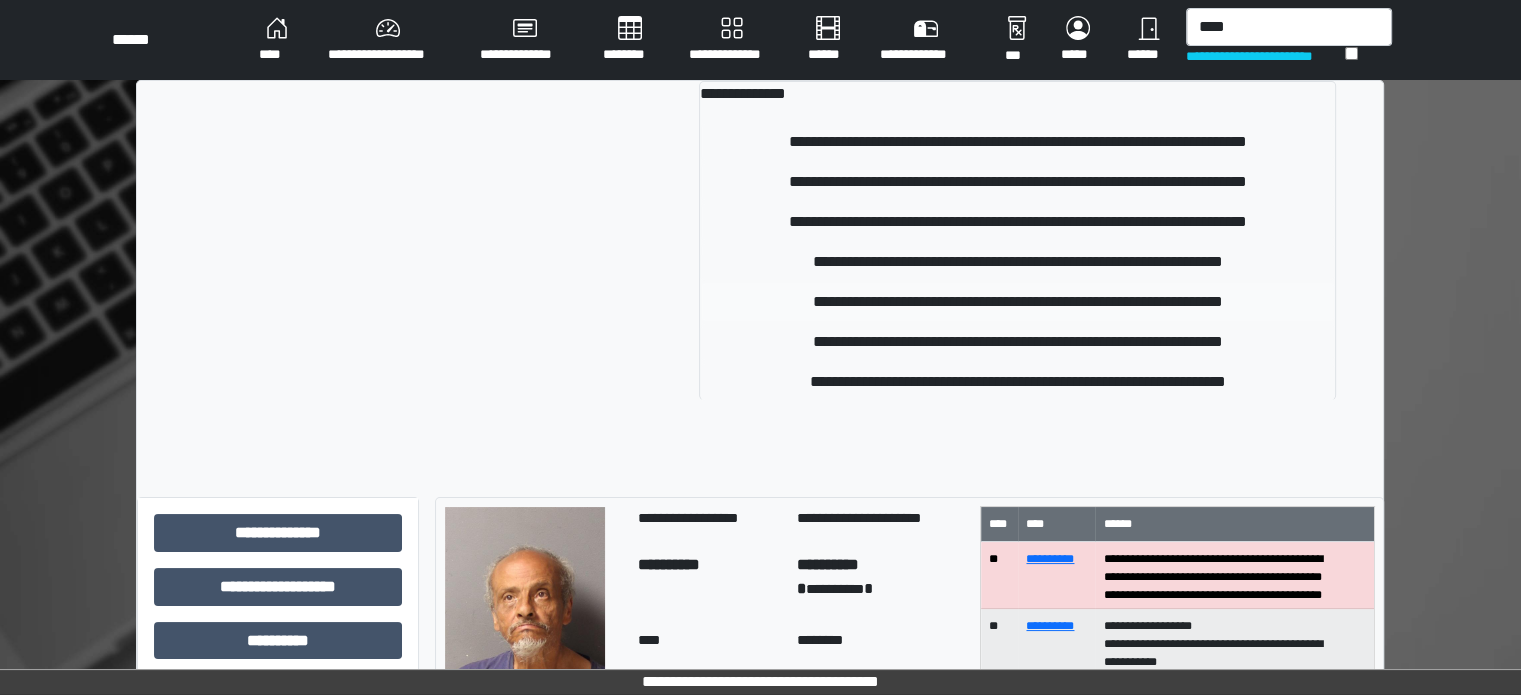 type 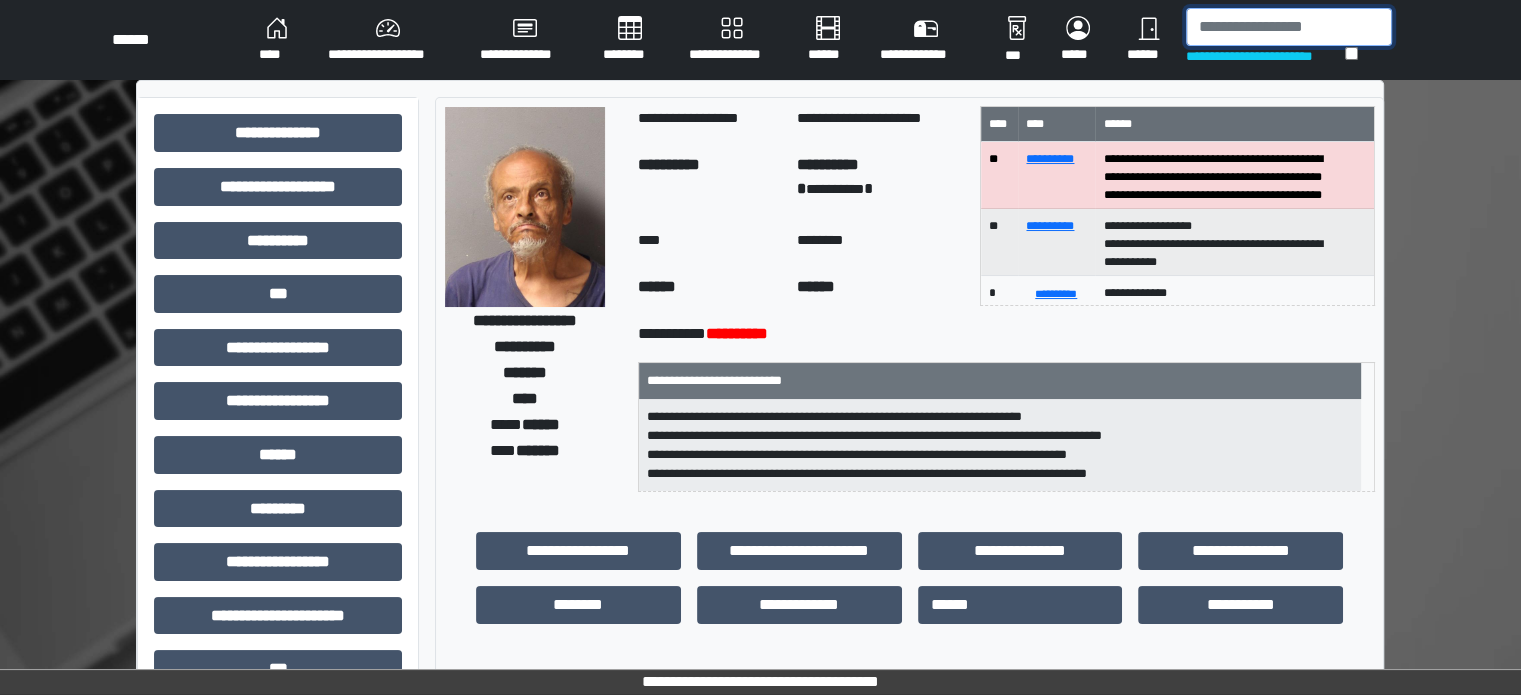 click at bounding box center (1289, 27) 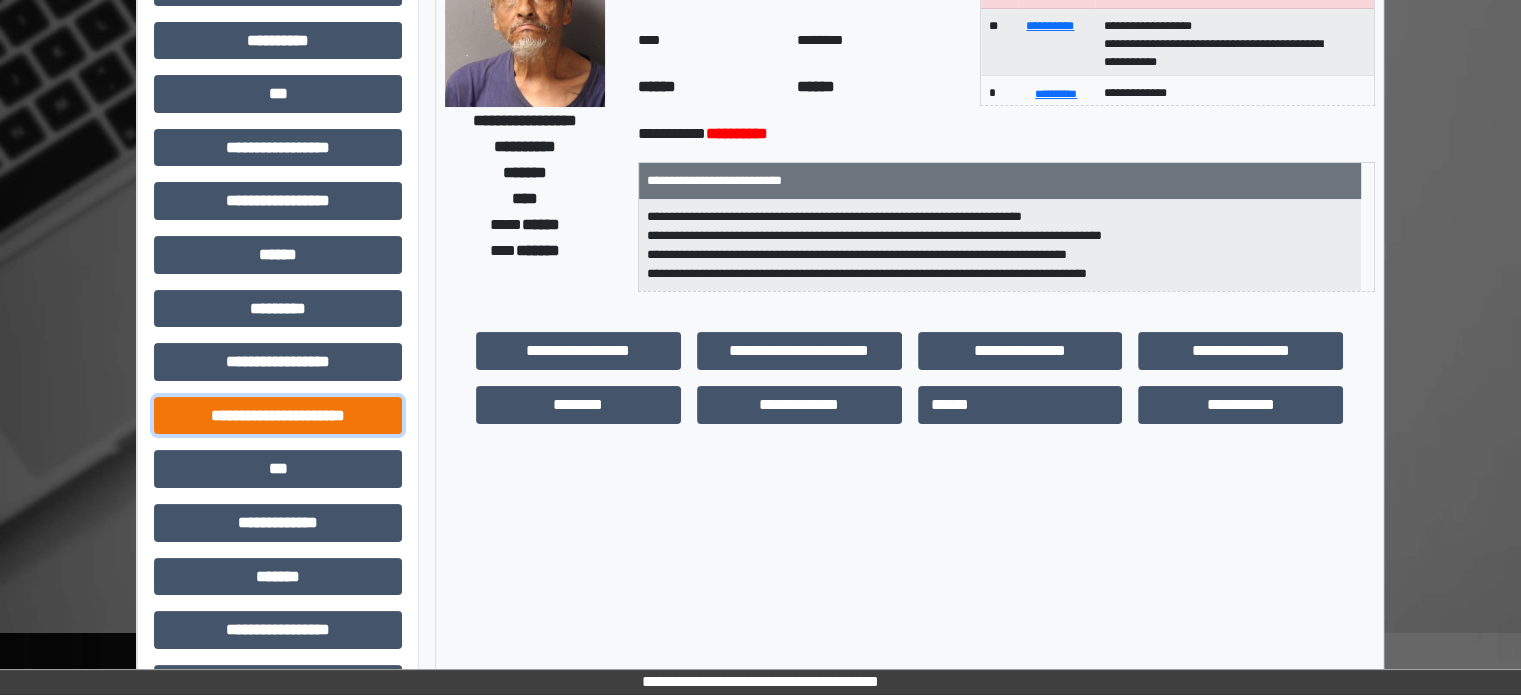 click on "**********" at bounding box center [278, 416] 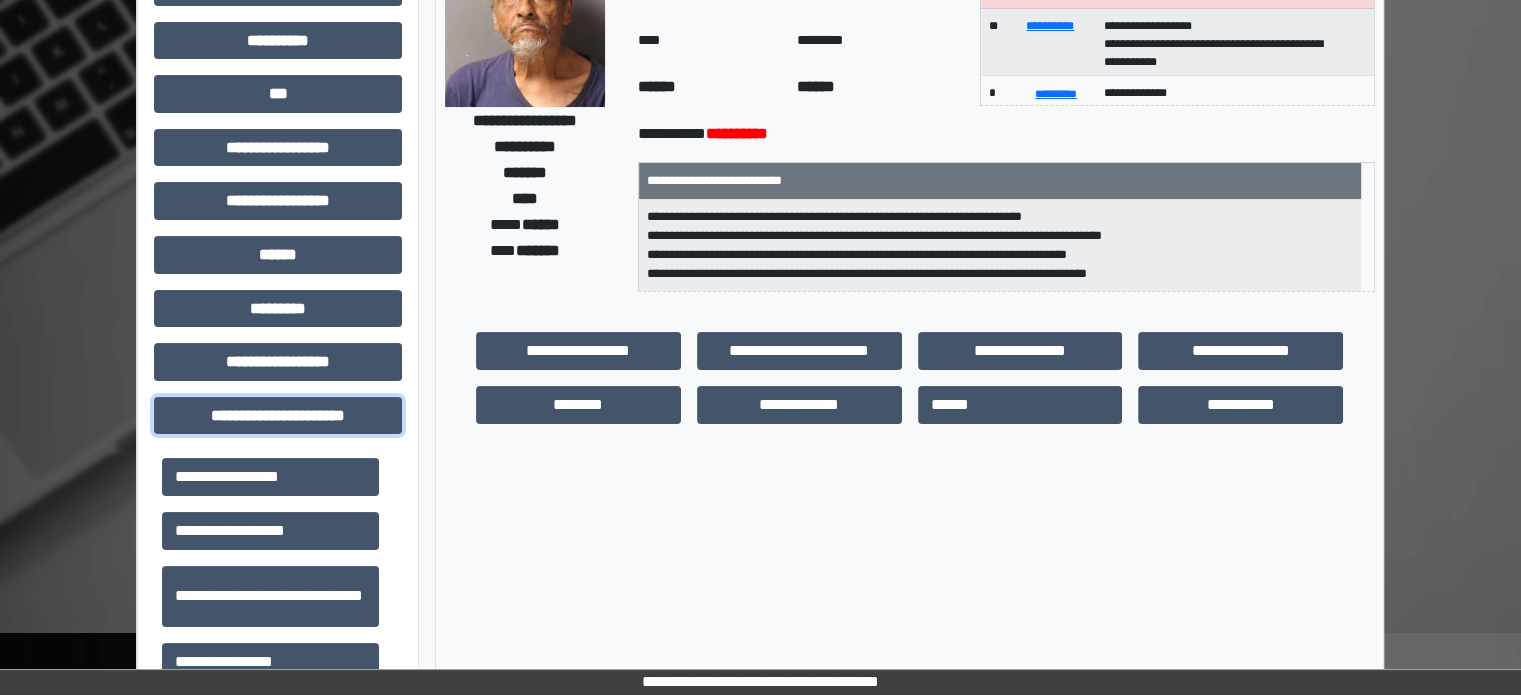 scroll, scrollTop: 600, scrollLeft: 0, axis: vertical 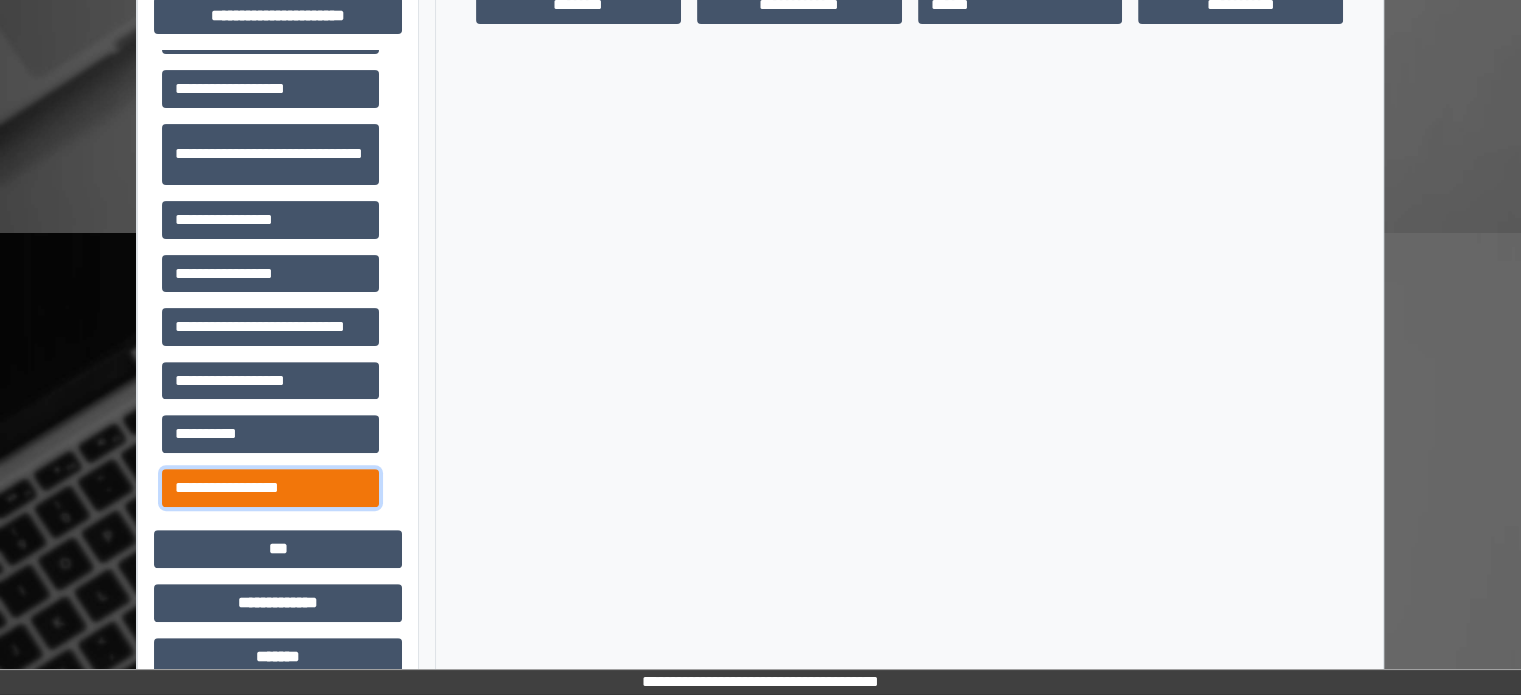 click on "**********" at bounding box center [270, 488] 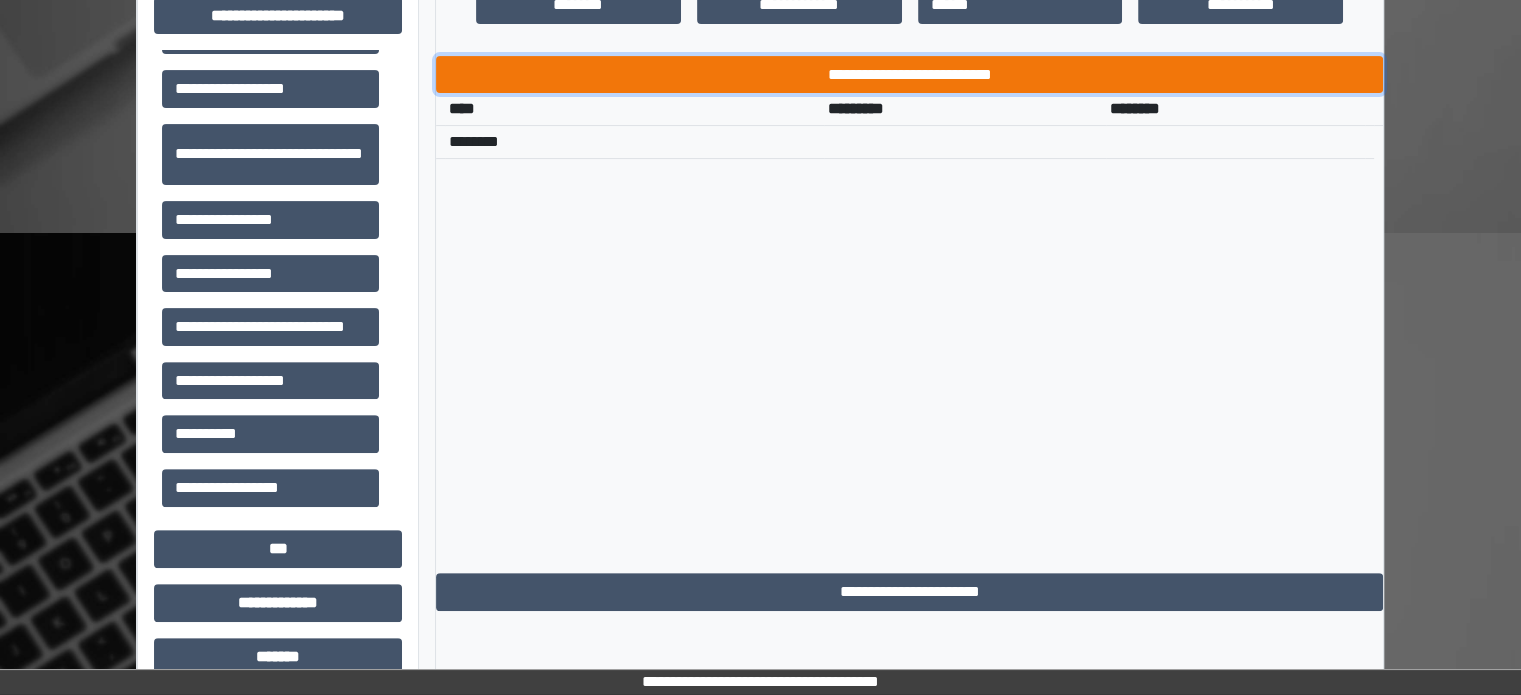 click on "**********" at bounding box center [909, 75] 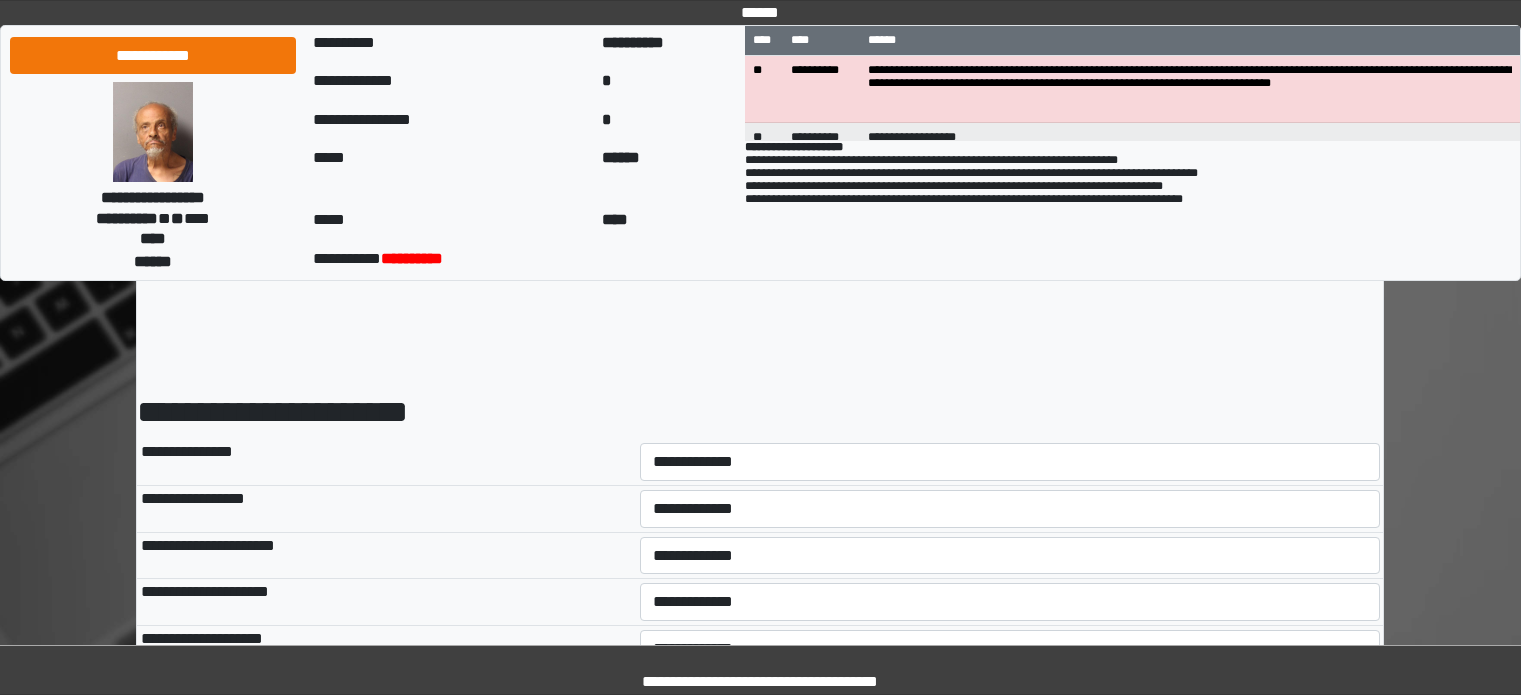 scroll, scrollTop: 0, scrollLeft: 0, axis: both 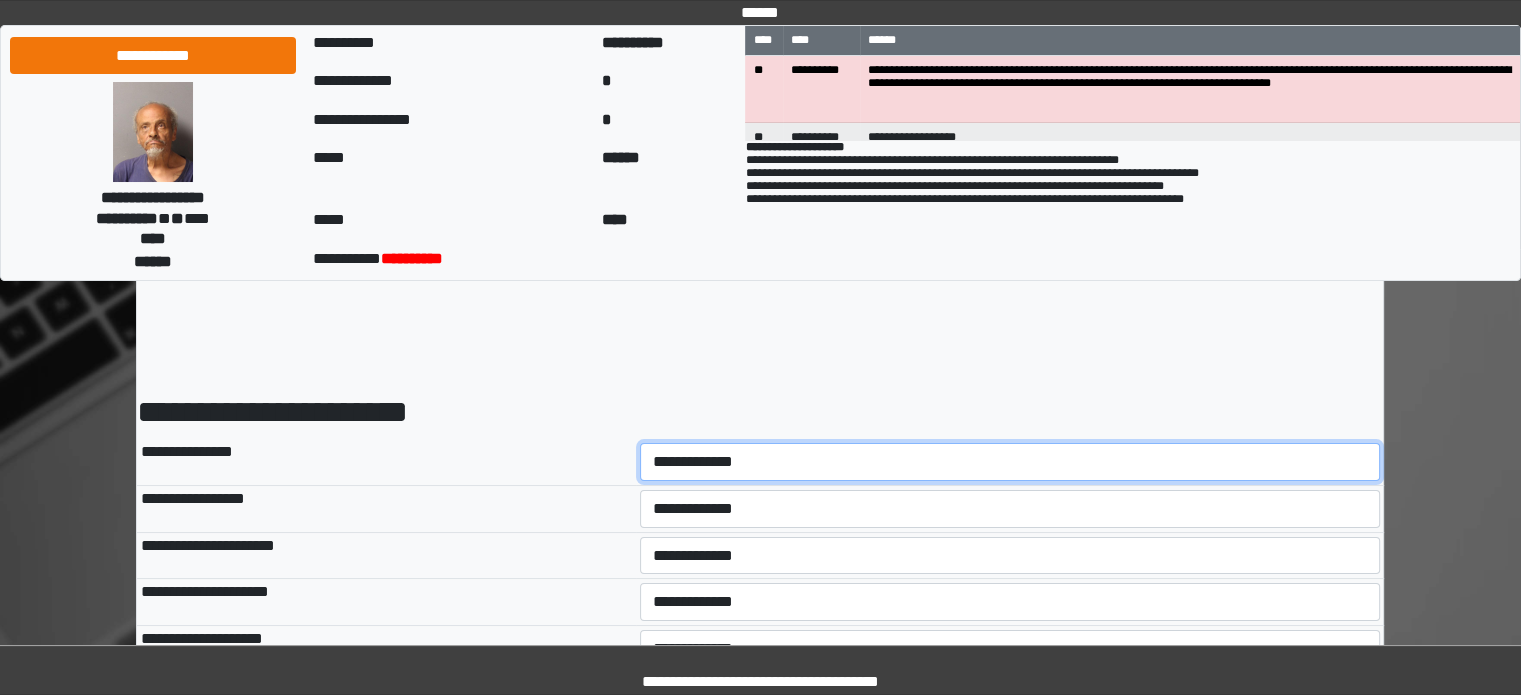 click on "**********" at bounding box center [1010, 462] 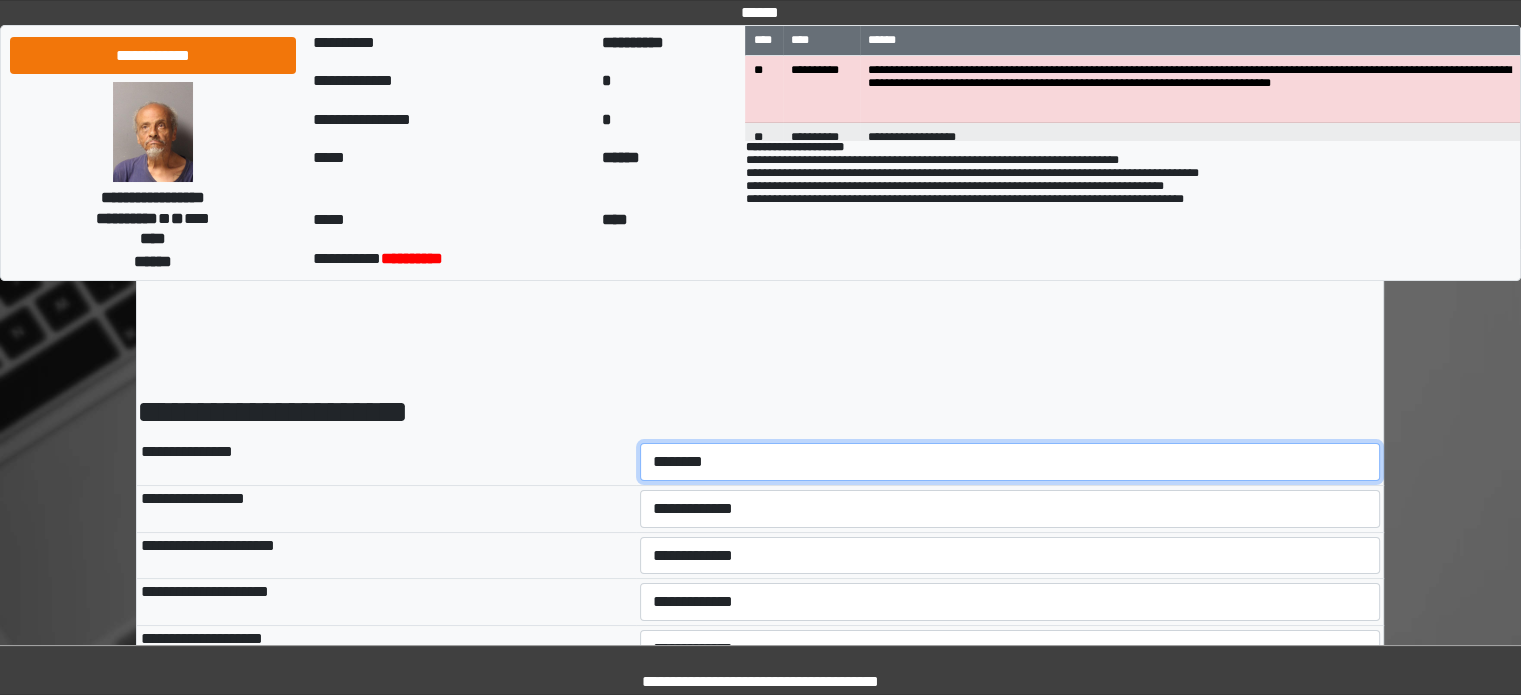 click on "**********" at bounding box center [1010, 462] 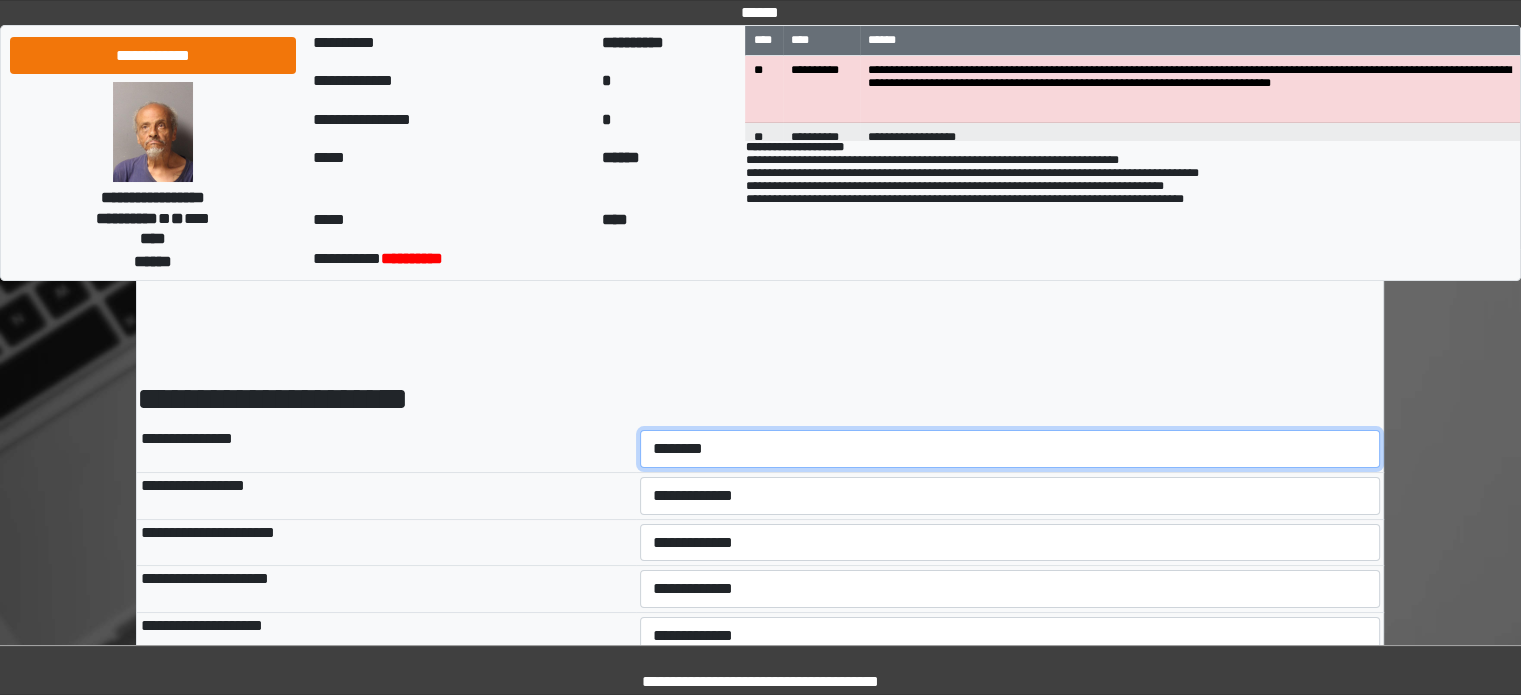 scroll, scrollTop: 200, scrollLeft: 0, axis: vertical 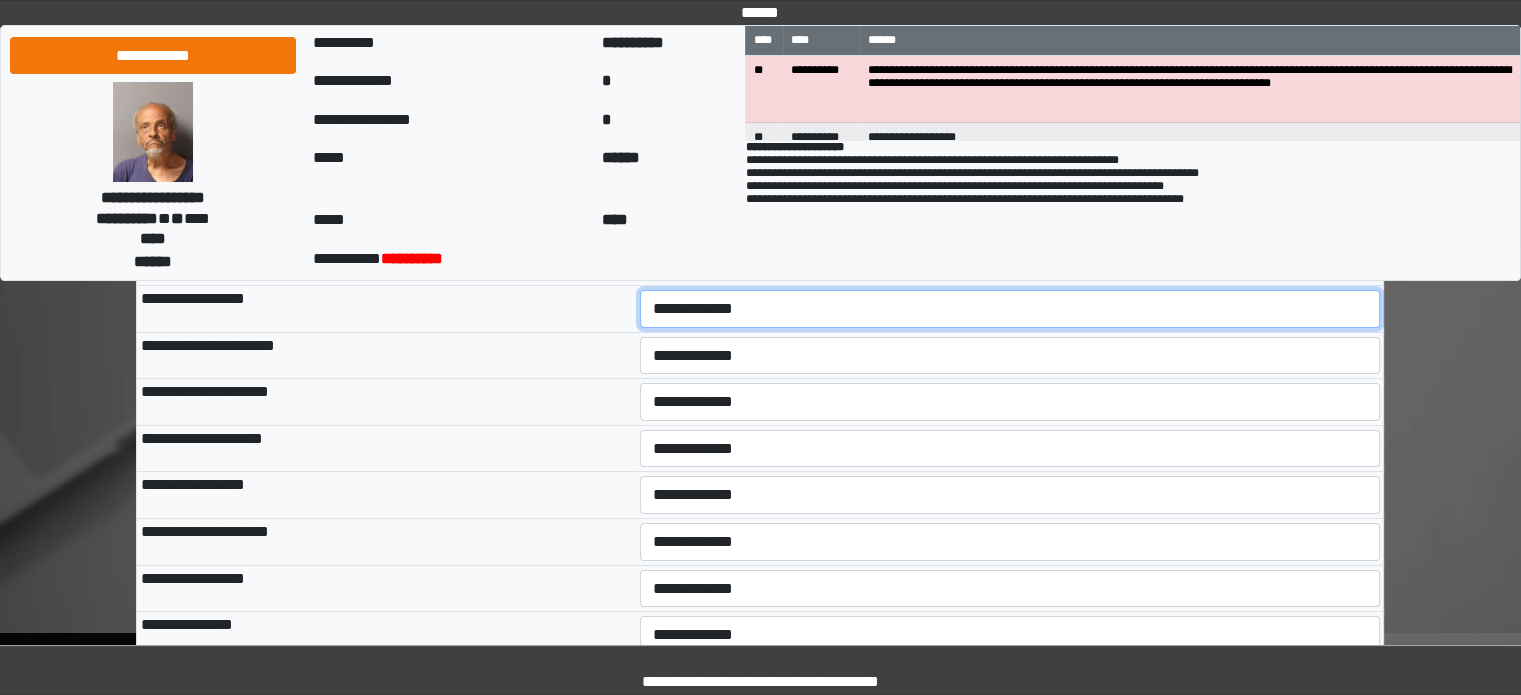 click on "**********" at bounding box center (1010, 309) 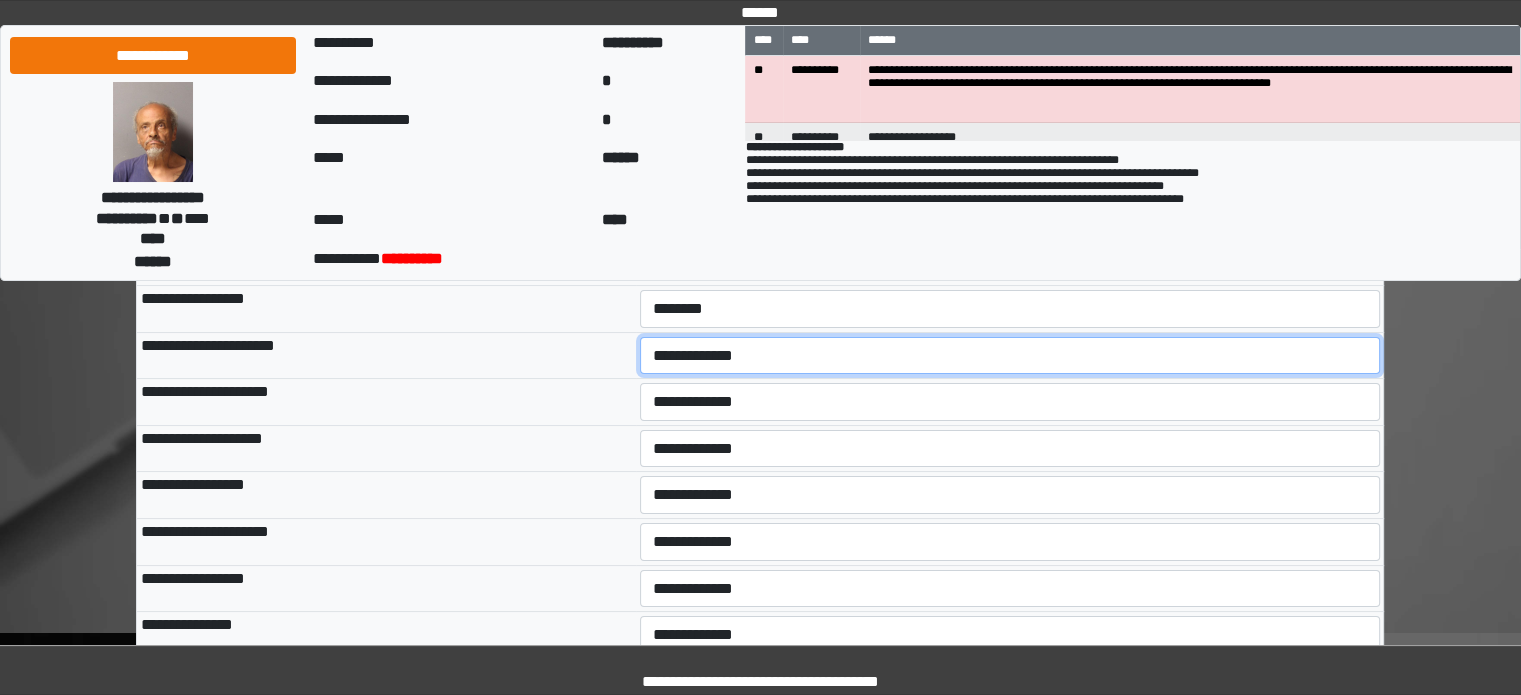 click on "**********" at bounding box center (1010, 356) 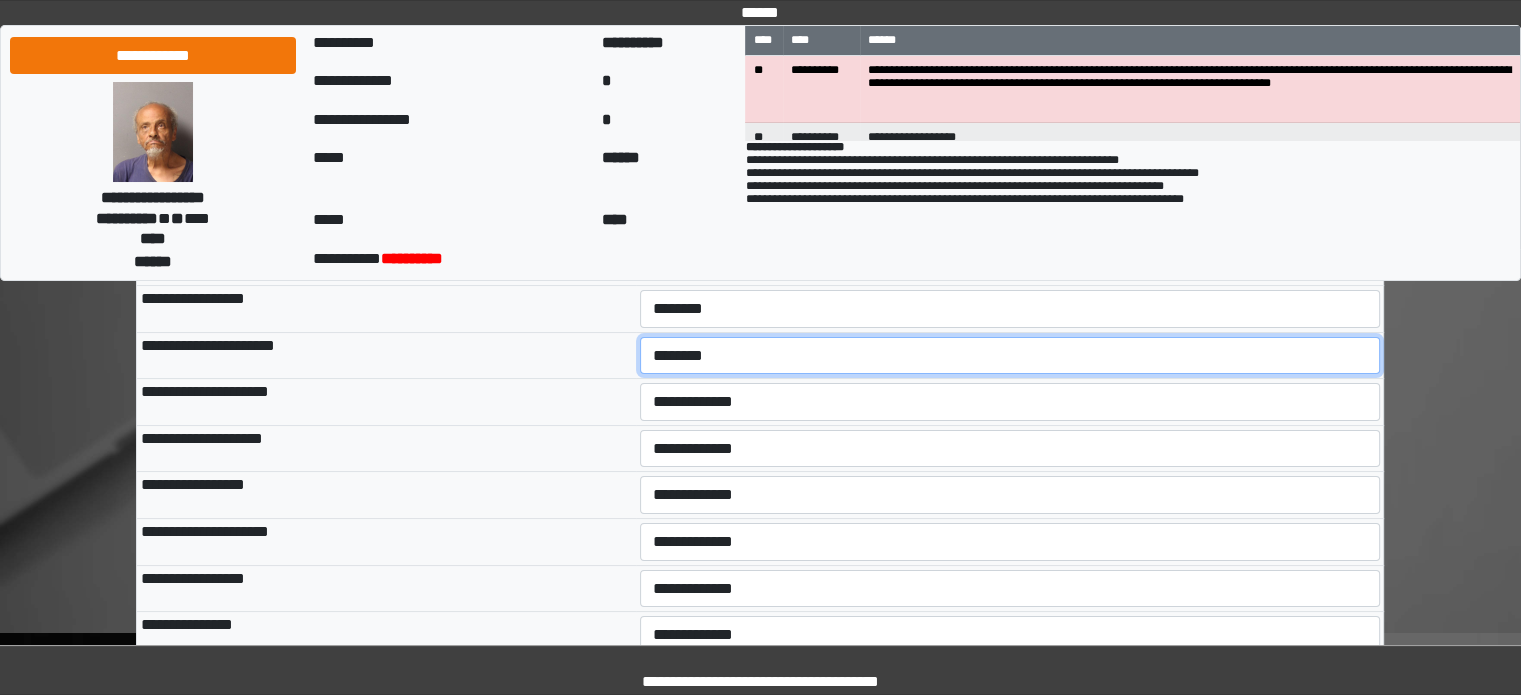 click on "**********" at bounding box center [1010, 356] 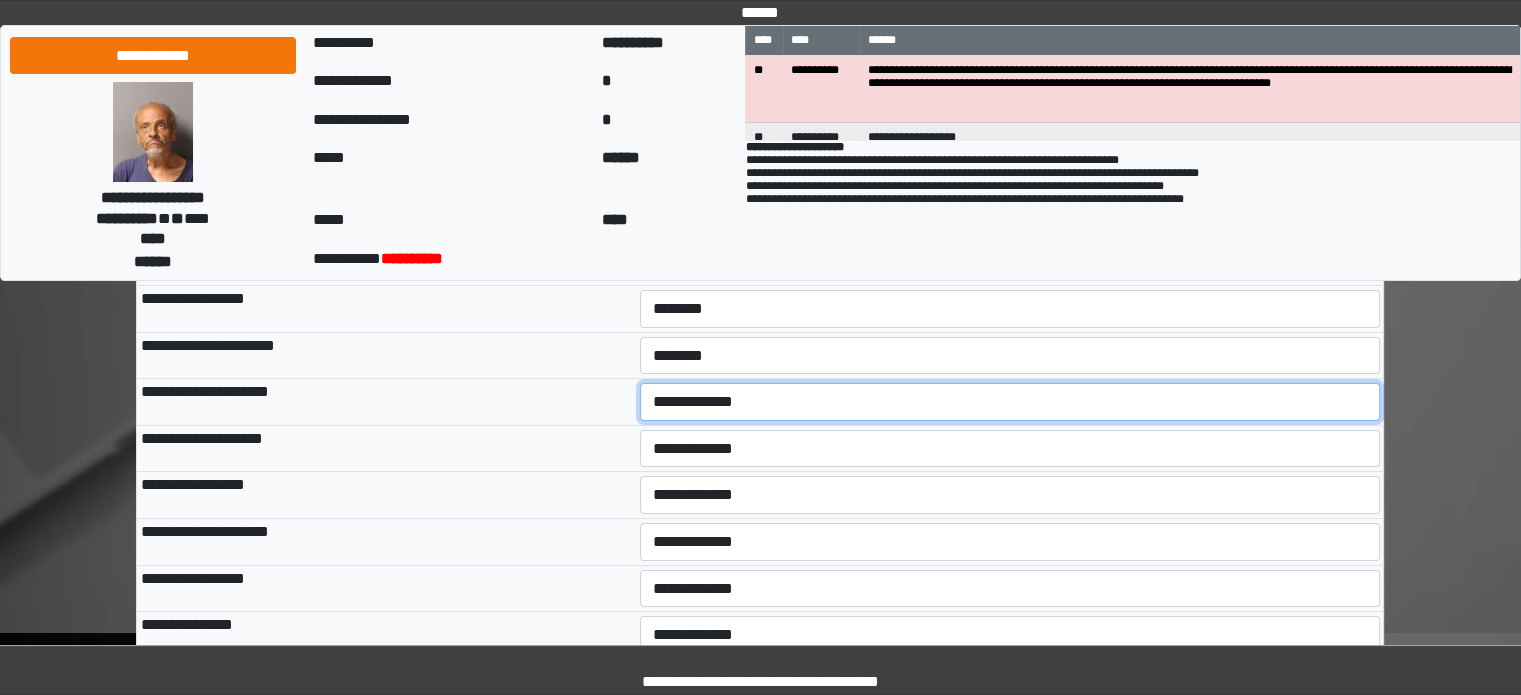 click on "**********" at bounding box center (1010, 402) 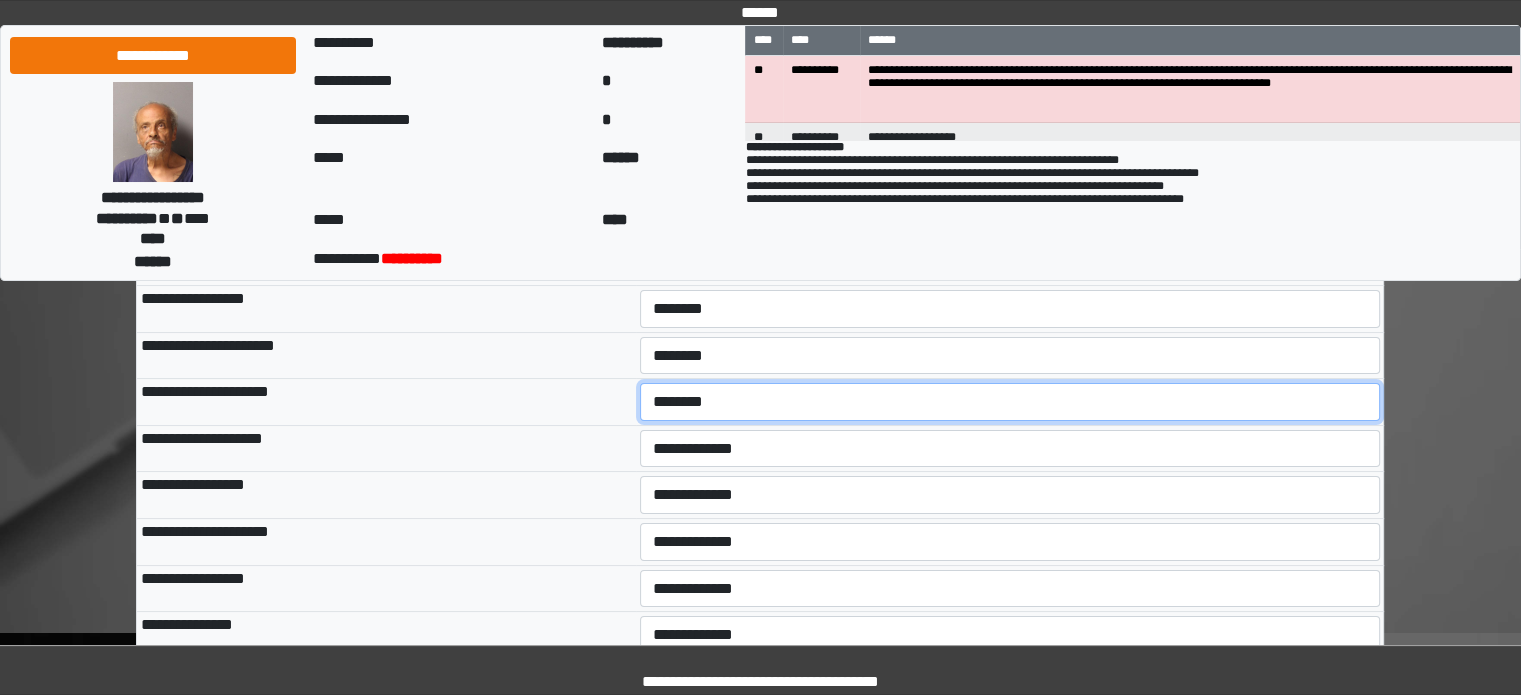 click on "**********" at bounding box center (1010, 402) 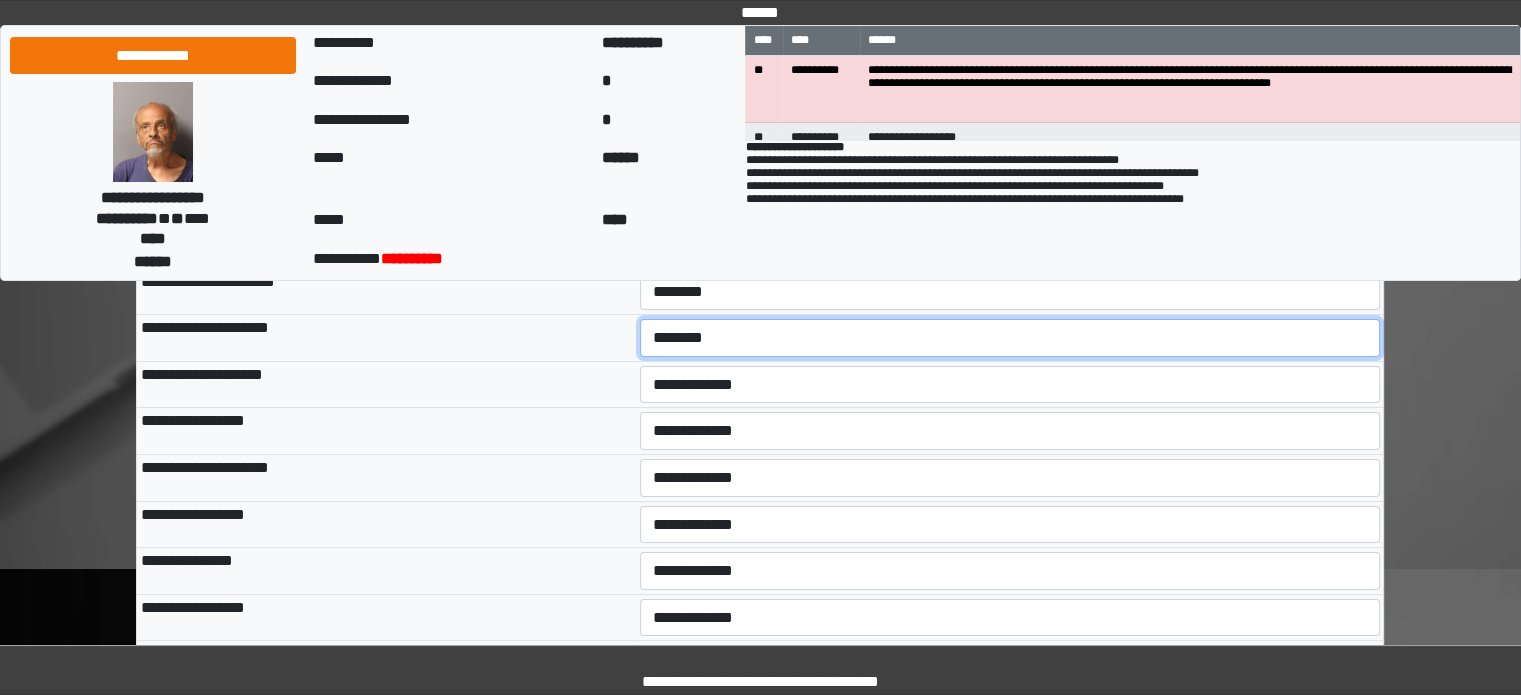 scroll, scrollTop: 300, scrollLeft: 0, axis: vertical 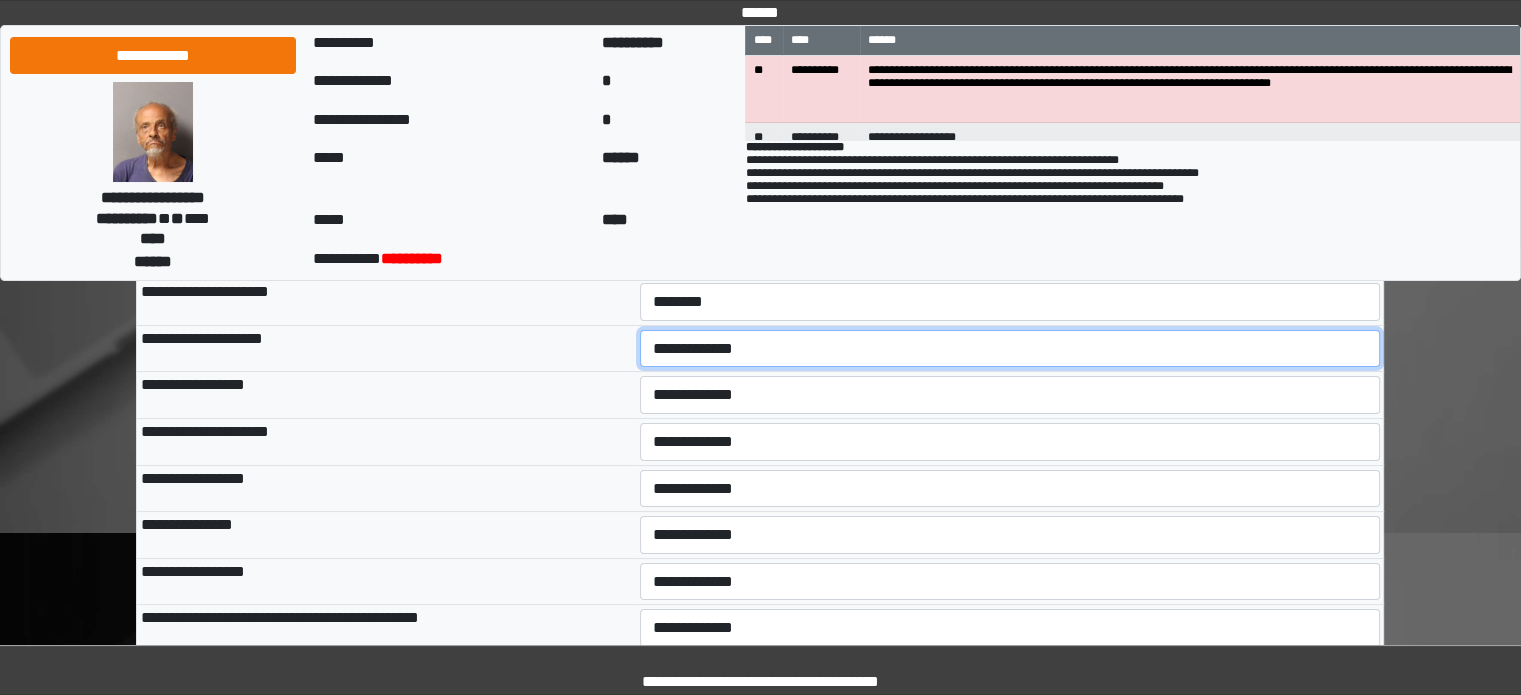click on "**********" at bounding box center [1010, 349] 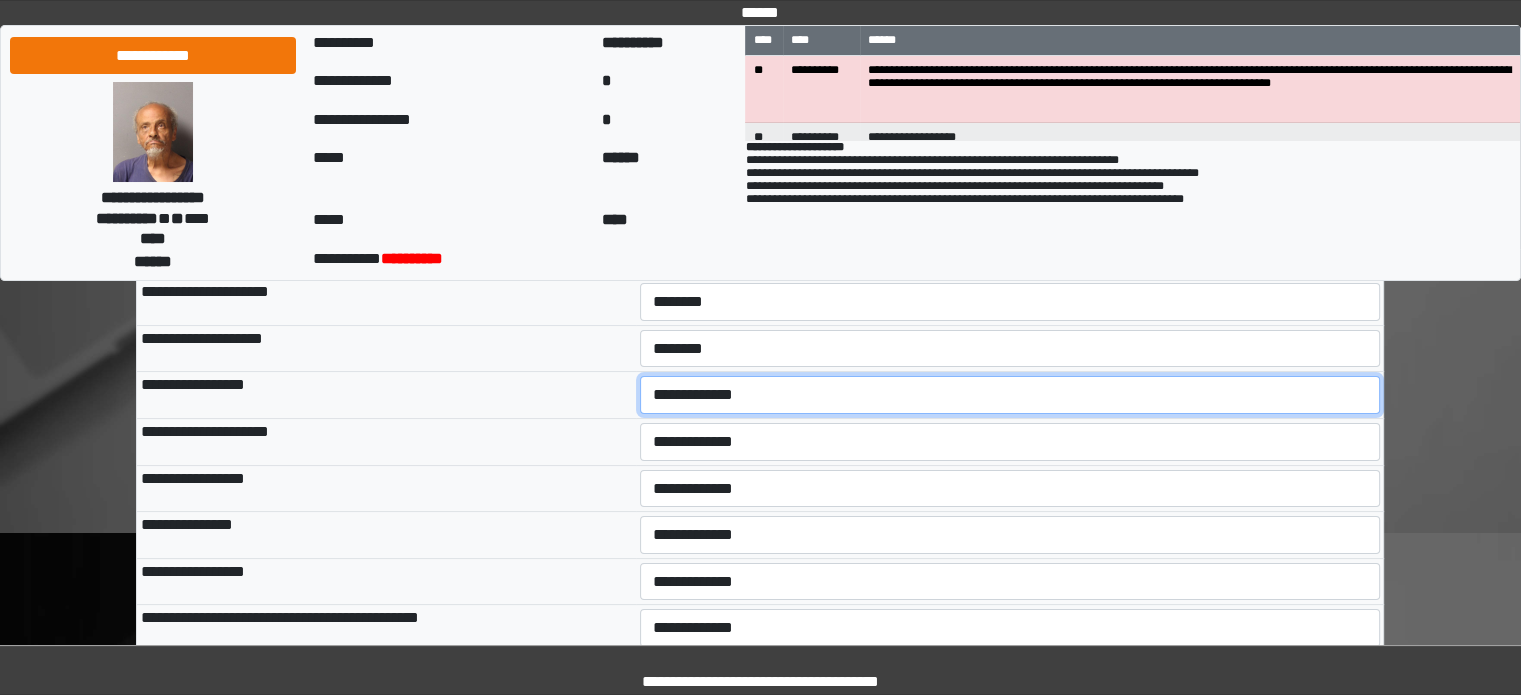 click on "**********" at bounding box center [1010, 395] 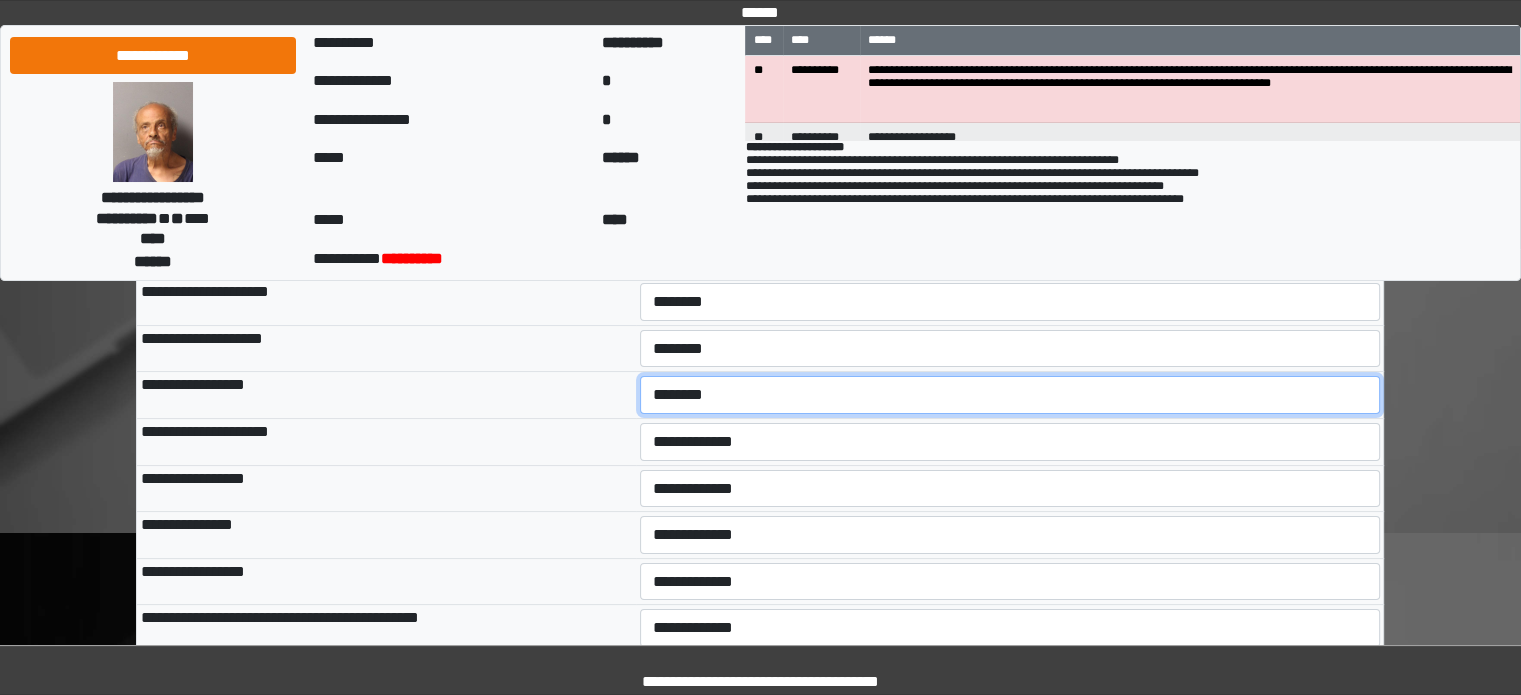 click on "**********" at bounding box center [1010, 395] 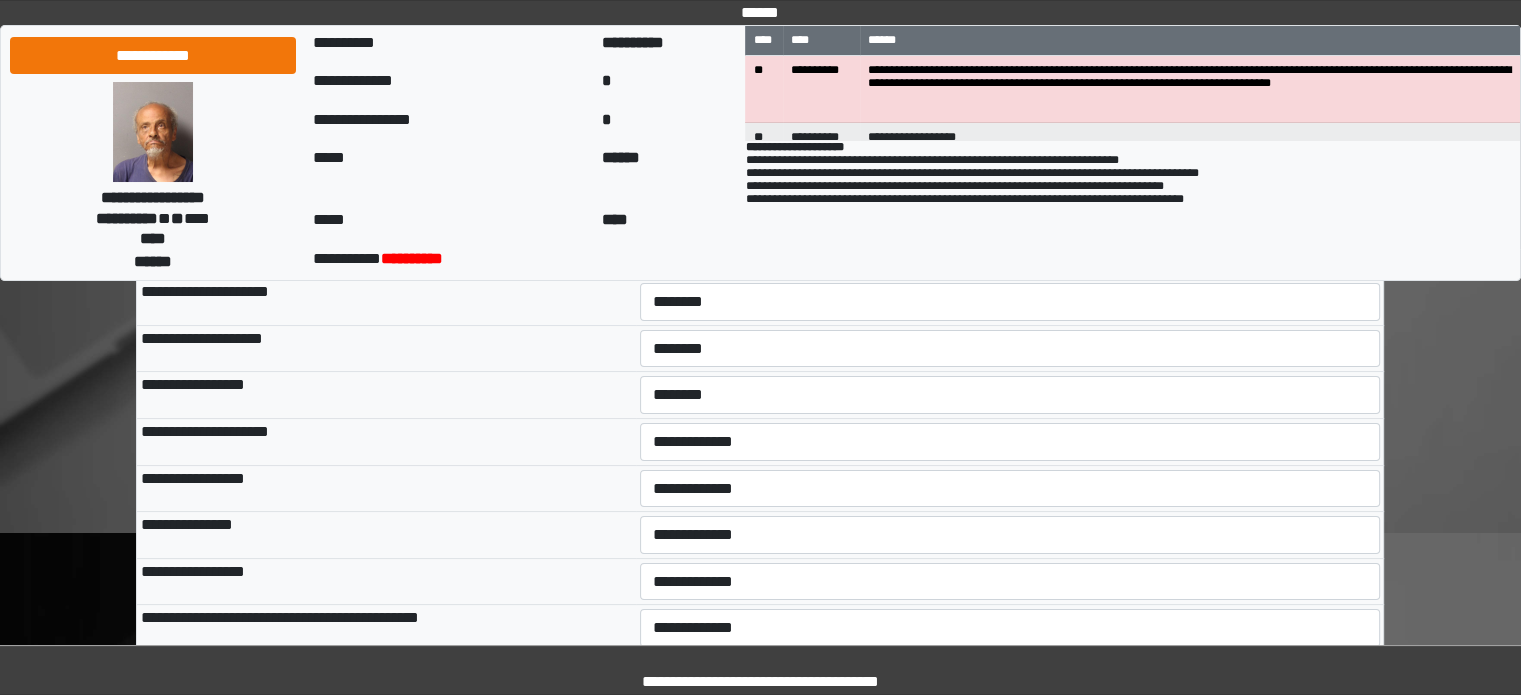 click on "**********" at bounding box center (1010, 488) 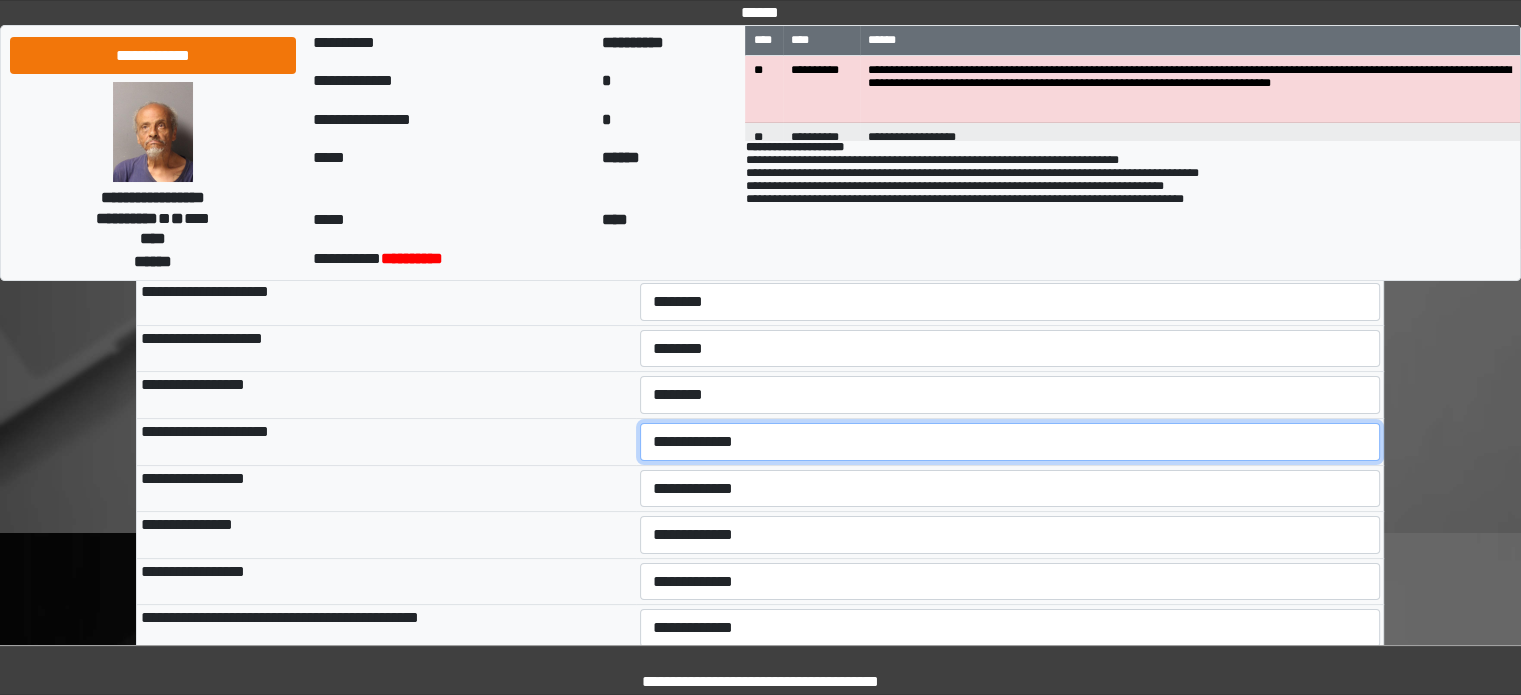 drag, startPoint x: 683, startPoint y: 447, endPoint x: 681, endPoint y: 457, distance: 10.198039 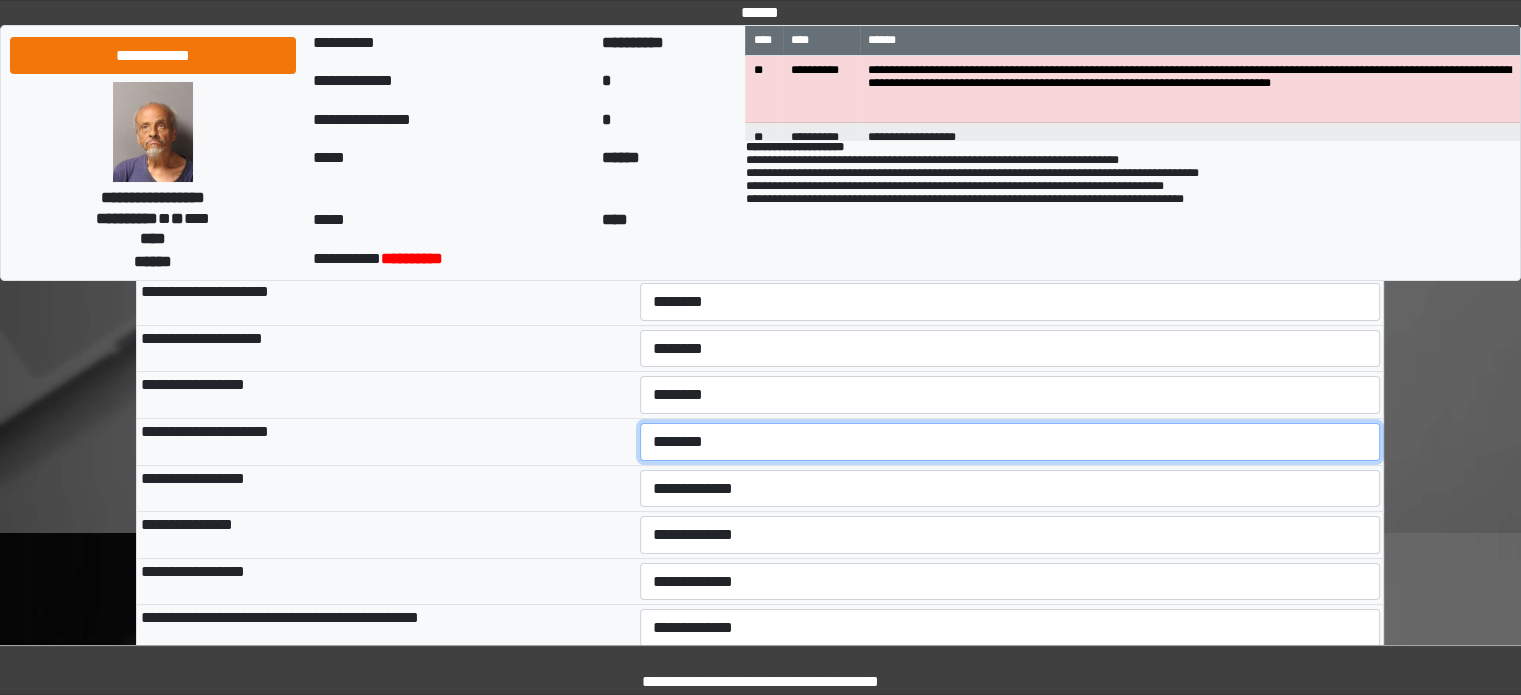 click on "**********" at bounding box center [1010, 442] 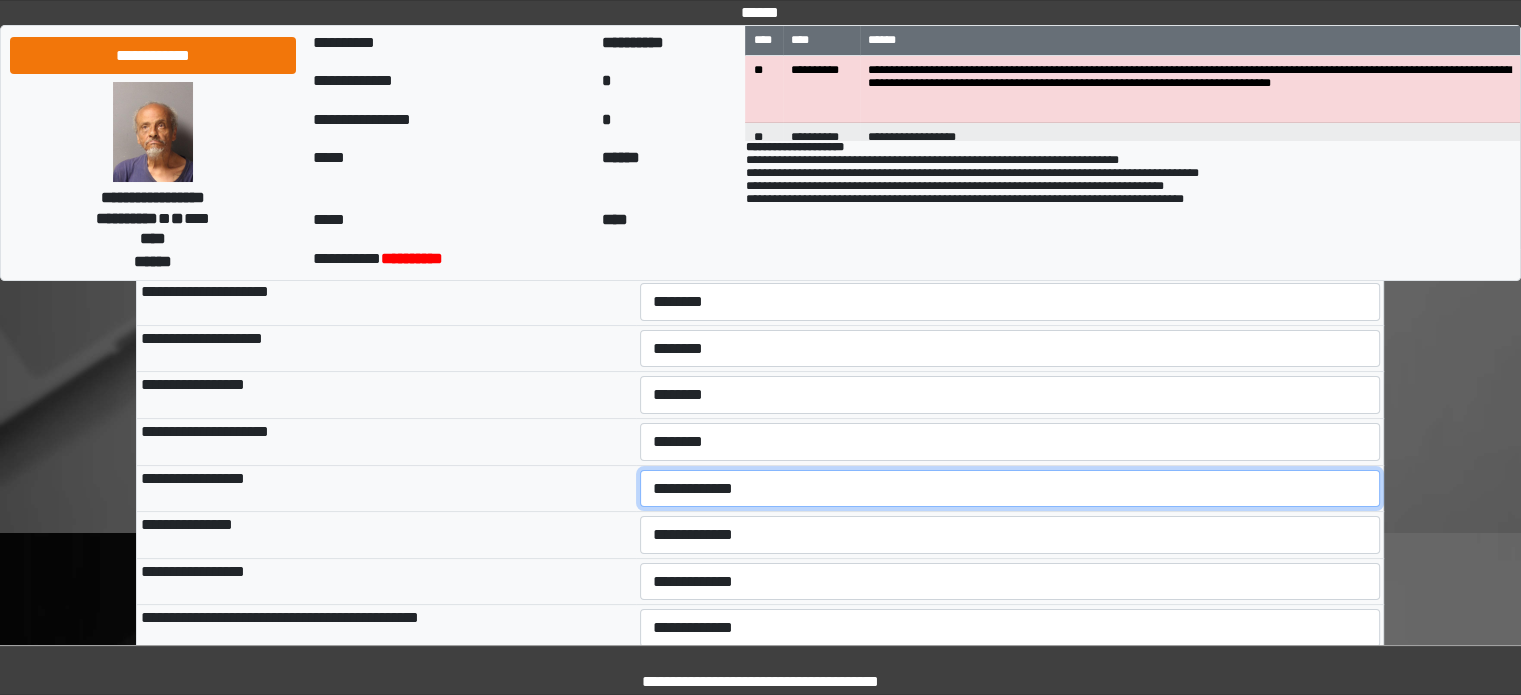 click on "**********" at bounding box center [1010, 489] 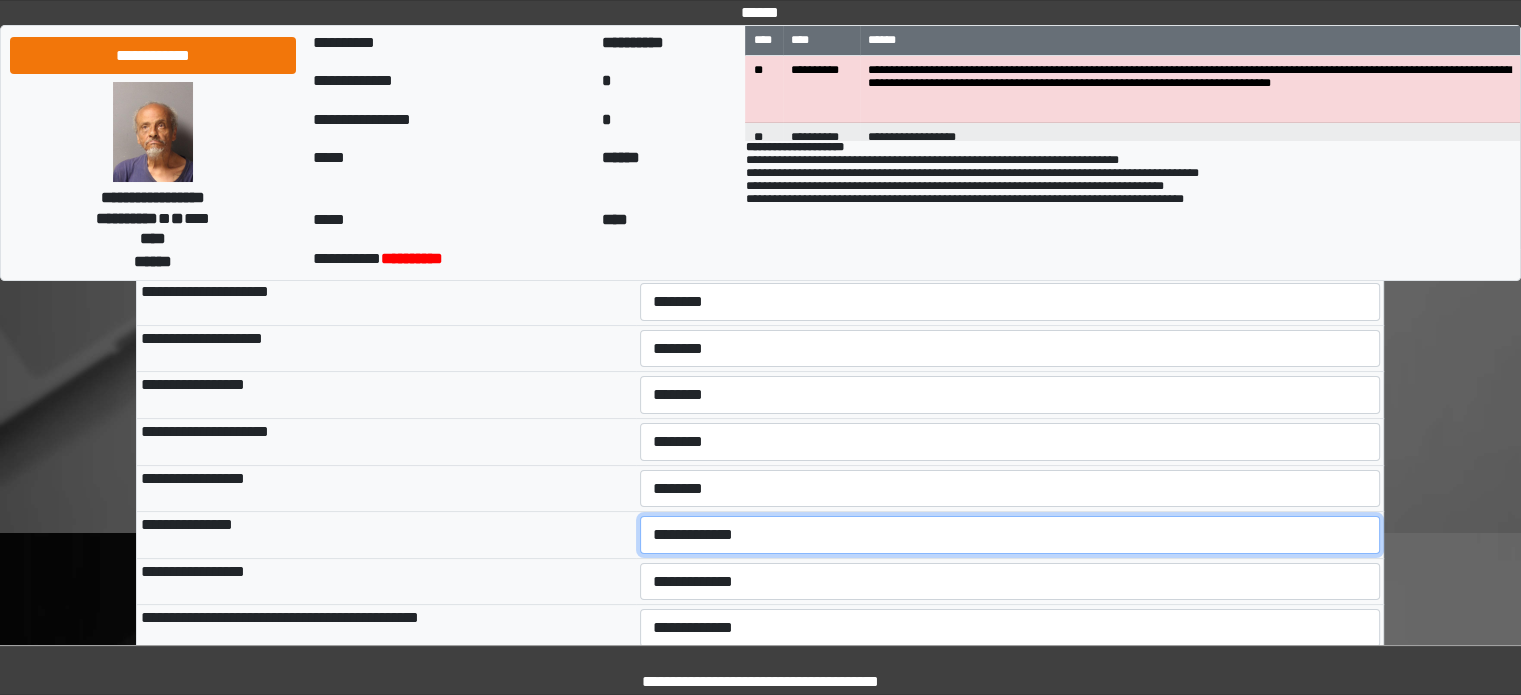 drag, startPoint x: 675, startPoint y: 539, endPoint x: 674, endPoint y: 550, distance: 11.045361 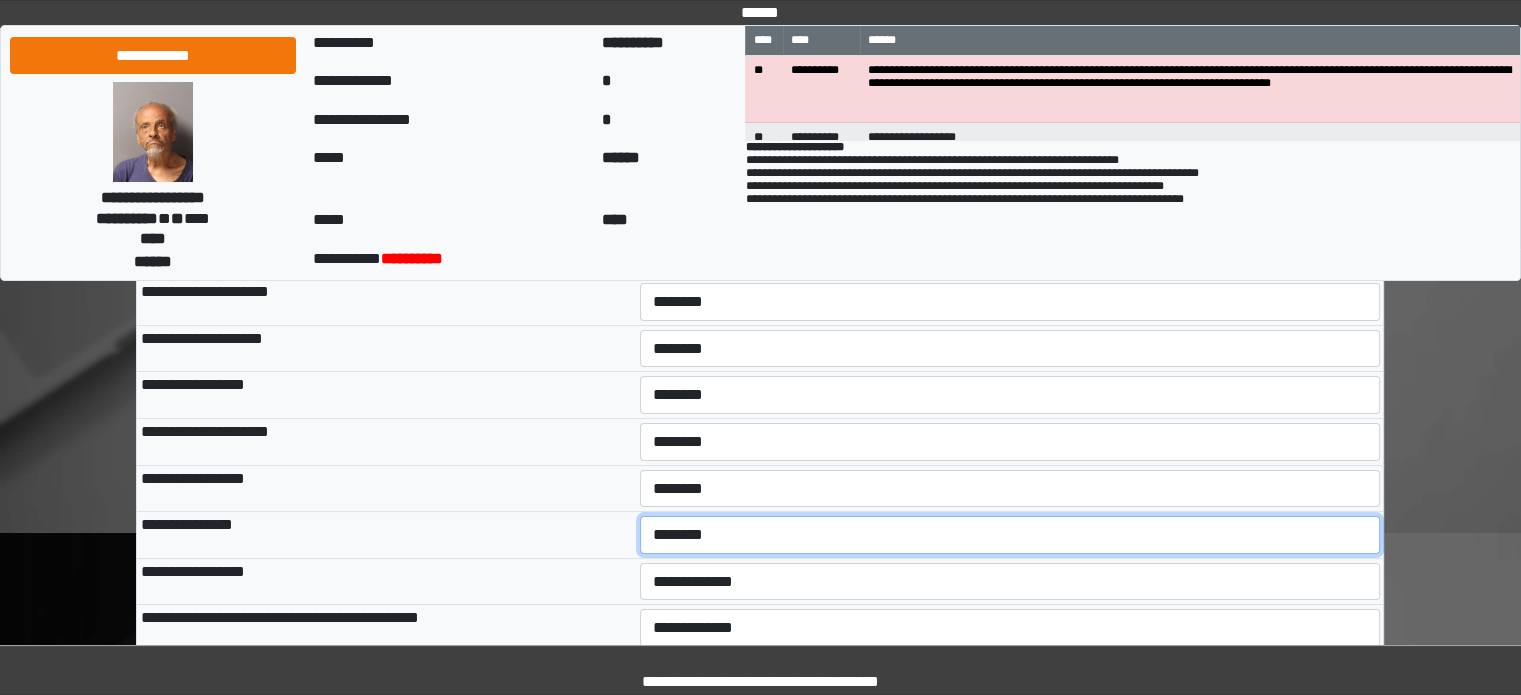 click on "**********" at bounding box center [1010, 535] 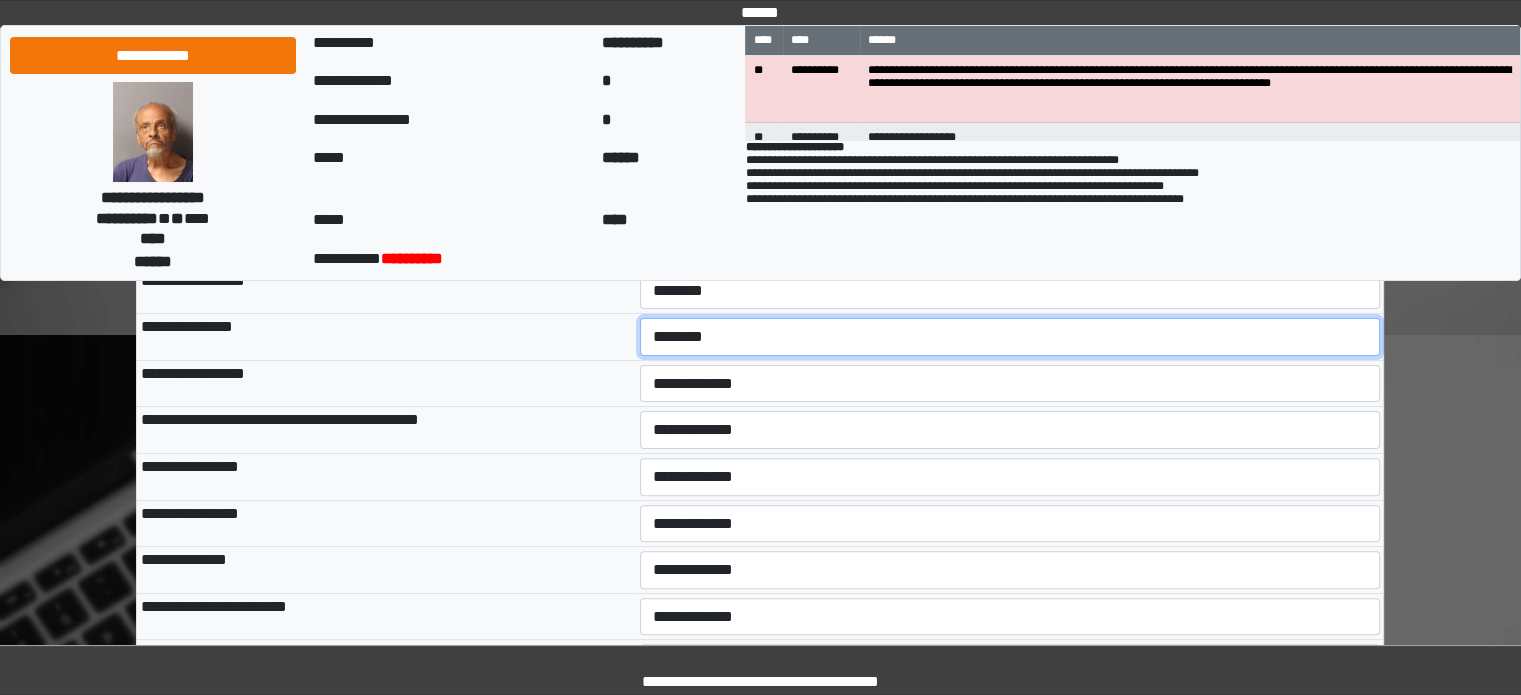 scroll, scrollTop: 500, scrollLeft: 0, axis: vertical 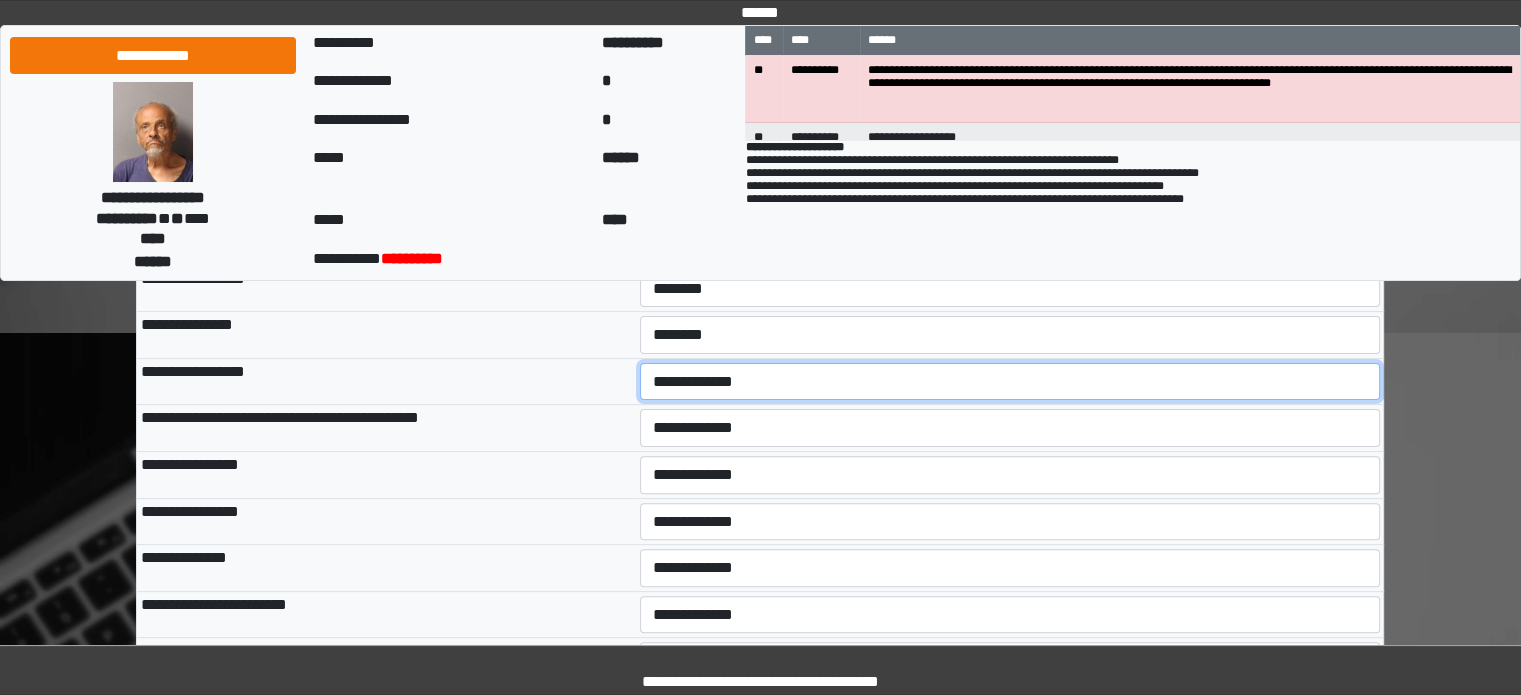 click on "**********" at bounding box center (1010, 382) 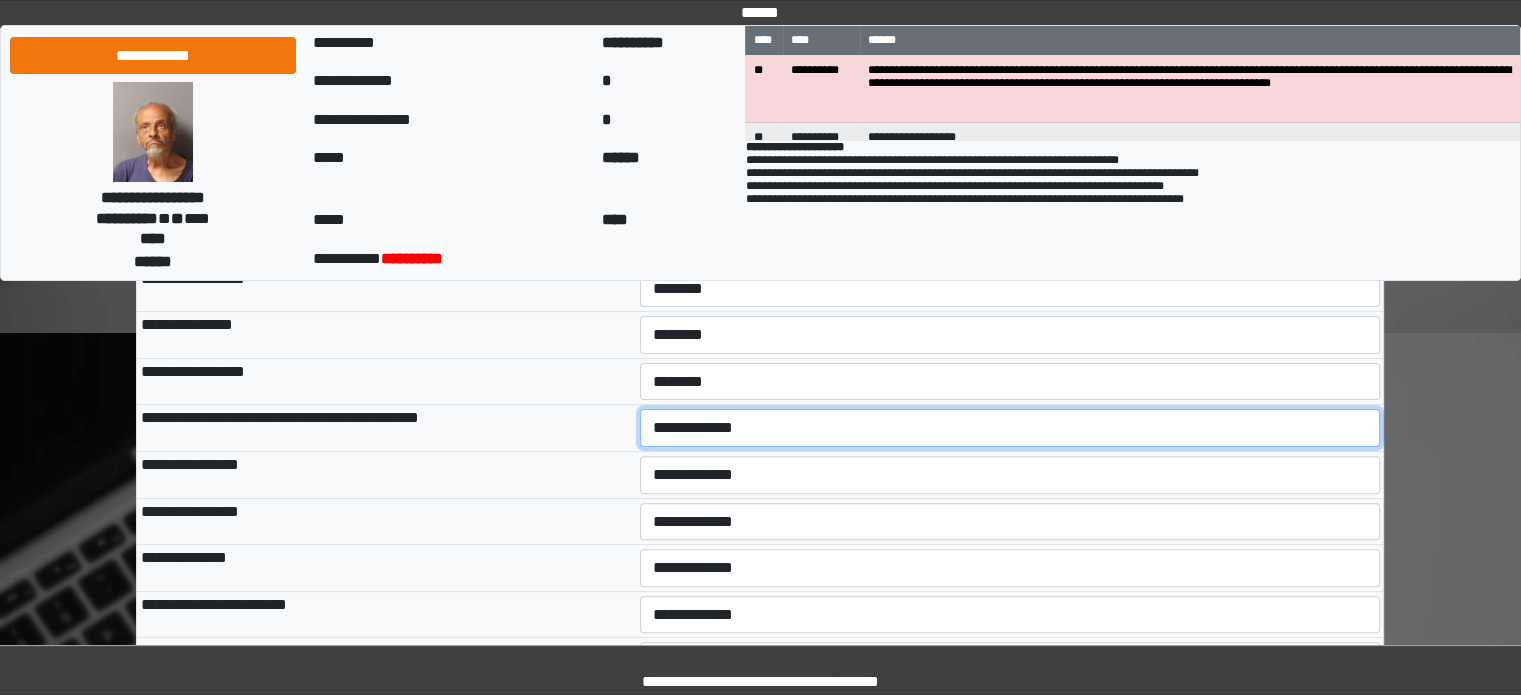 click on "**********" at bounding box center (1010, 428) 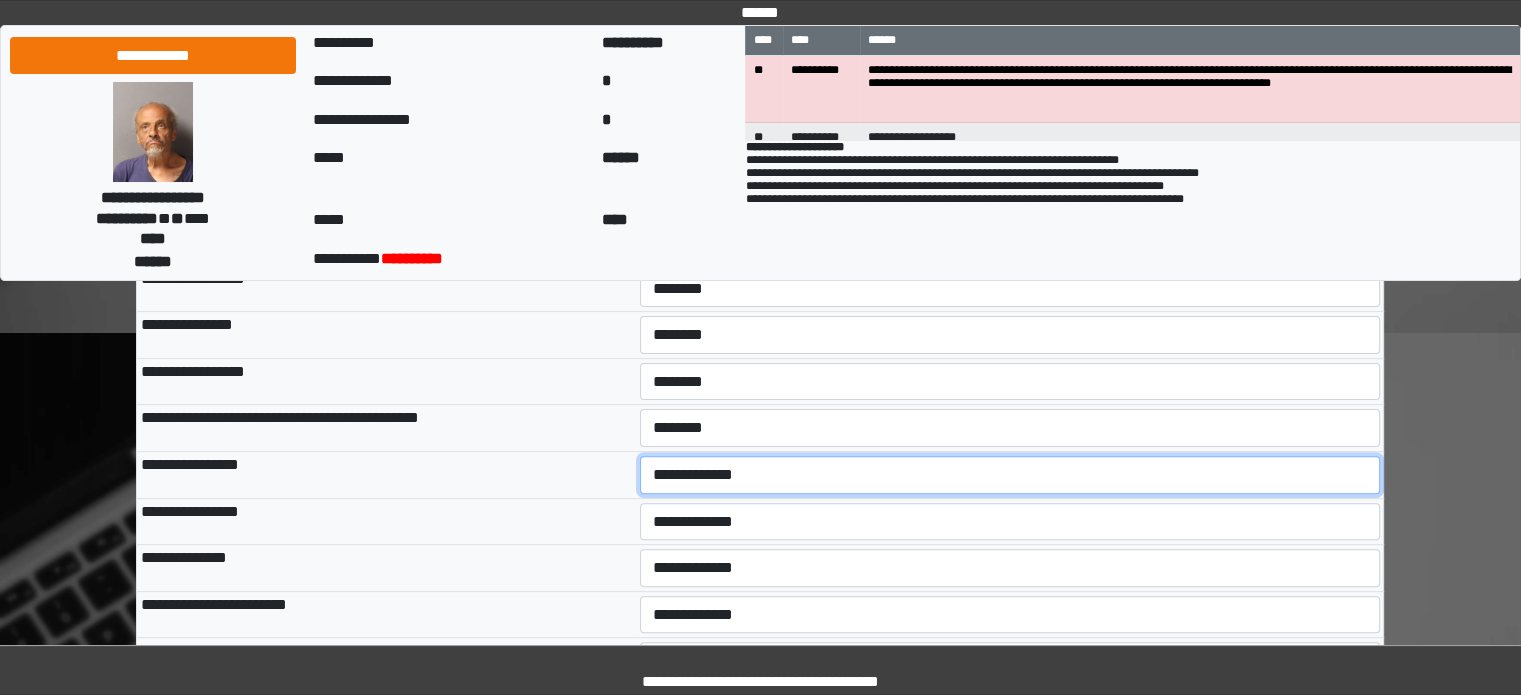 click on "**********" at bounding box center (1010, 475) 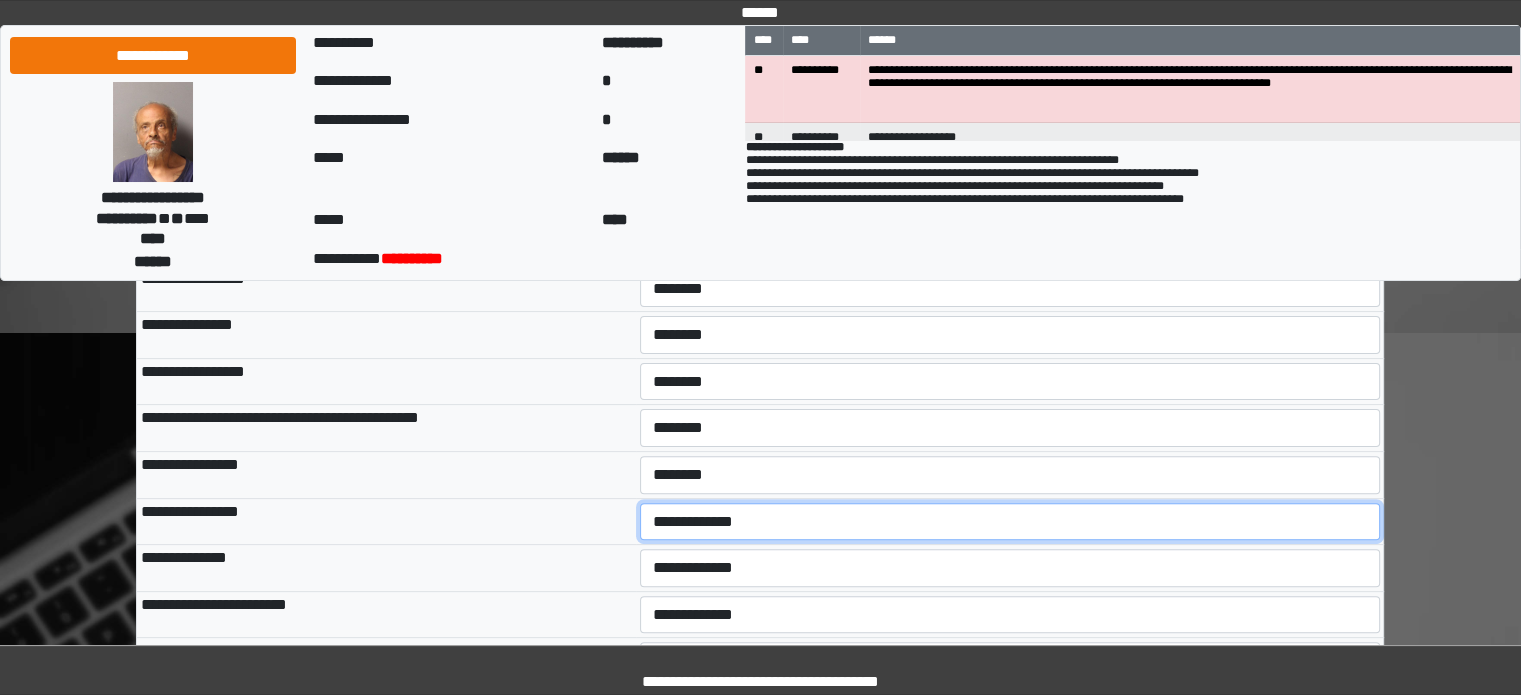 click on "**********" at bounding box center (1010, 522) 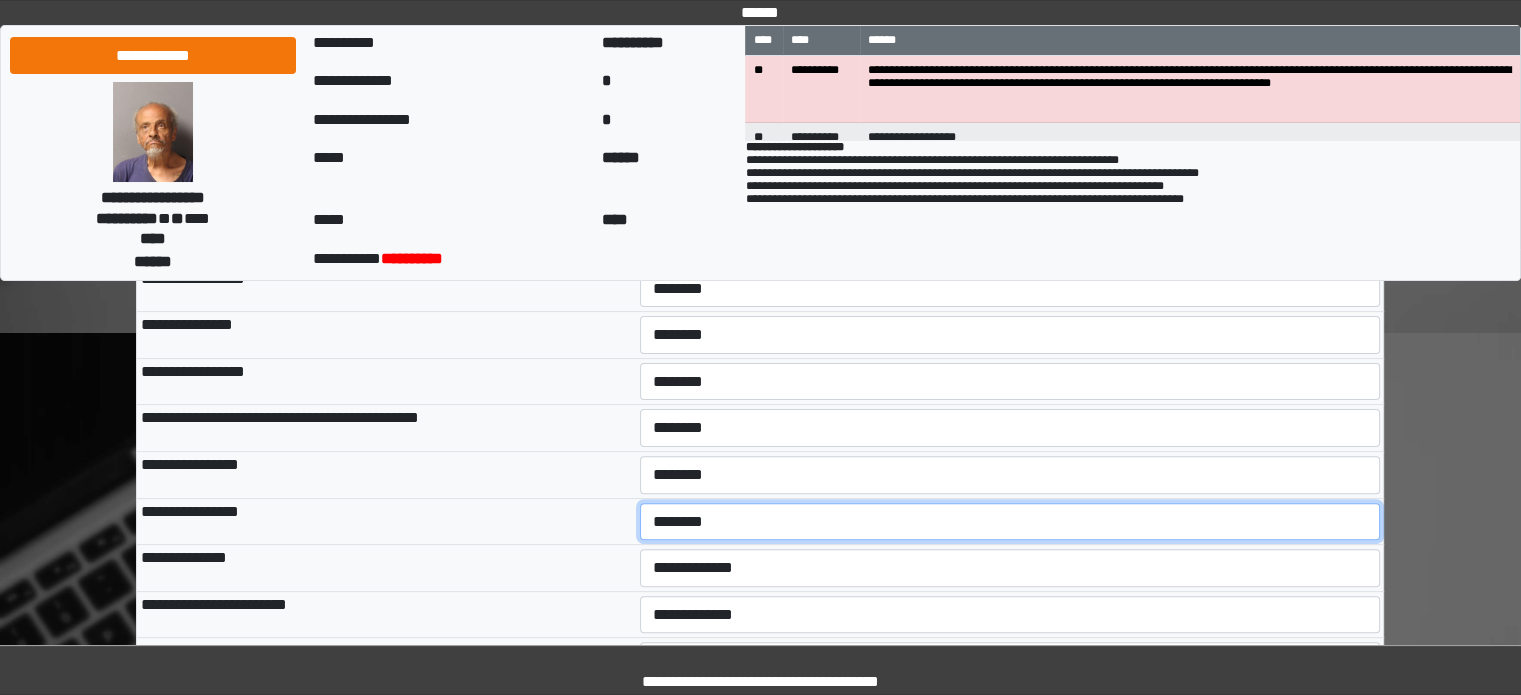 click on "**********" at bounding box center (1010, 522) 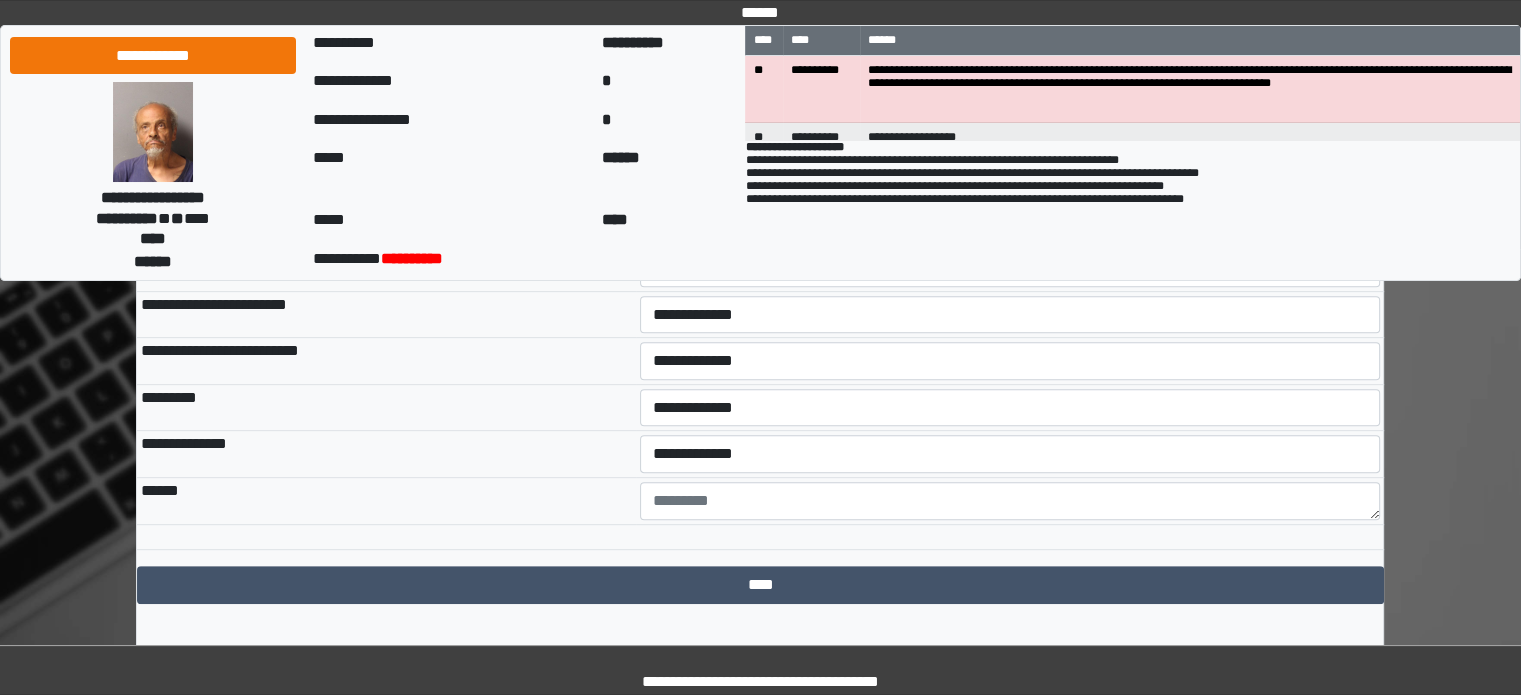 scroll, scrollTop: 700, scrollLeft: 0, axis: vertical 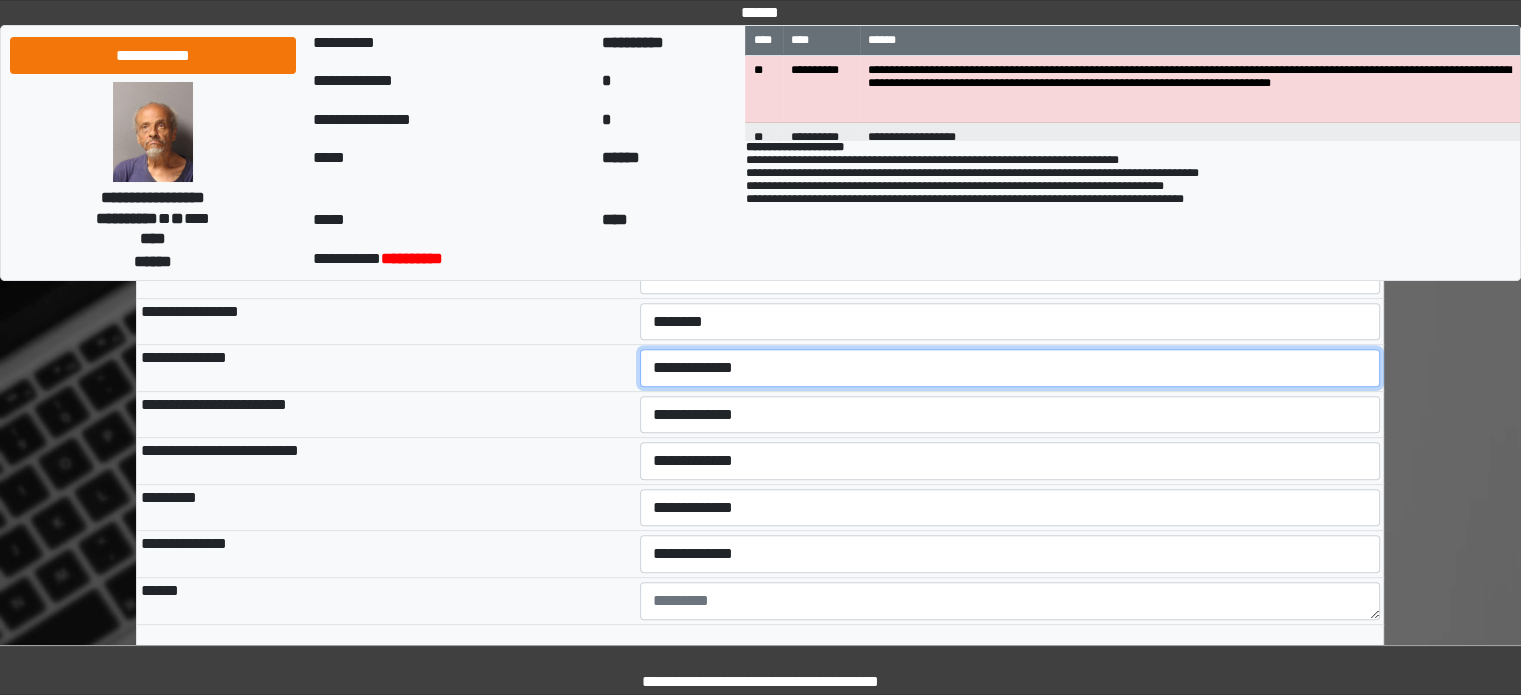 drag, startPoint x: 686, startPoint y: 365, endPoint x: 686, endPoint y: 381, distance: 16 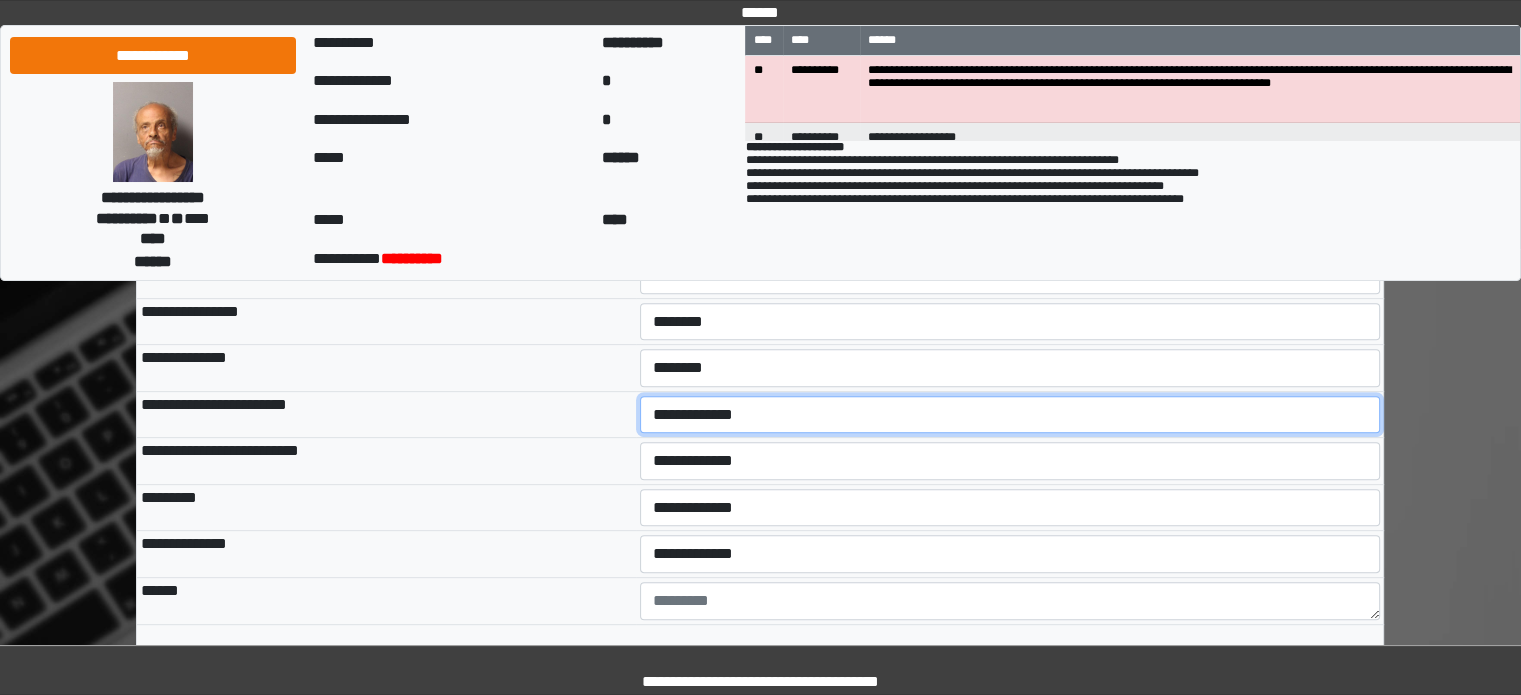 click on "**********" at bounding box center [1010, 415] 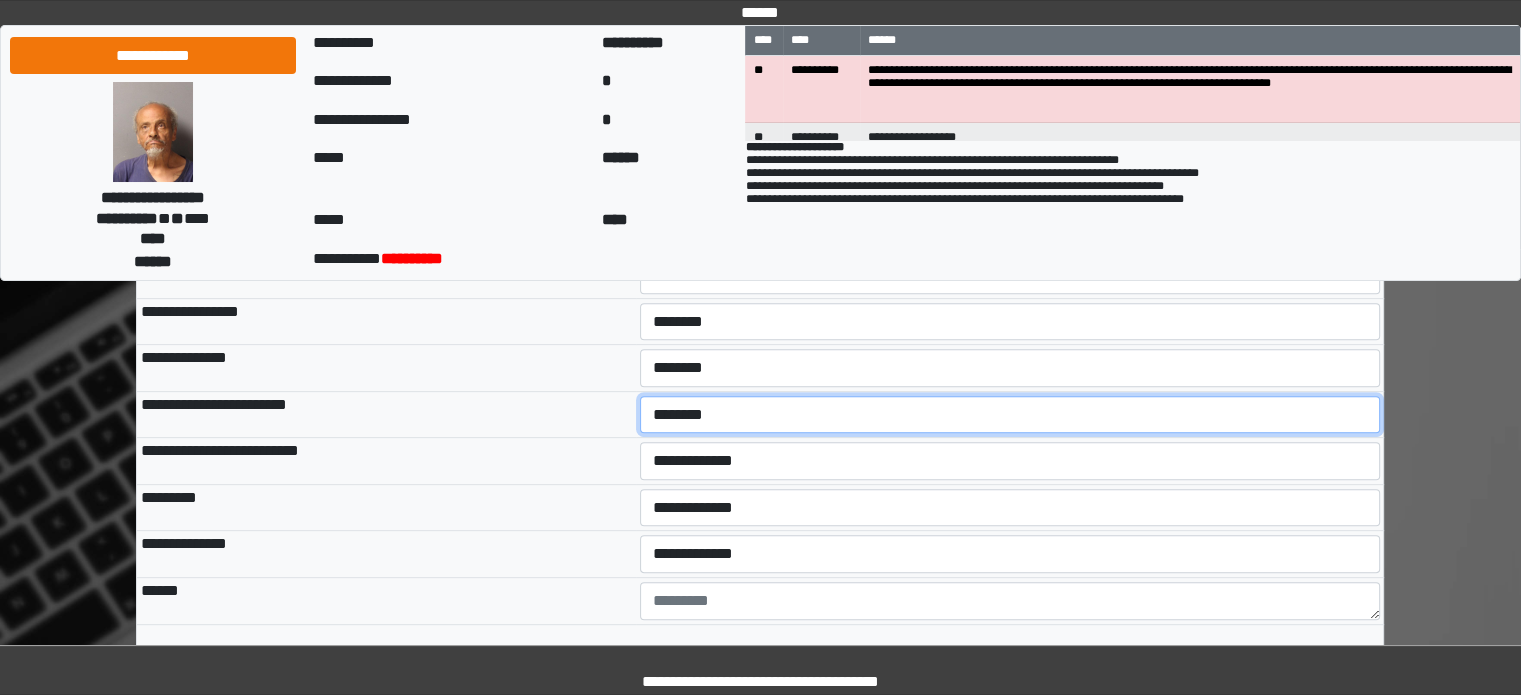 click on "**********" at bounding box center (1010, 415) 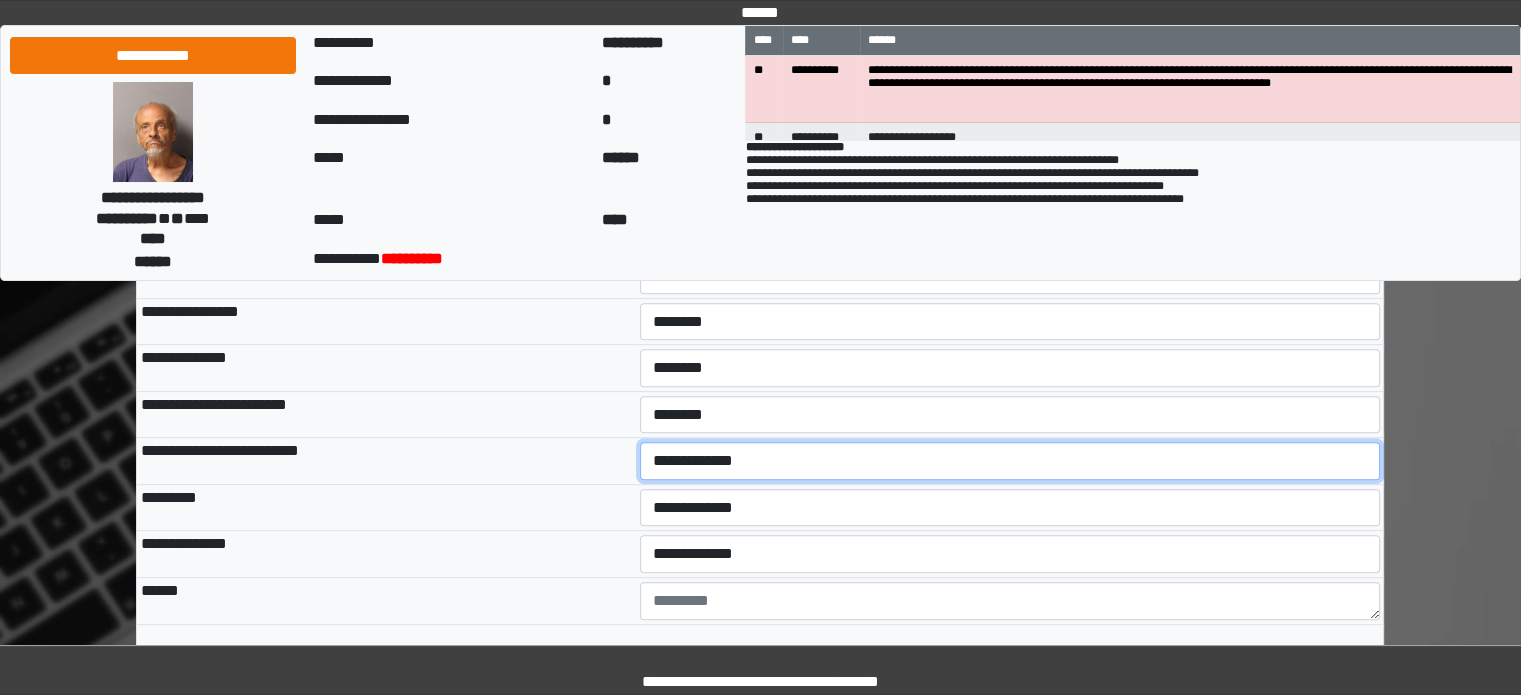 click on "**********" at bounding box center [1010, 461] 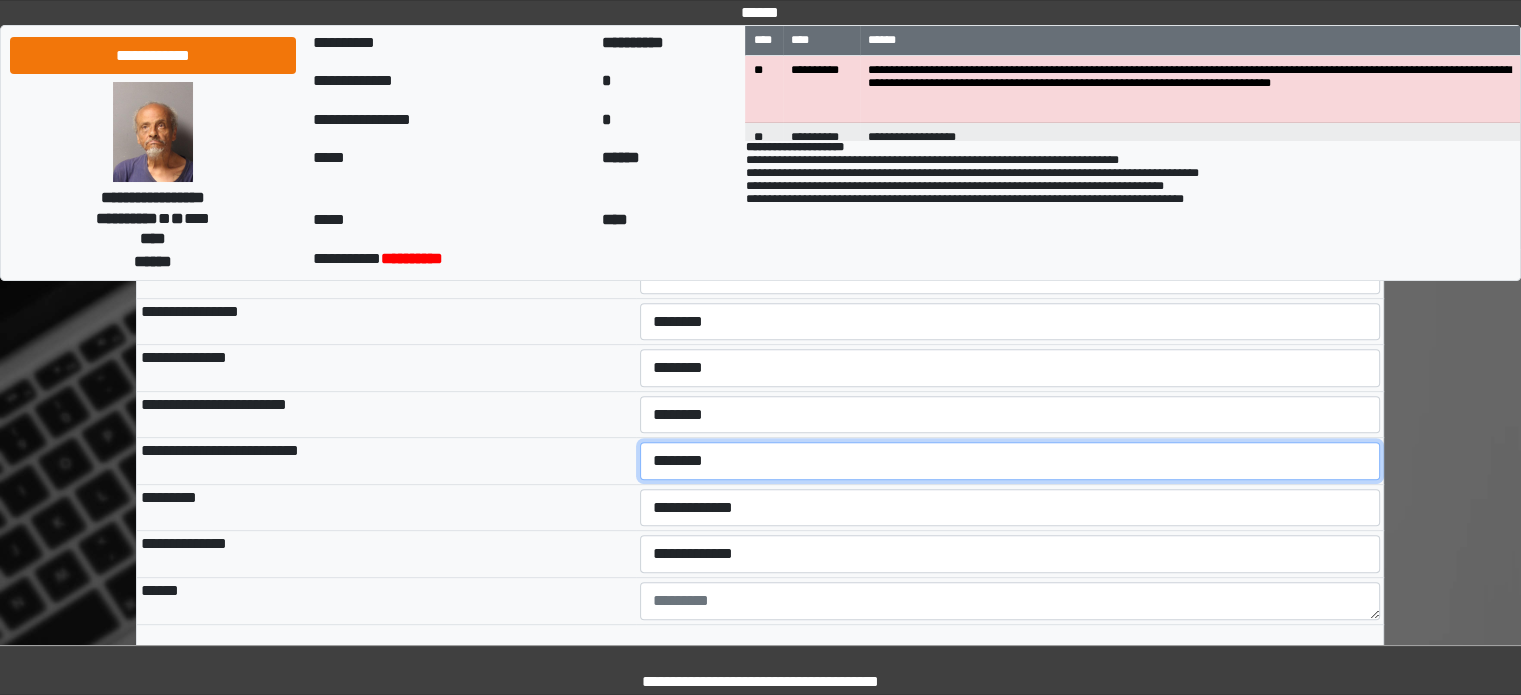 click on "**********" at bounding box center (1010, 461) 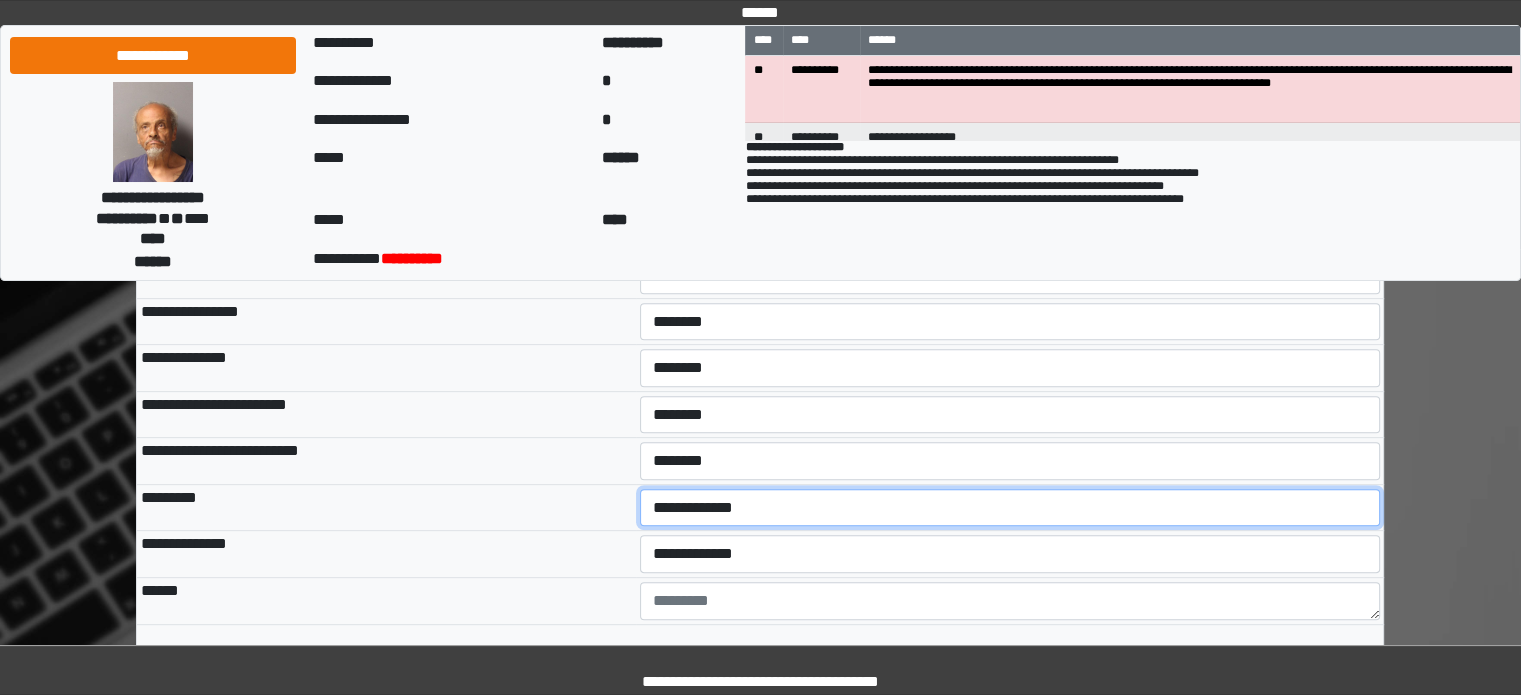 click on "**********" at bounding box center (1010, 508) 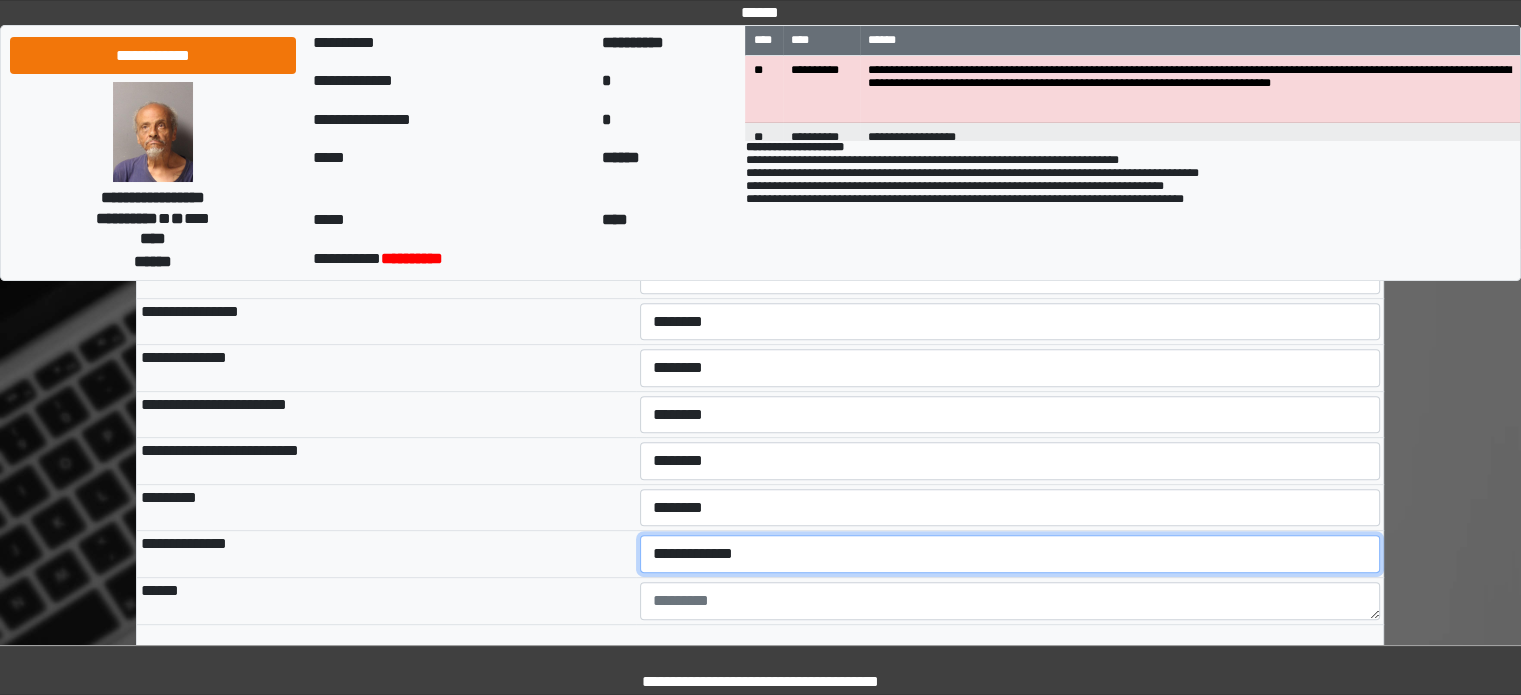 drag, startPoint x: 676, startPoint y: 551, endPoint x: 677, endPoint y: 566, distance: 15.033297 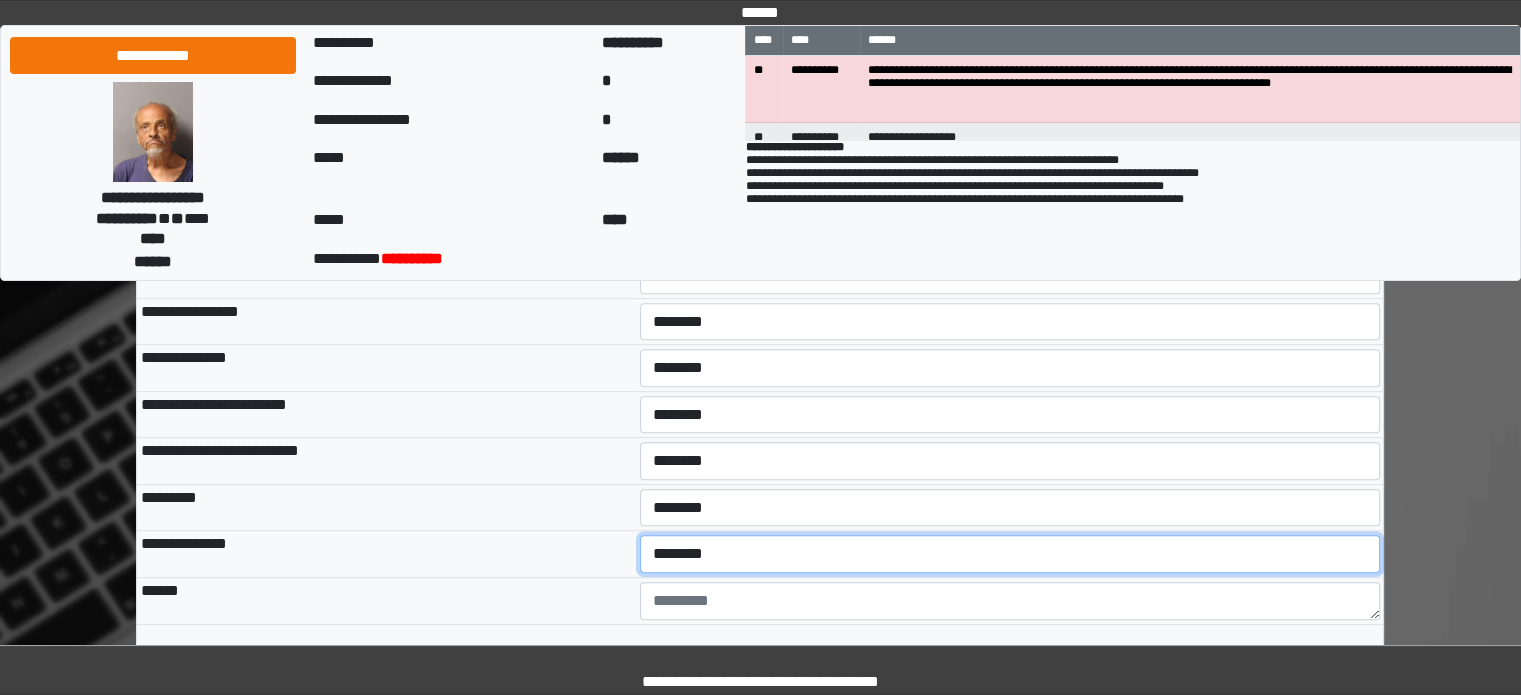 click on "**********" at bounding box center [1010, 554] 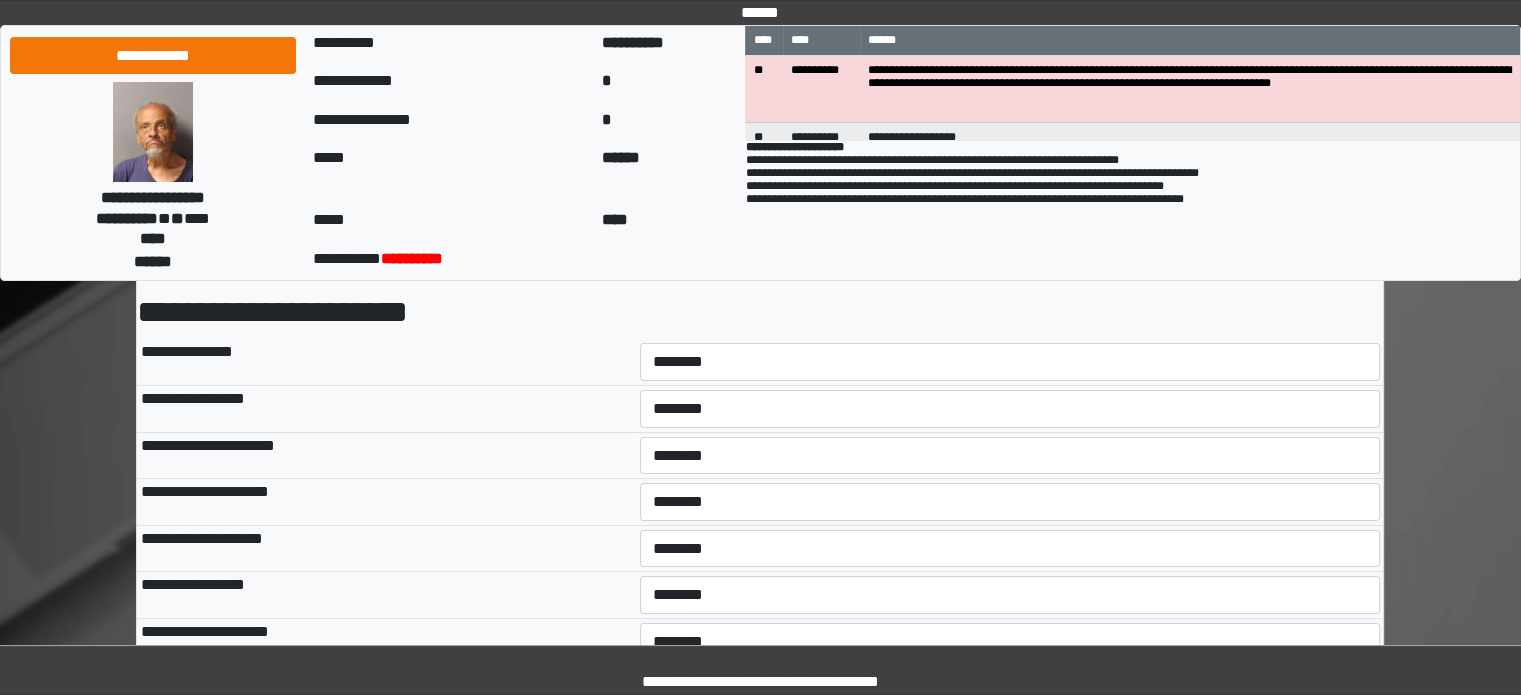 scroll, scrollTop: 833, scrollLeft: 0, axis: vertical 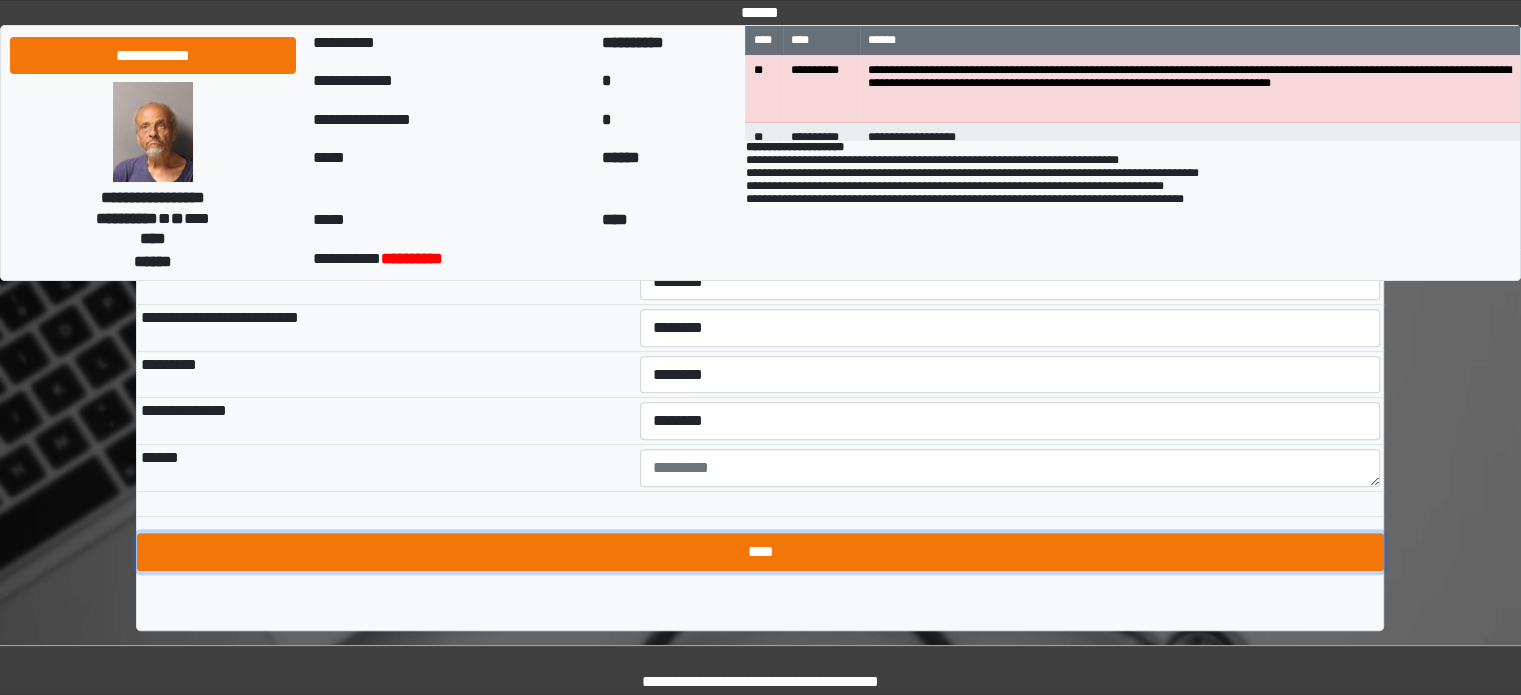 click on "****" at bounding box center [760, 552] 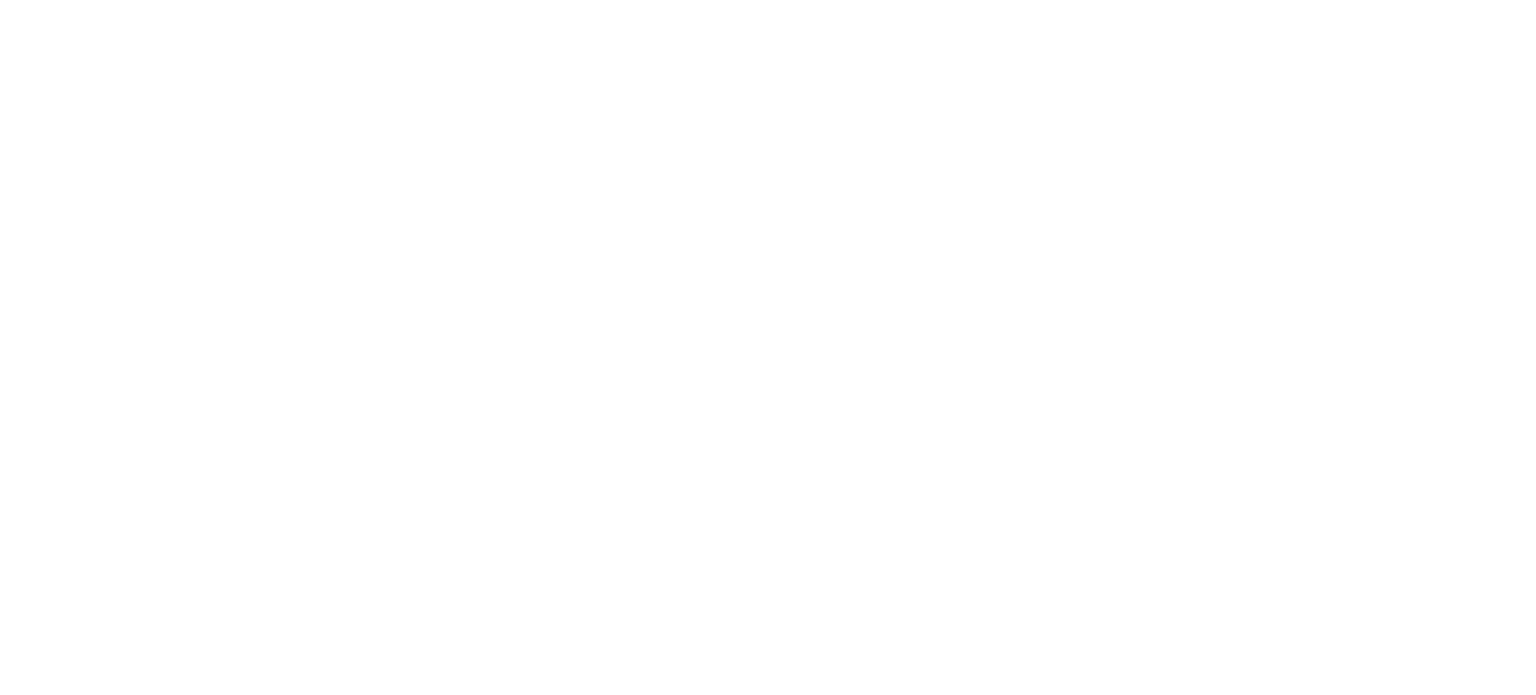scroll, scrollTop: 0, scrollLeft: 0, axis: both 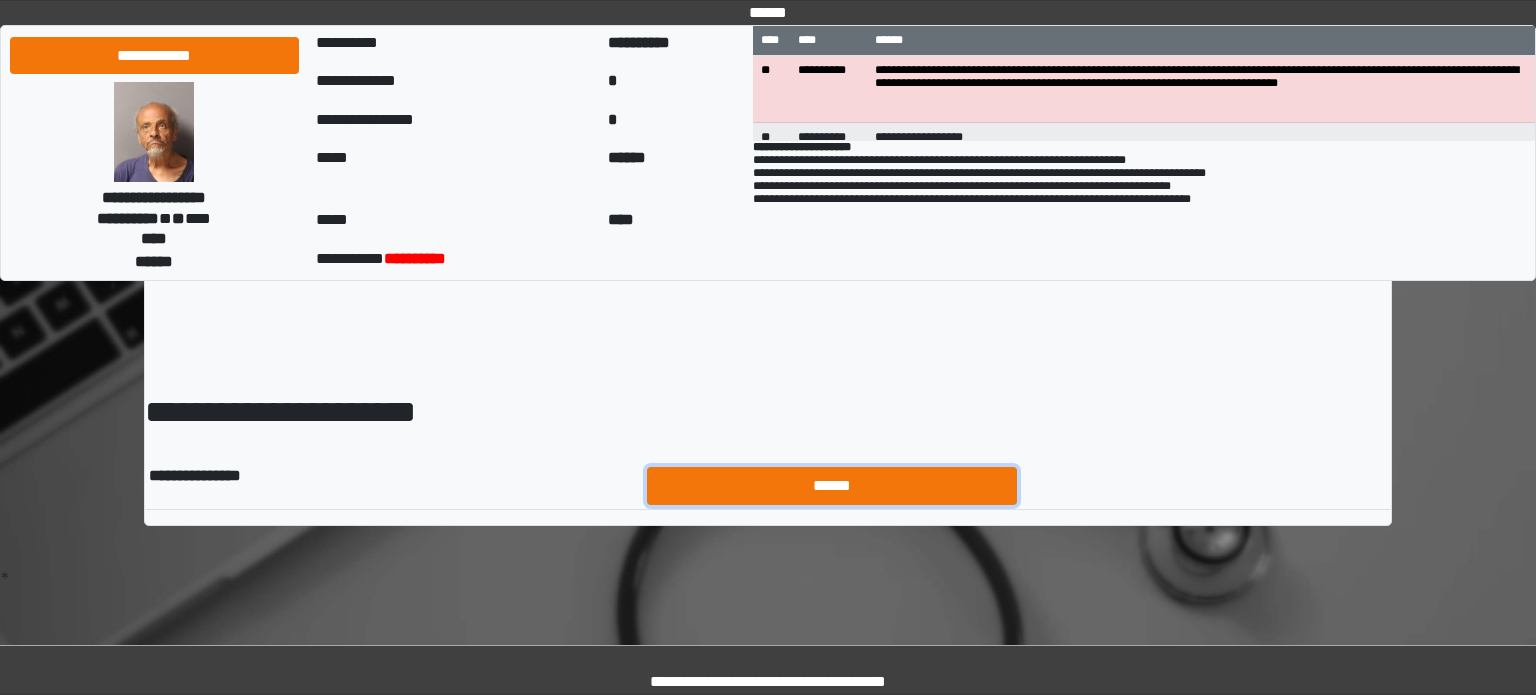 click on "******" at bounding box center (832, 486) 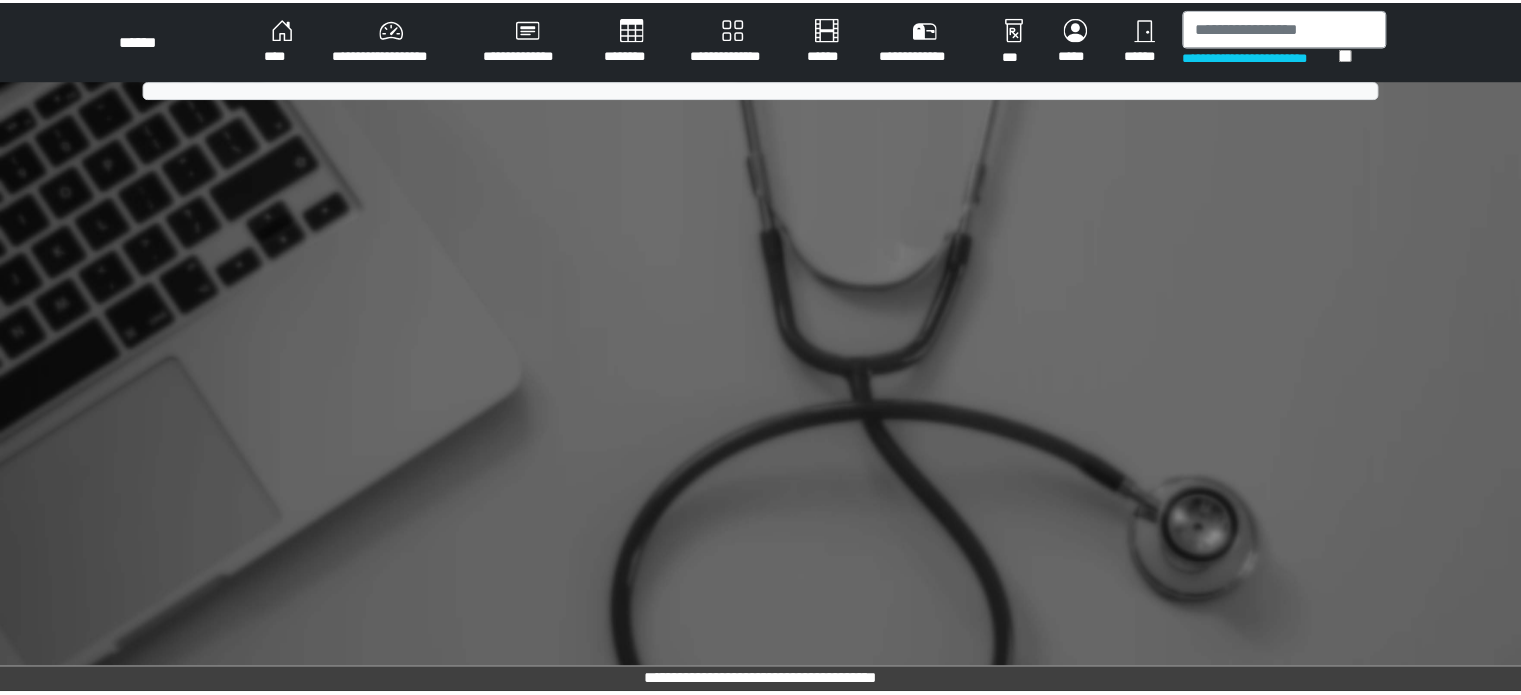 scroll, scrollTop: 0, scrollLeft: 0, axis: both 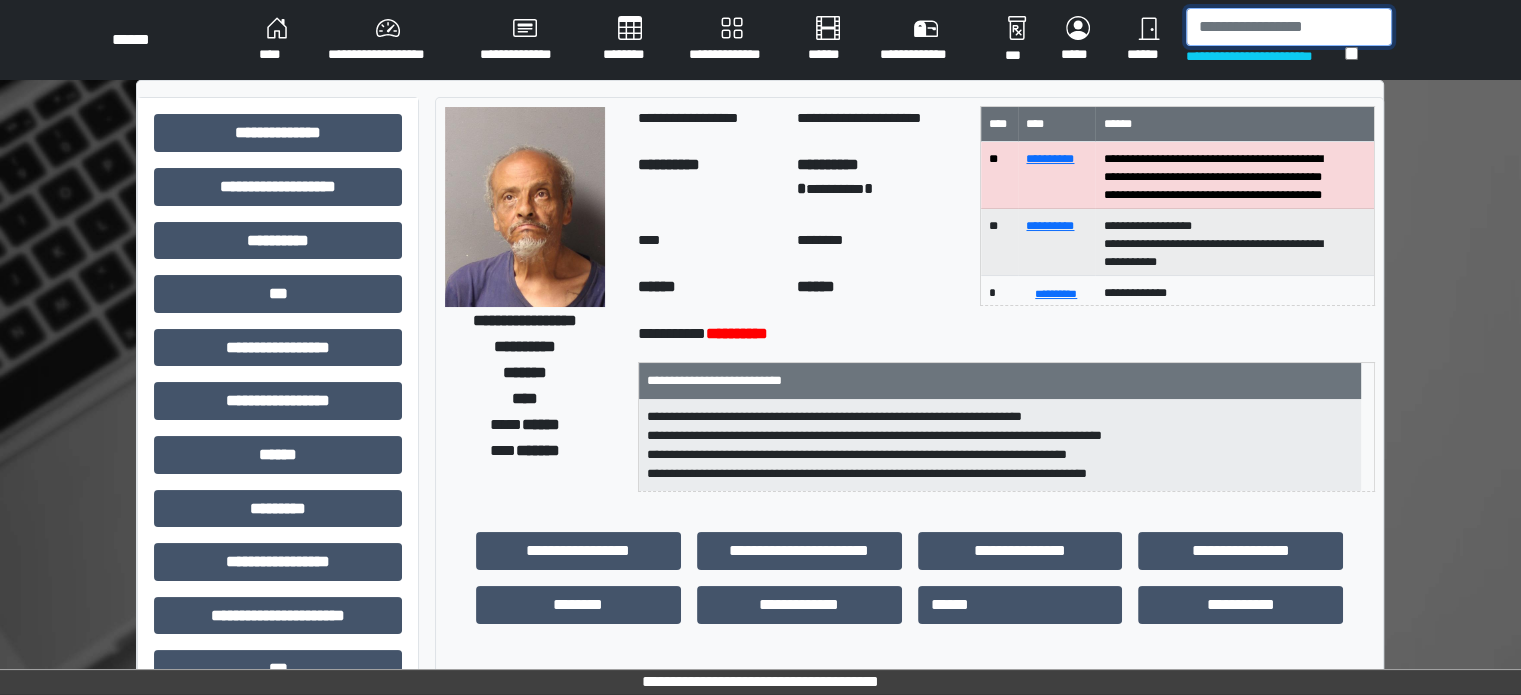 click at bounding box center [1289, 27] 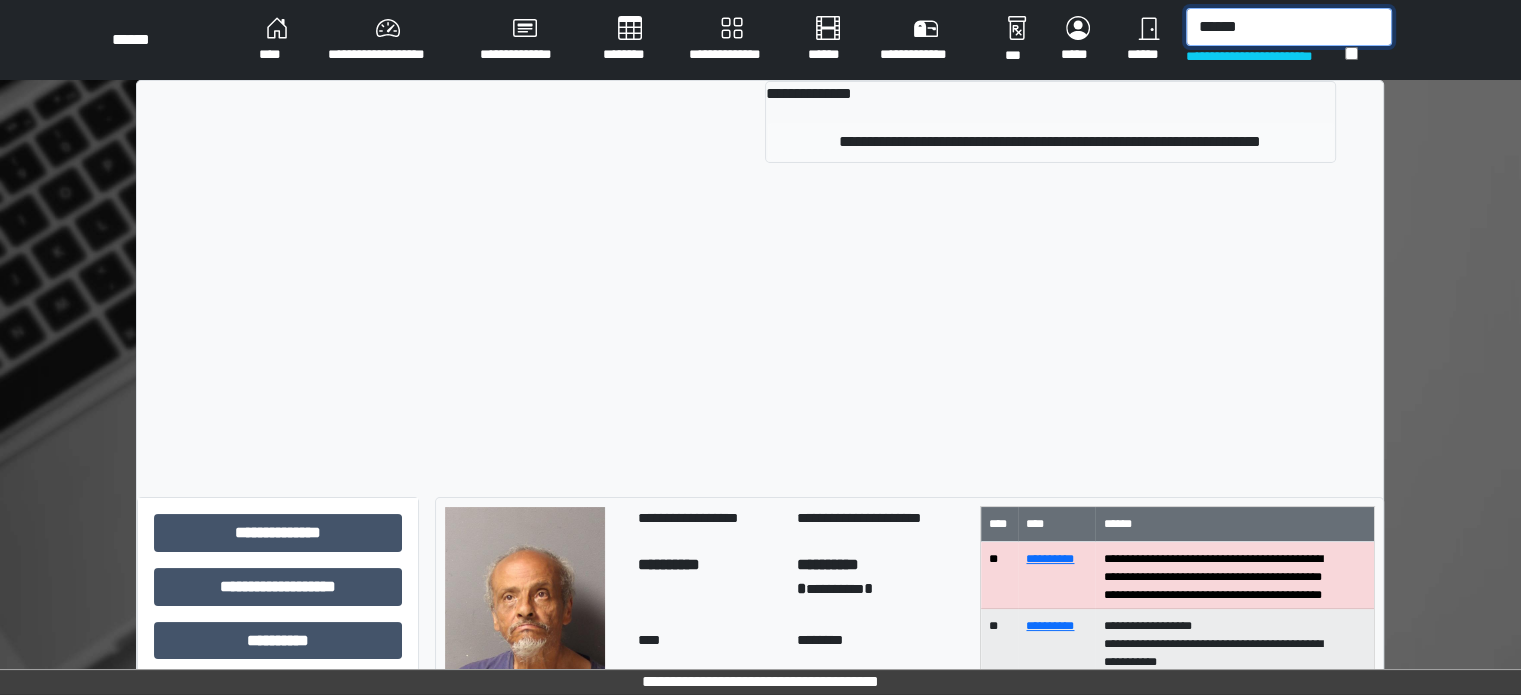type on "******" 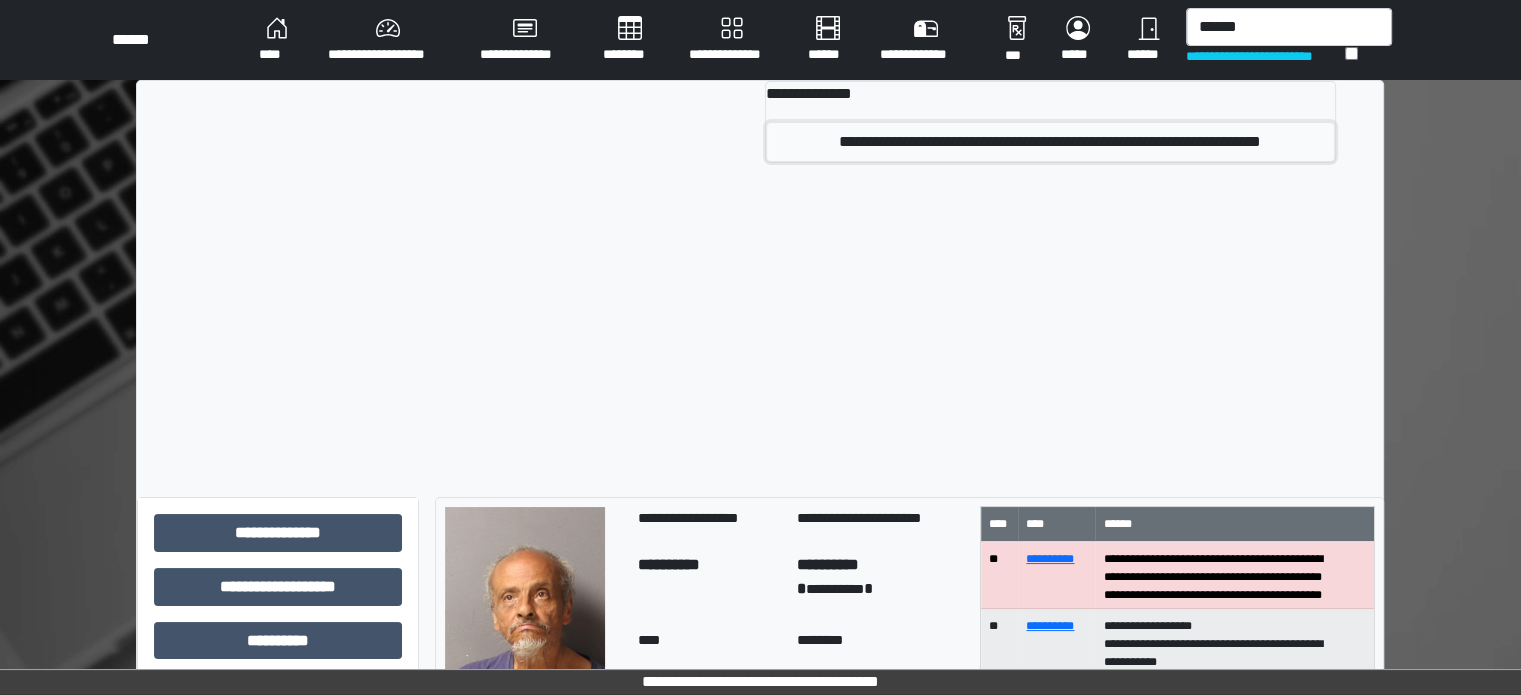 click on "**********" at bounding box center [1050, 142] 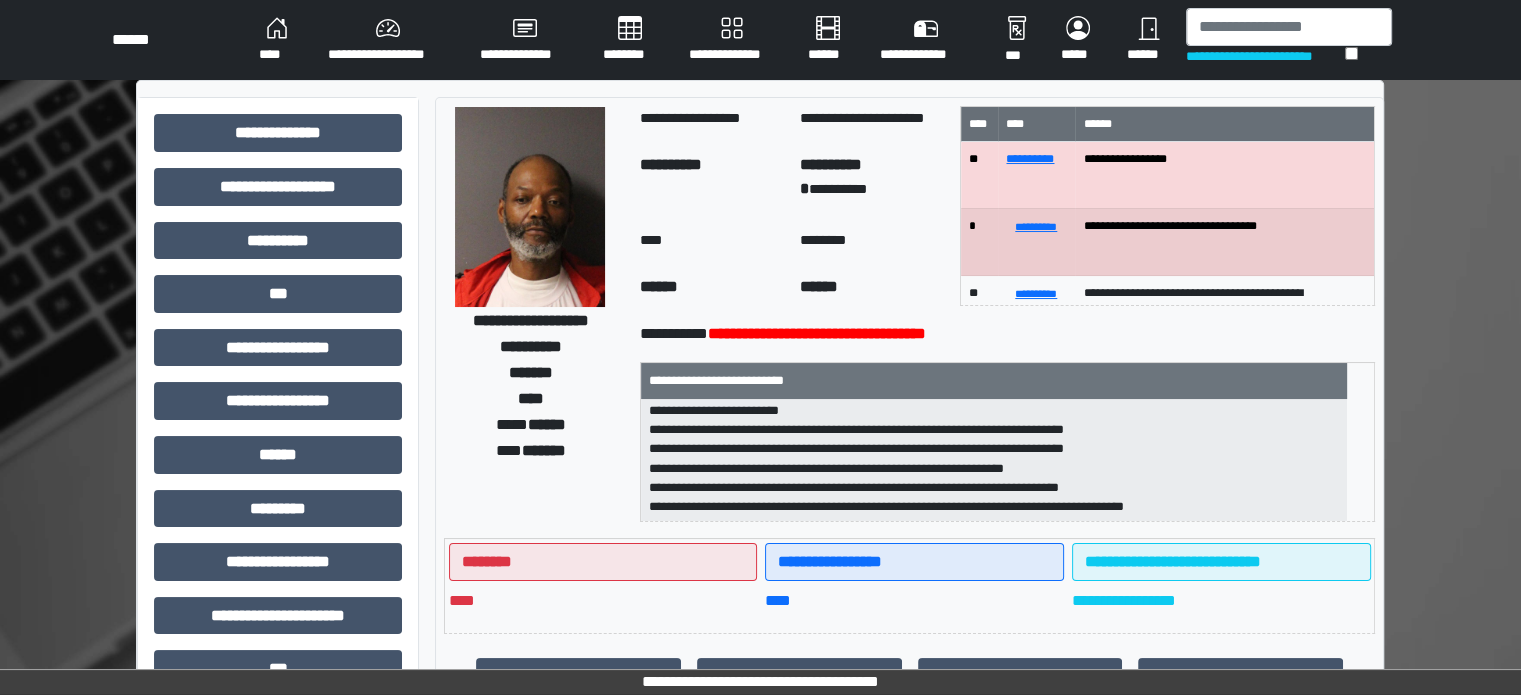 scroll, scrollTop: 0, scrollLeft: 0, axis: both 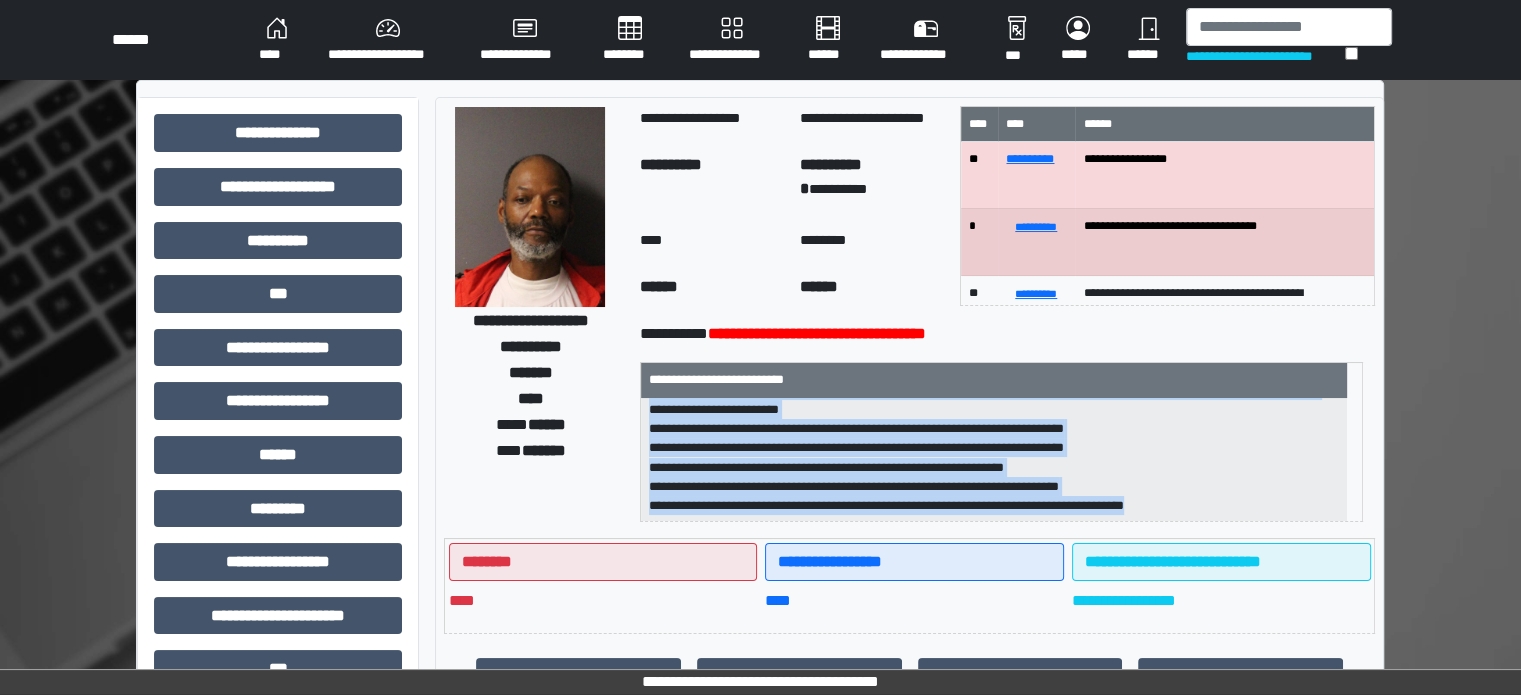 drag, startPoint x: 676, startPoint y: 414, endPoint x: 1193, endPoint y: 499, distance: 523.94086 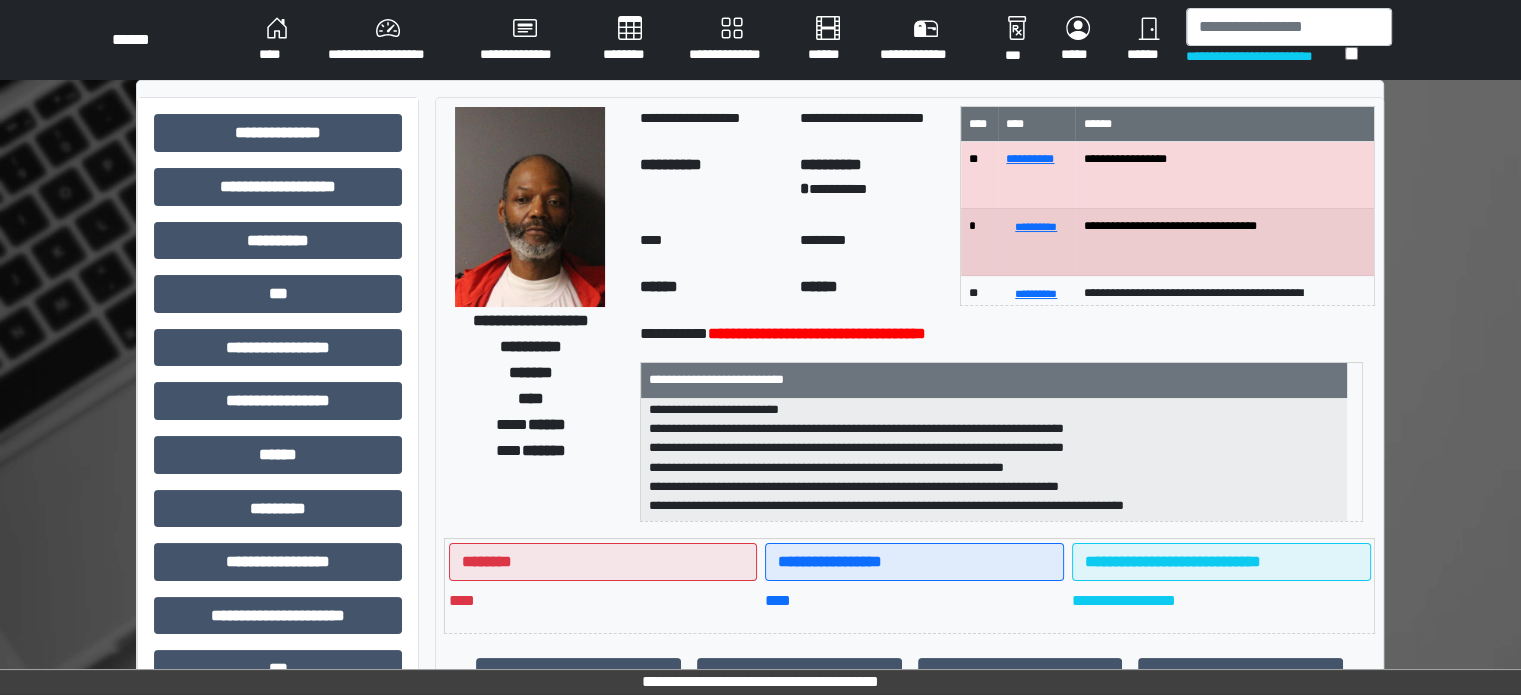 click on "**********" at bounding box center [760, 623] 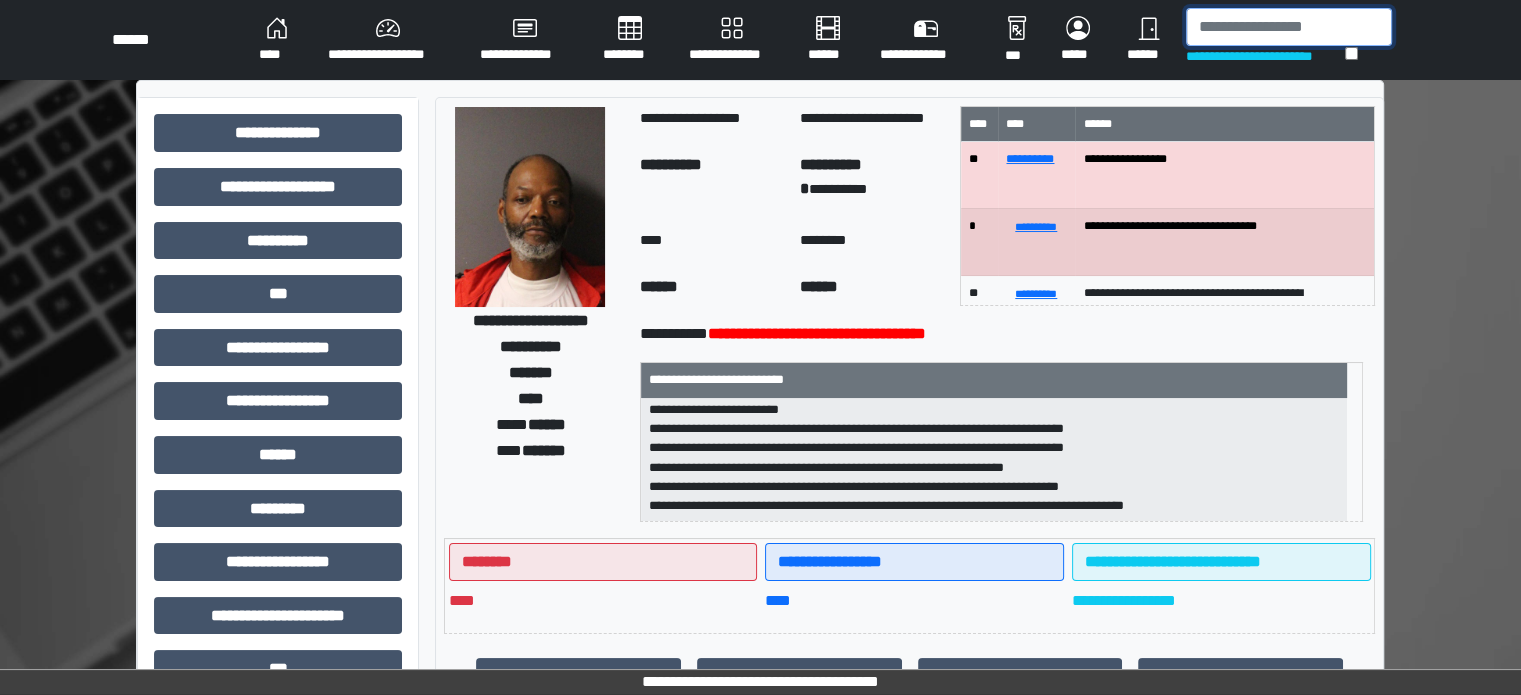 click at bounding box center (1289, 27) 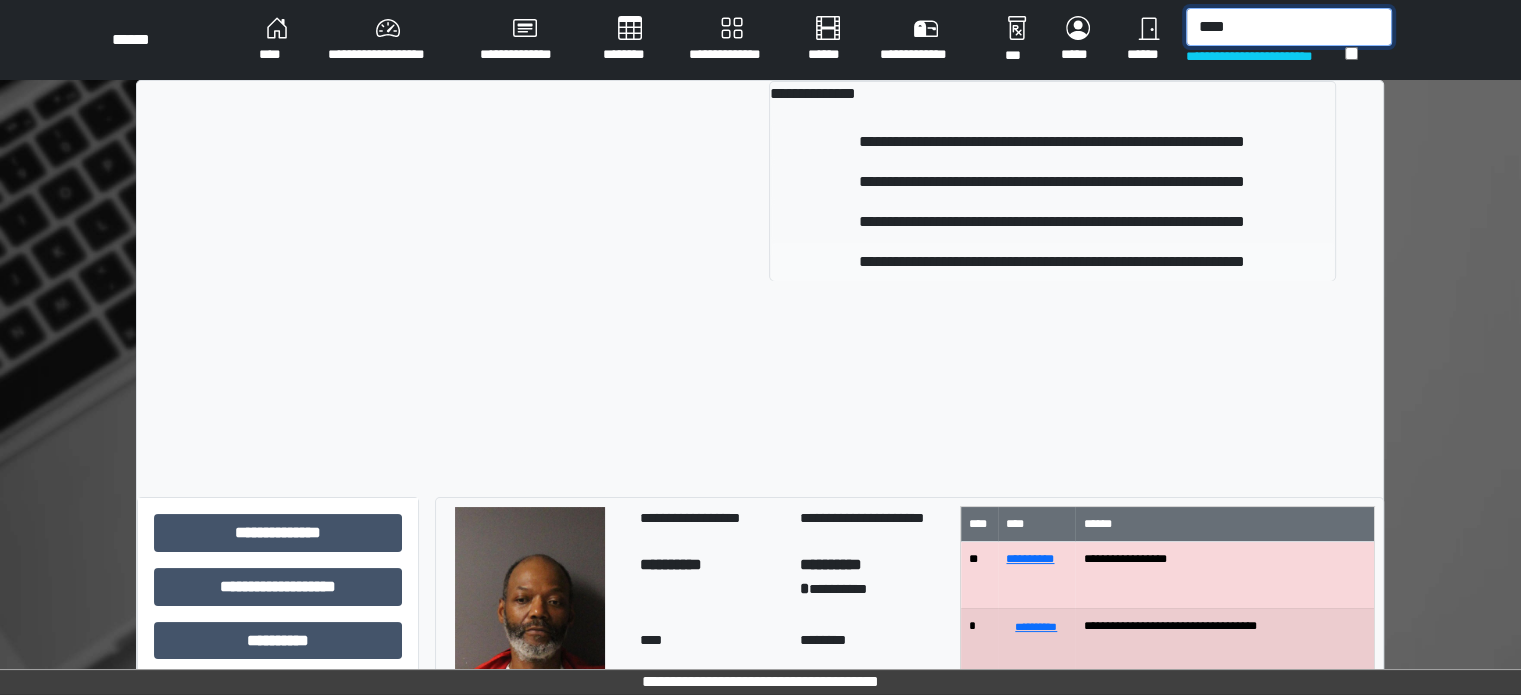 type on "****" 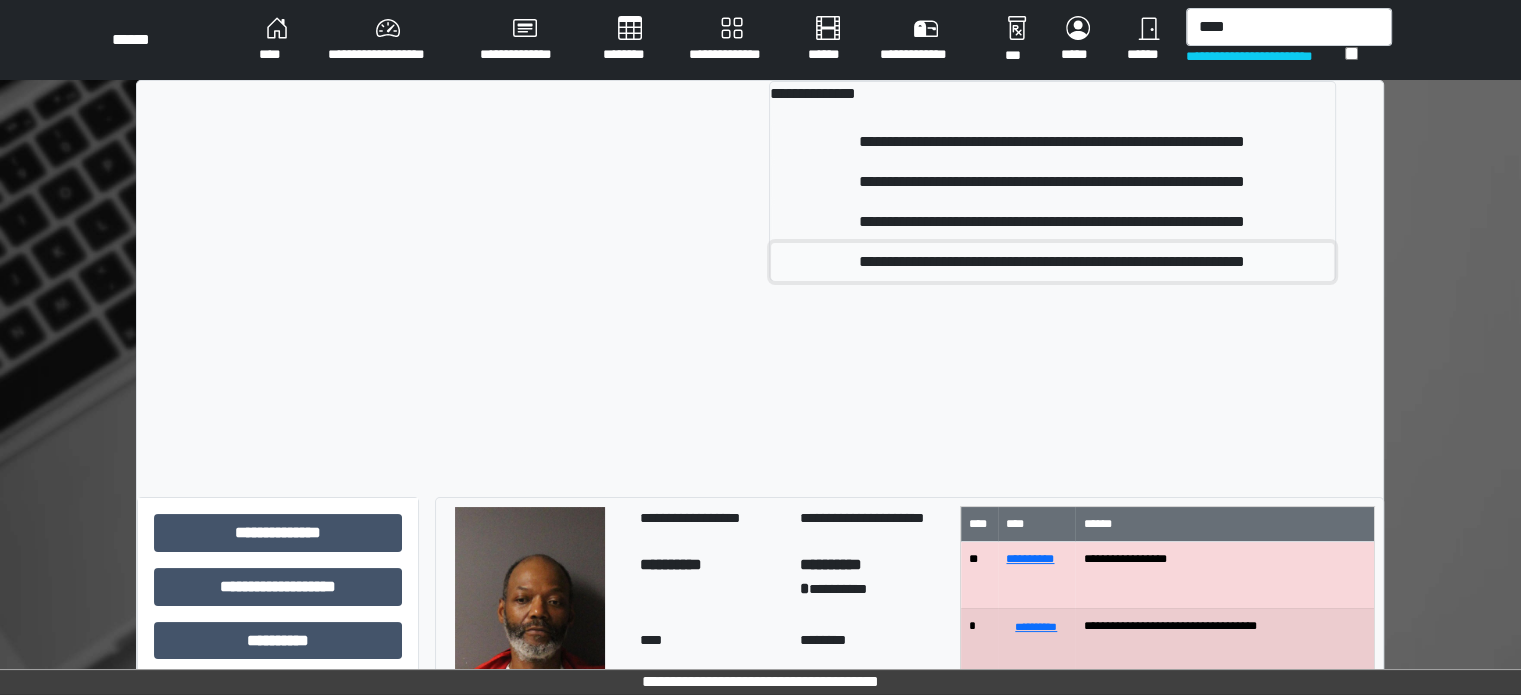 click on "**********" at bounding box center [1052, 262] 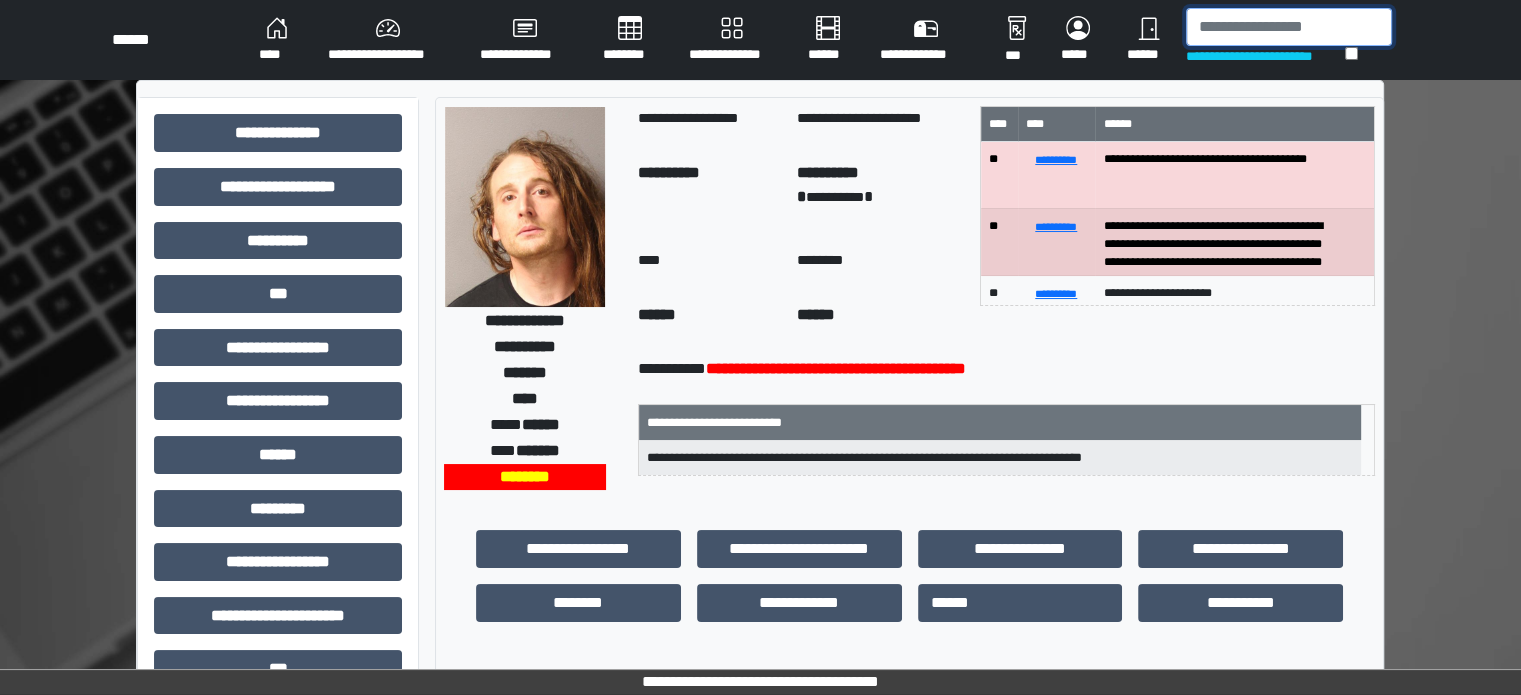 click at bounding box center [1289, 27] 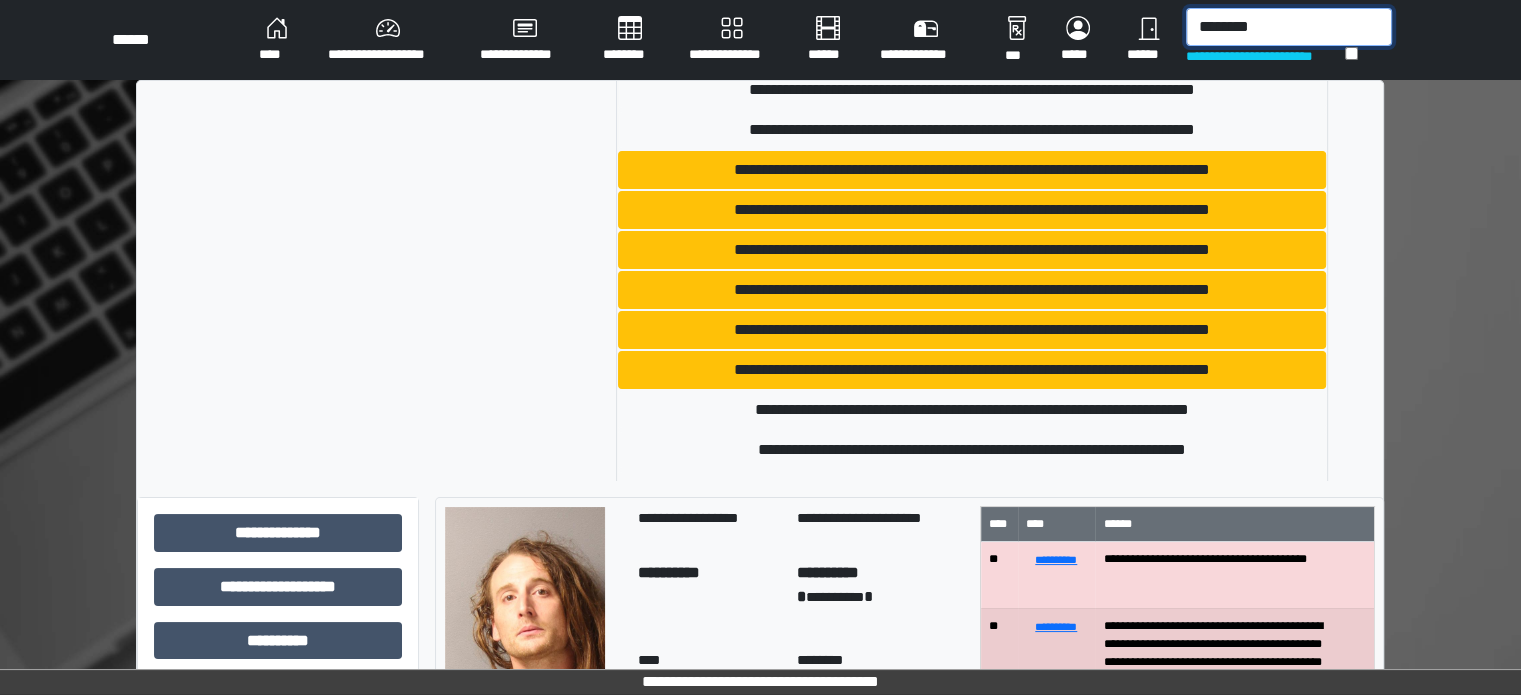 scroll, scrollTop: 1400, scrollLeft: 0, axis: vertical 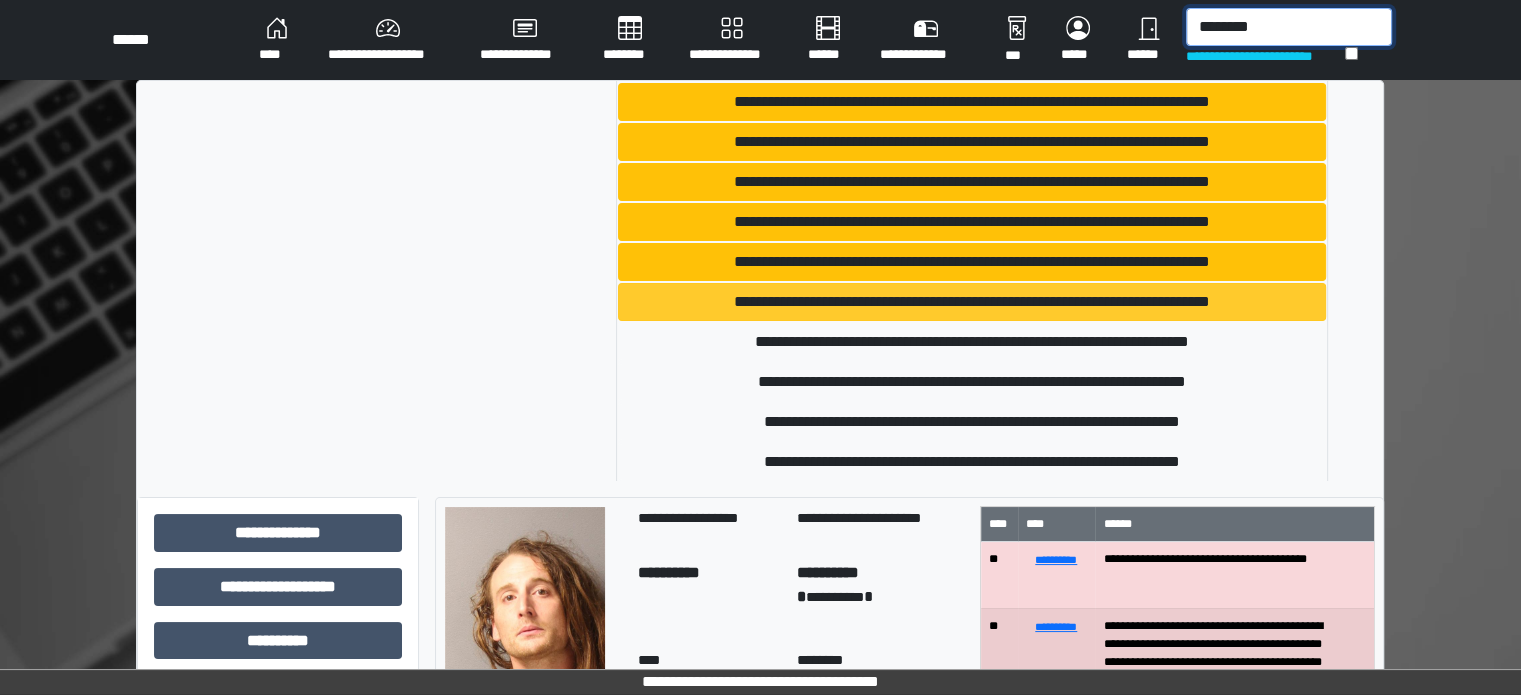 type on "********" 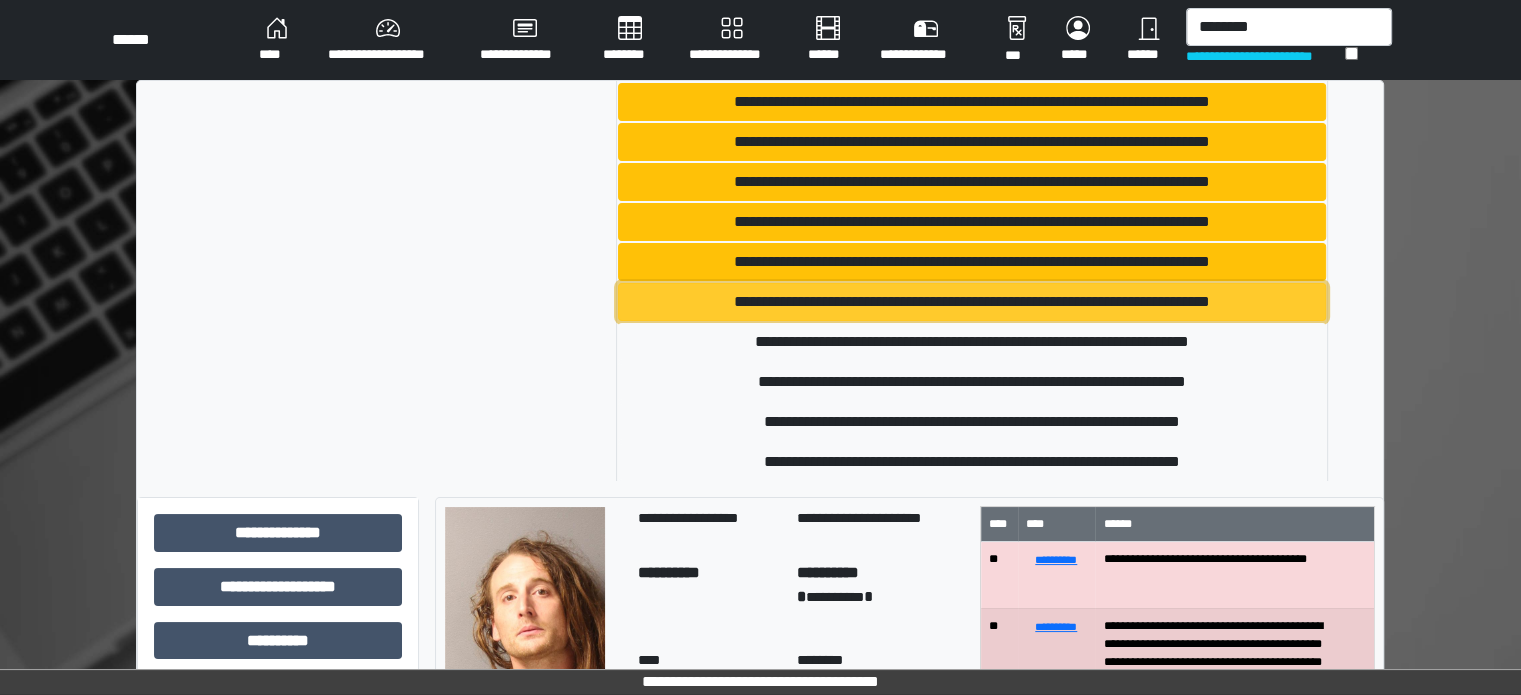 click on "**********" at bounding box center [972, 302] 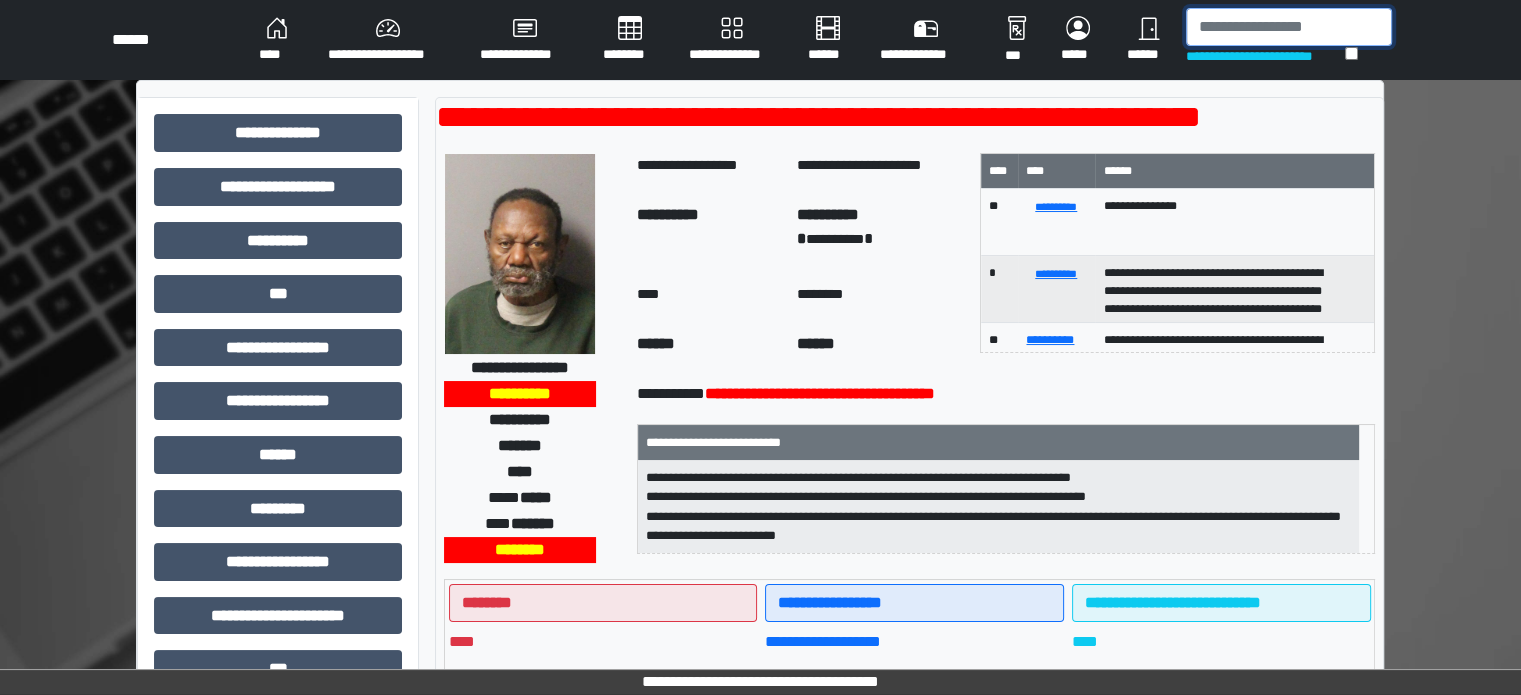 click at bounding box center (1289, 27) 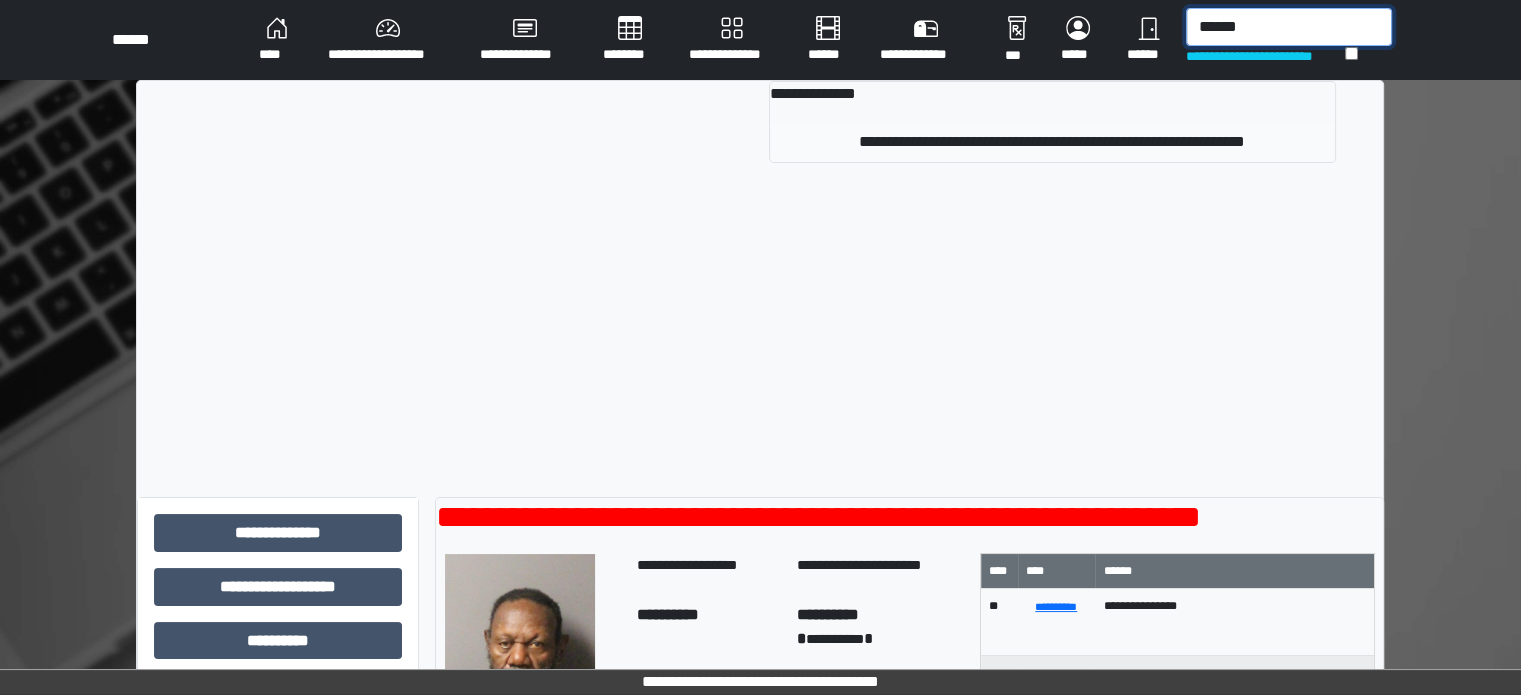 type on "******" 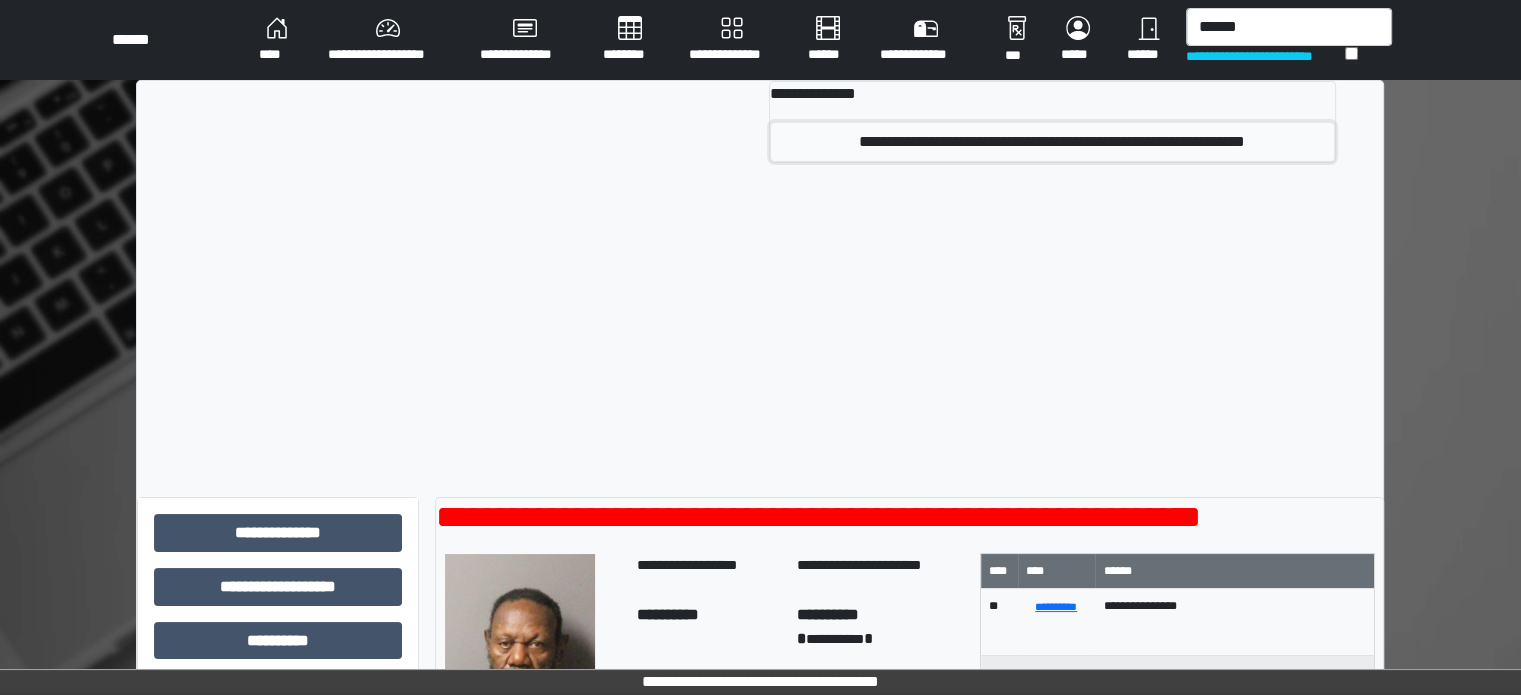 click on "**********" at bounding box center [1052, 142] 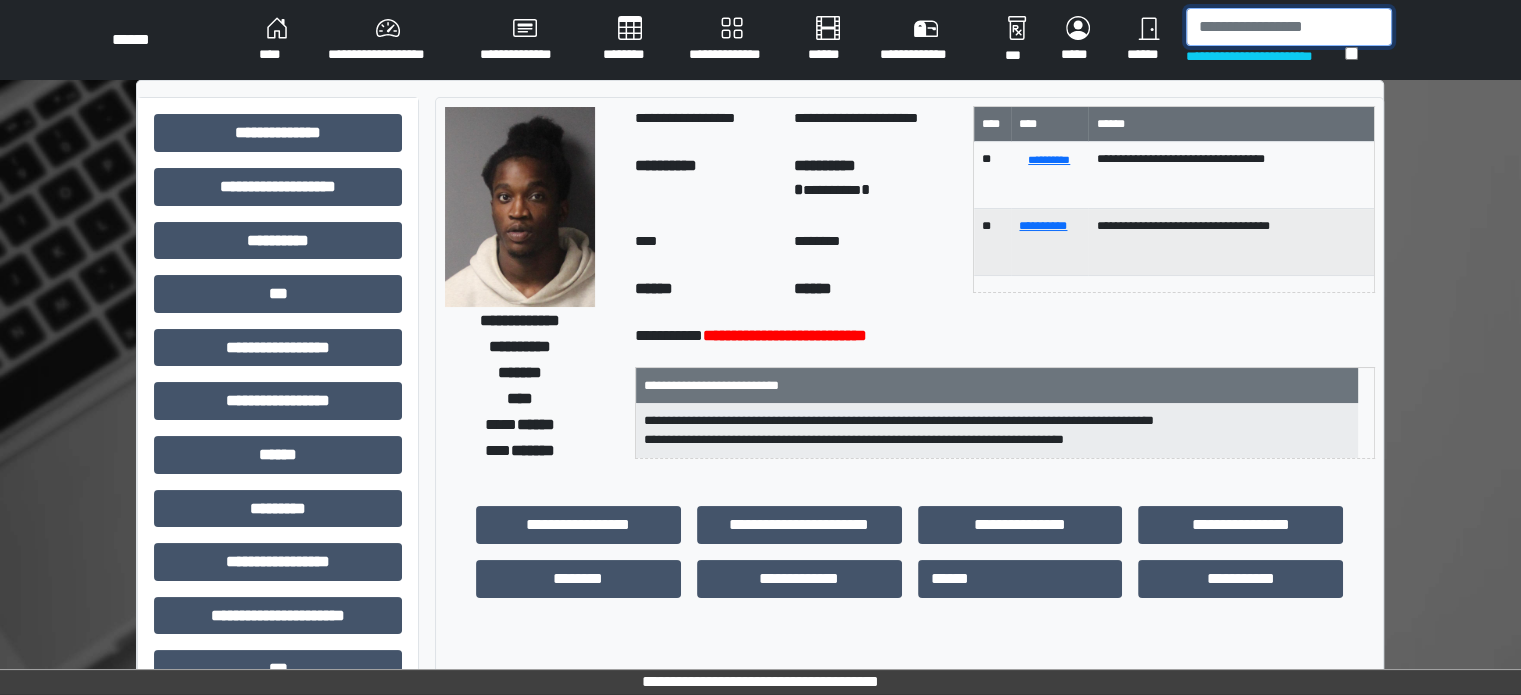 click at bounding box center [1289, 27] 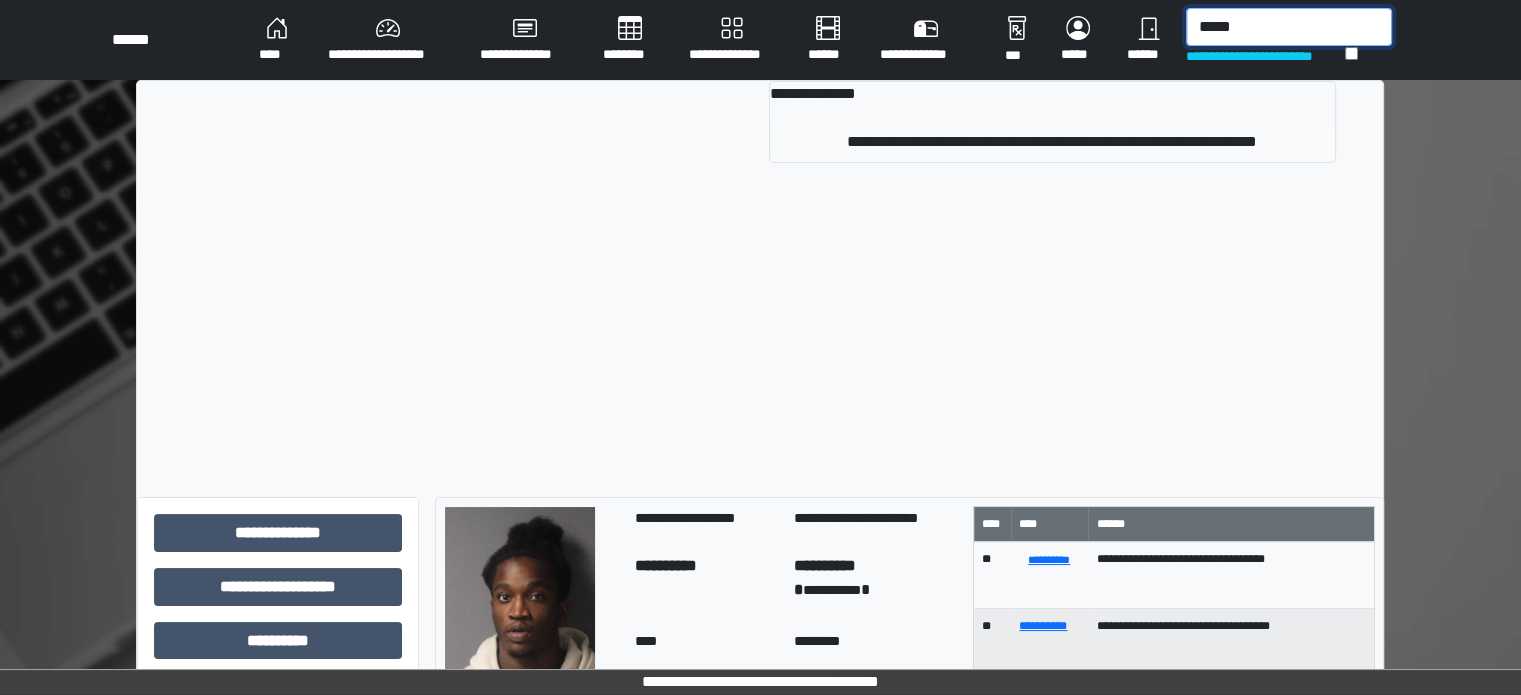 type on "*****" 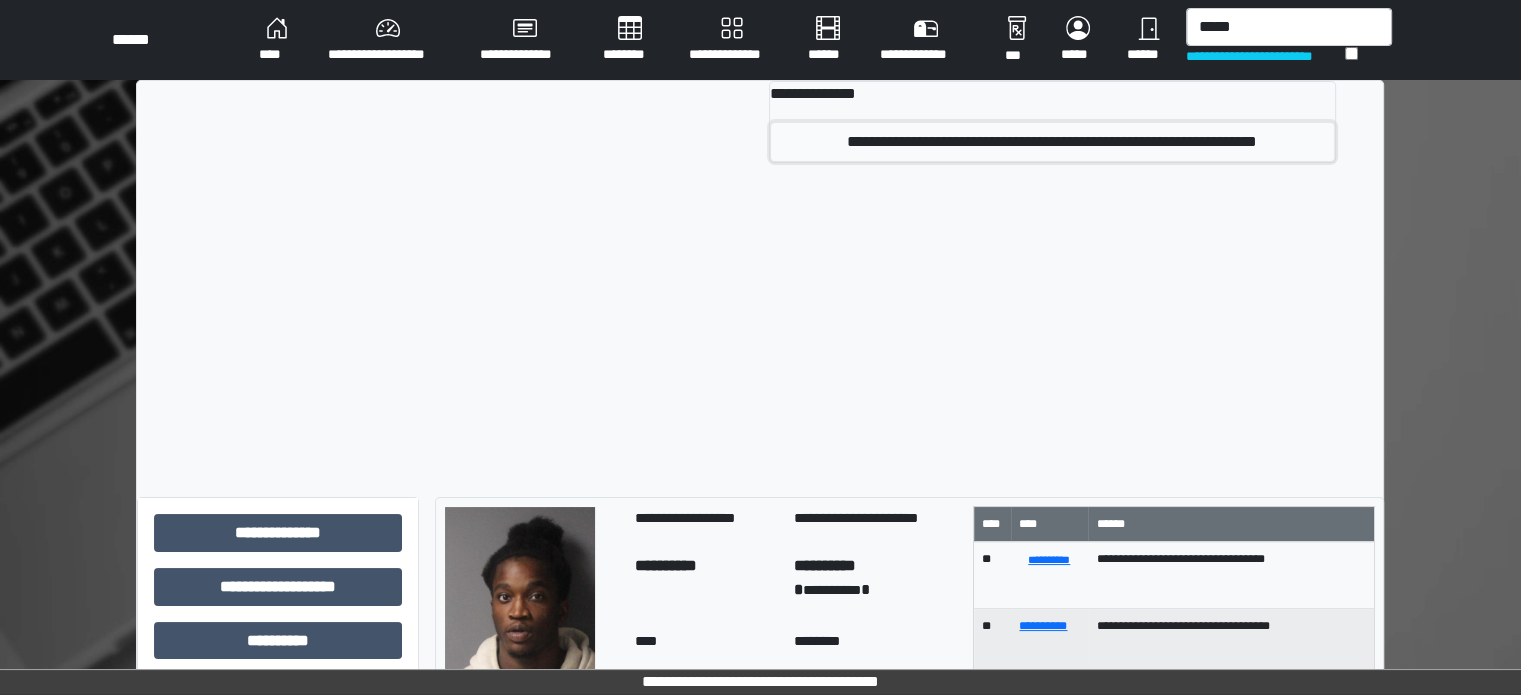click on "**********" at bounding box center [1052, 142] 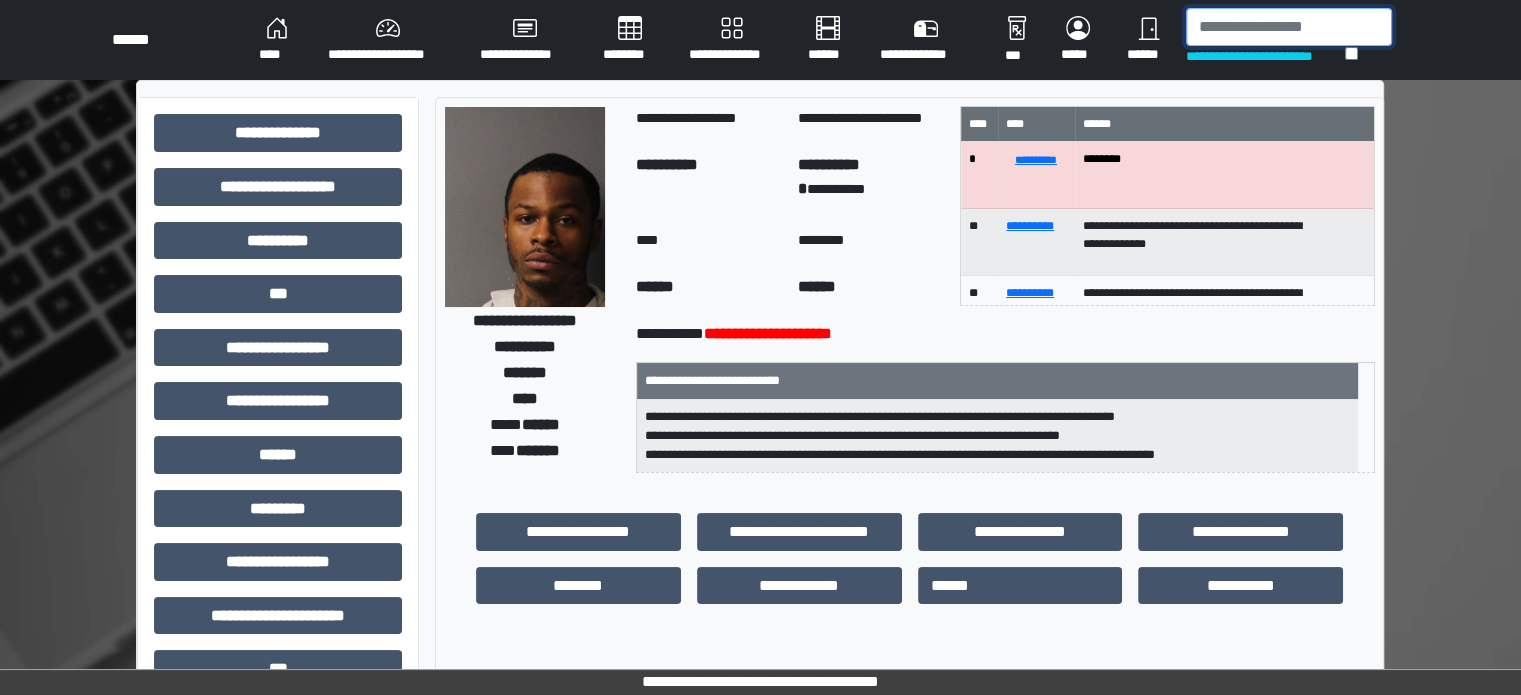 click at bounding box center (1289, 27) 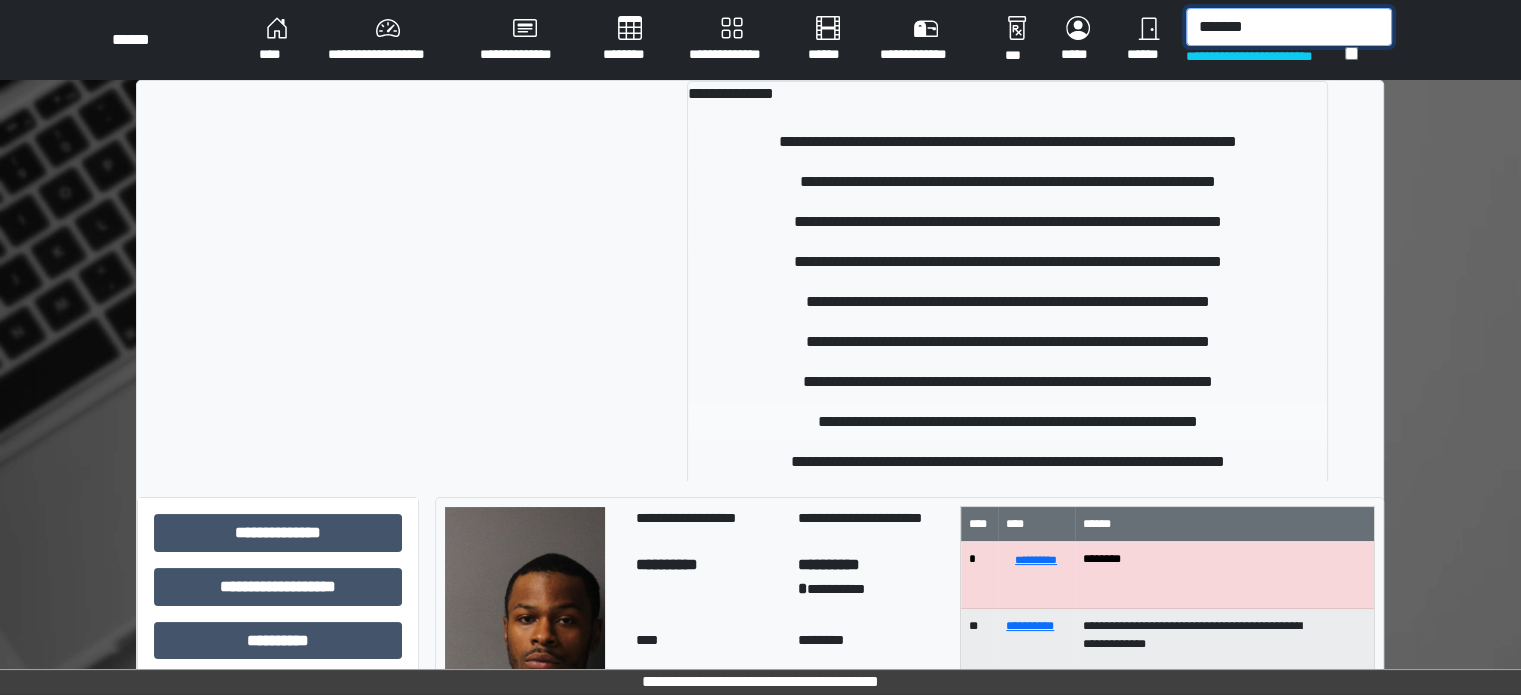 type on "*******" 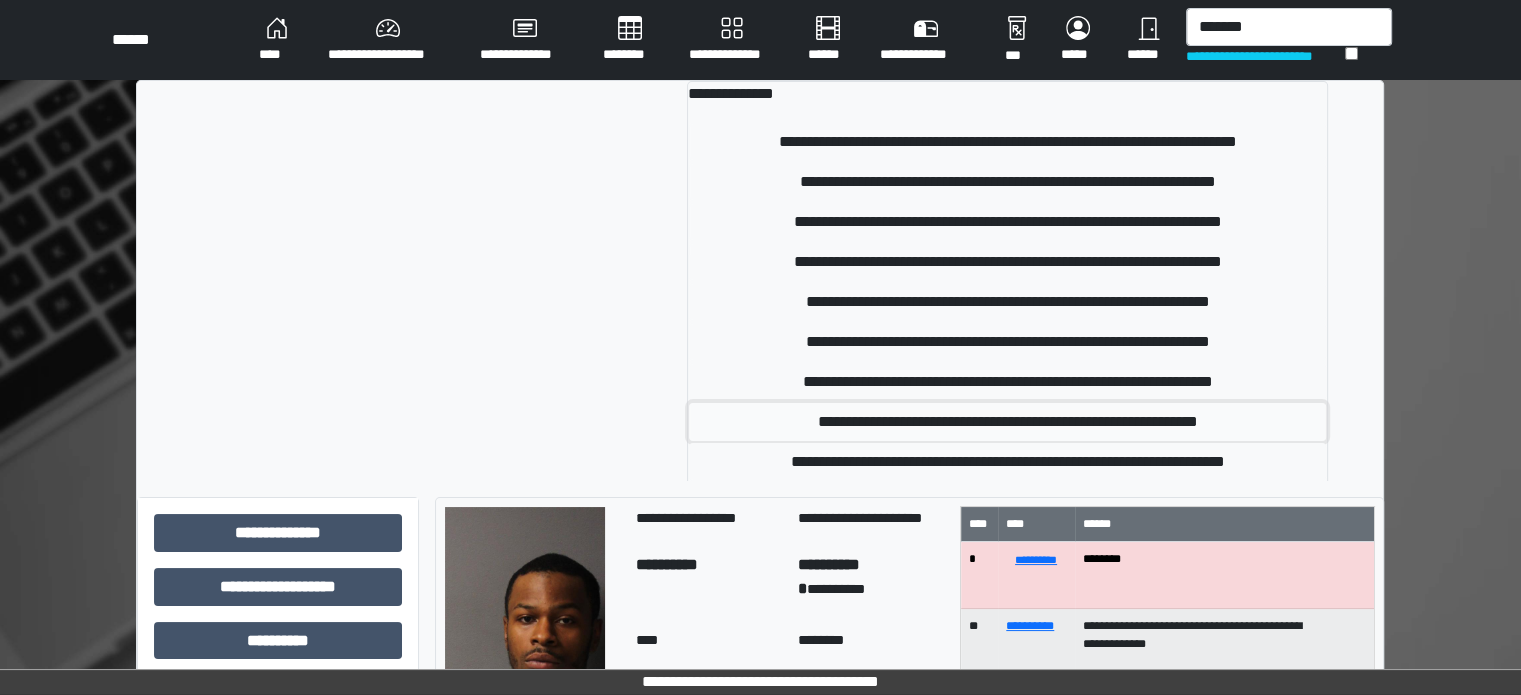 click on "**********" at bounding box center (1007, 422) 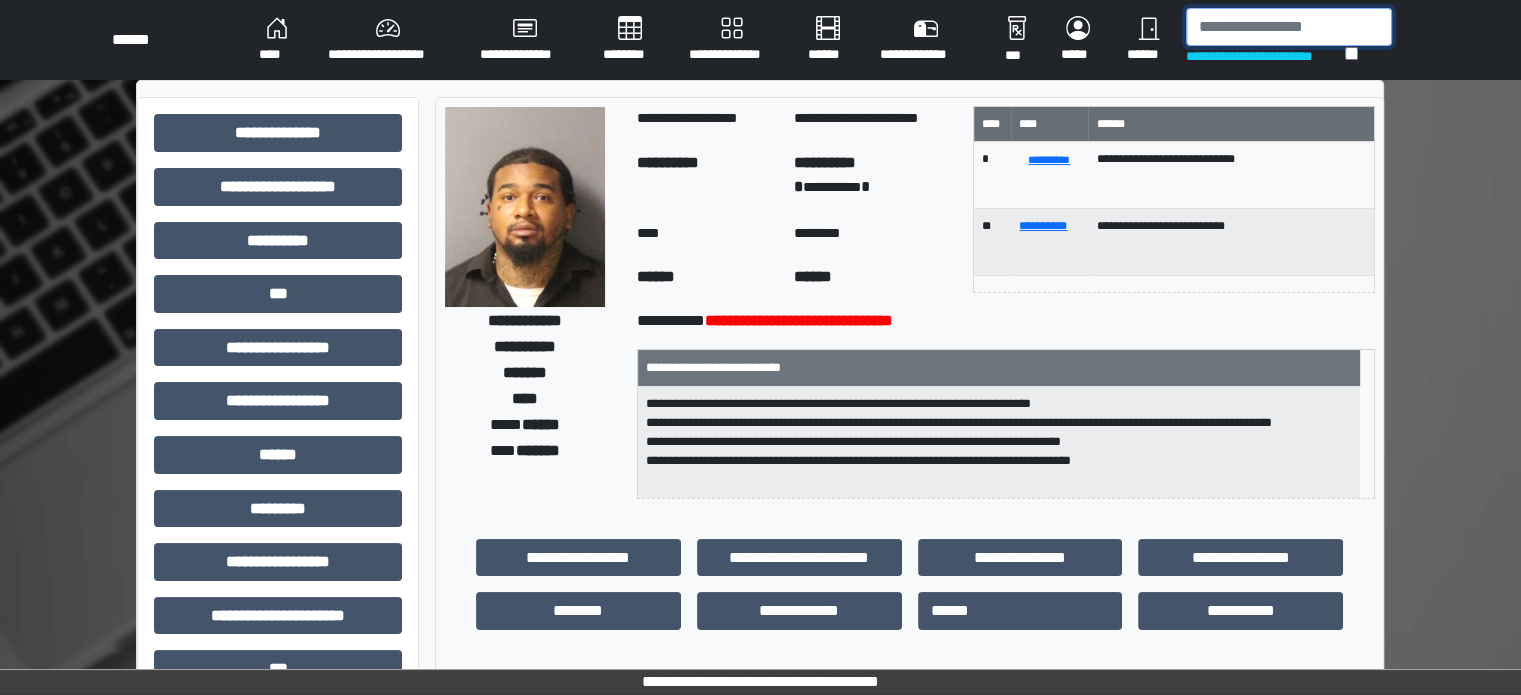click at bounding box center [1289, 27] 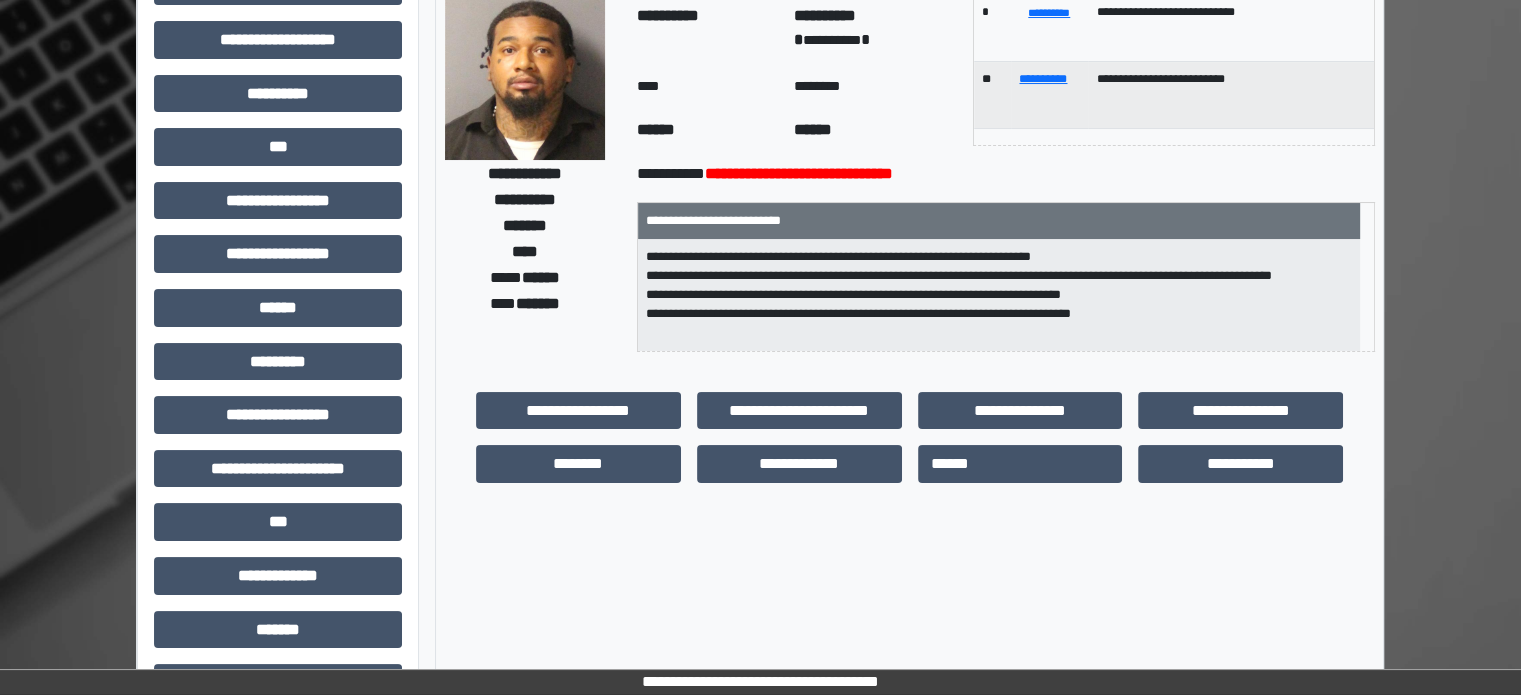 scroll, scrollTop: 15, scrollLeft: 0, axis: vertical 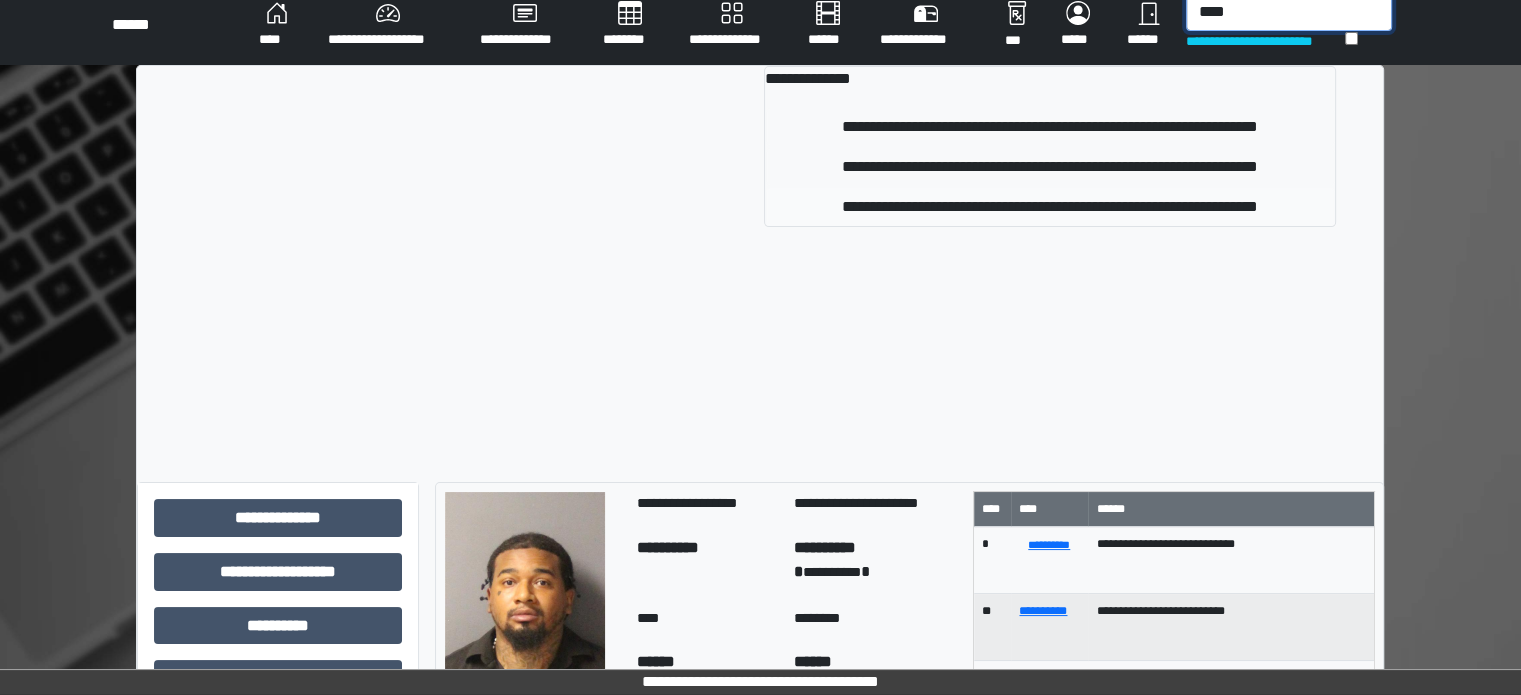 type on "****" 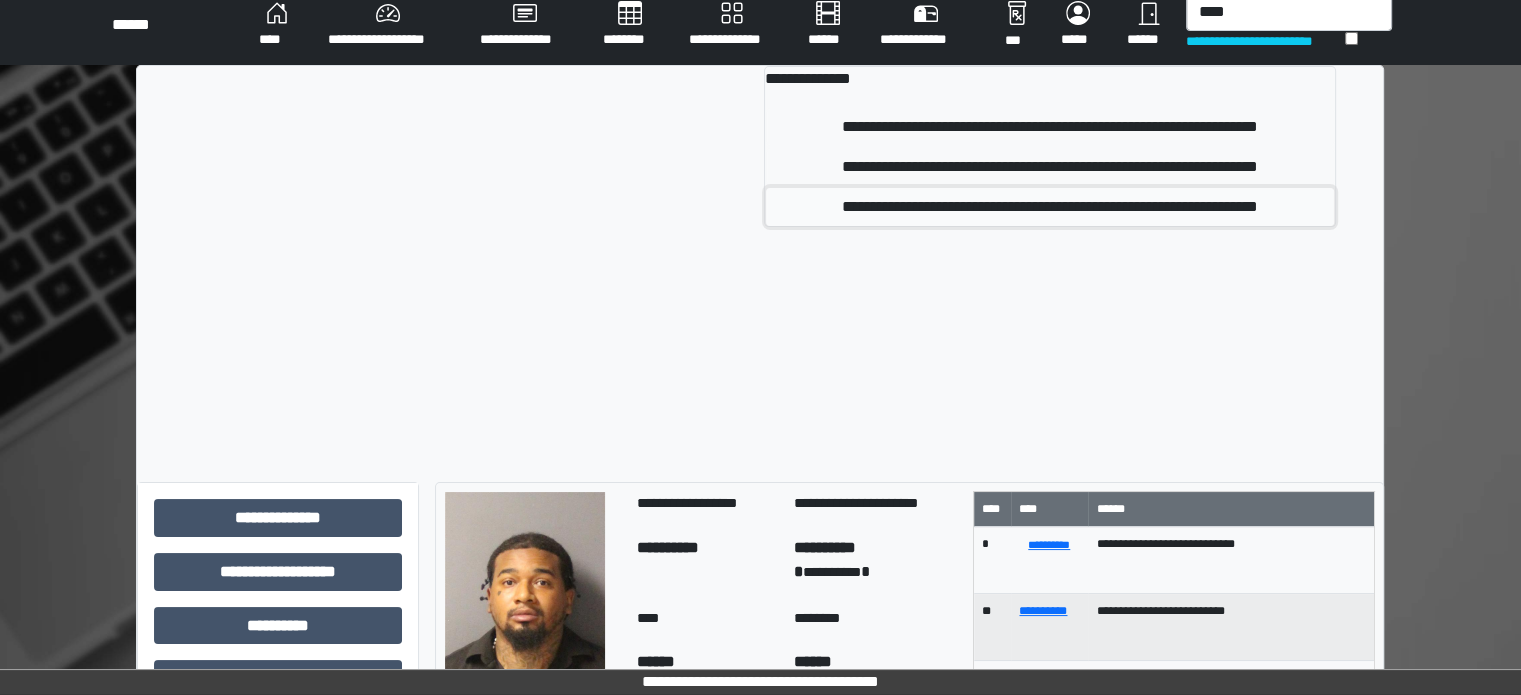 click on "**********" at bounding box center (1050, 207) 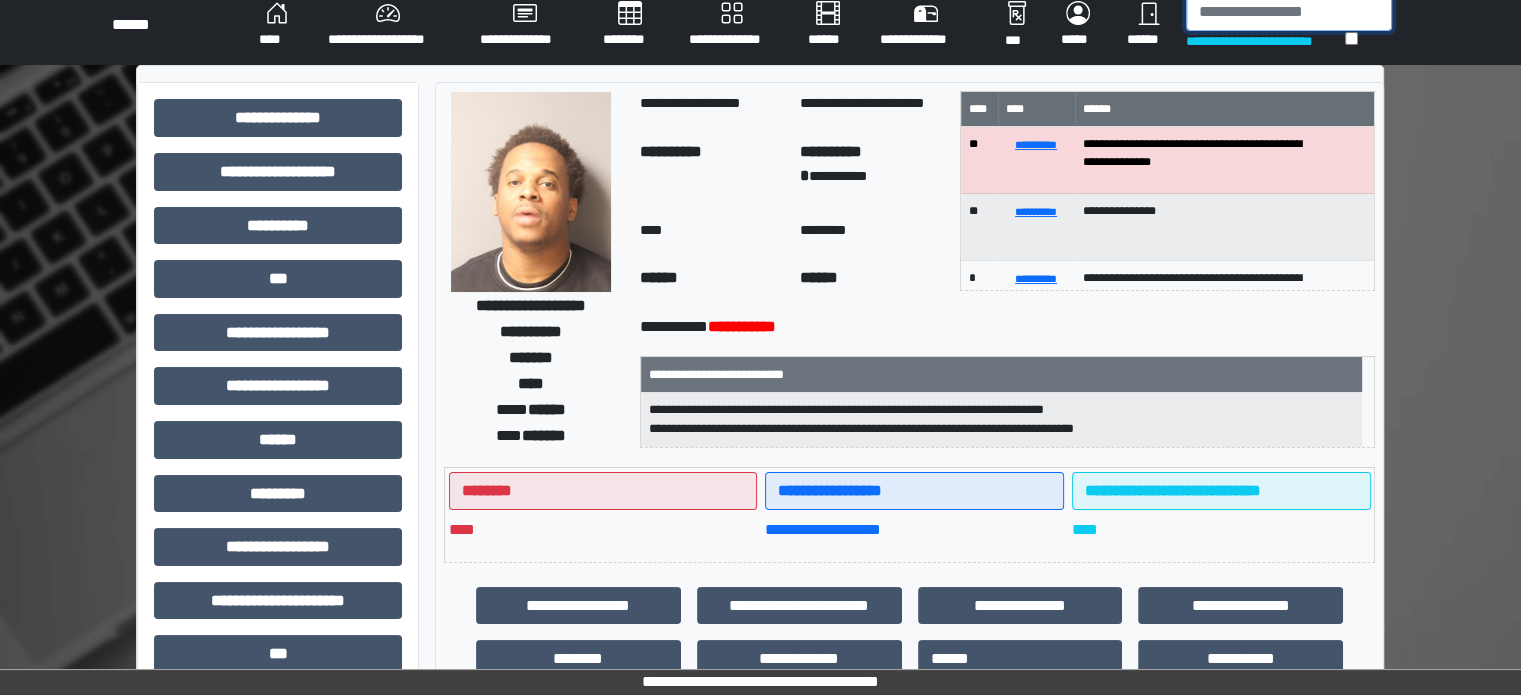 click at bounding box center (1289, 12) 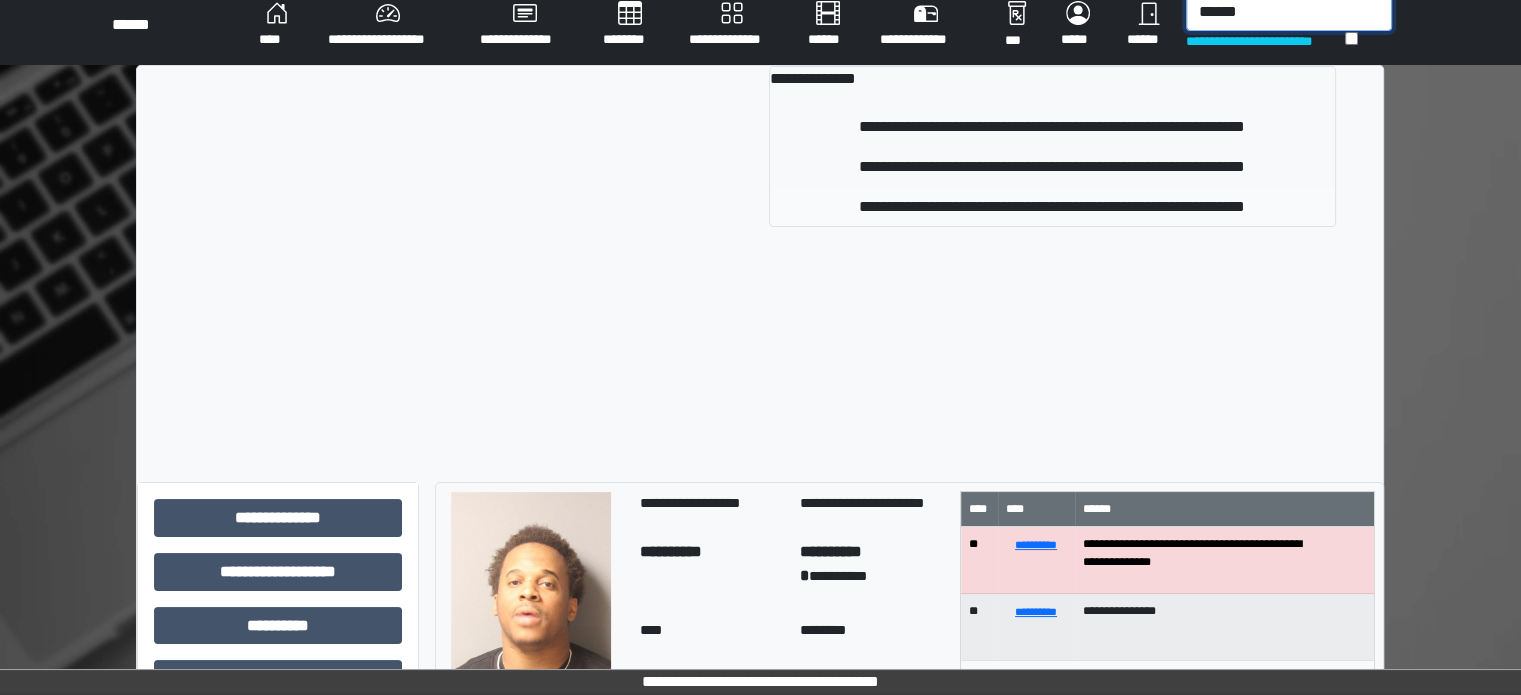type on "******" 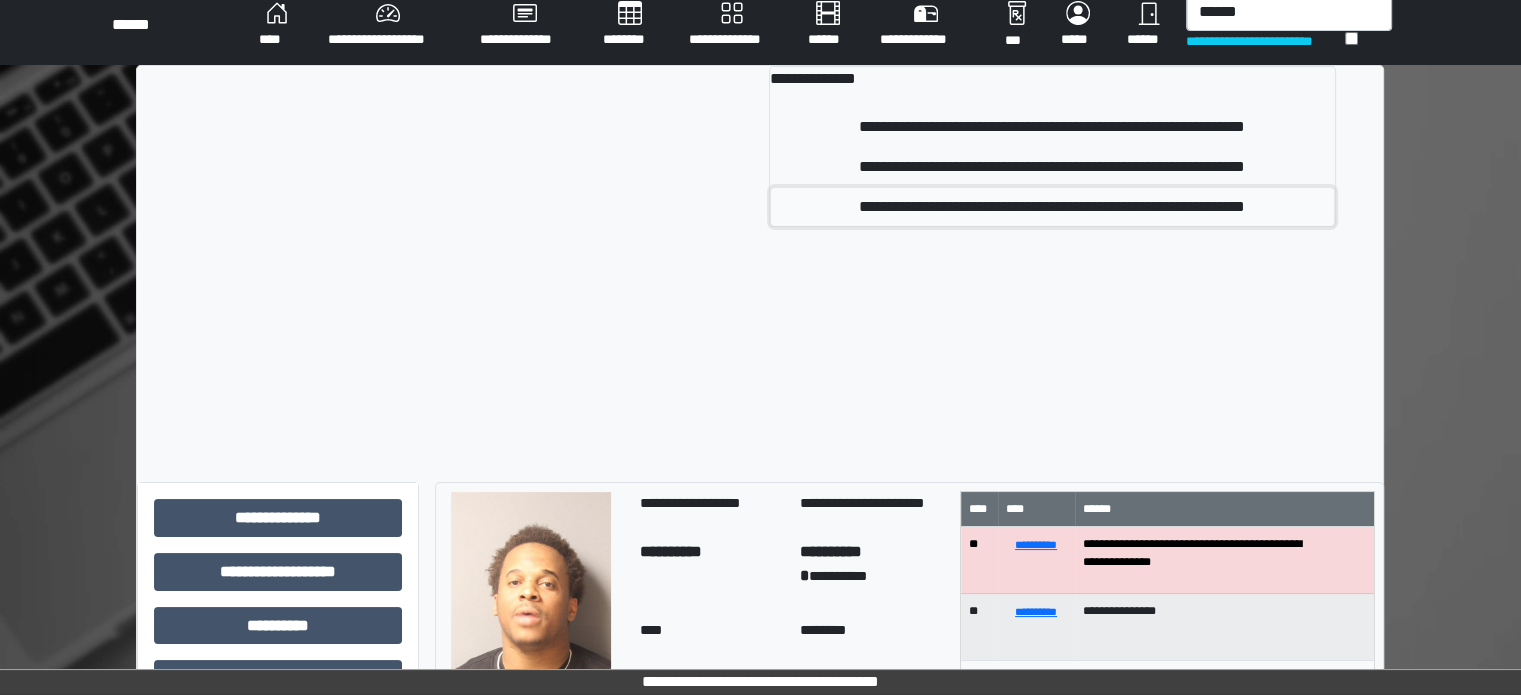 click on "**********" at bounding box center (1052, 207) 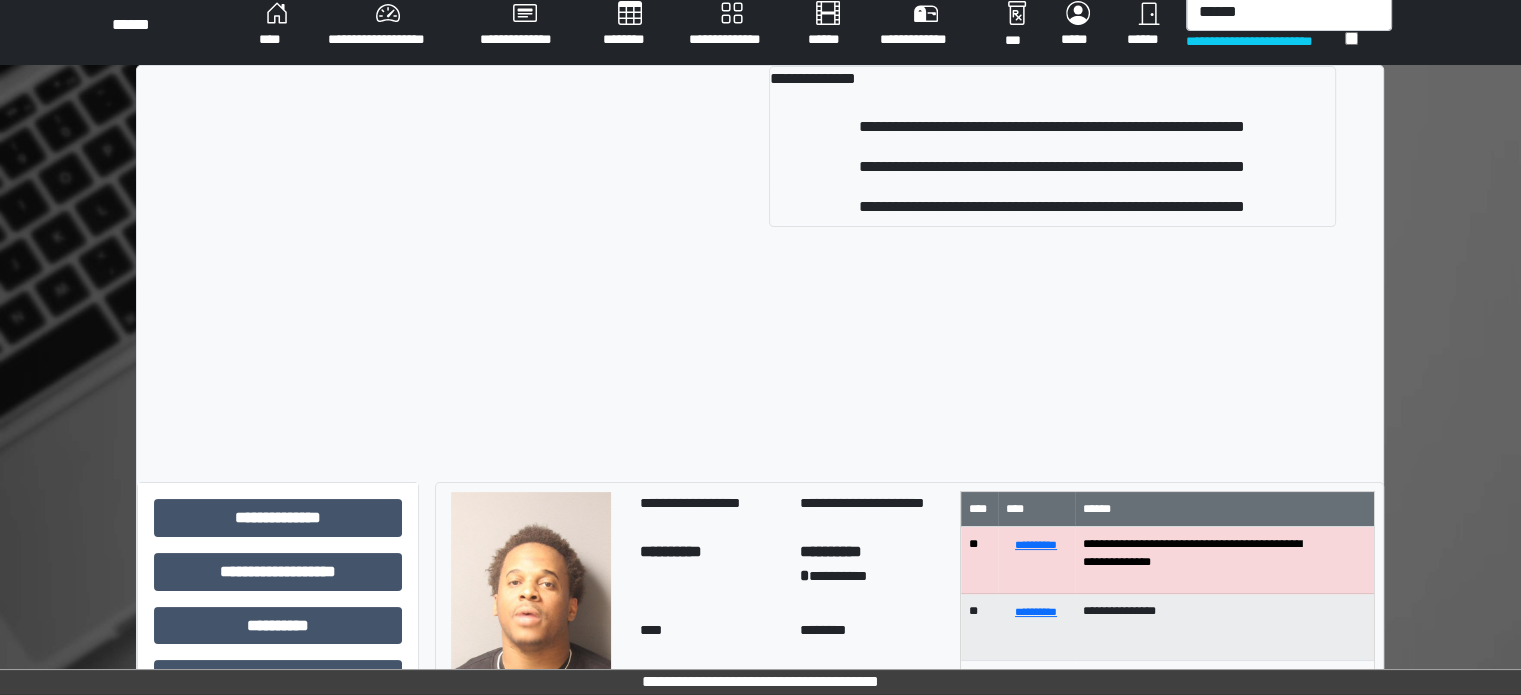 type 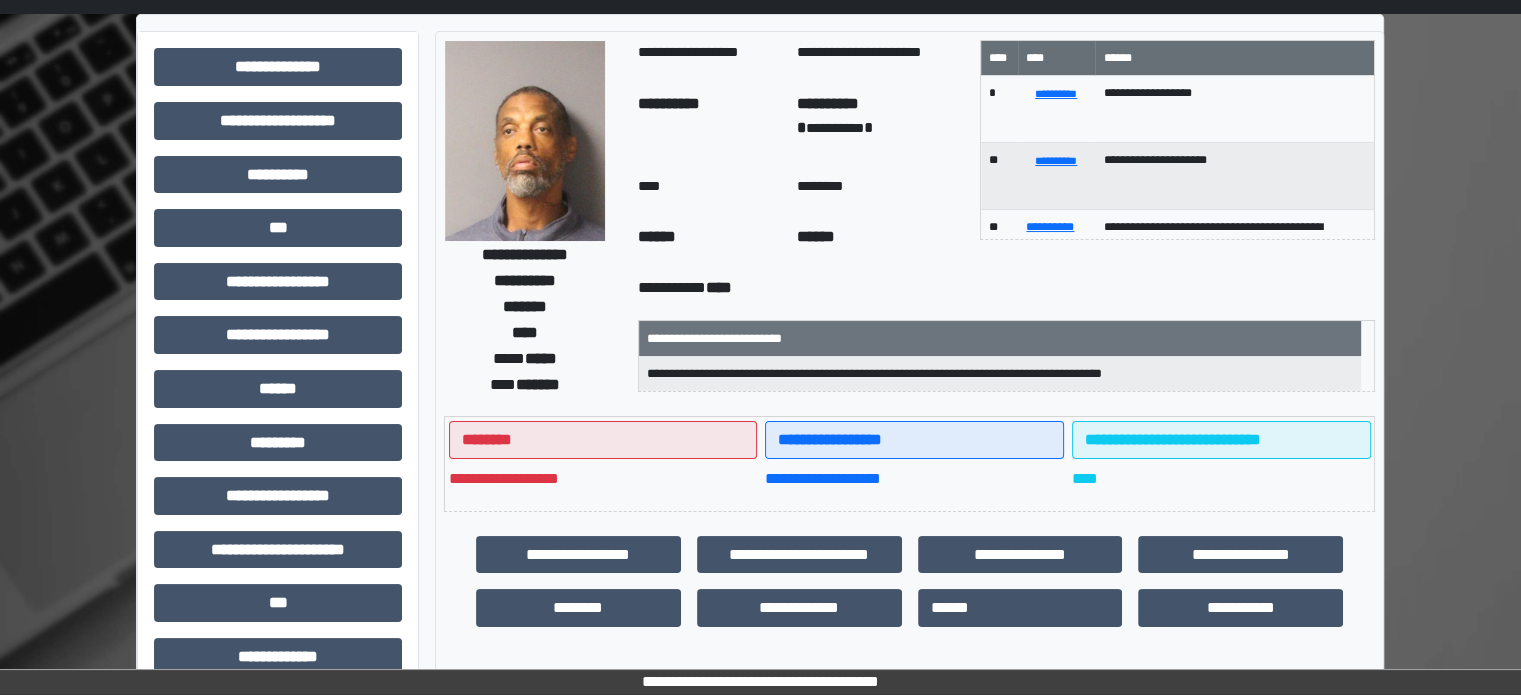 scroll, scrollTop: 115, scrollLeft: 0, axis: vertical 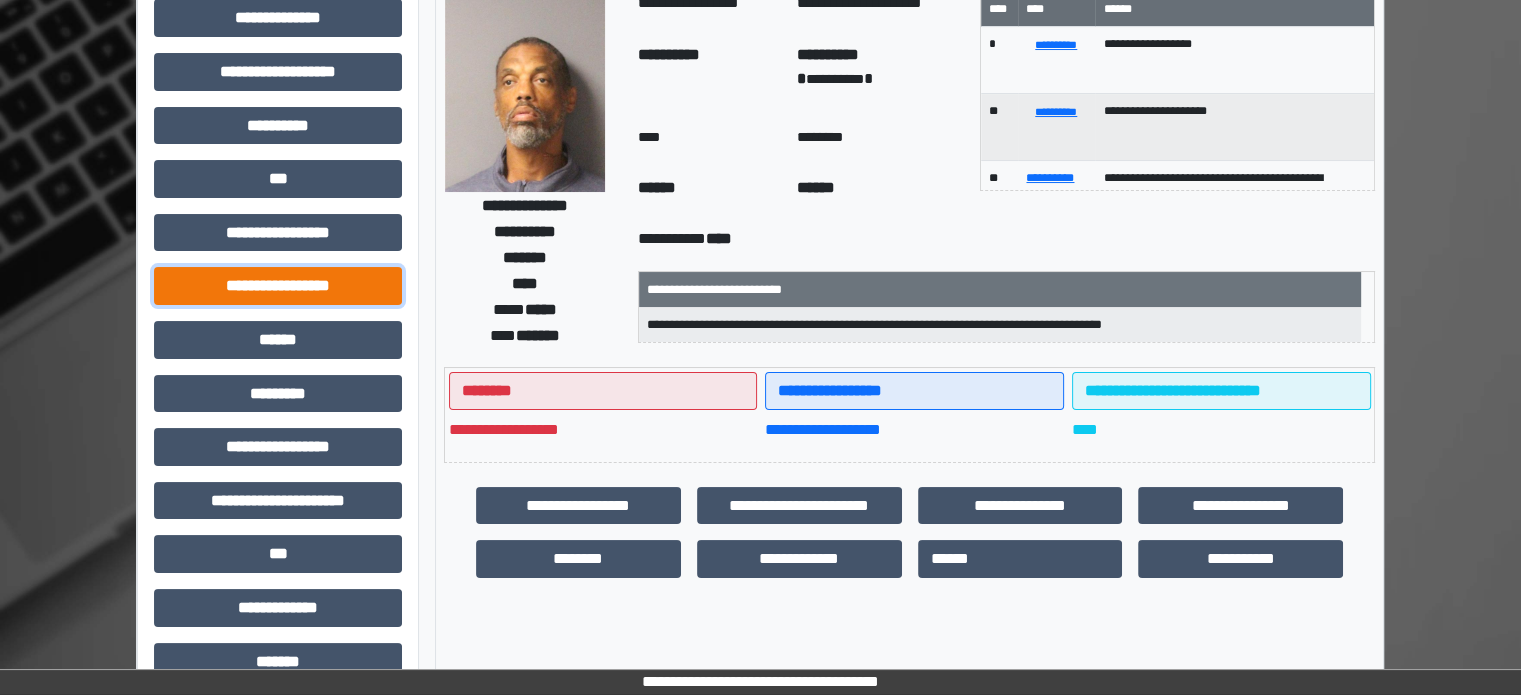 click on "**********" at bounding box center [278, 286] 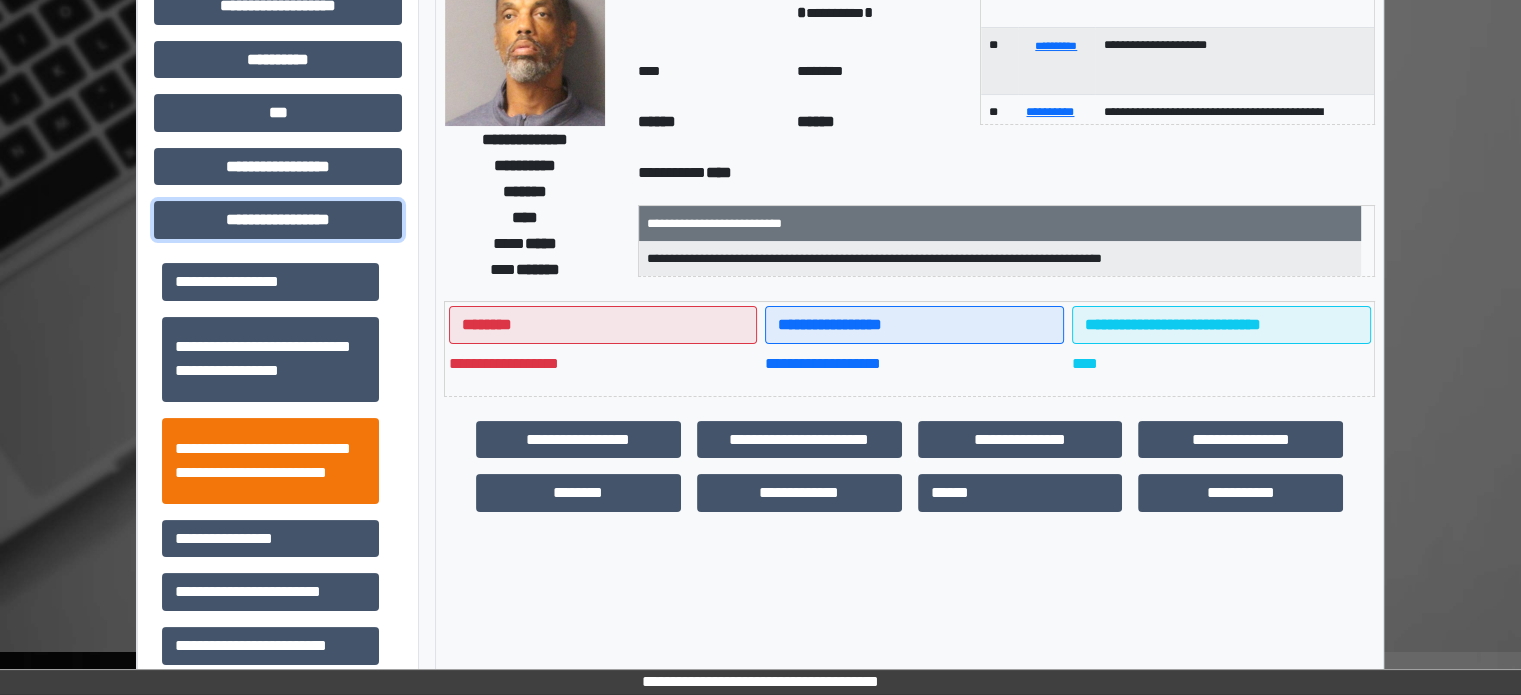 scroll, scrollTop: 215, scrollLeft: 0, axis: vertical 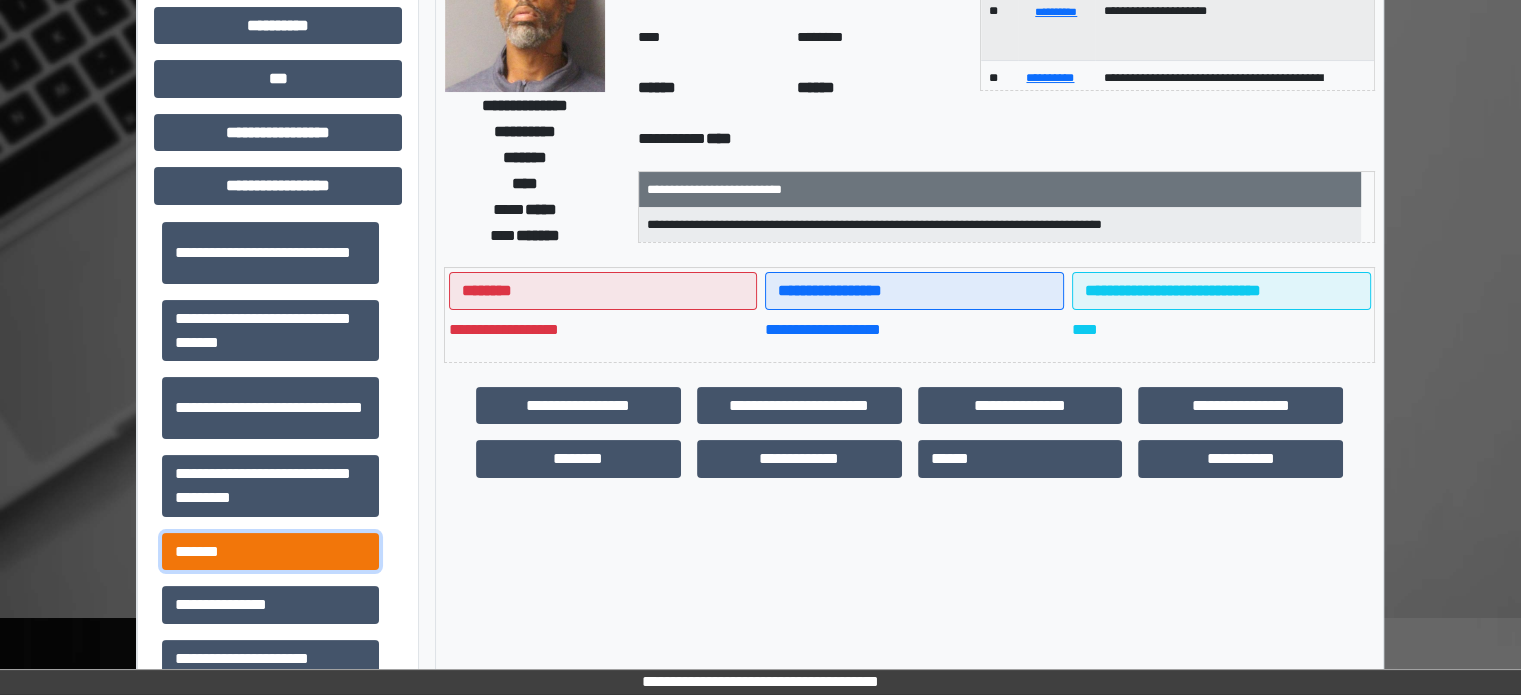 click on "*******" at bounding box center [270, 552] 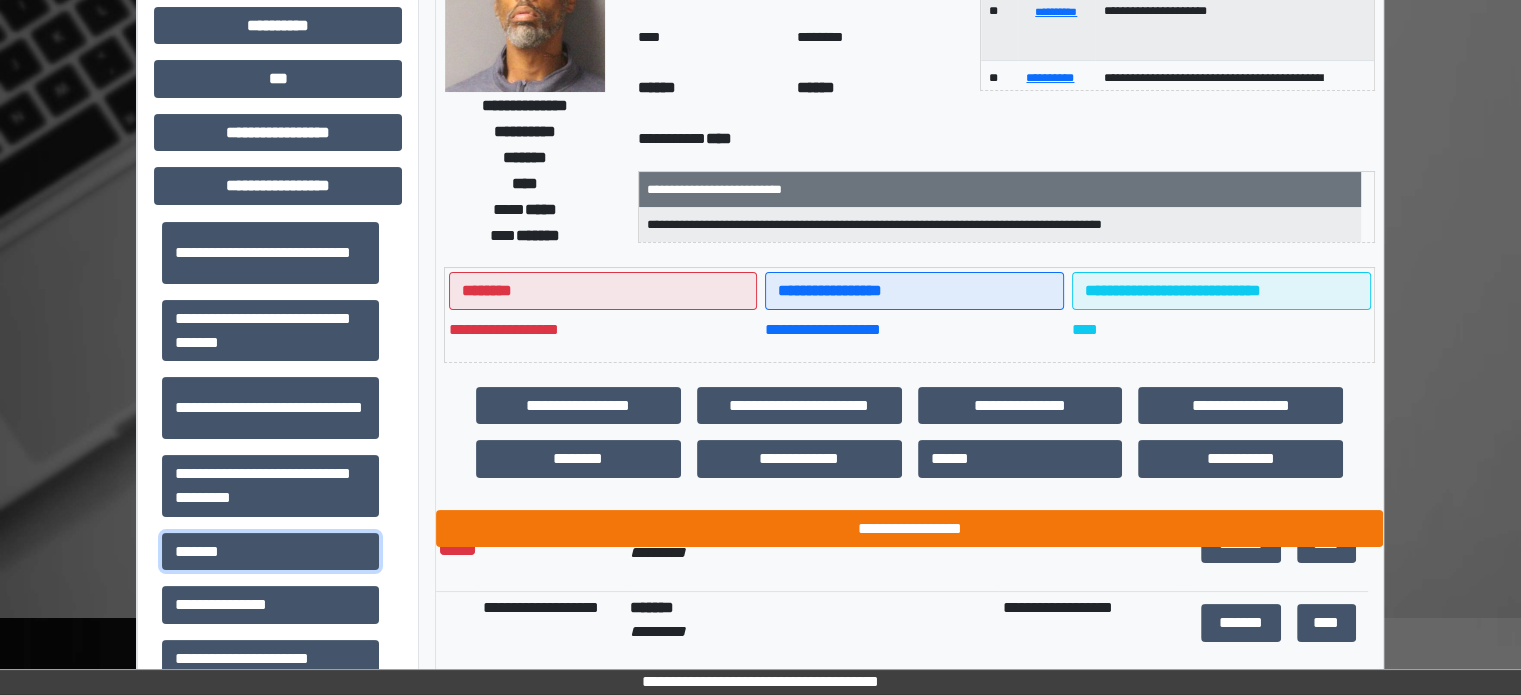 scroll, scrollTop: 100, scrollLeft: 0, axis: vertical 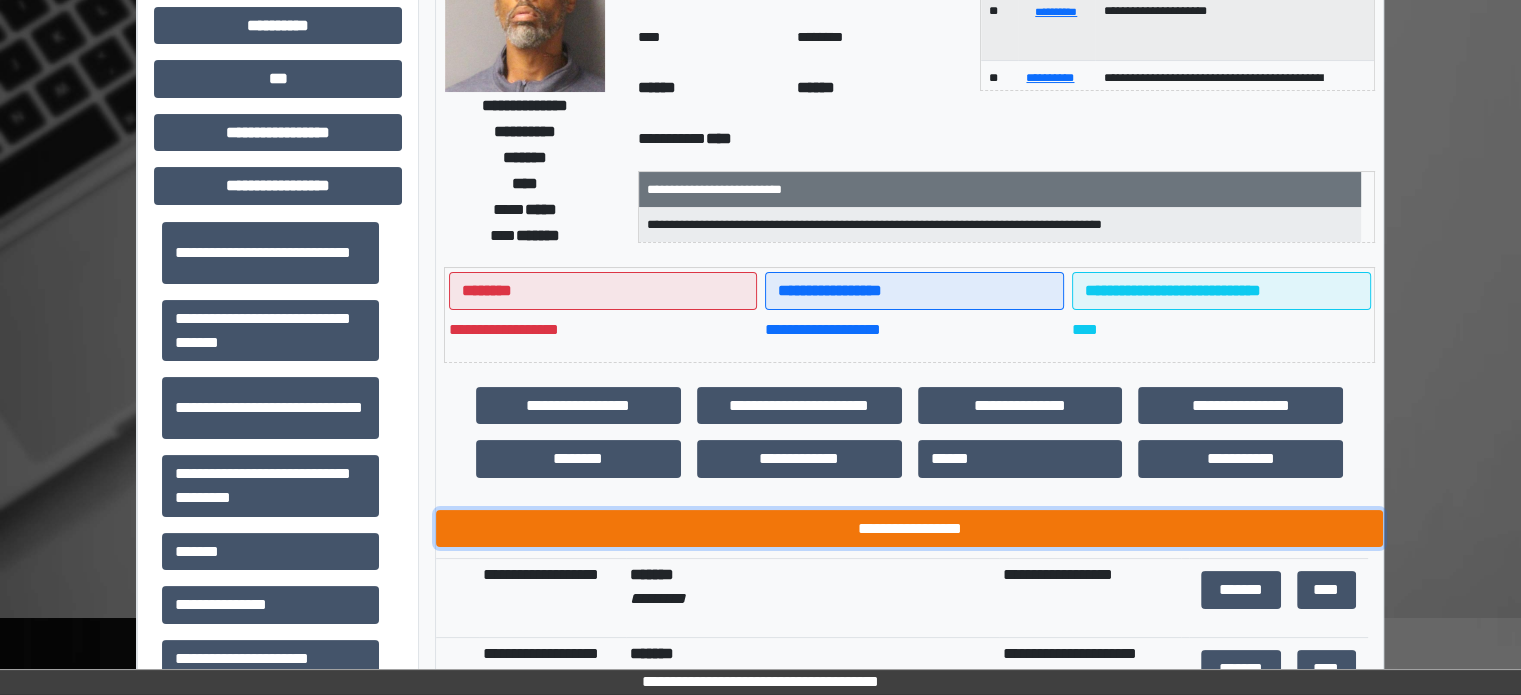 click on "**********" at bounding box center [909, 529] 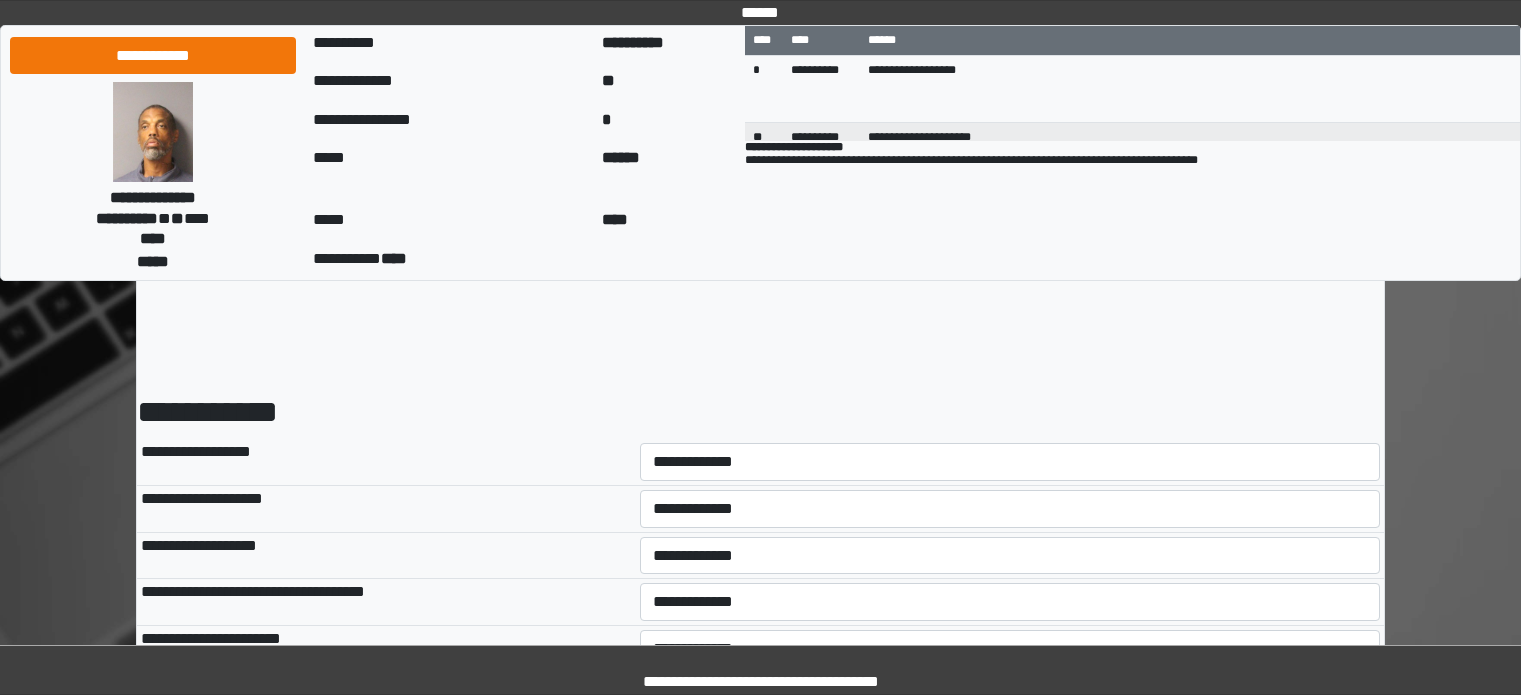 scroll, scrollTop: 100, scrollLeft: 0, axis: vertical 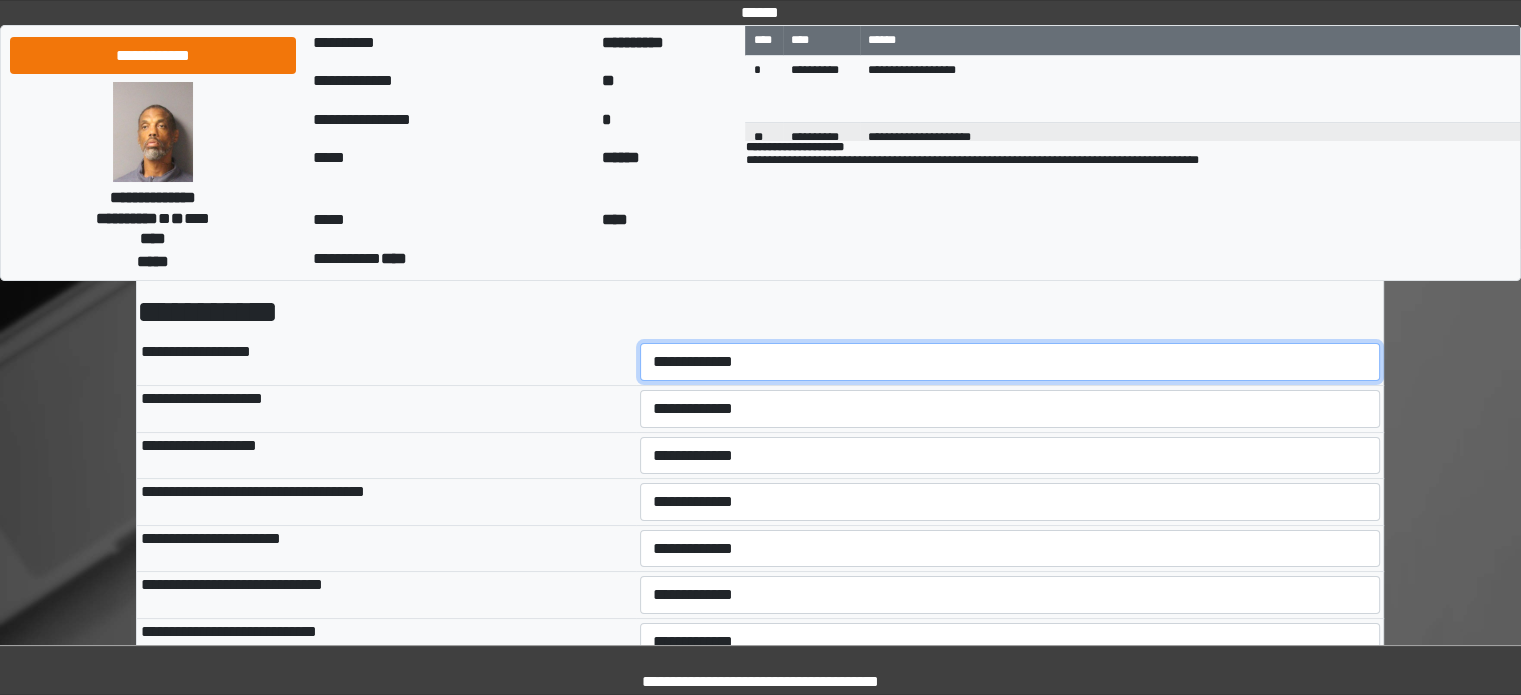drag, startPoint x: 803, startPoint y: 356, endPoint x: 796, endPoint y: 369, distance: 14.764823 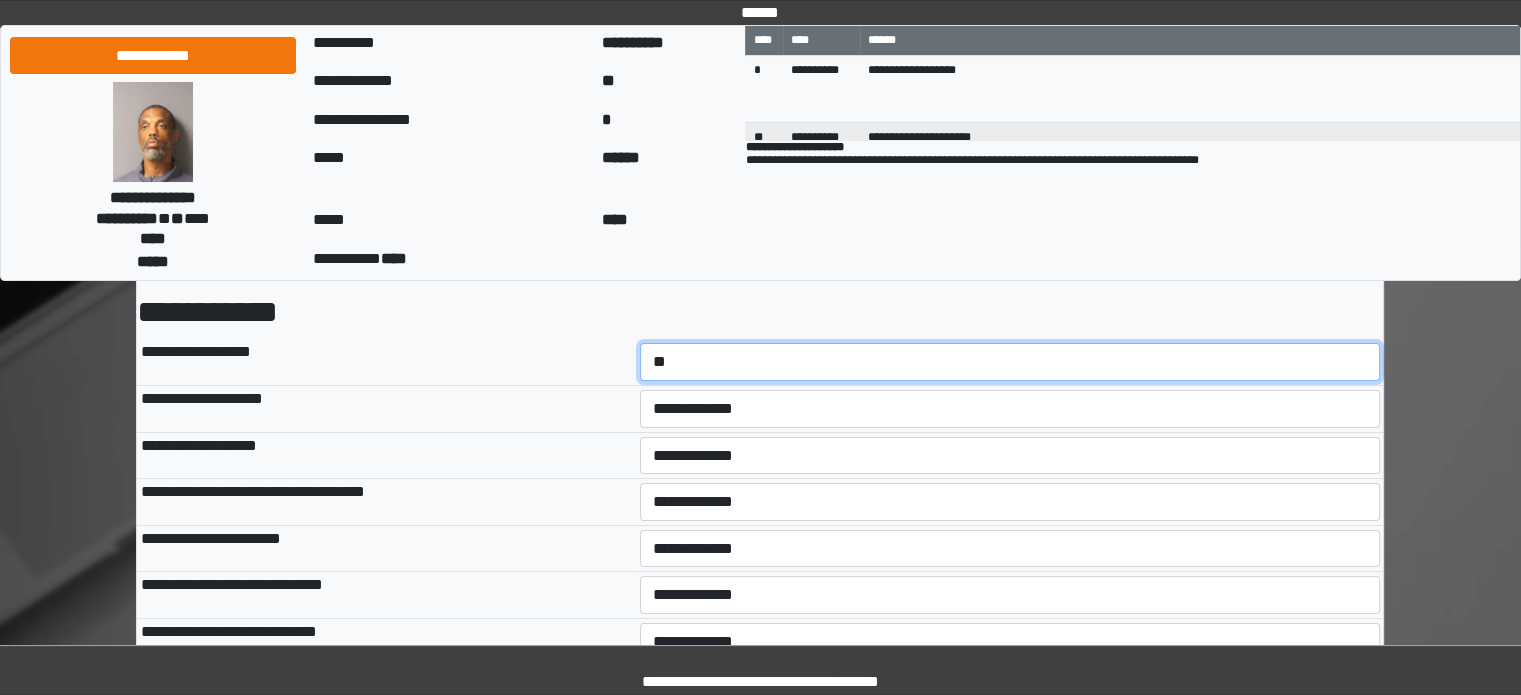 click on "**********" at bounding box center [1010, 362] 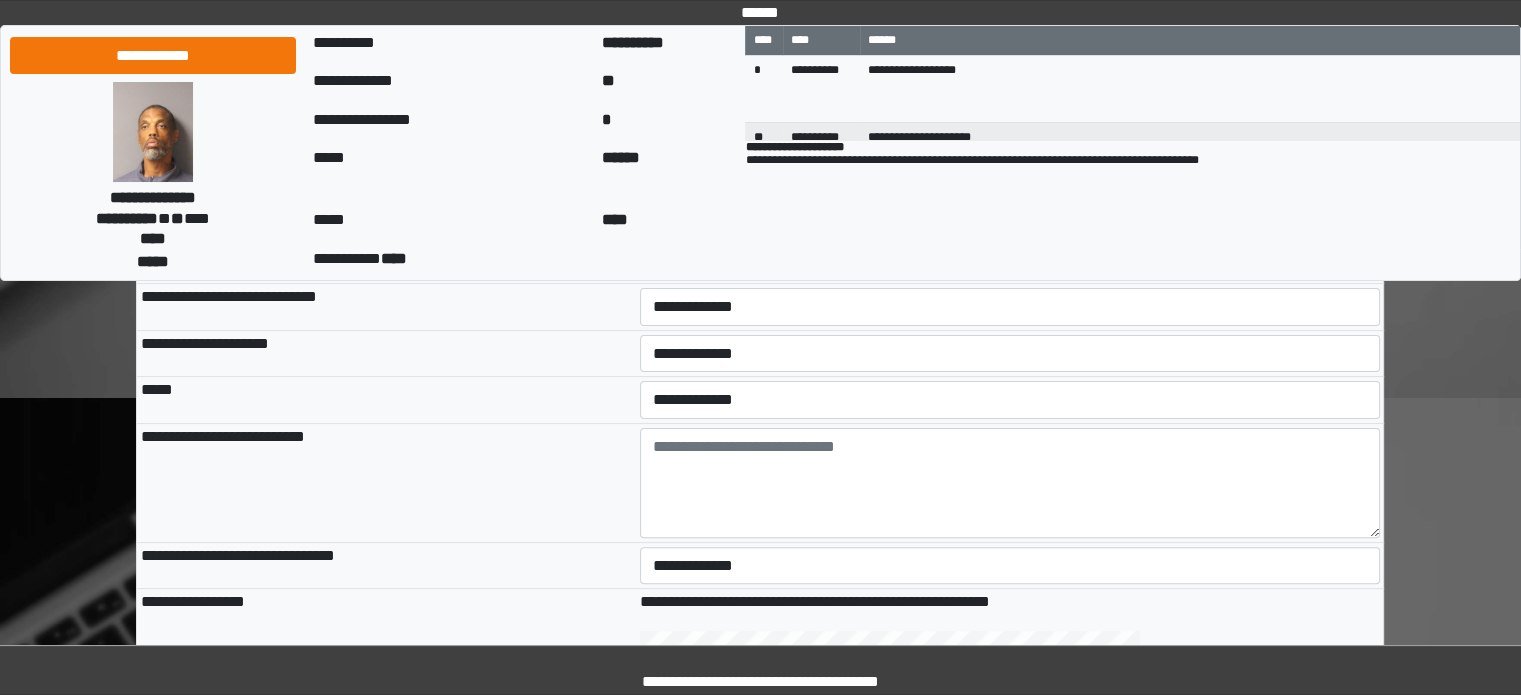 scroll, scrollTop: 400, scrollLeft: 0, axis: vertical 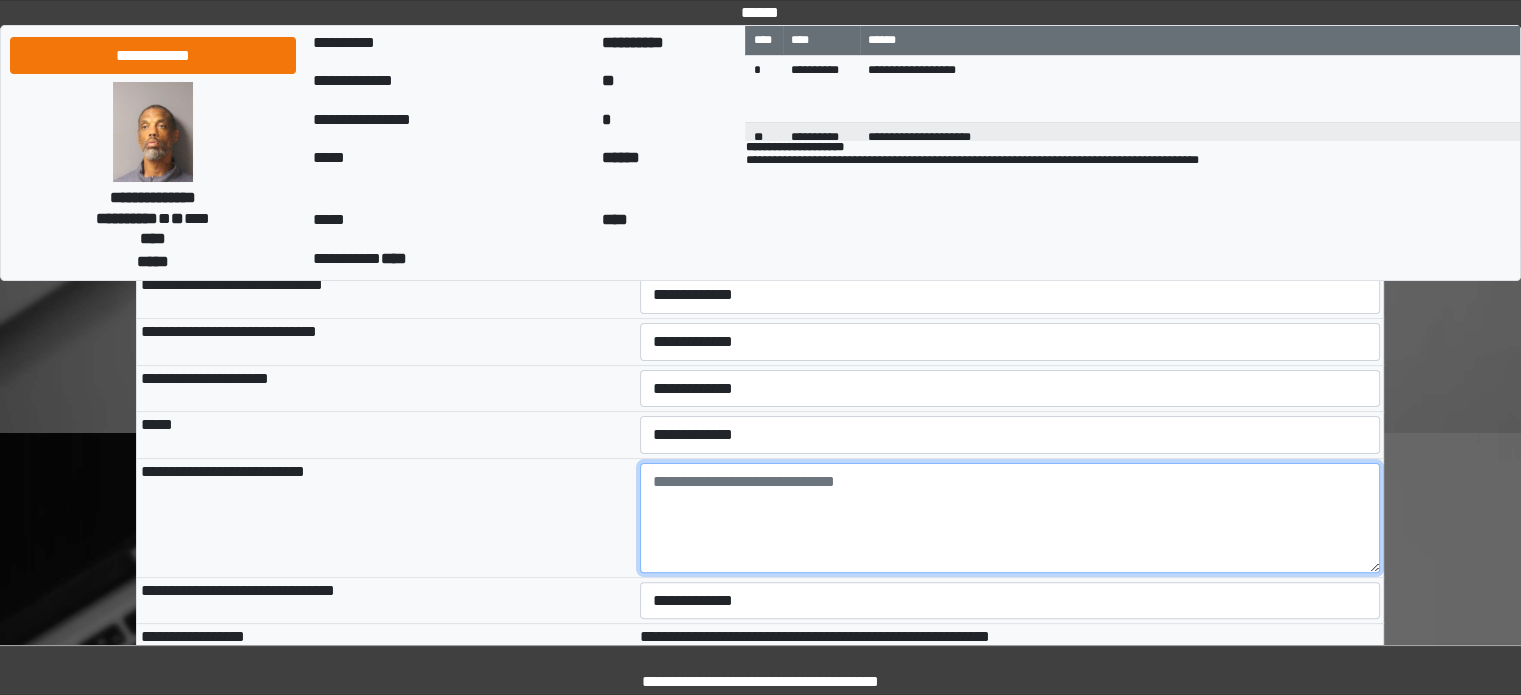 click at bounding box center [1010, 518] 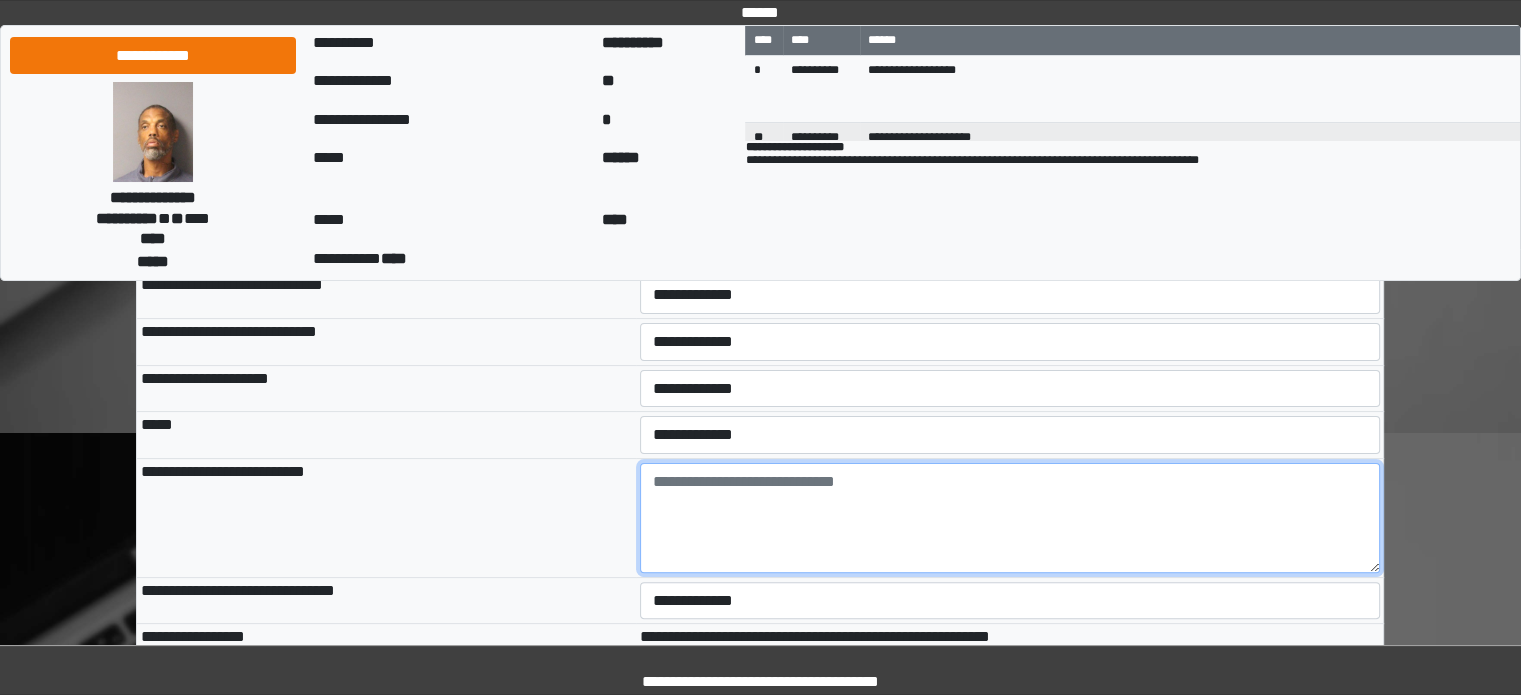 type on "*" 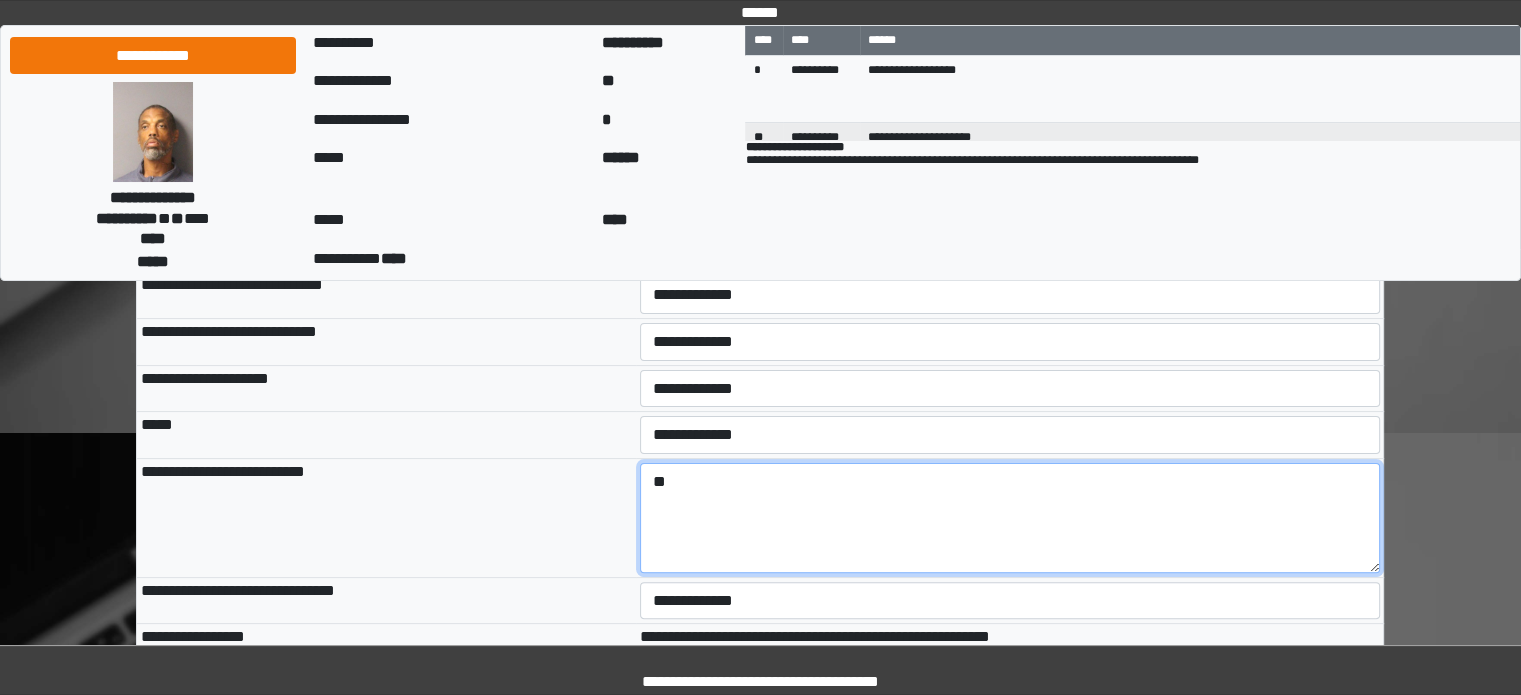 type on "*" 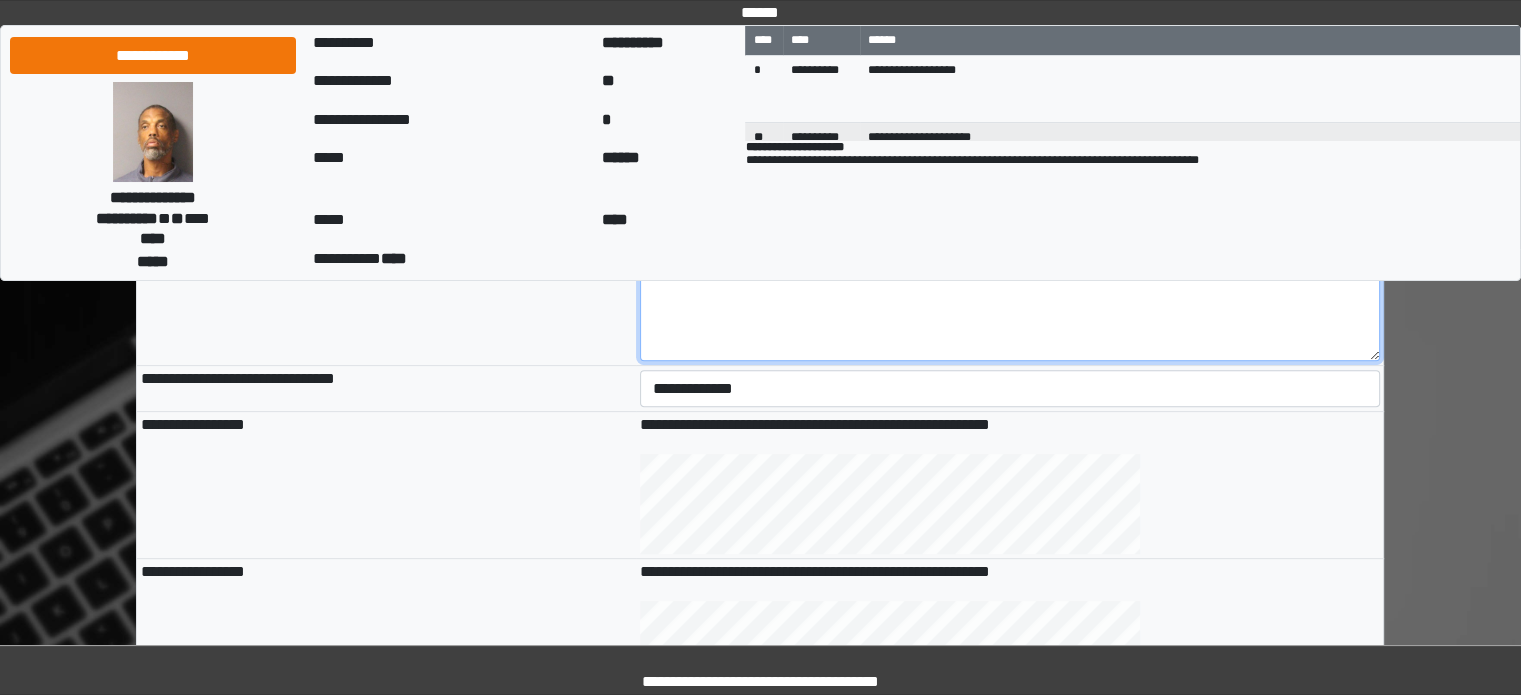 scroll, scrollTop: 800, scrollLeft: 0, axis: vertical 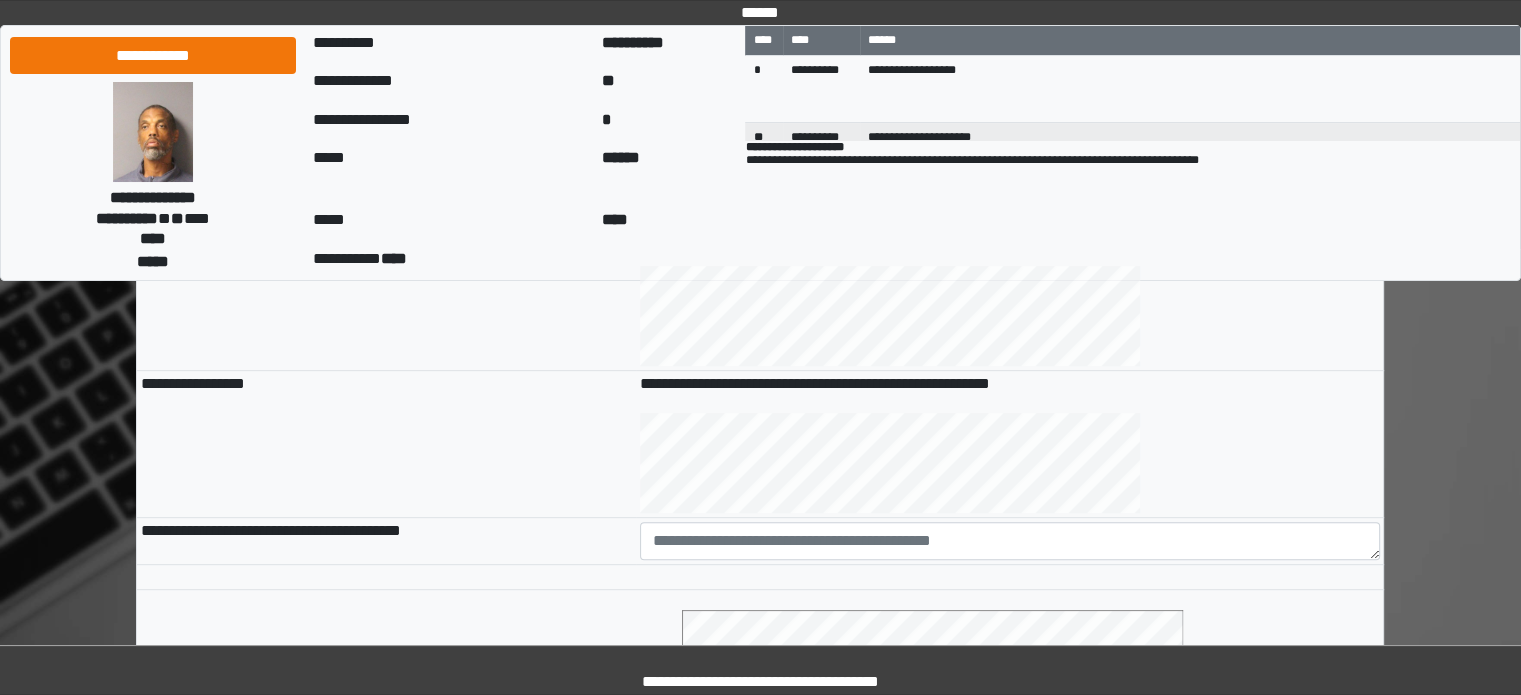 type on "**********" 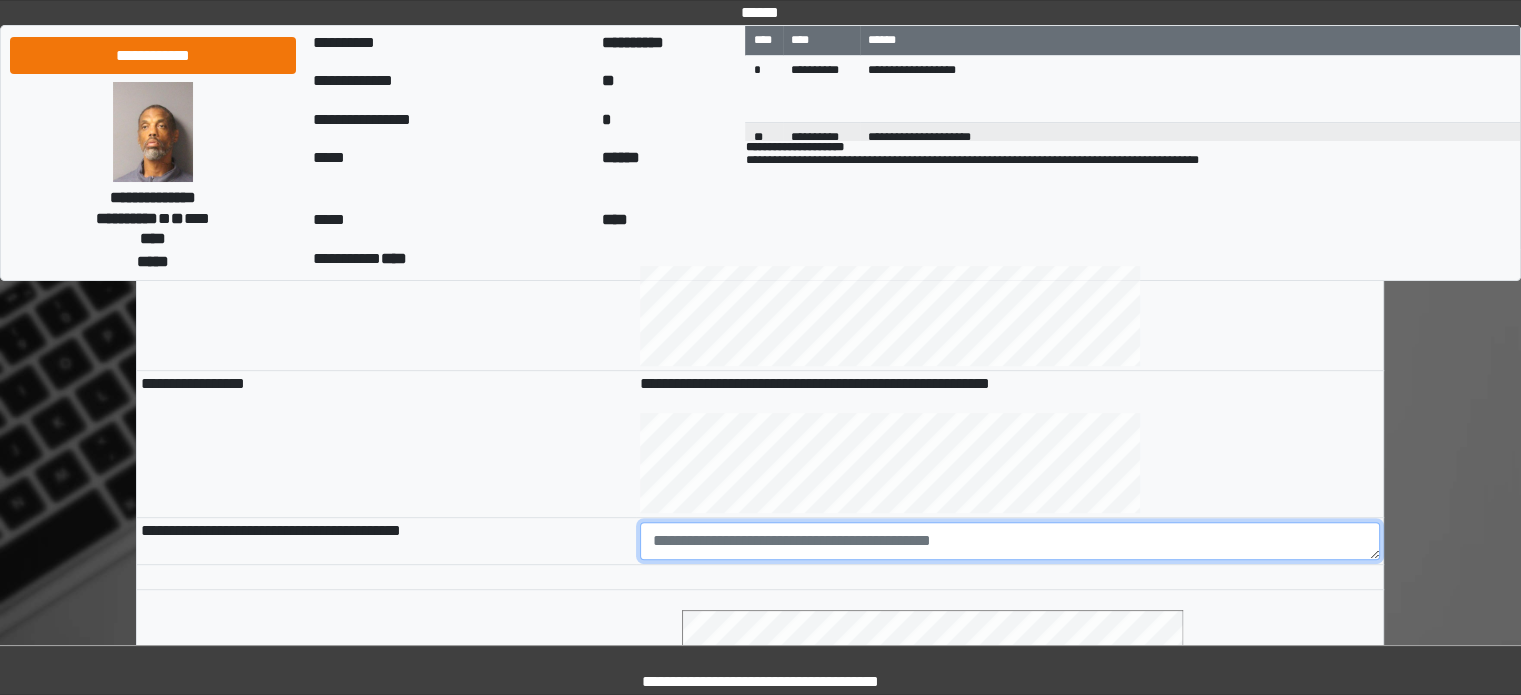 click at bounding box center (1010, 541) 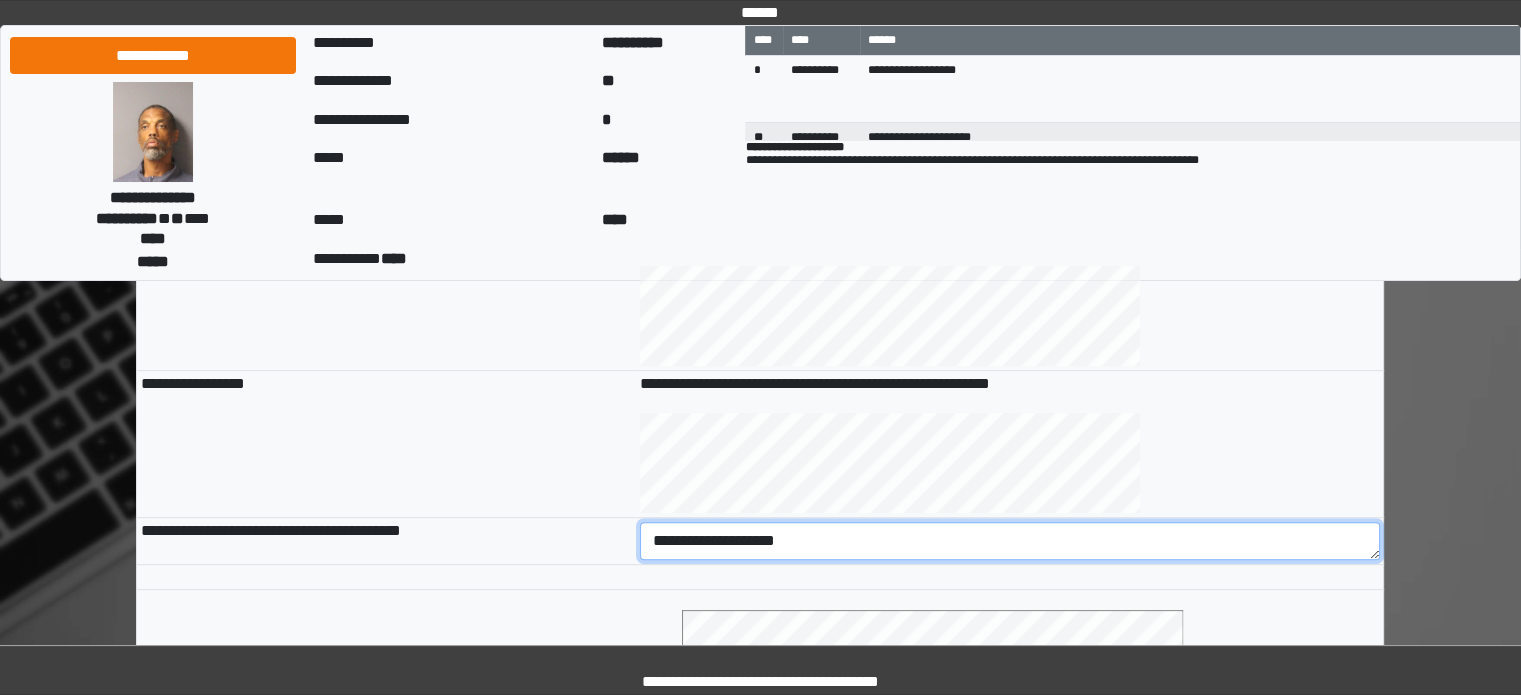 drag, startPoint x: 816, startPoint y: 536, endPoint x: 544, endPoint y: 534, distance: 272.00735 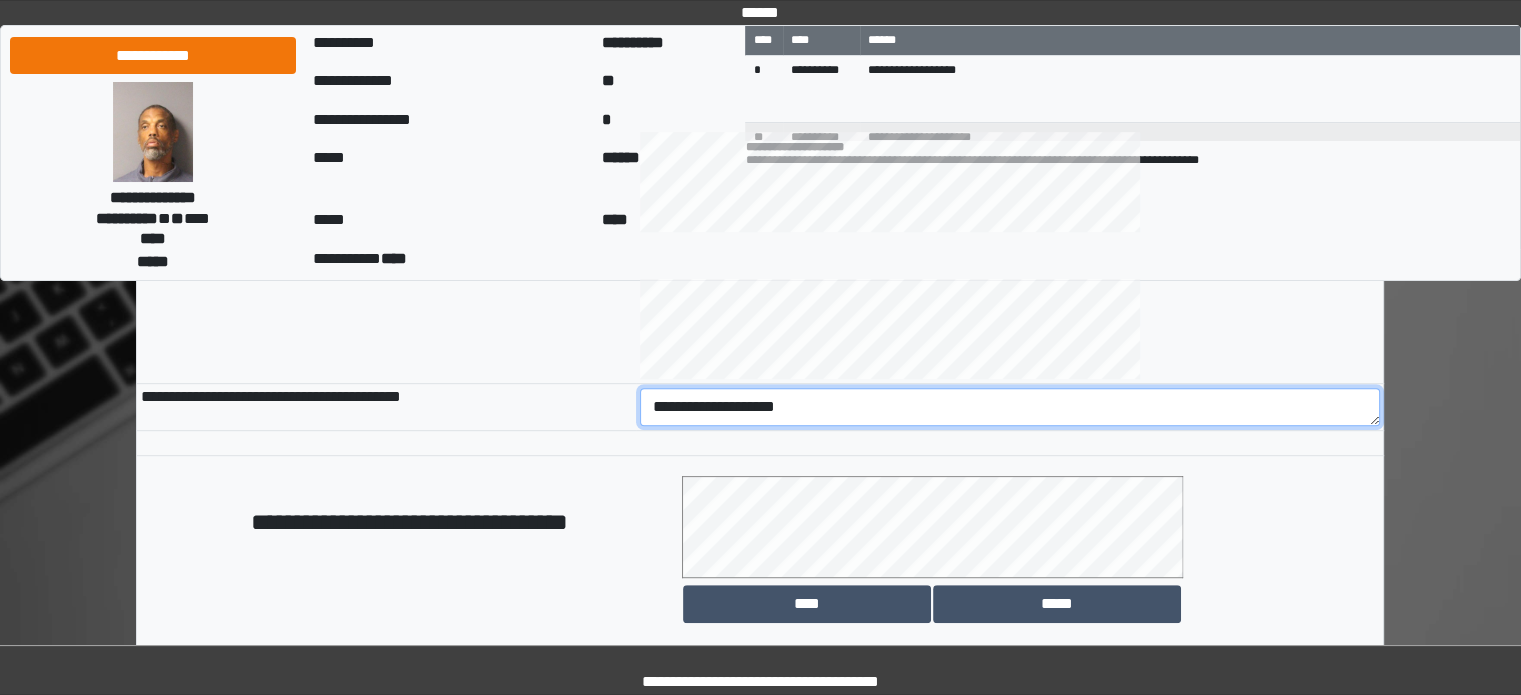 scroll, scrollTop: 1158, scrollLeft: 0, axis: vertical 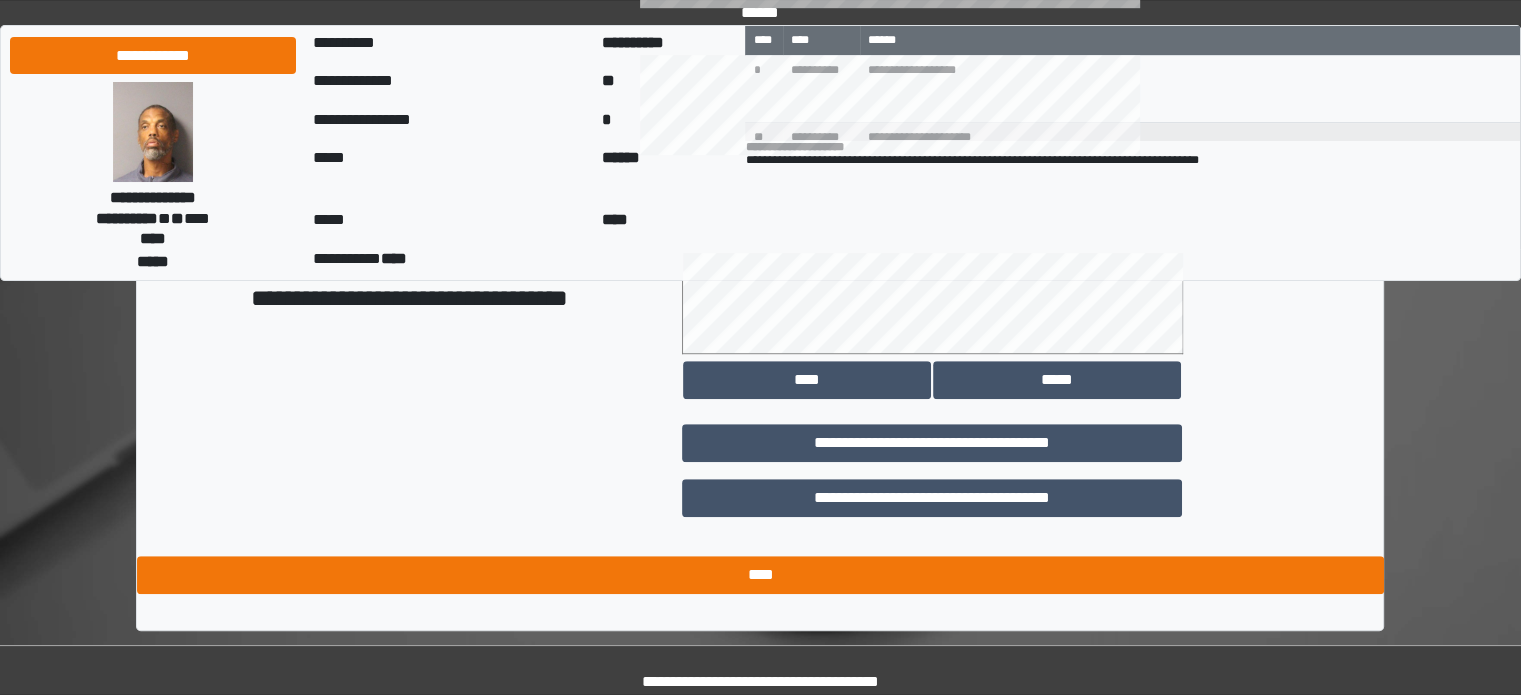type on "**********" 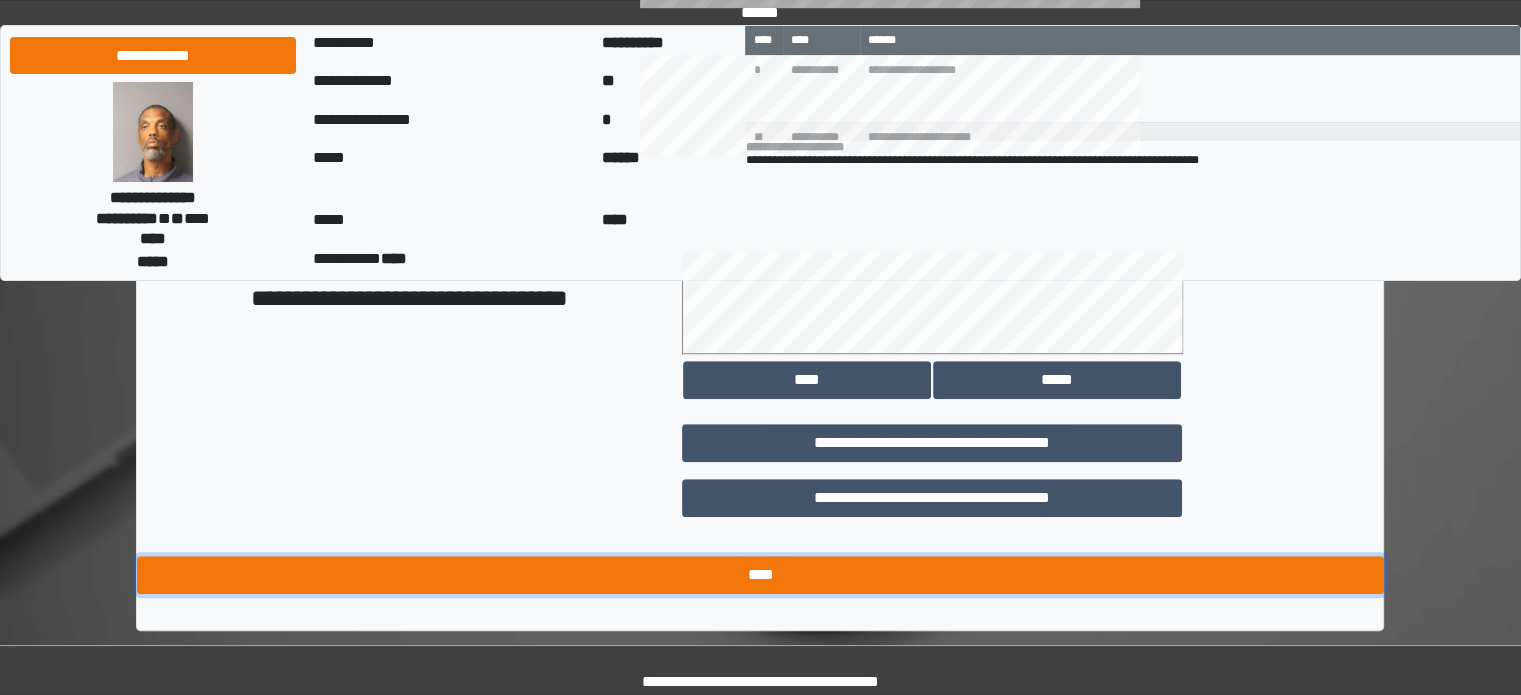 click on "****" at bounding box center (760, 575) 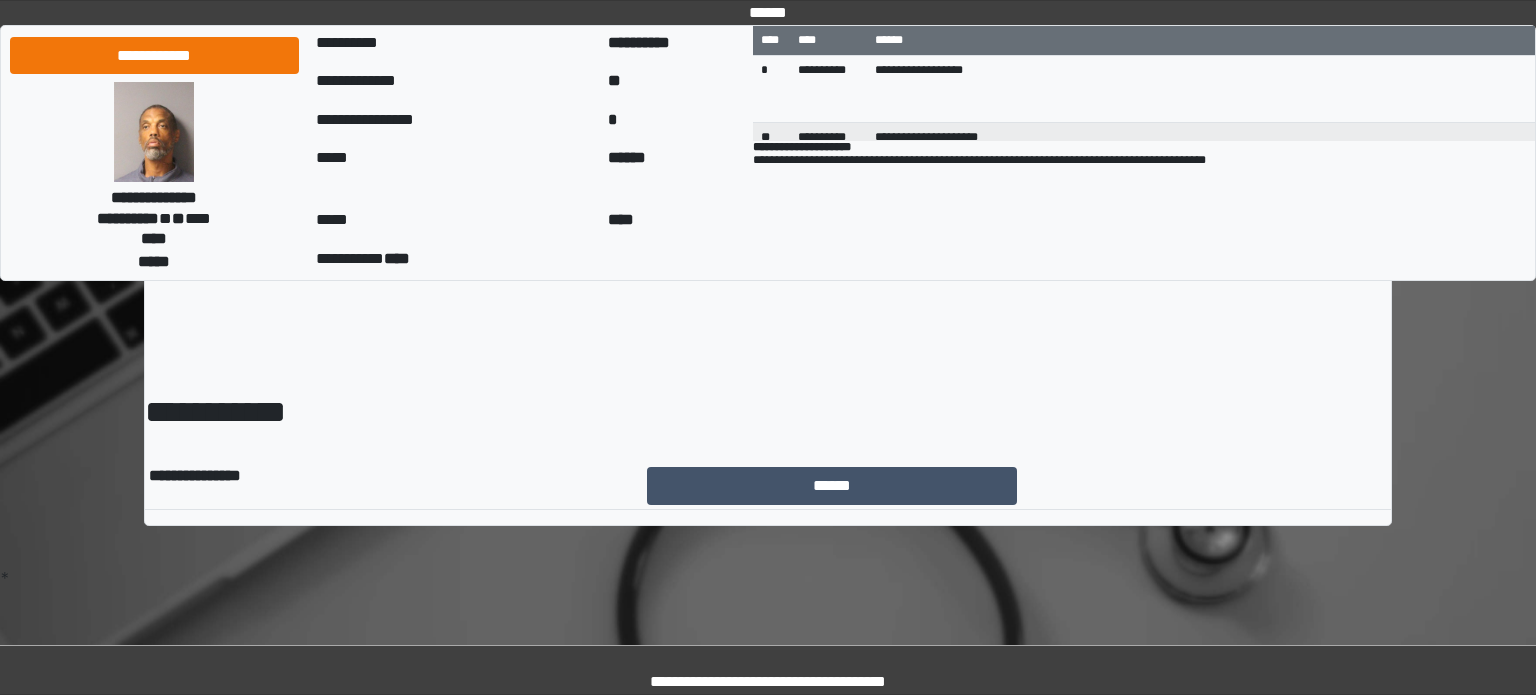 scroll, scrollTop: 0, scrollLeft: 0, axis: both 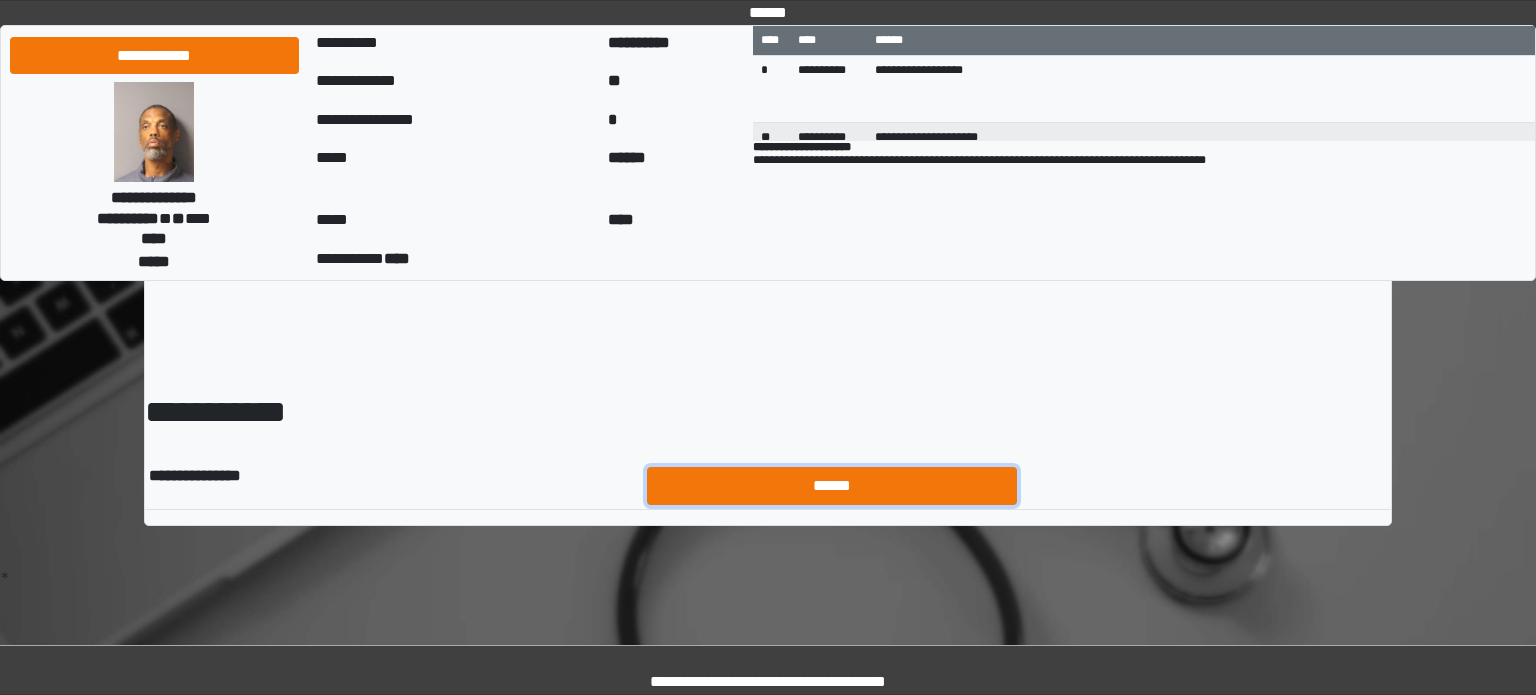 click on "******" at bounding box center (832, 486) 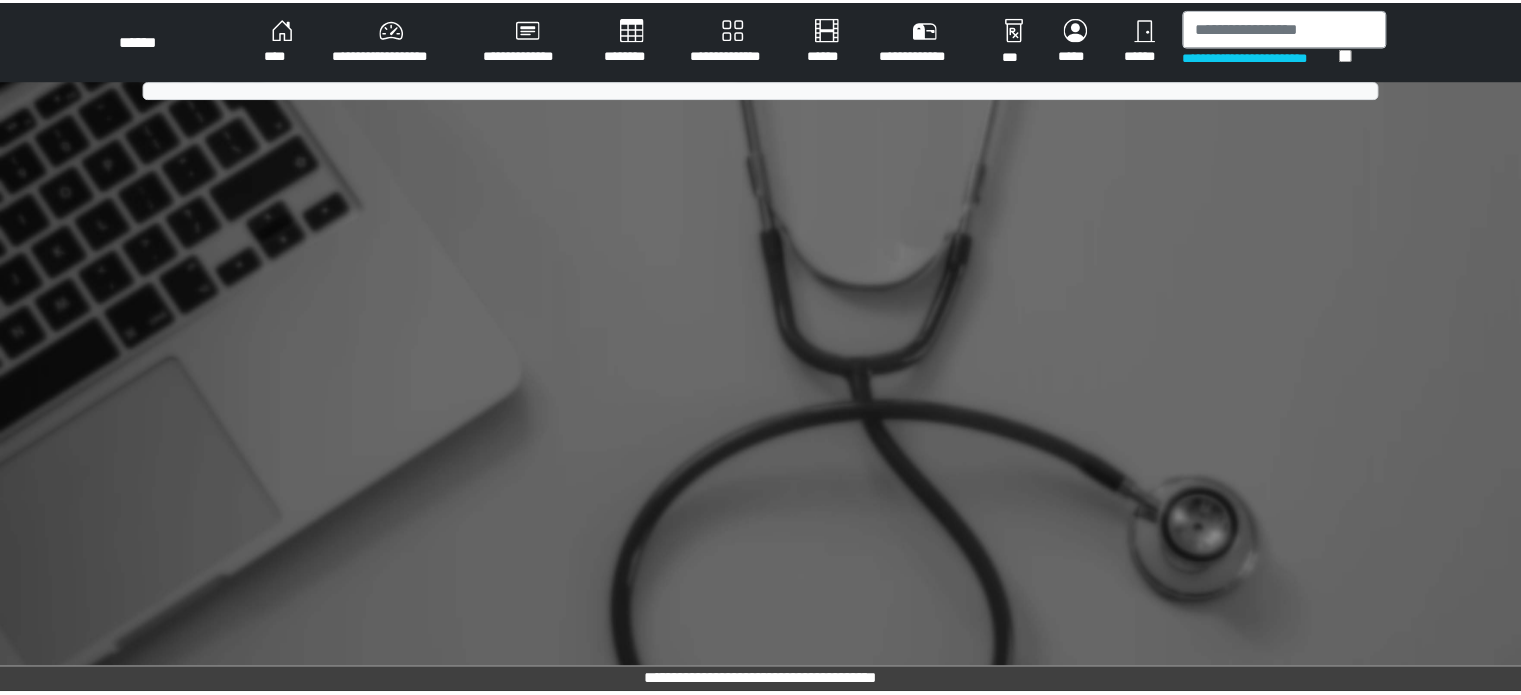 scroll, scrollTop: 0, scrollLeft: 0, axis: both 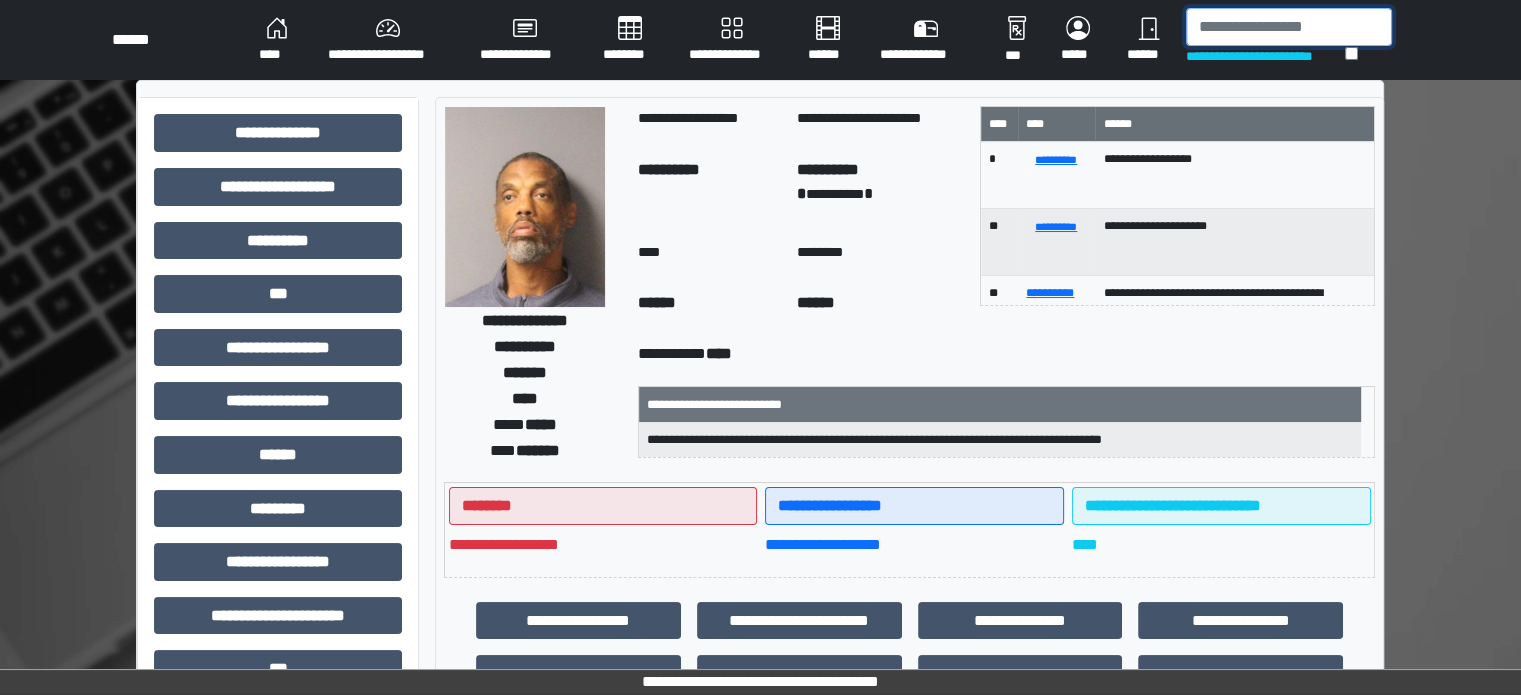 click at bounding box center (1289, 27) 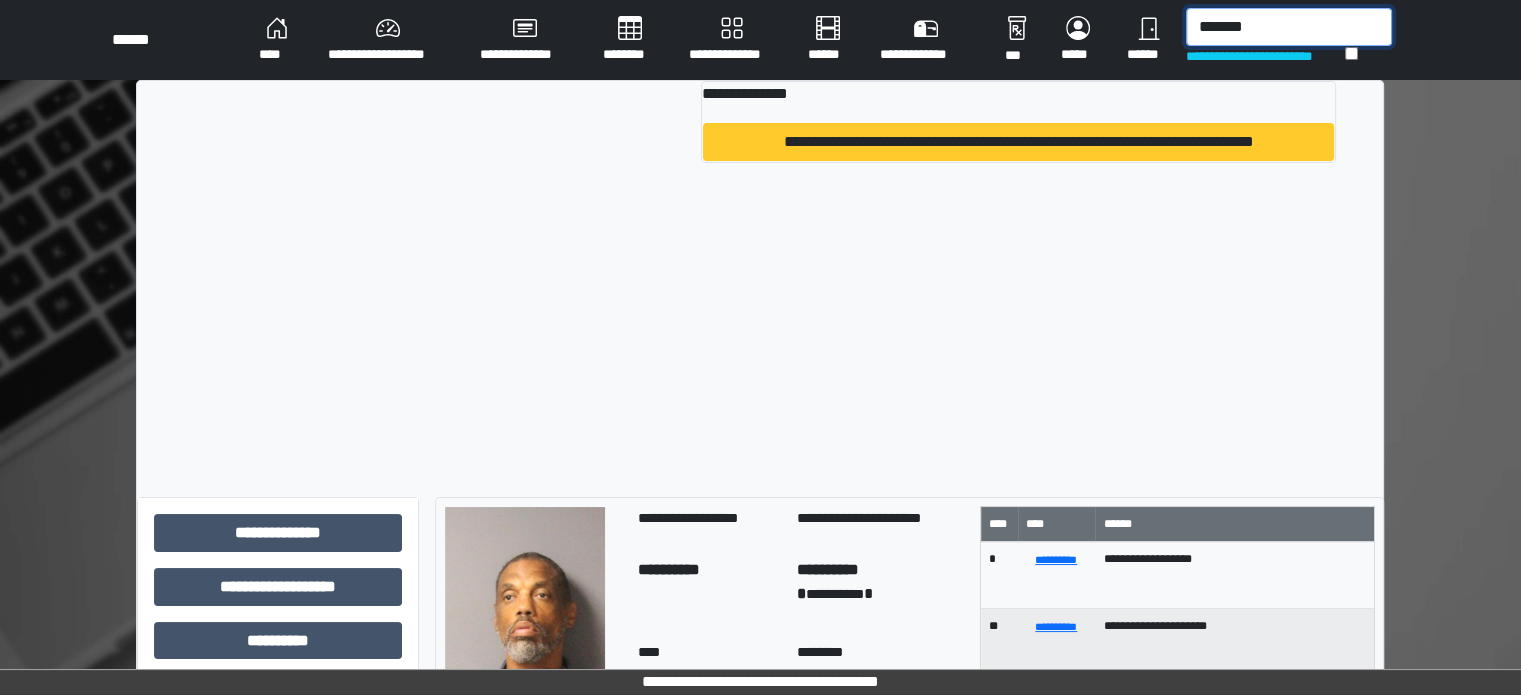 type on "*******" 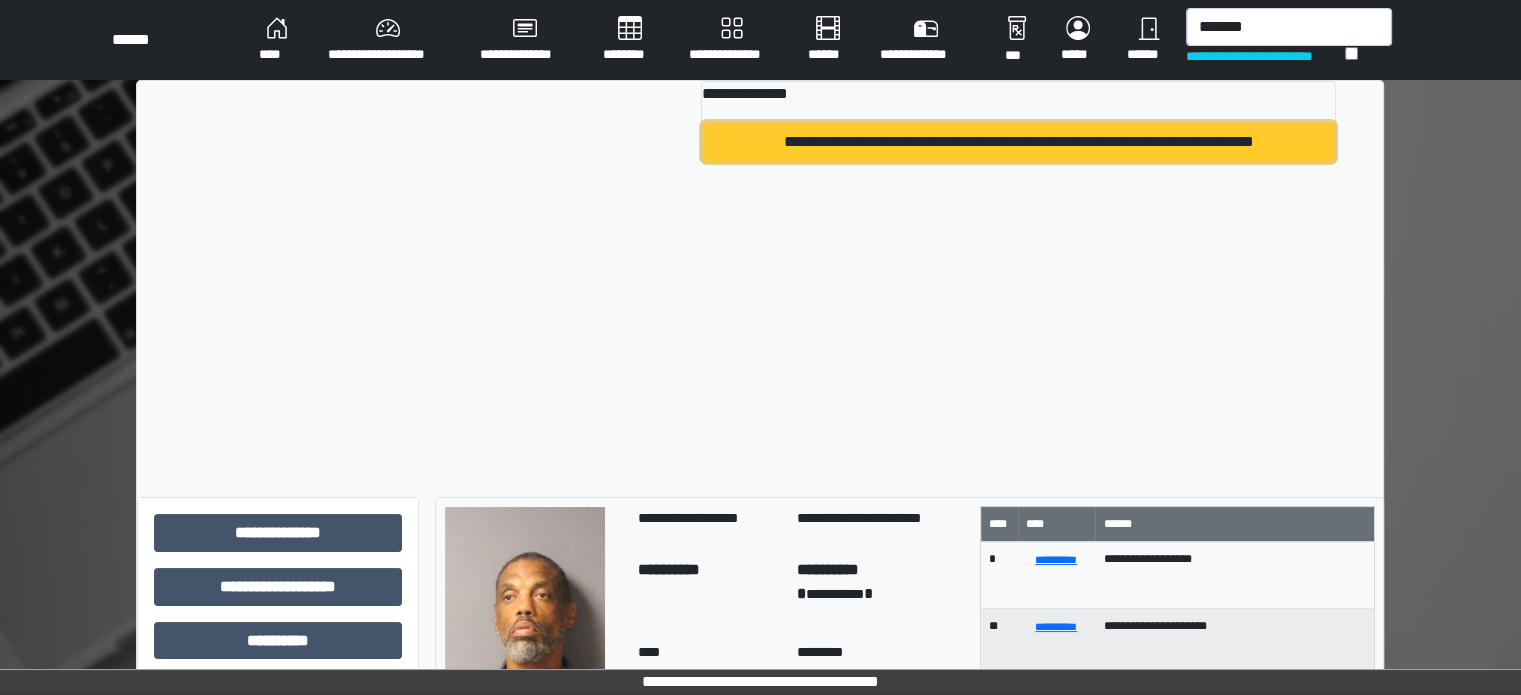 click on "**********" at bounding box center (1018, 142) 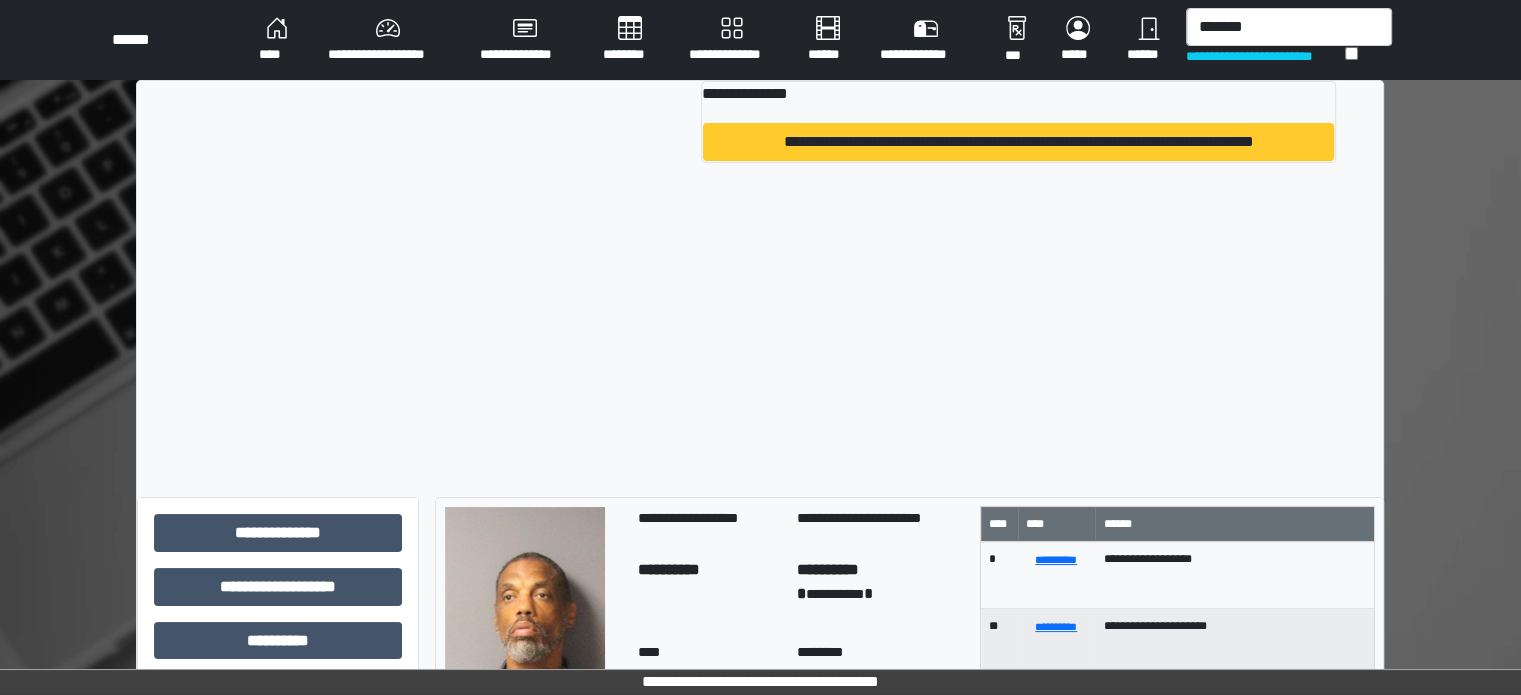 type 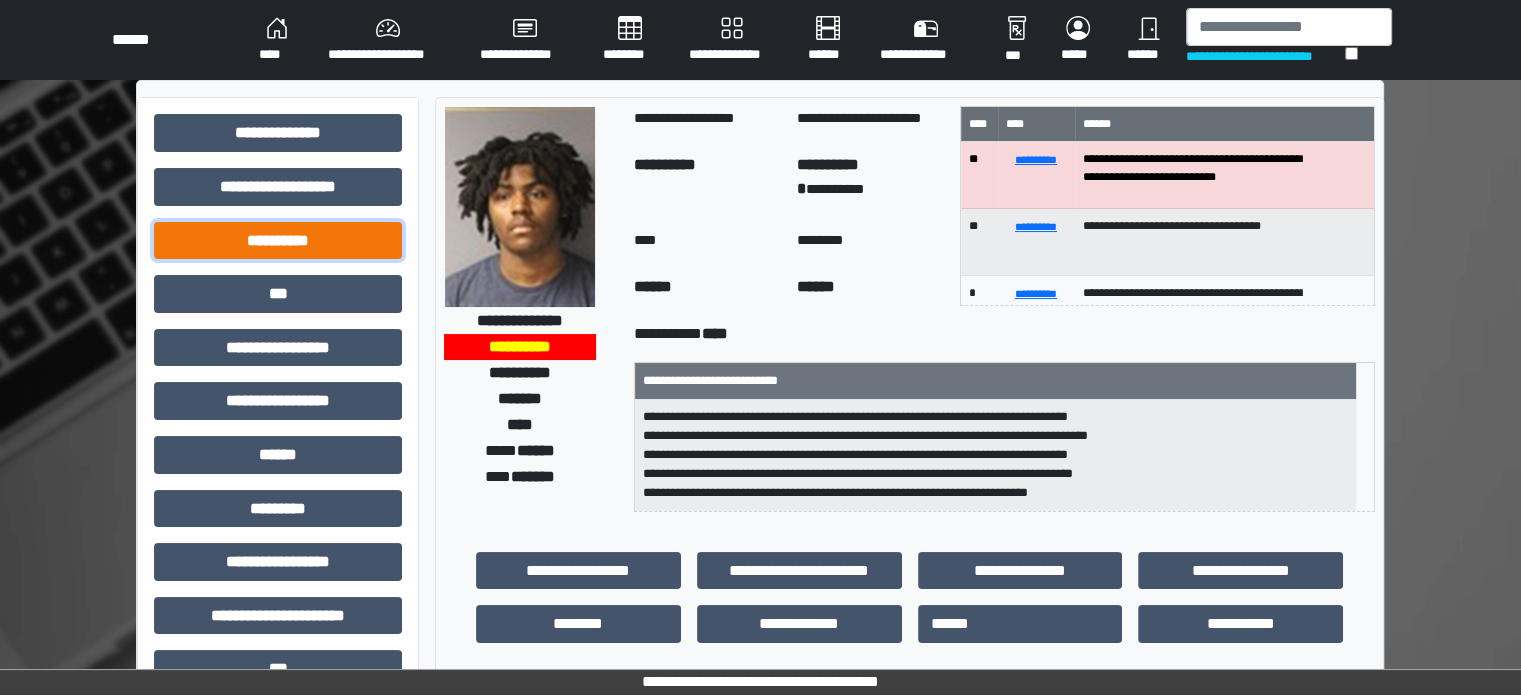 click on "**********" at bounding box center [278, 241] 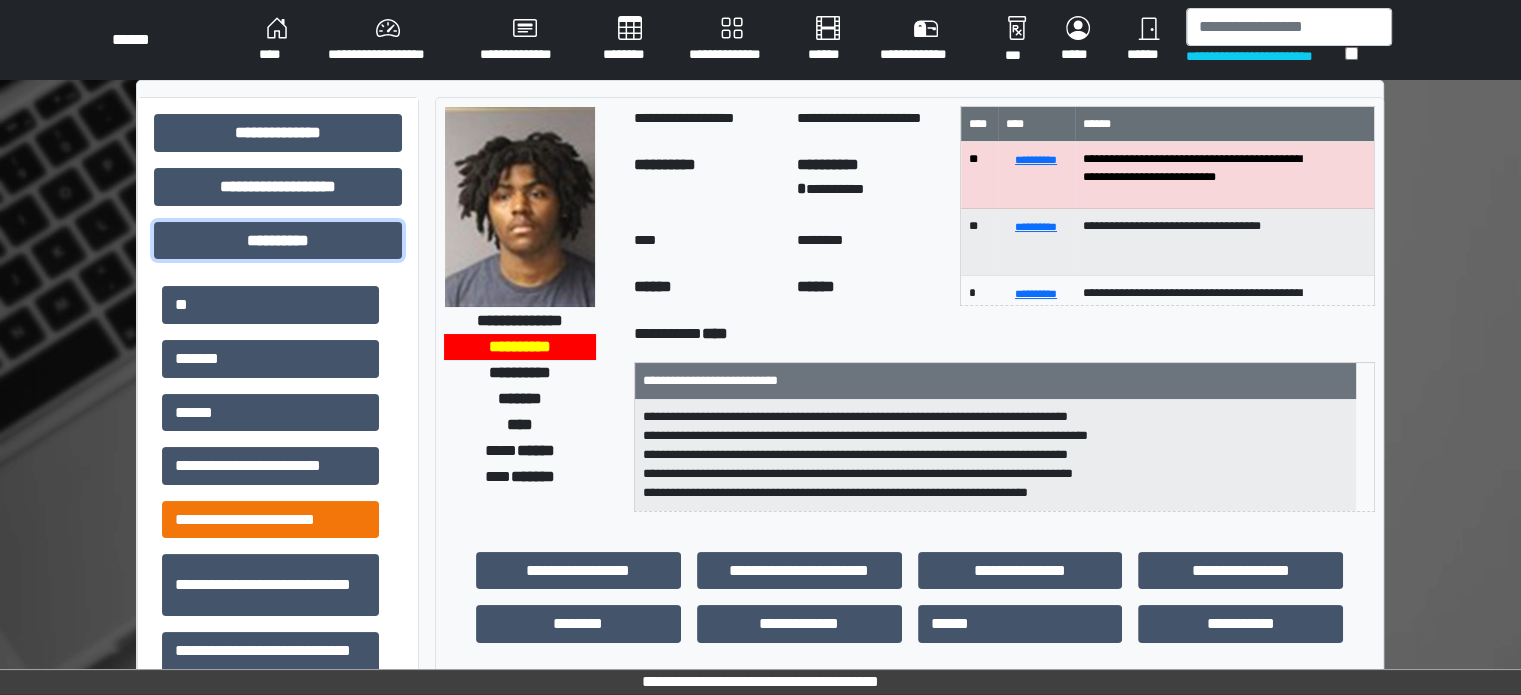 scroll, scrollTop: 197, scrollLeft: 0, axis: vertical 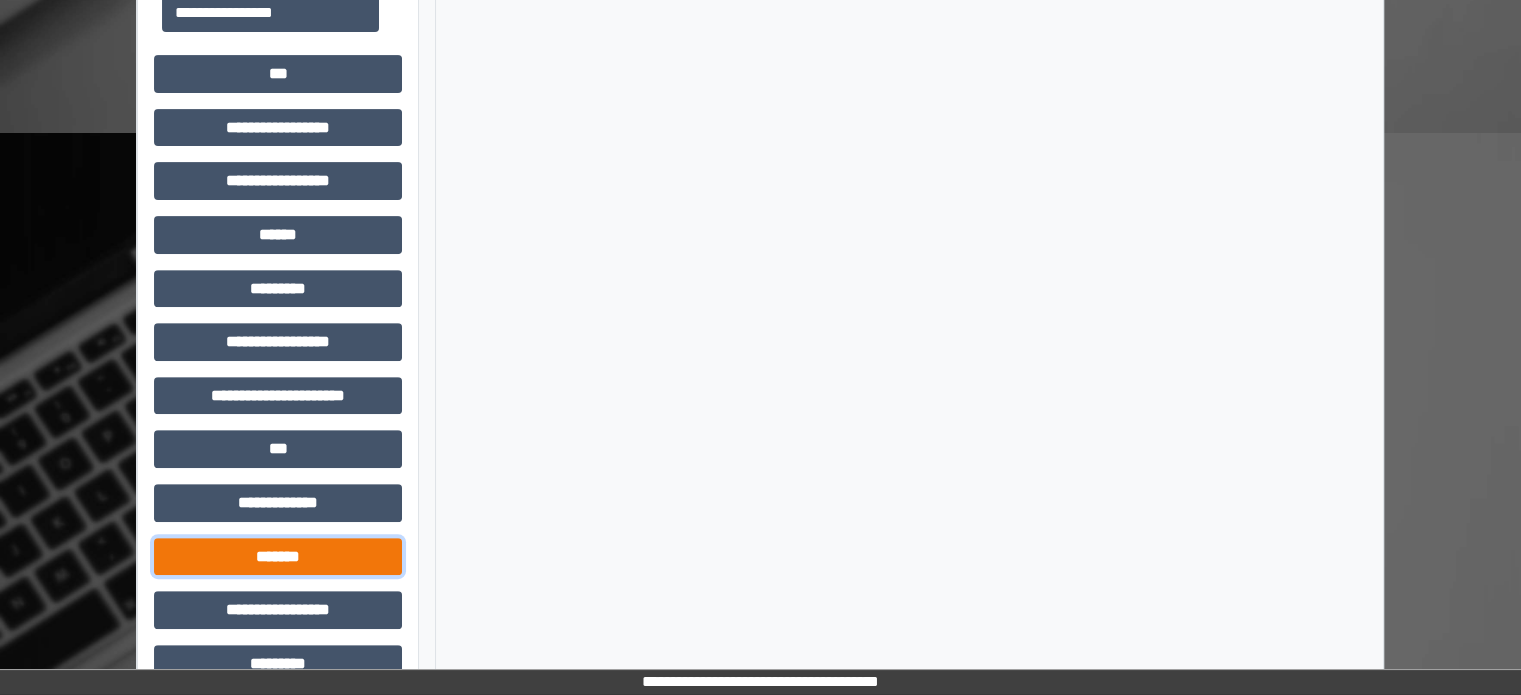 click on "*******" at bounding box center [278, 557] 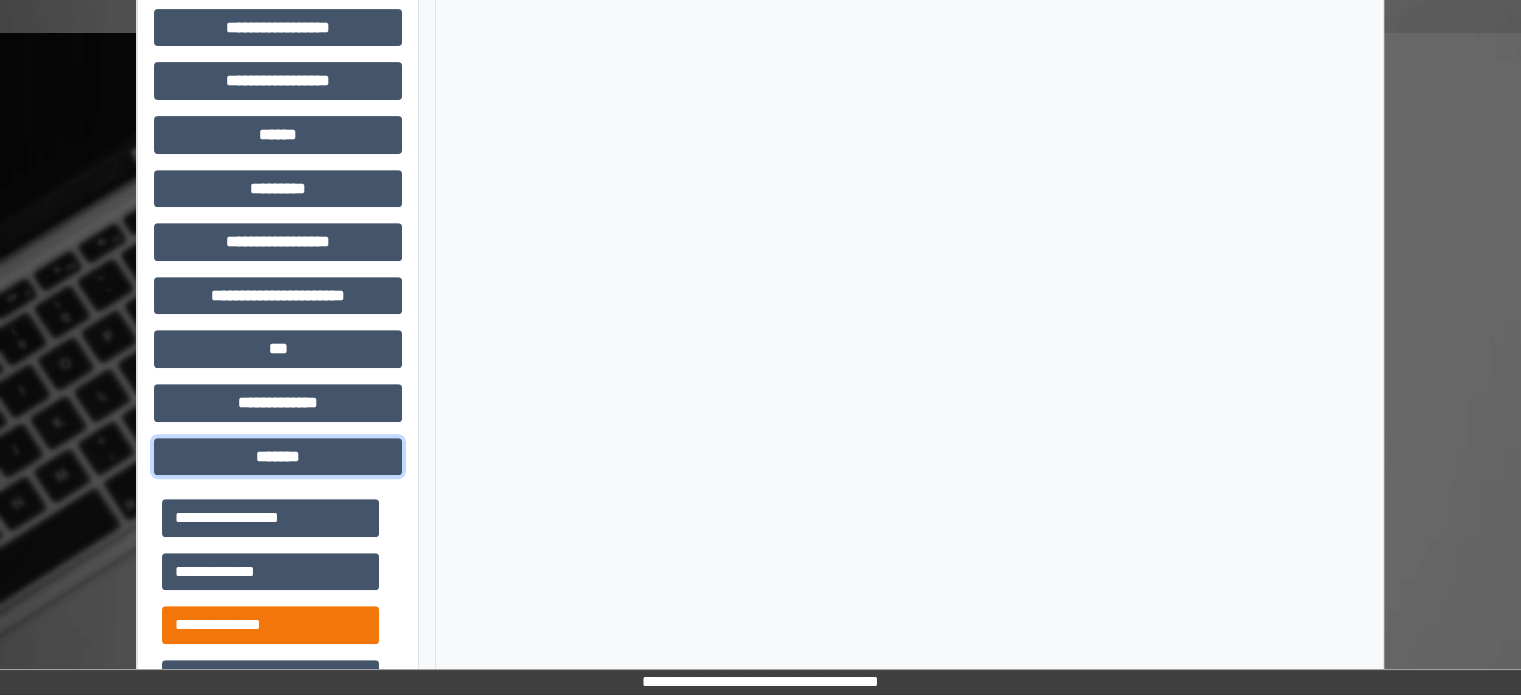 scroll, scrollTop: 900, scrollLeft: 0, axis: vertical 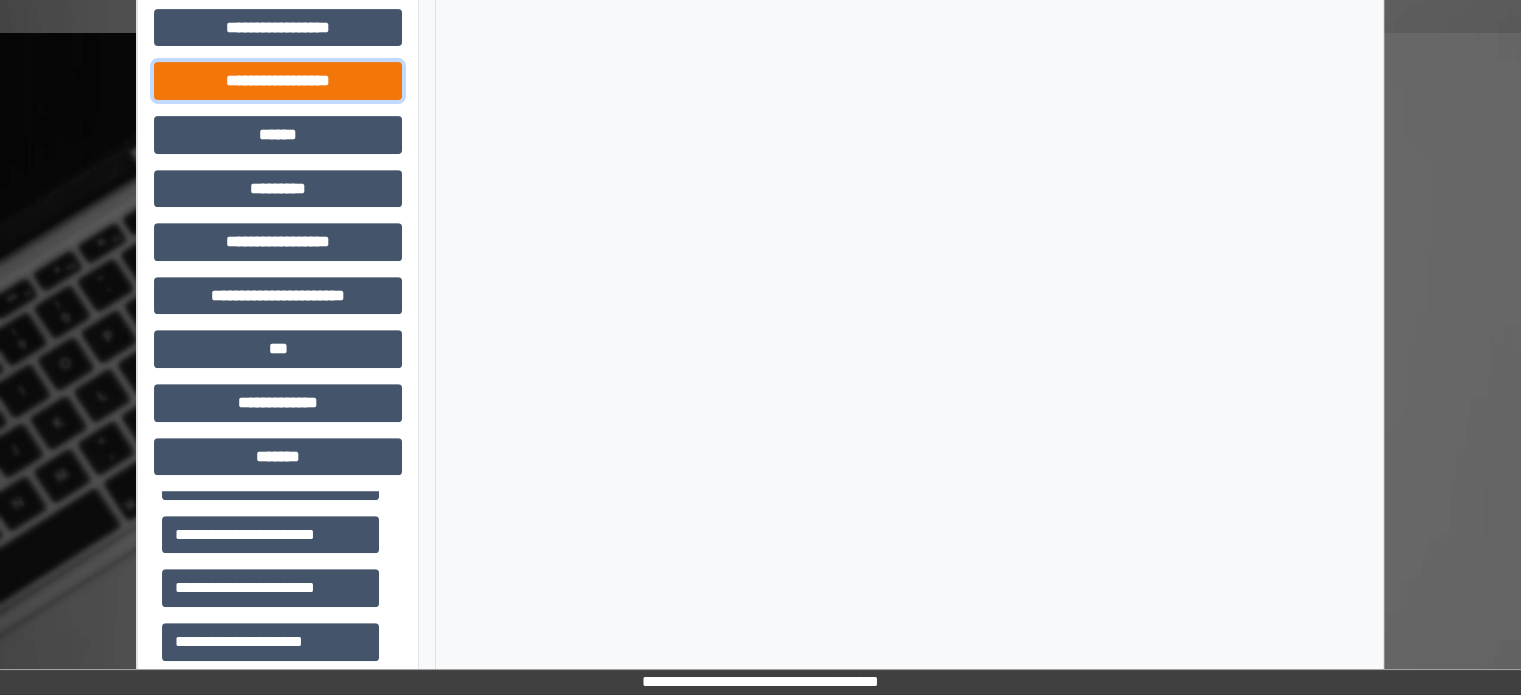 click on "**********" at bounding box center (278, 81) 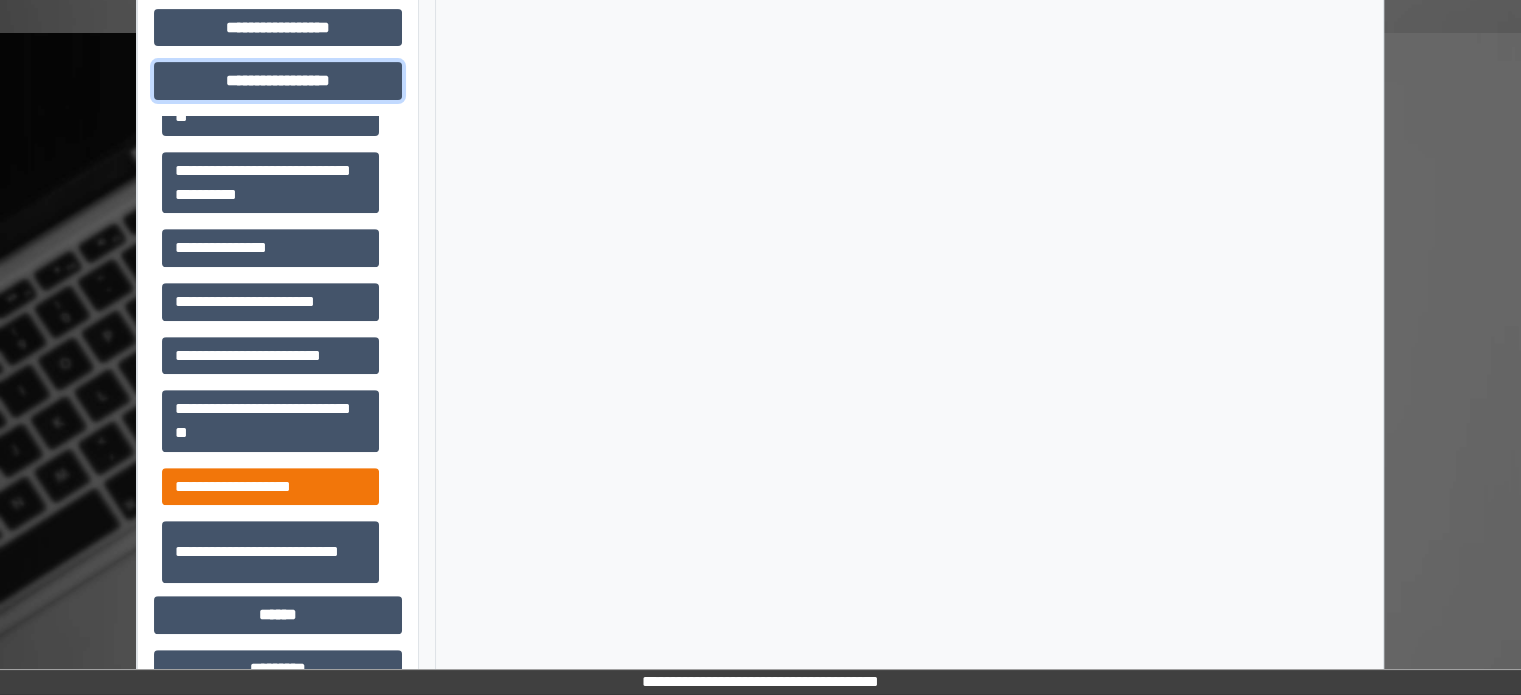 scroll, scrollTop: 1300, scrollLeft: 0, axis: vertical 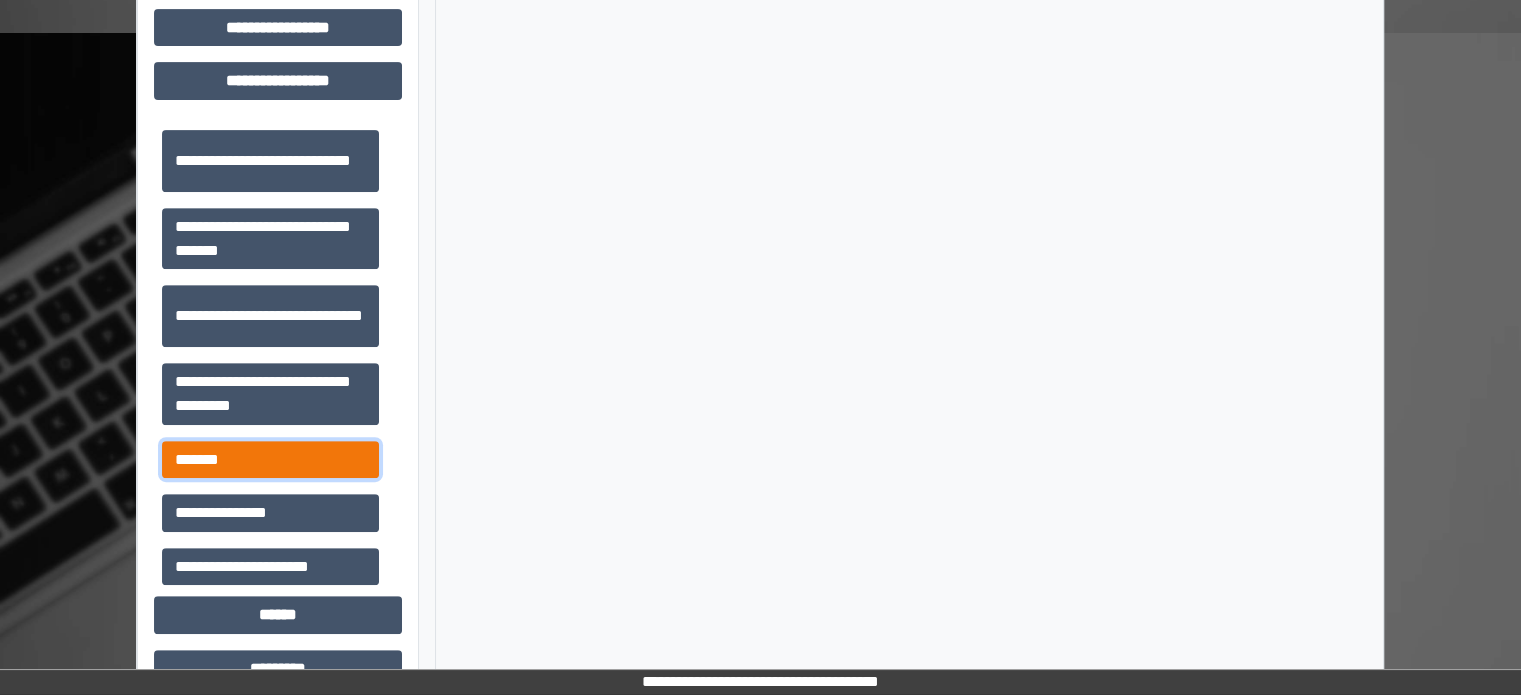 click on "*******" at bounding box center (270, 460) 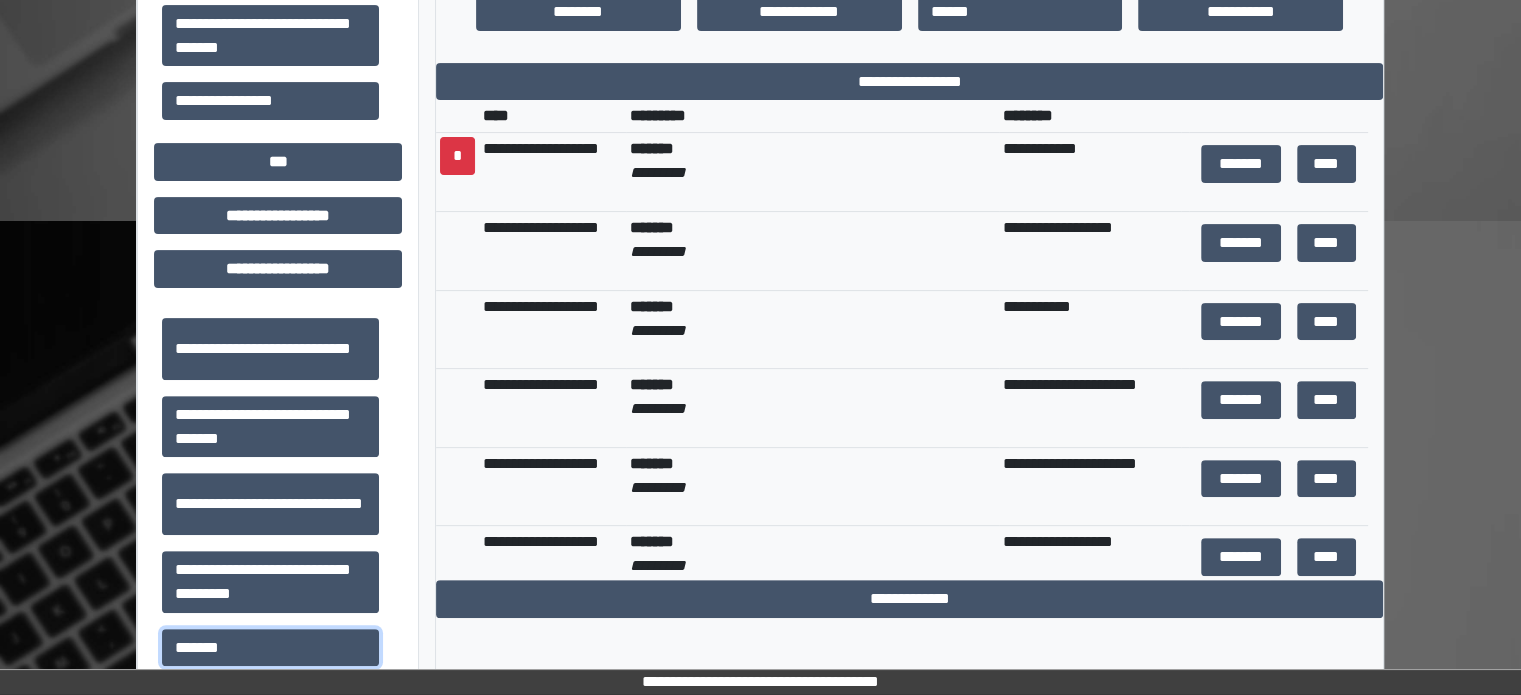 scroll, scrollTop: 500, scrollLeft: 0, axis: vertical 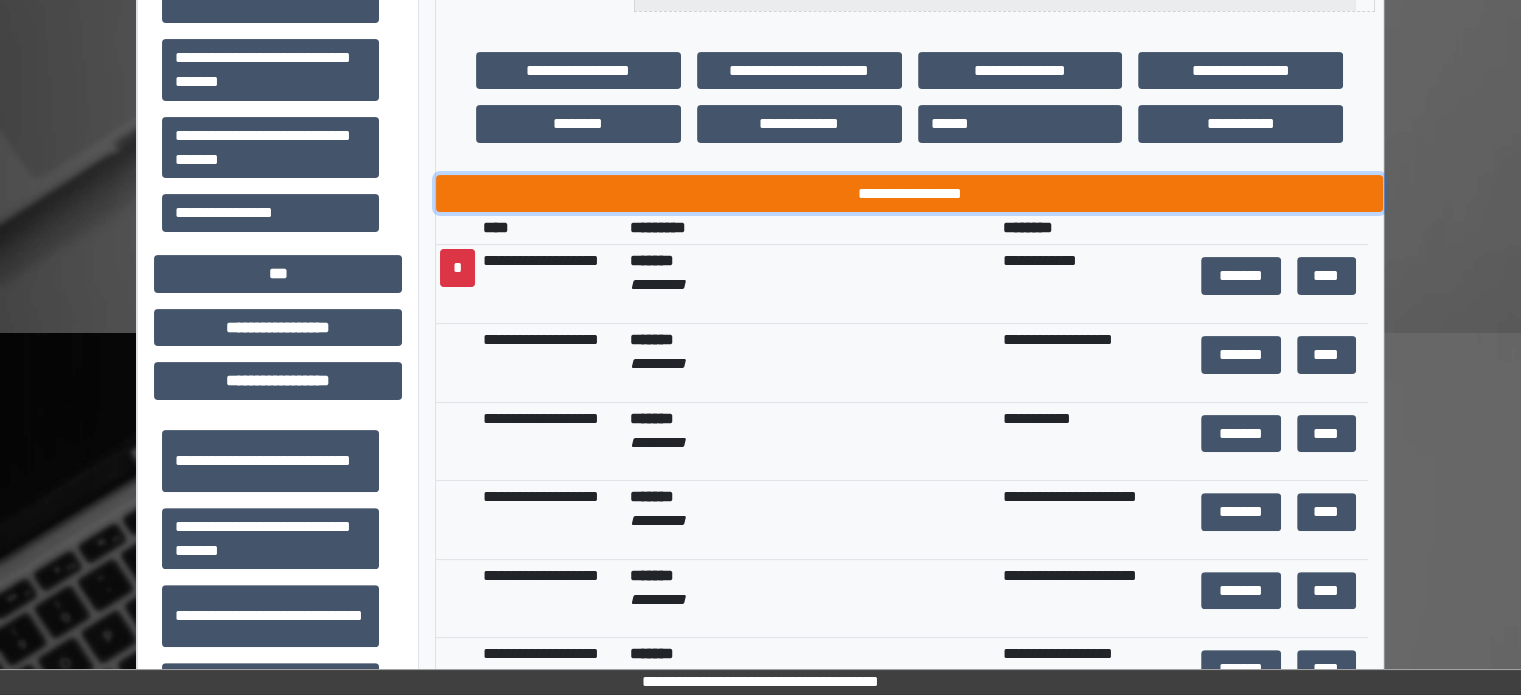 click on "**********" at bounding box center (909, 194) 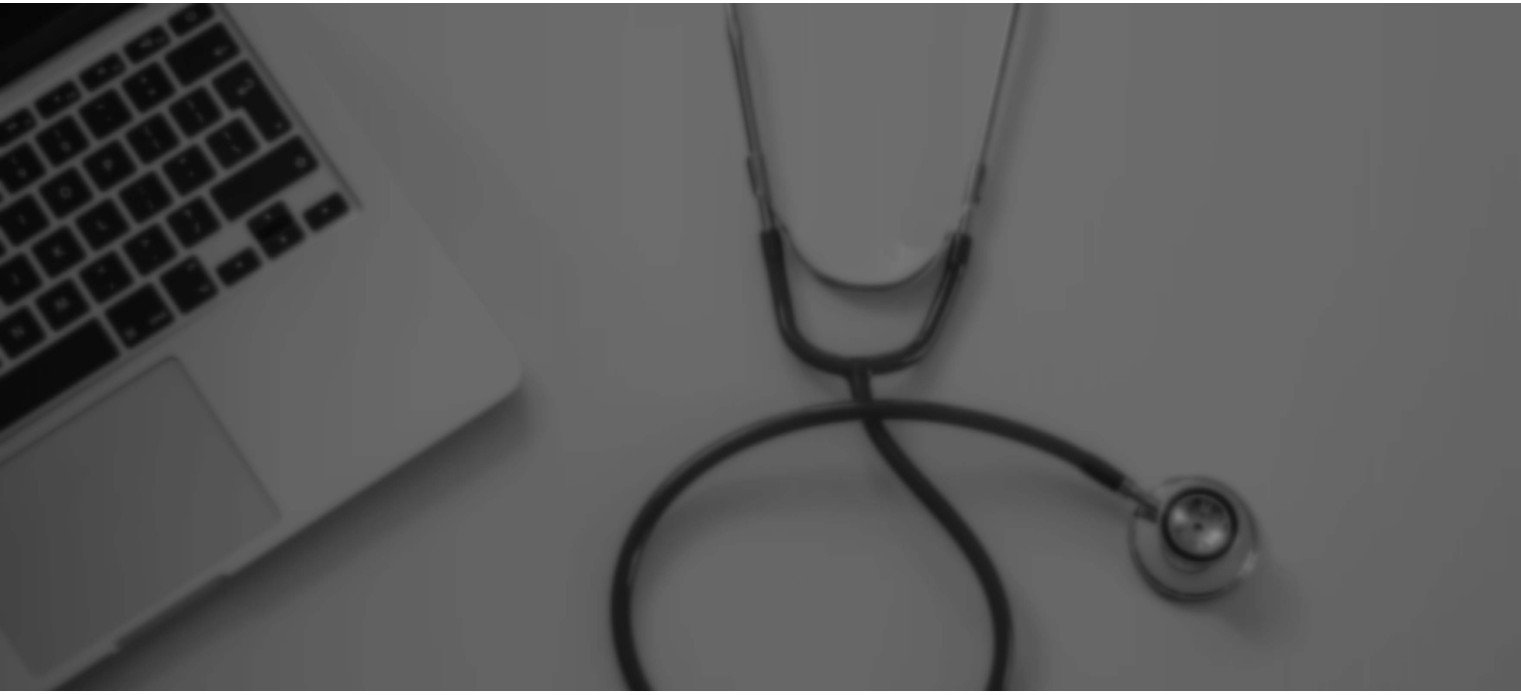 scroll, scrollTop: 0, scrollLeft: 0, axis: both 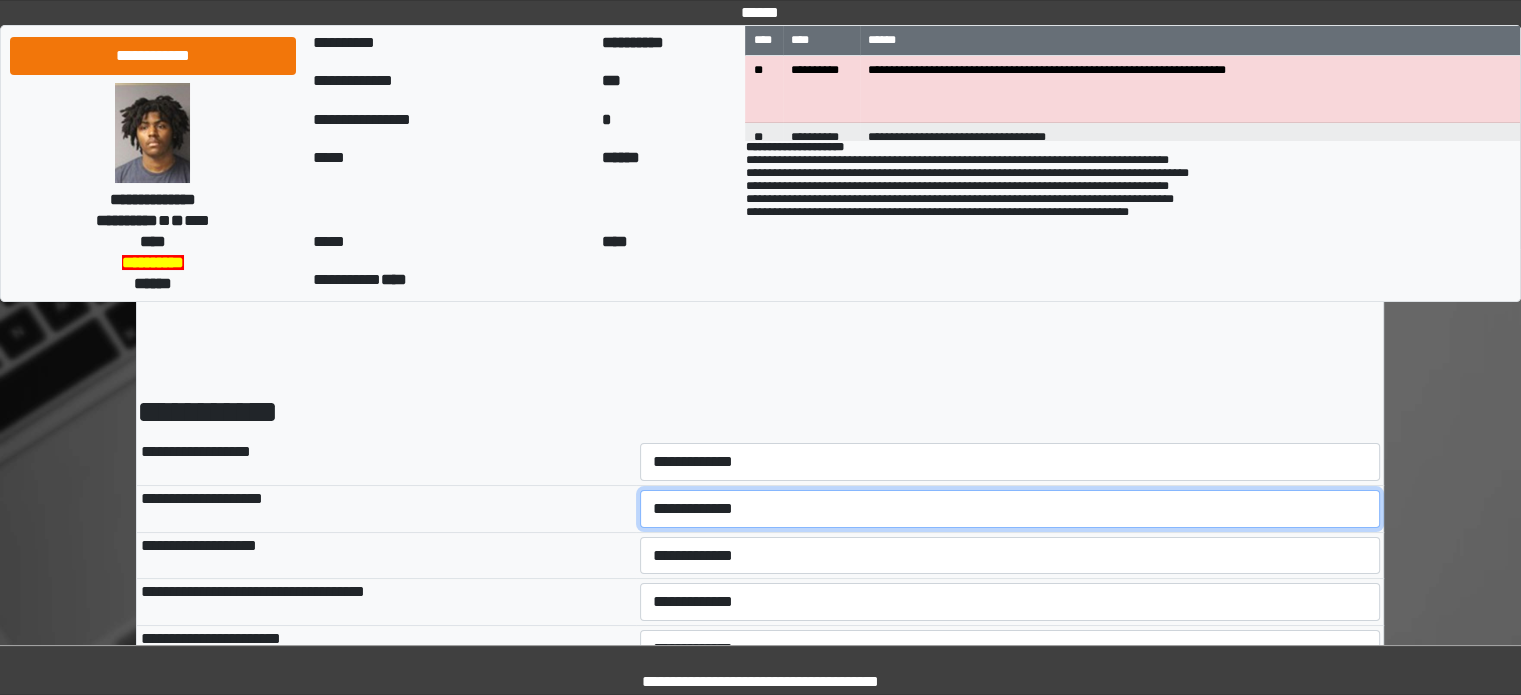 click on "**********" at bounding box center (1010, 509) 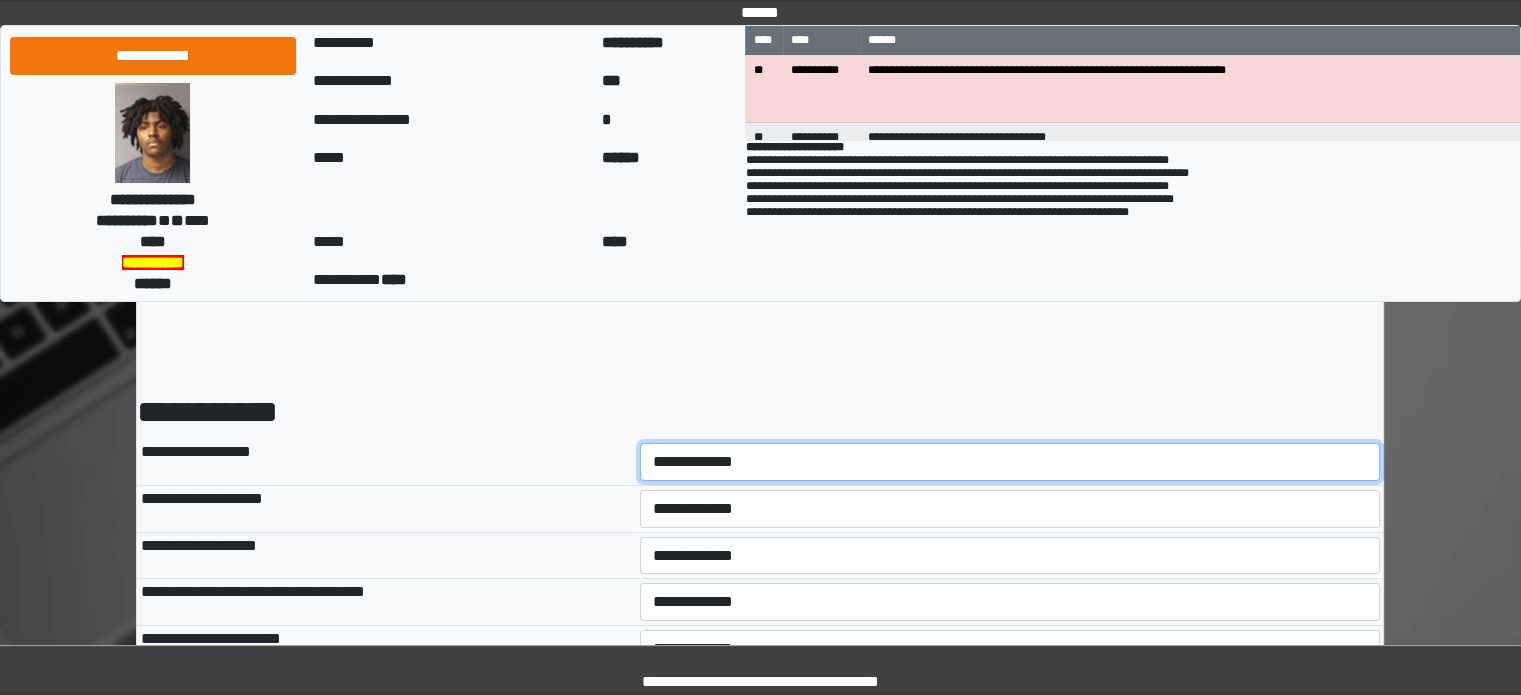 click on "**********" at bounding box center [1010, 462] 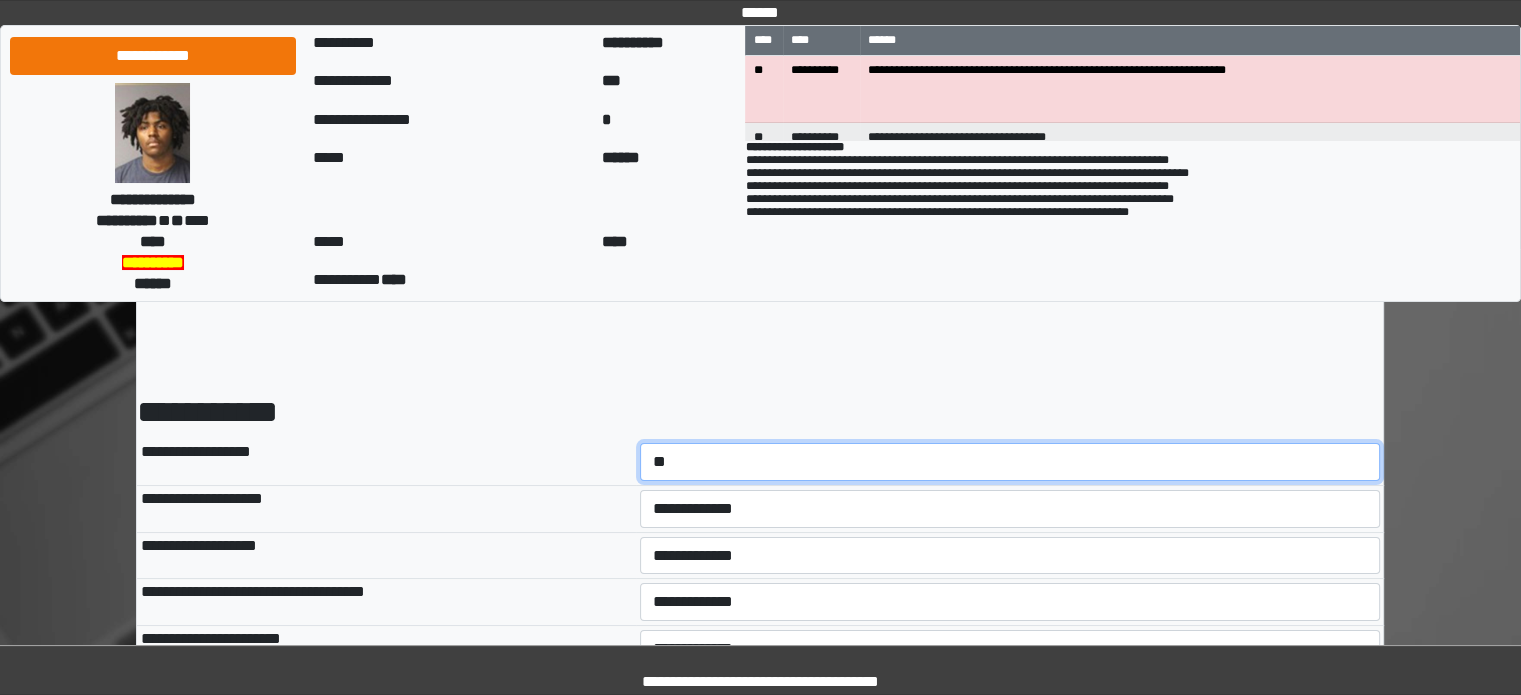 click on "**********" at bounding box center [1010, 462] 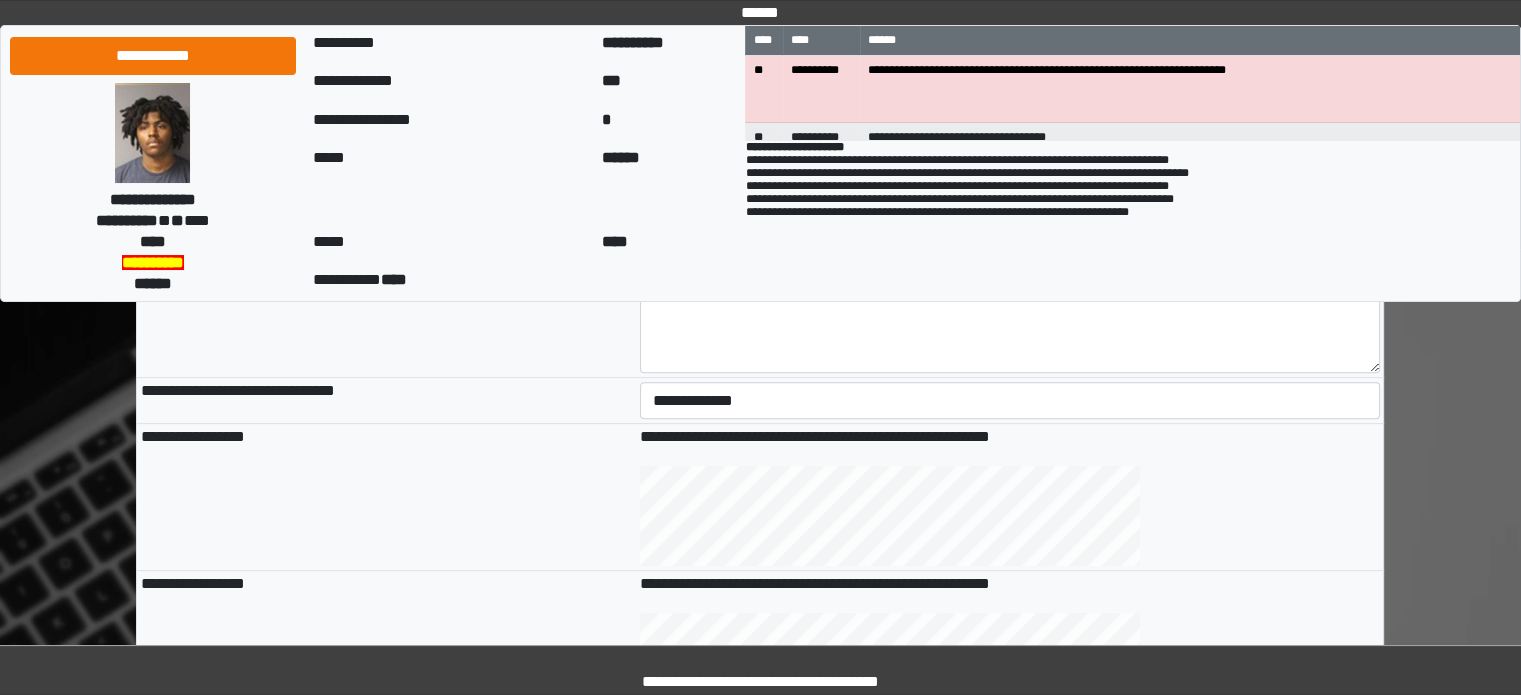 scroll, scrollTop: 500, scrollLeft: 0, axis: vertical 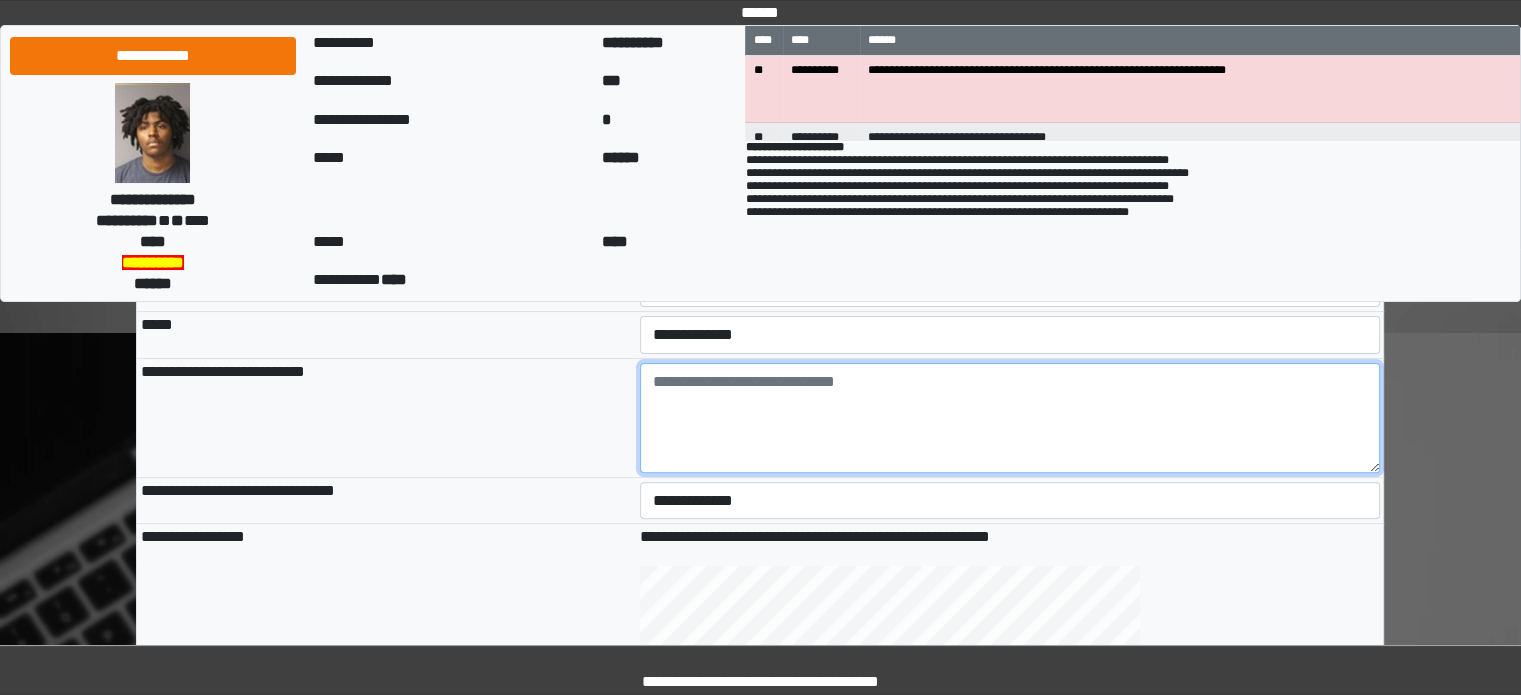 click at bounding box center [1010, 418] 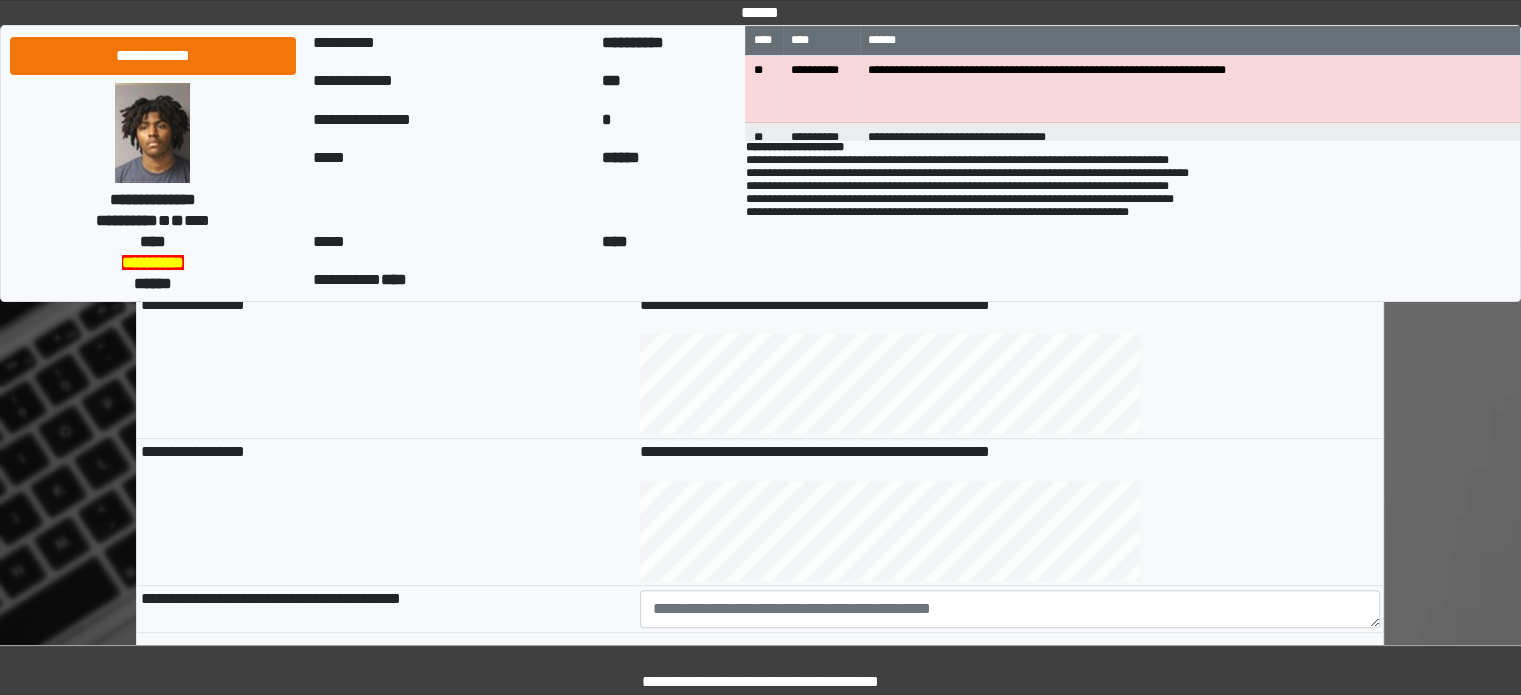 scroll, scrollTop: 1000, scrollLeft: 0, axis: vertical 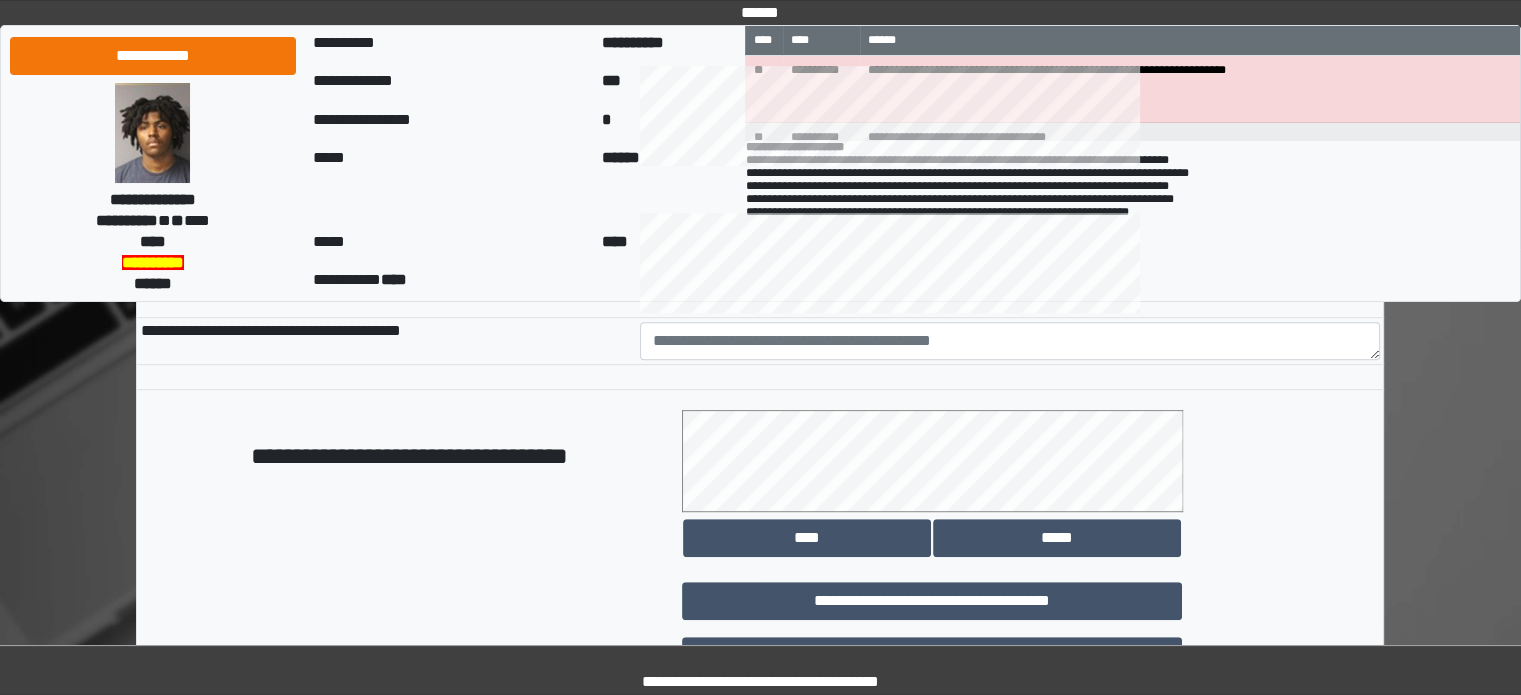 type on "**********" 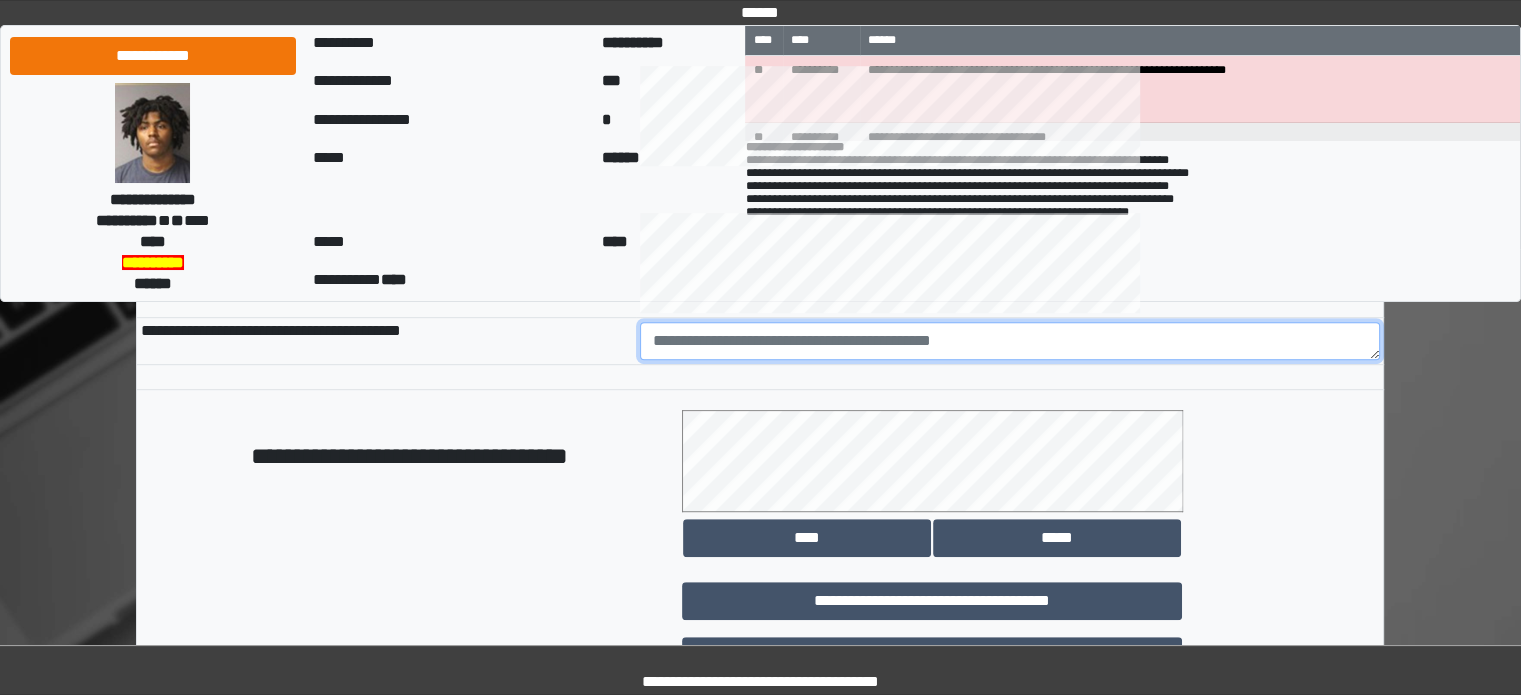 click at bounding box center (1010, 341) 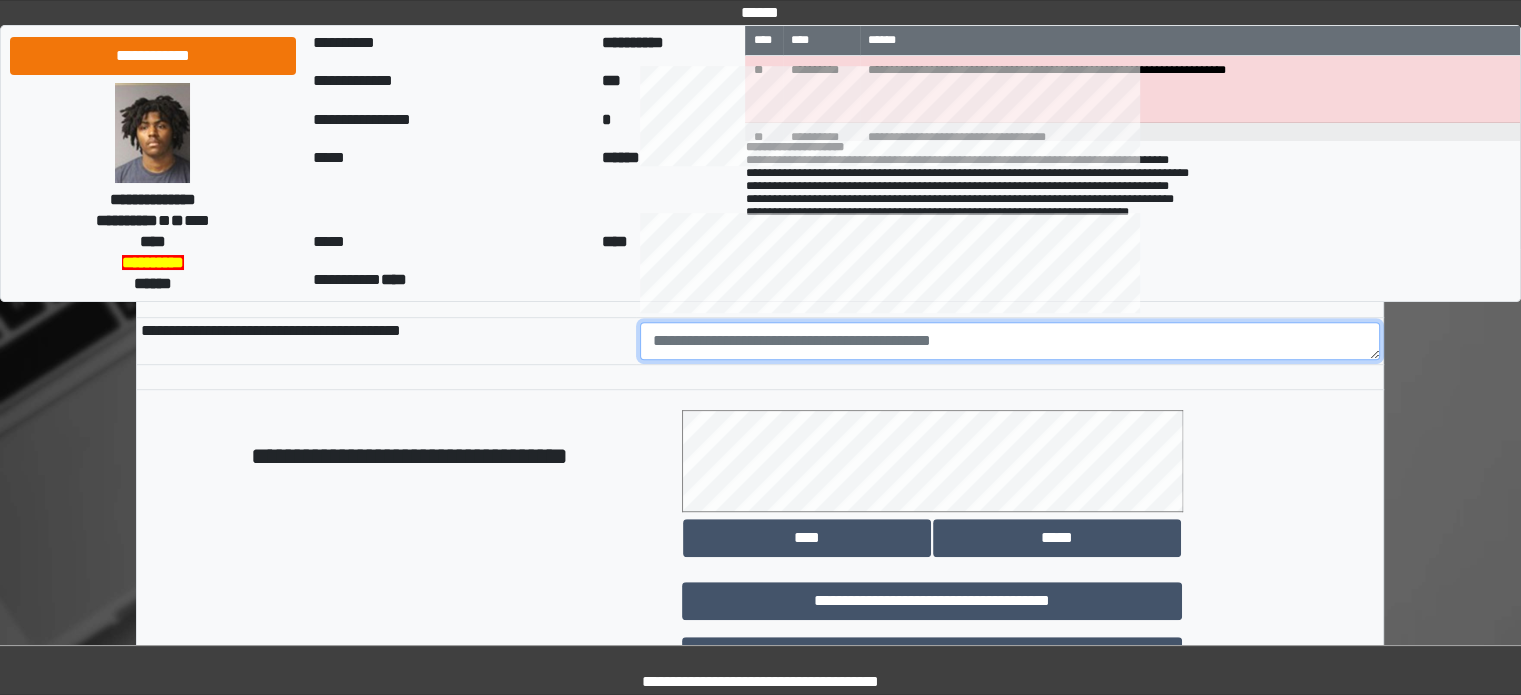 paste on "**********" 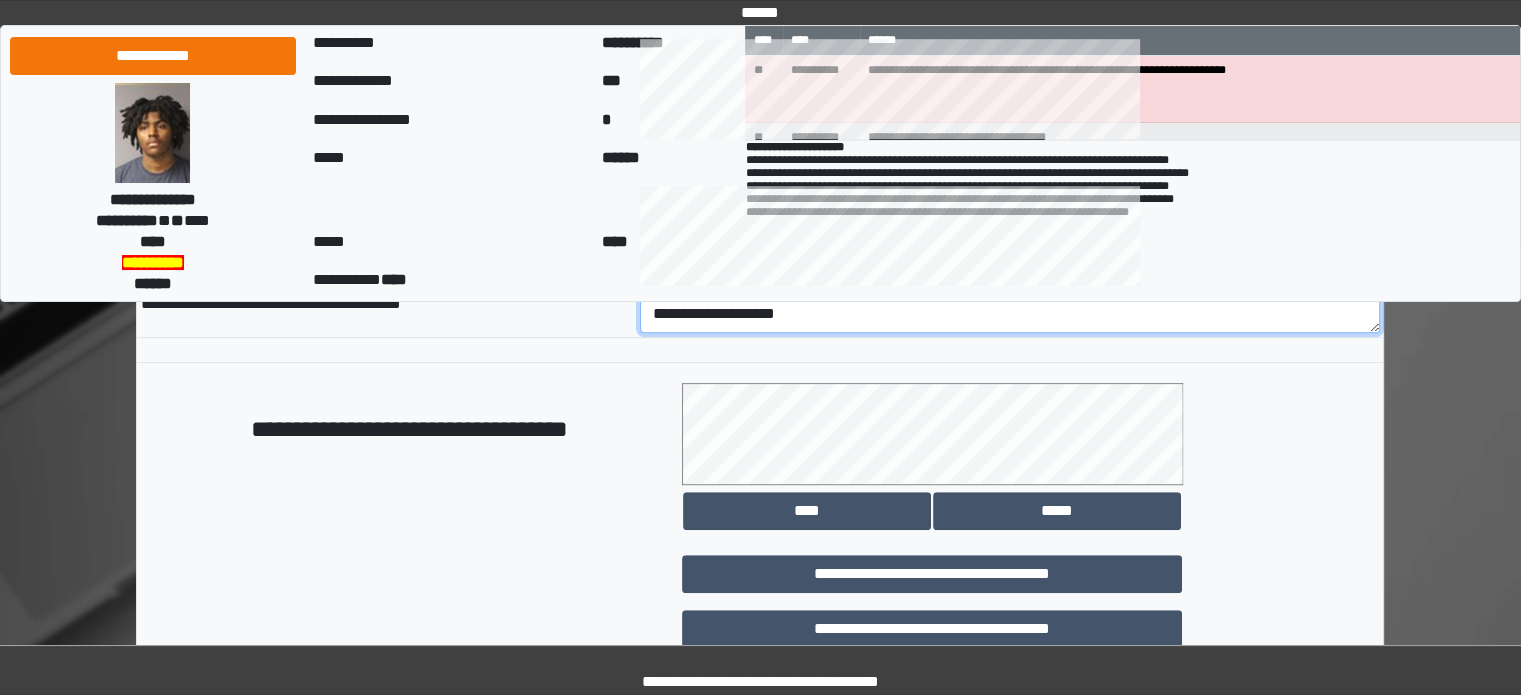 scroll, scrollTop: 1158, scrollLeft: 0, axis: vertical 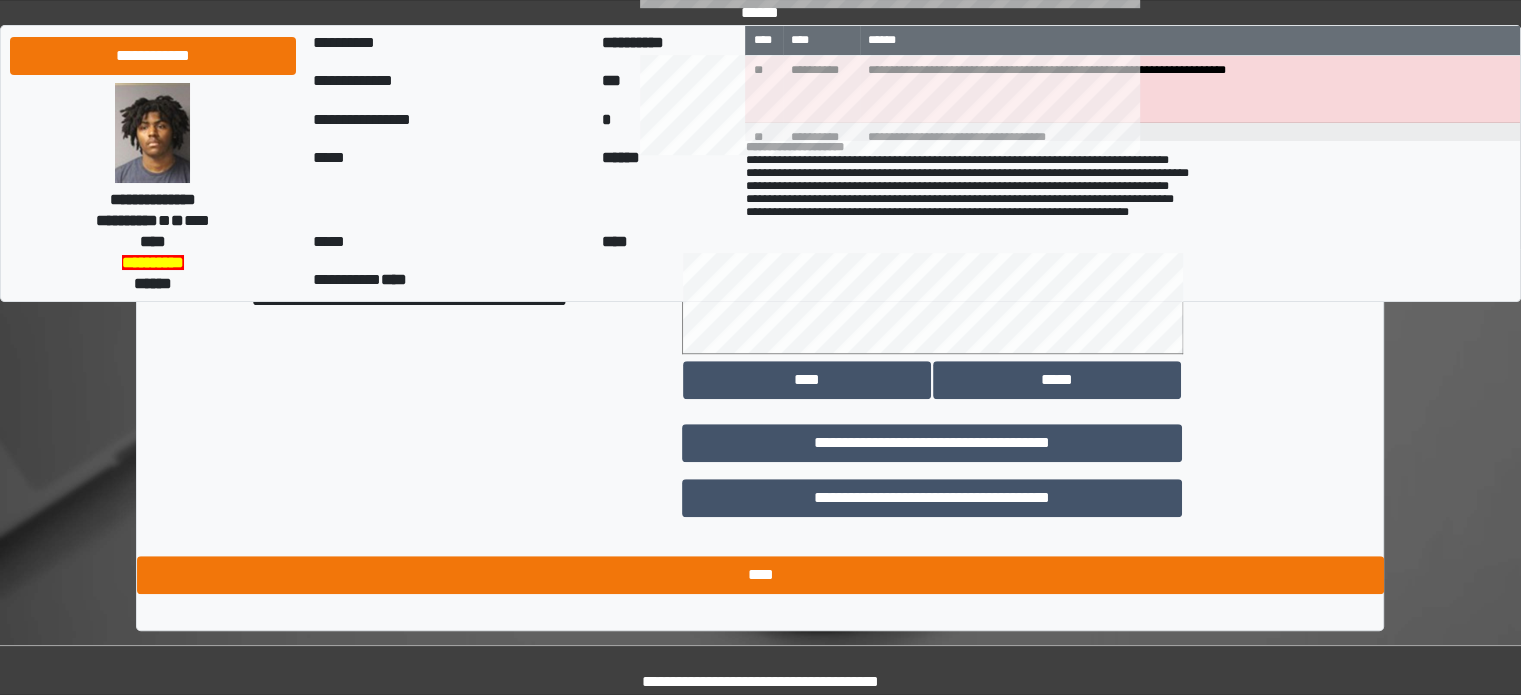 type on "**********" 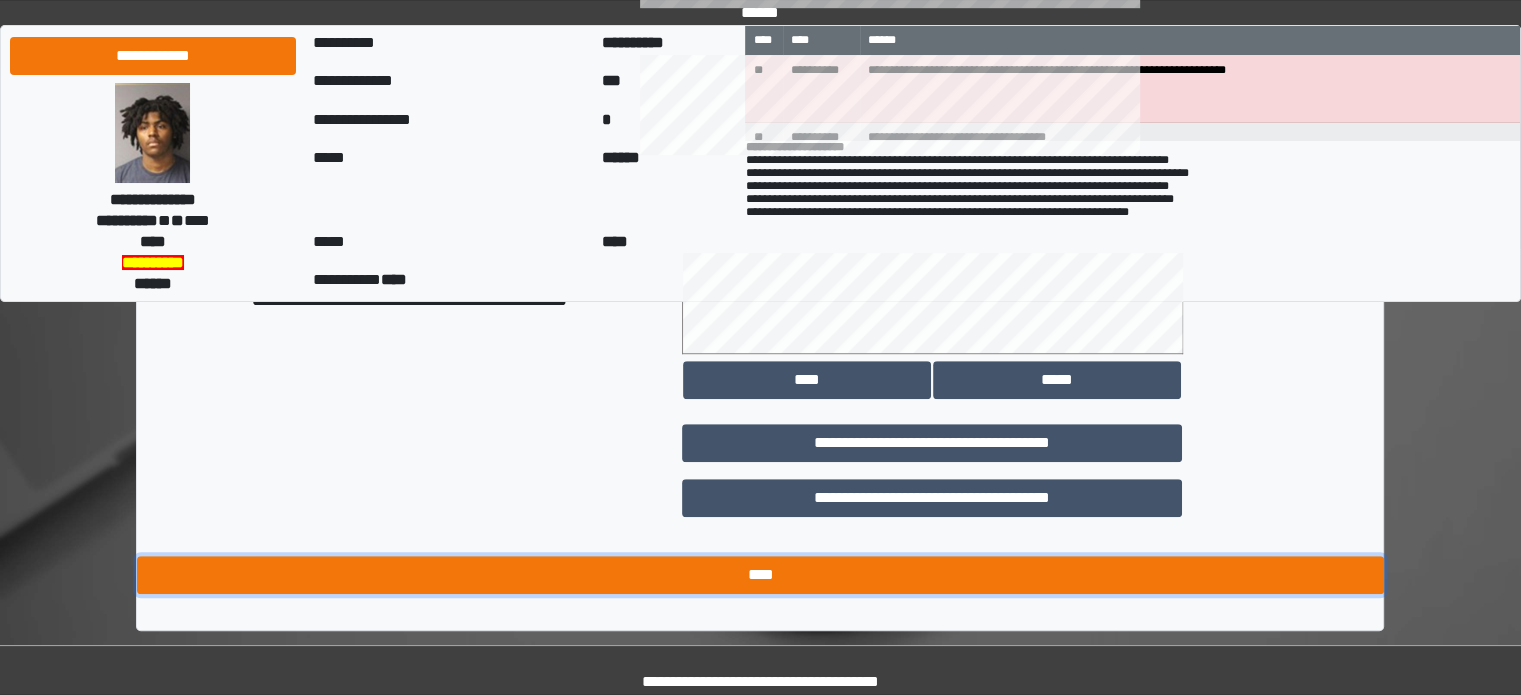 click on "****" at bounding box center (760, 575) 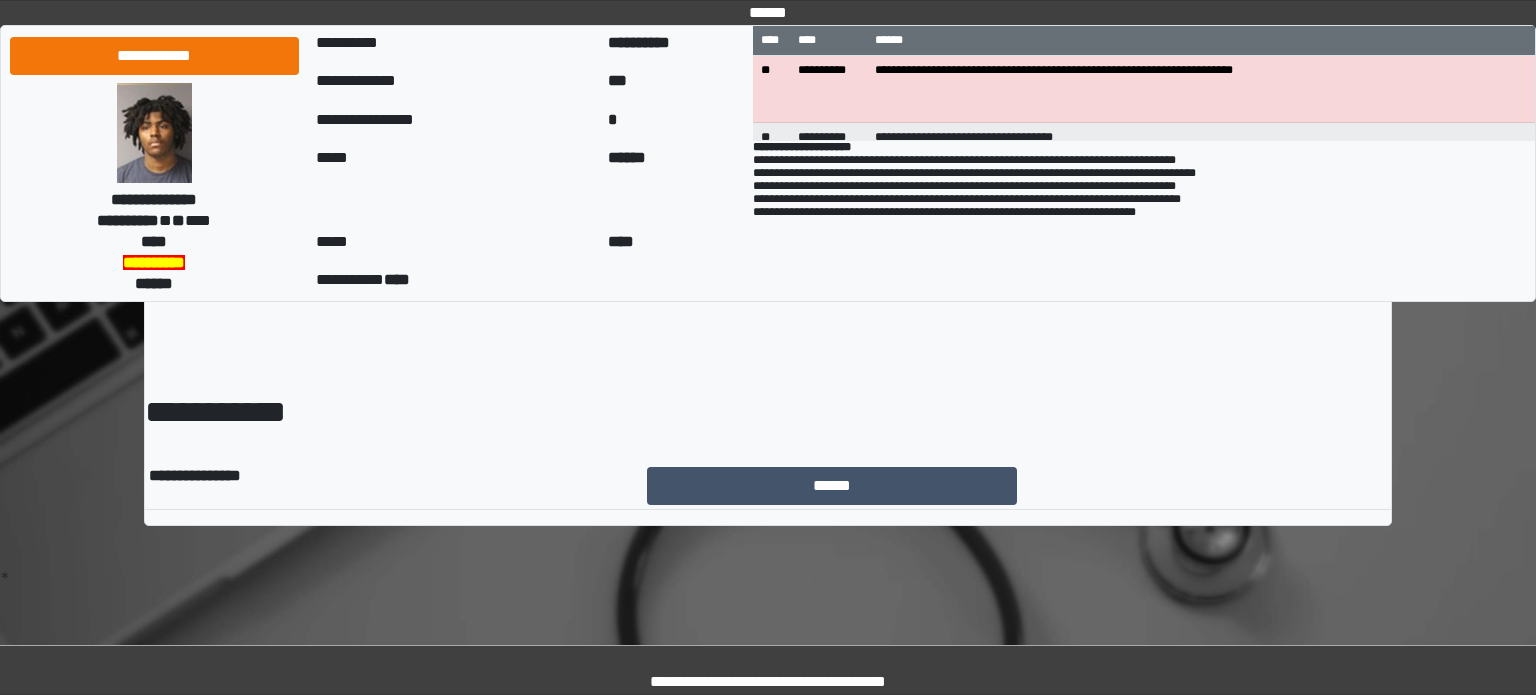 scroll, scrollTop: 0, scrollLeft: 0, axis: both 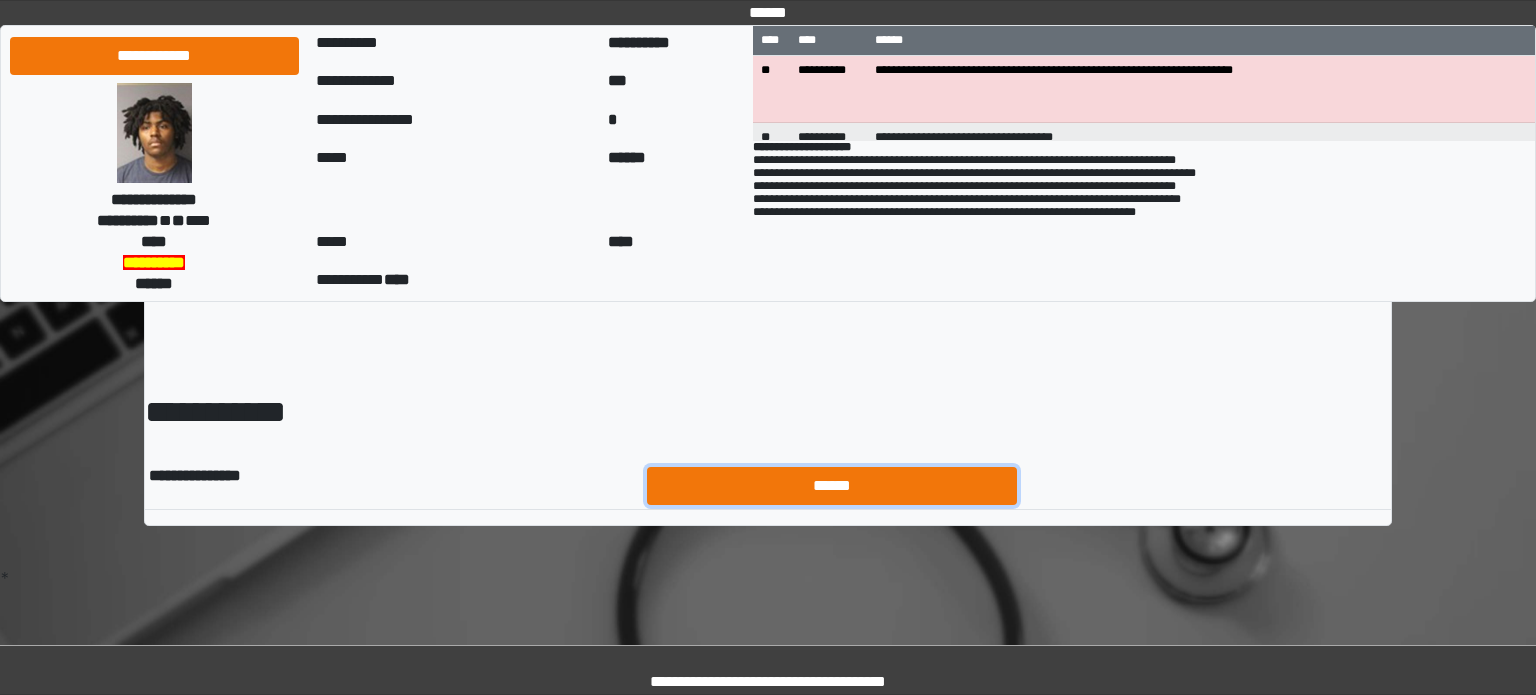 click on "******" at bounding box center (832, 486) 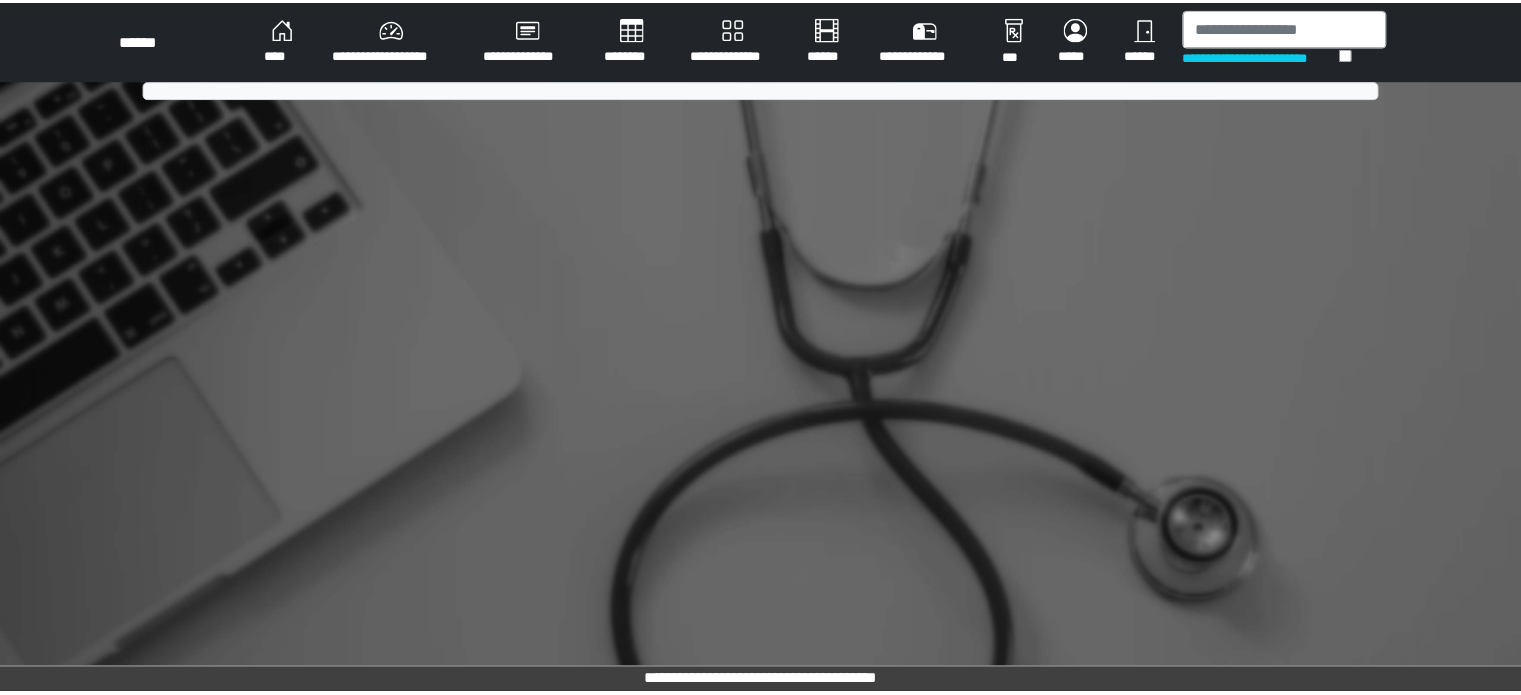 scroll, scrollTop: 0, scrollLeft: 0, axis: both 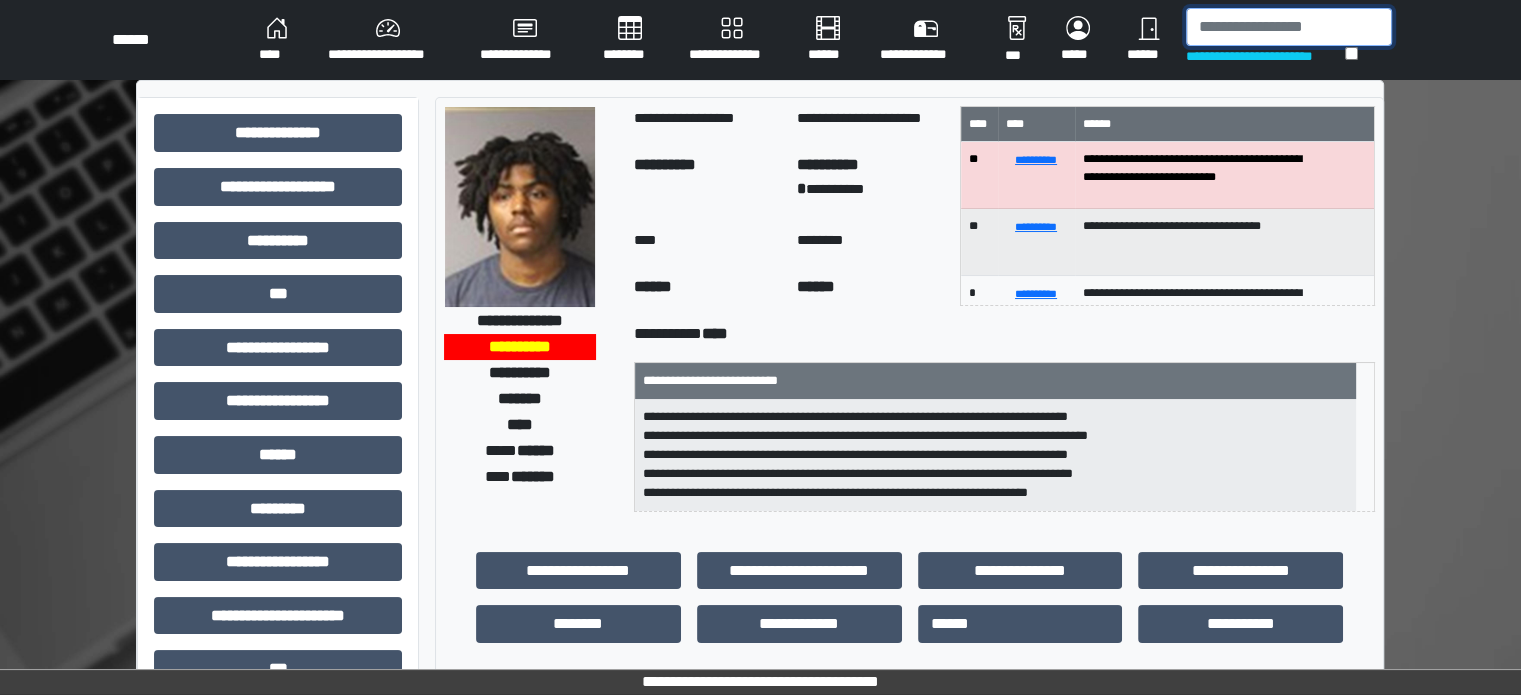 click at bounding box center (1289, 27) 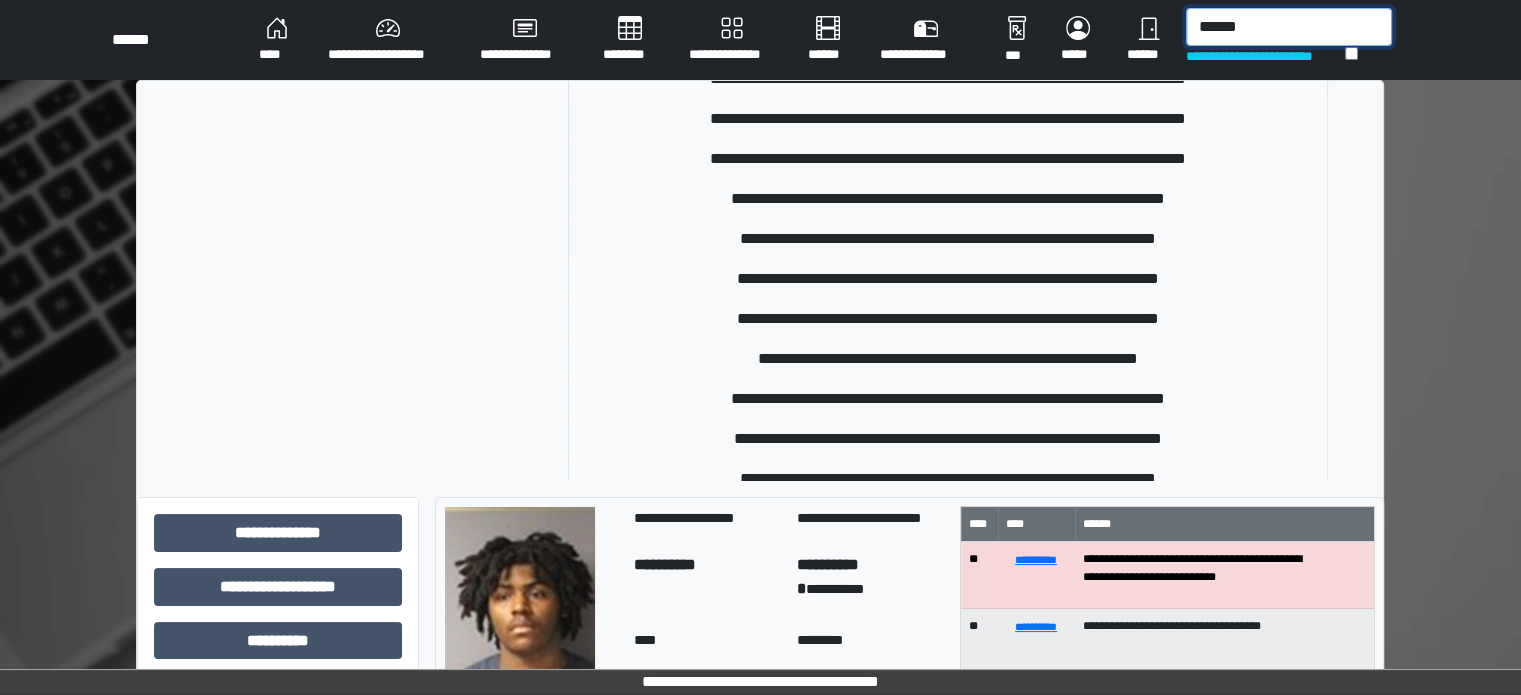 scroll, scrollTop: 600, scrollLeft: 0, axis: vertical 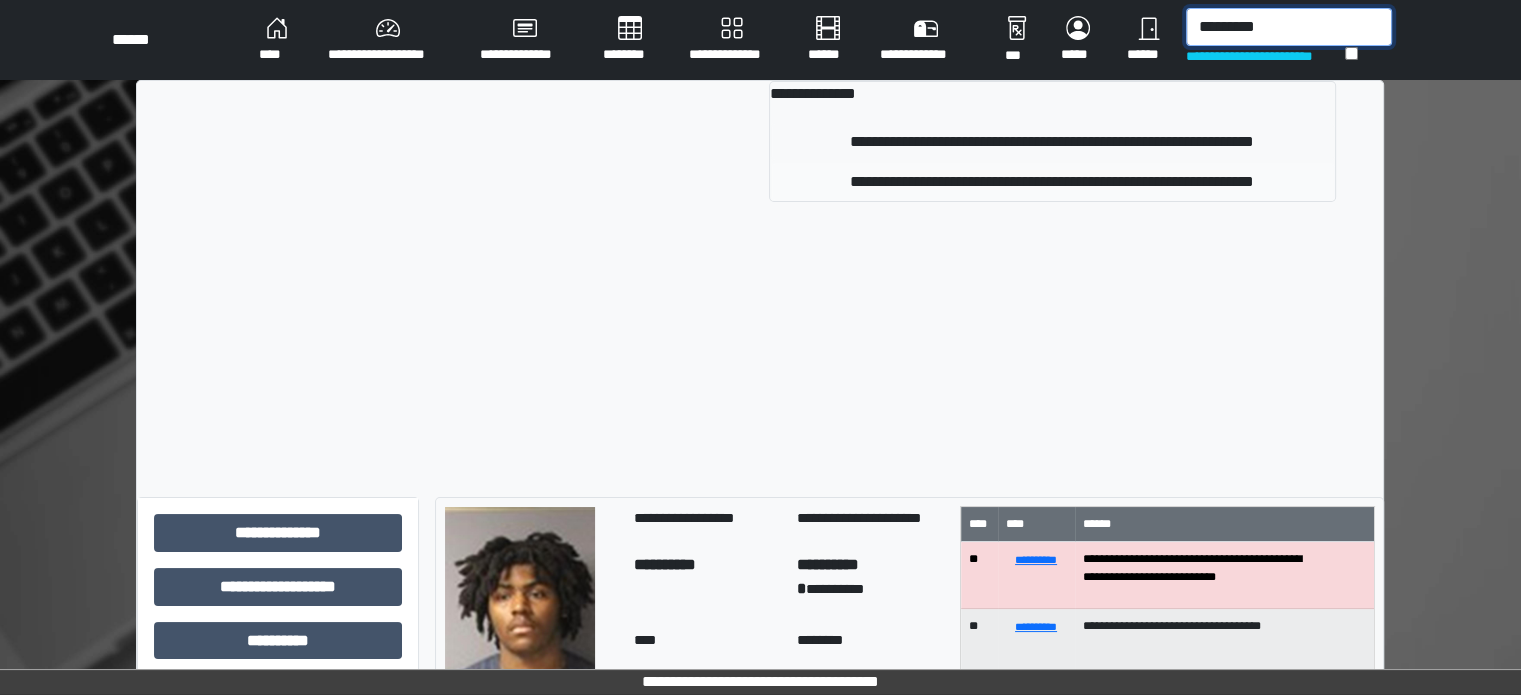 type on "*********" 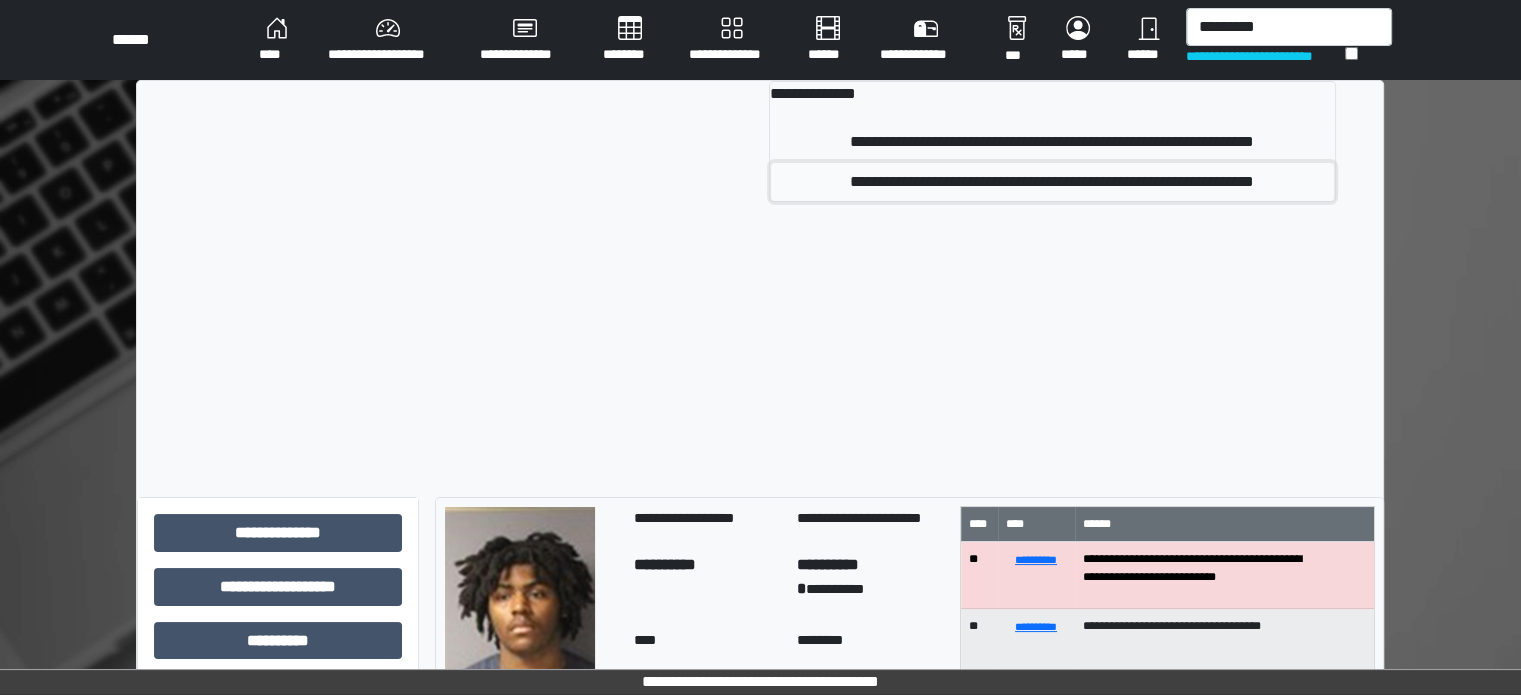 click on "**********" at bounding box center [1052, 182] 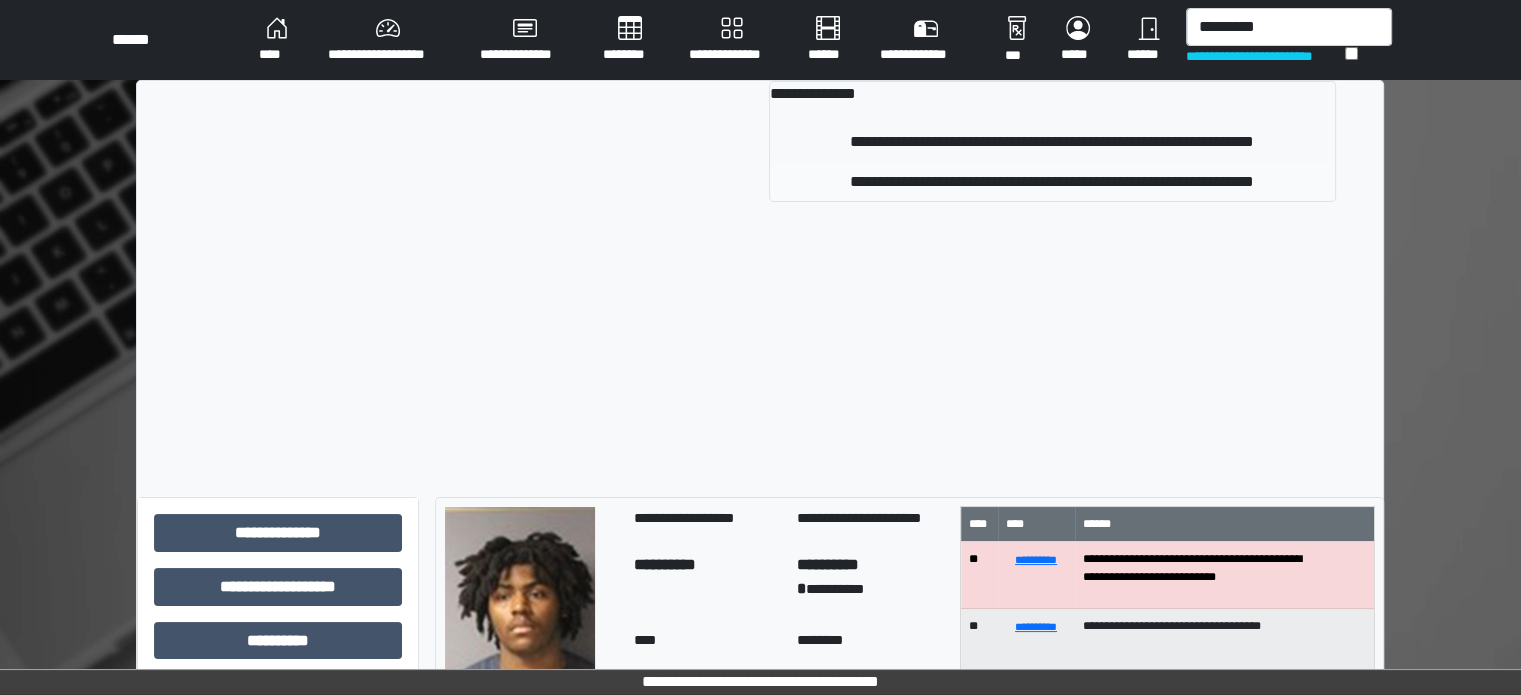 type 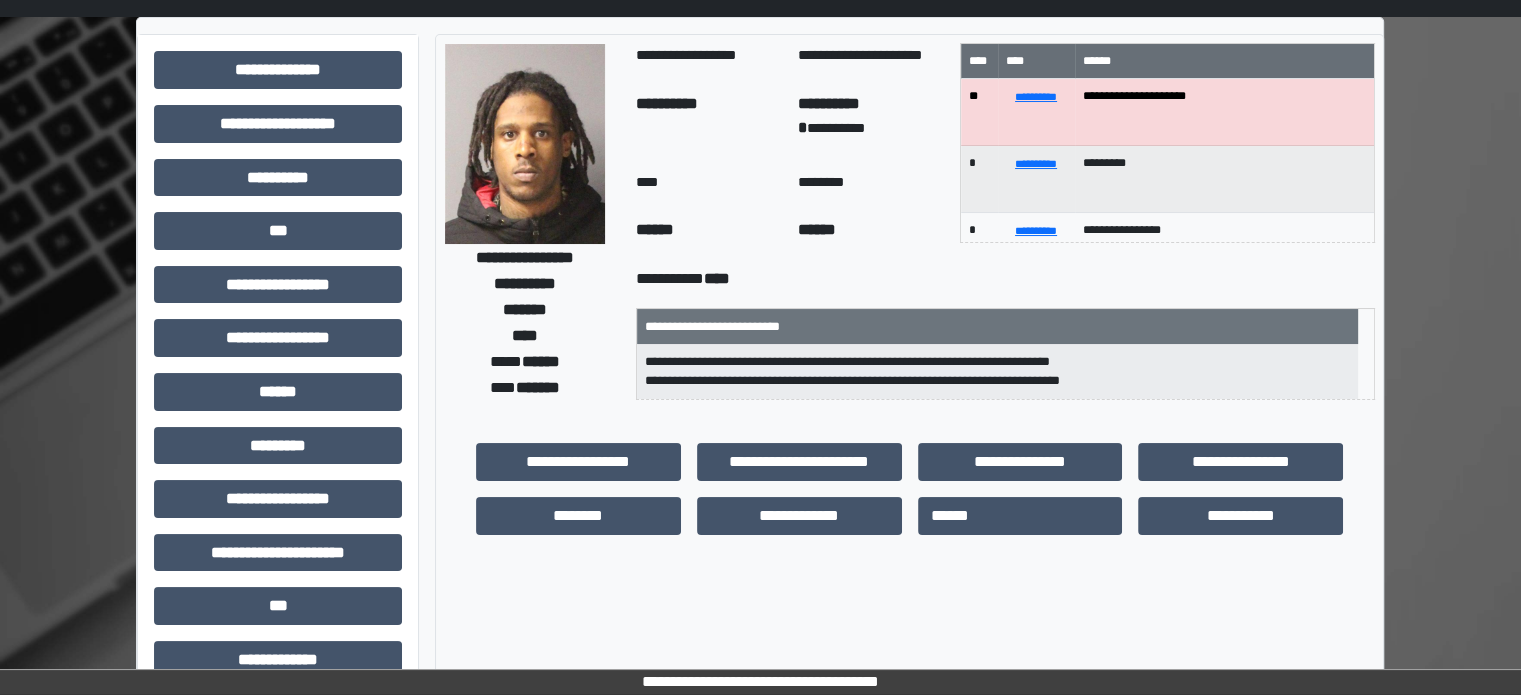 scroll, scrollTop: 200, scrollLeft: 0, axis: vertical 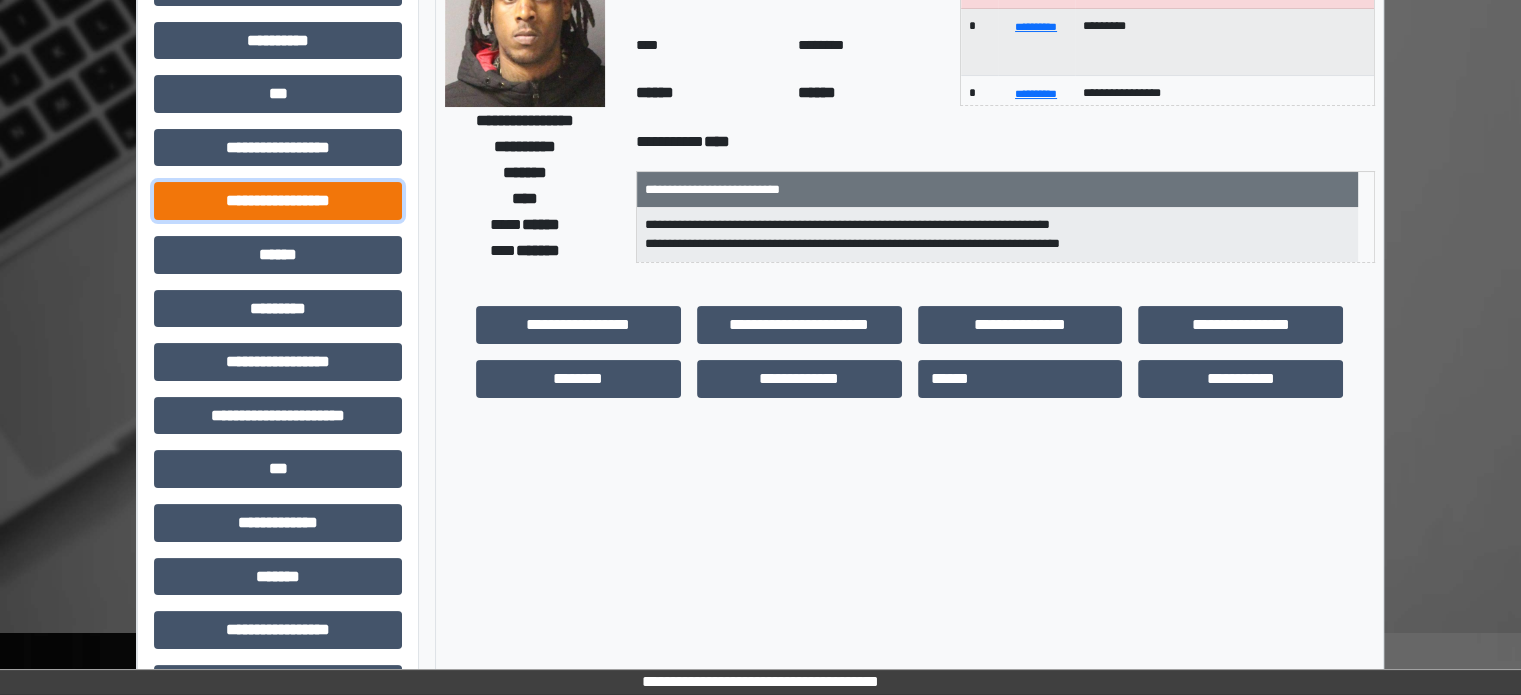 click on "**********" at bounding box center [278, 201] 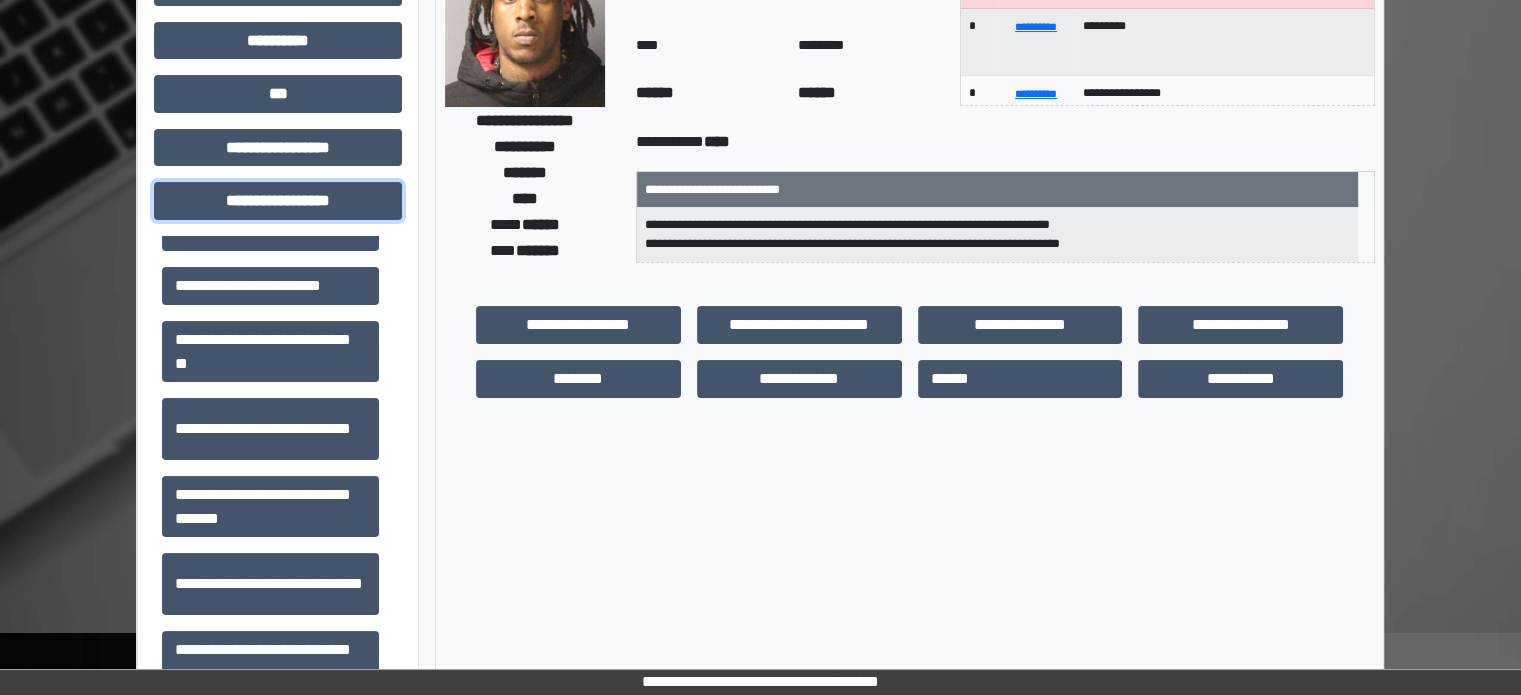 scroll, scrollTop: 1300, scrollLeft: 0, axis: vertical 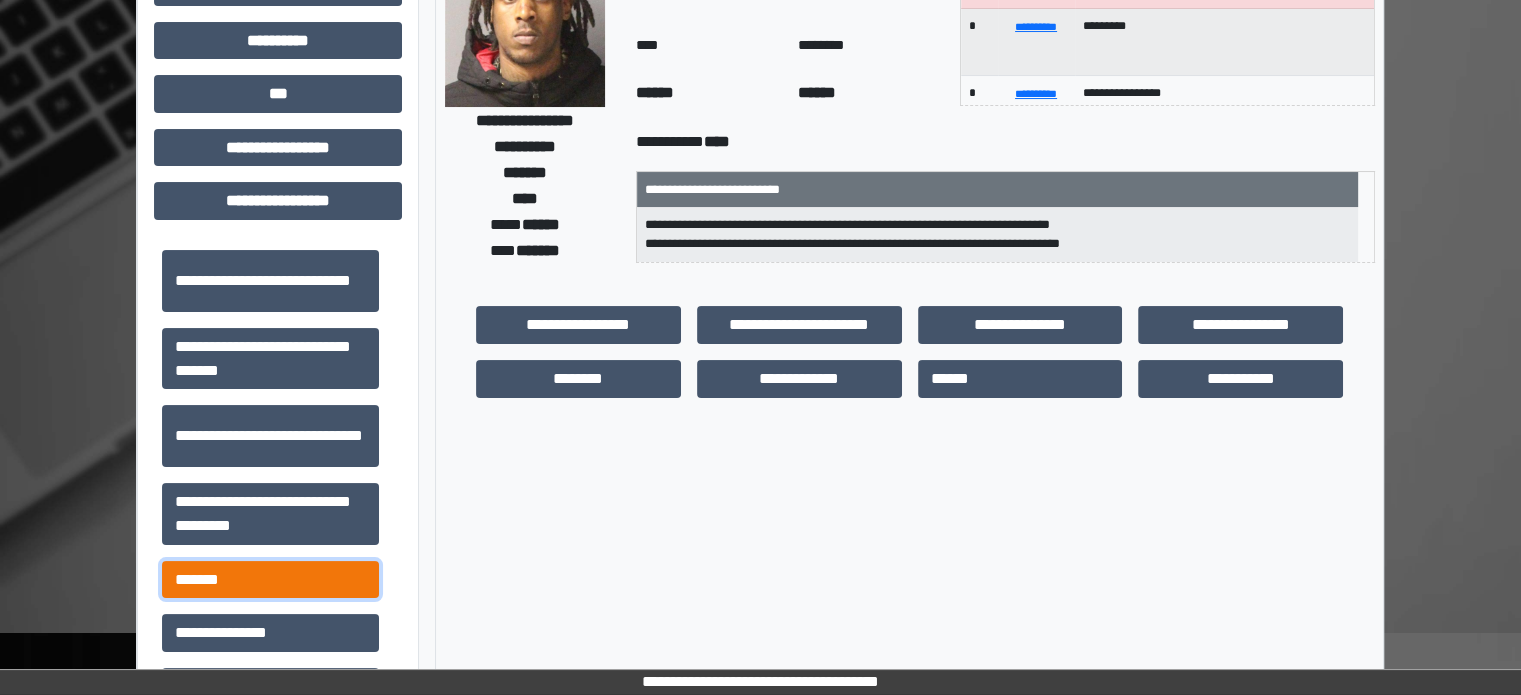click on "*******" at bounding box center (270, 580) 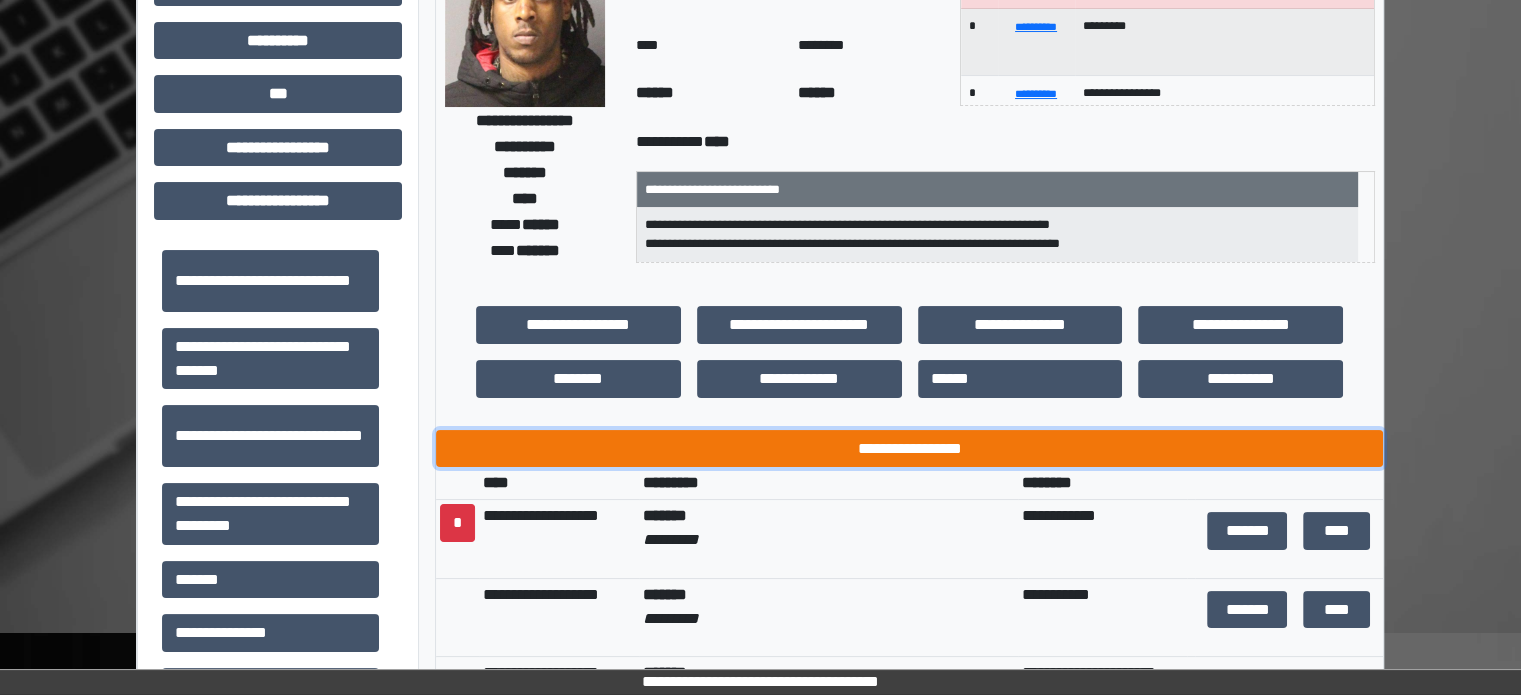 click on "**********" at bounding box center [909, 449] 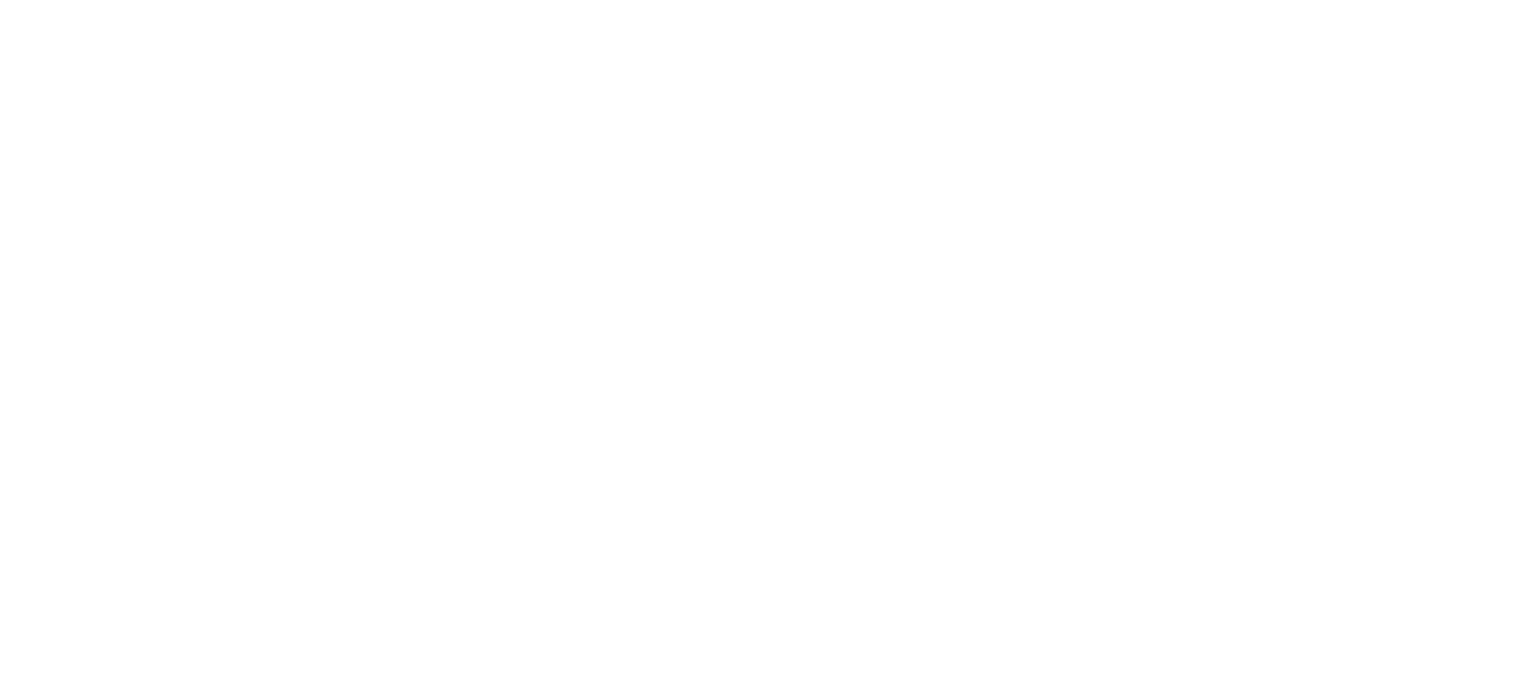 scroll, scrollTop: 100, scrollLeft: 0, axis: vertical 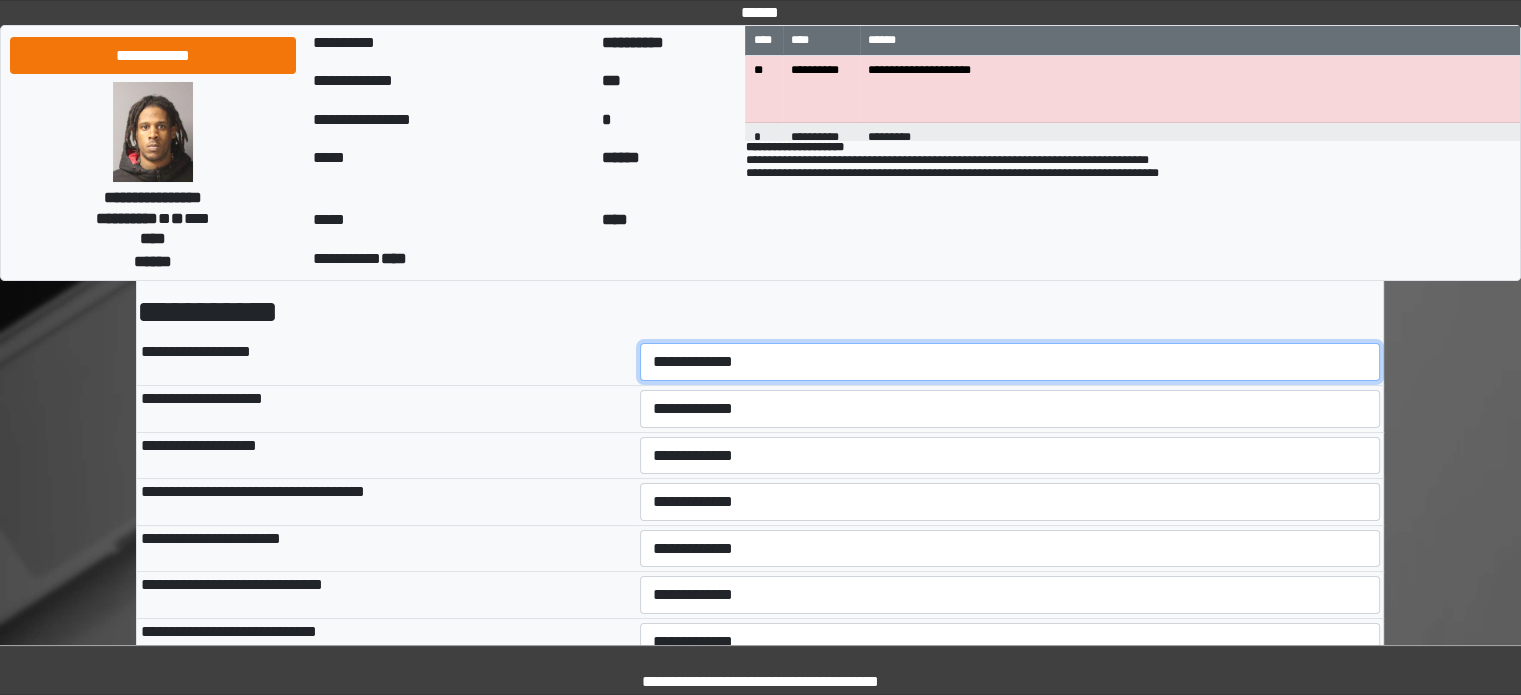 click on "**********" at bounding box center (1010, 362) 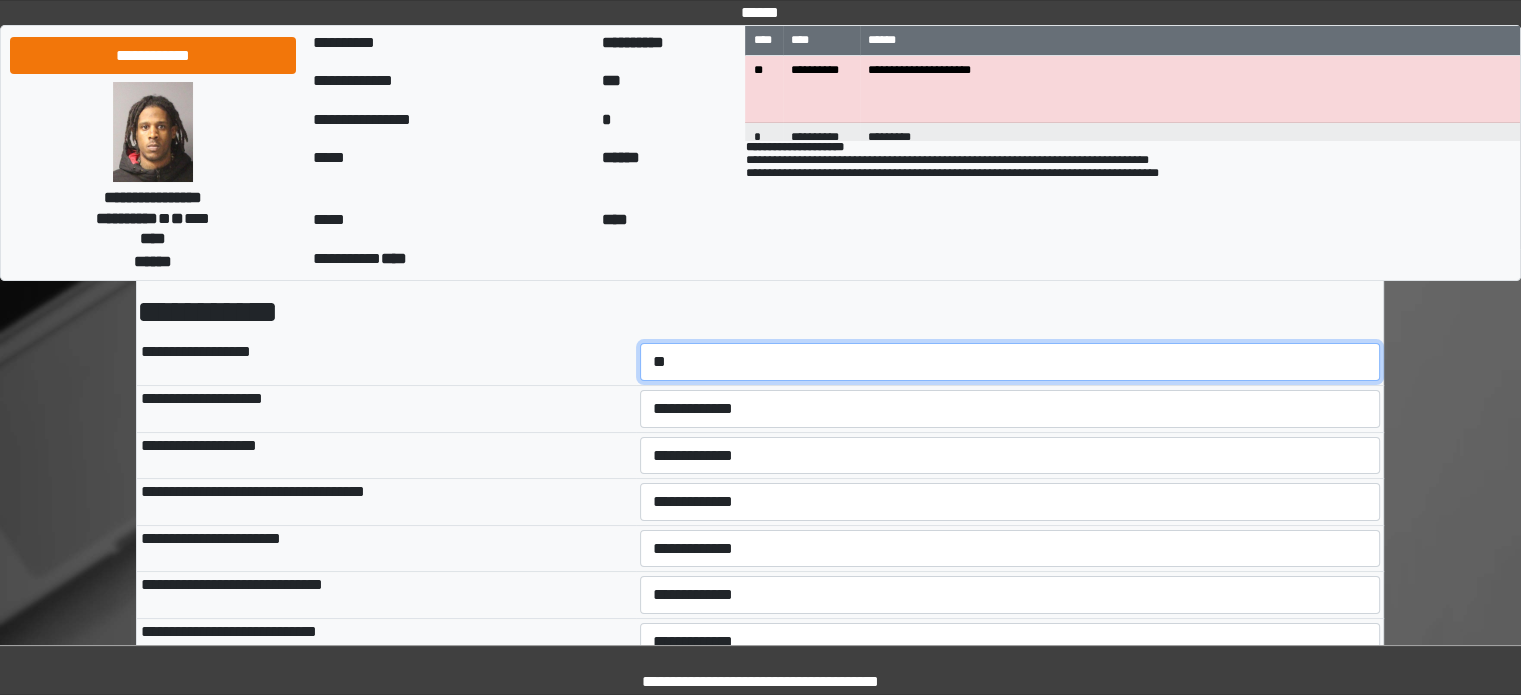 click on "**********" at bounding box center [1010, 362] 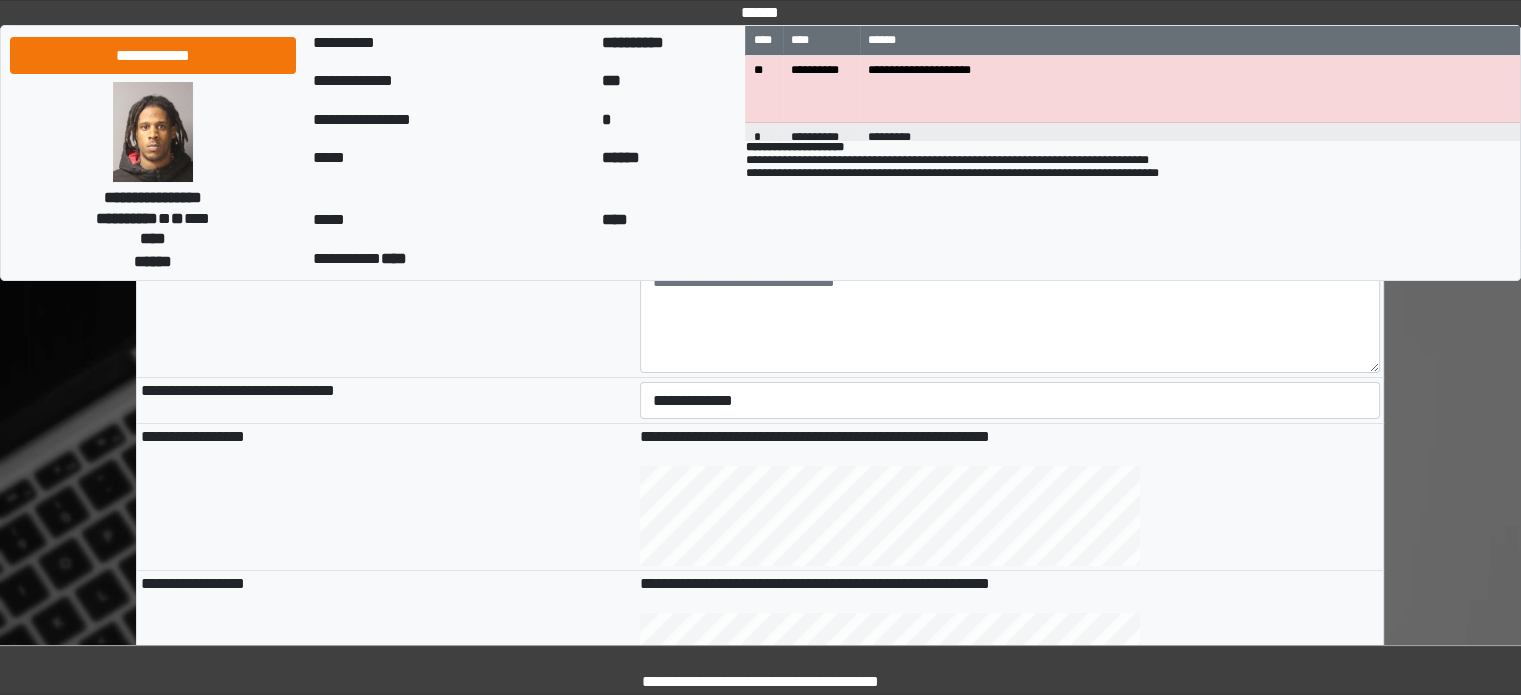 scroll, scrollTop: 500, scrollLeft: 0, axis: vertical 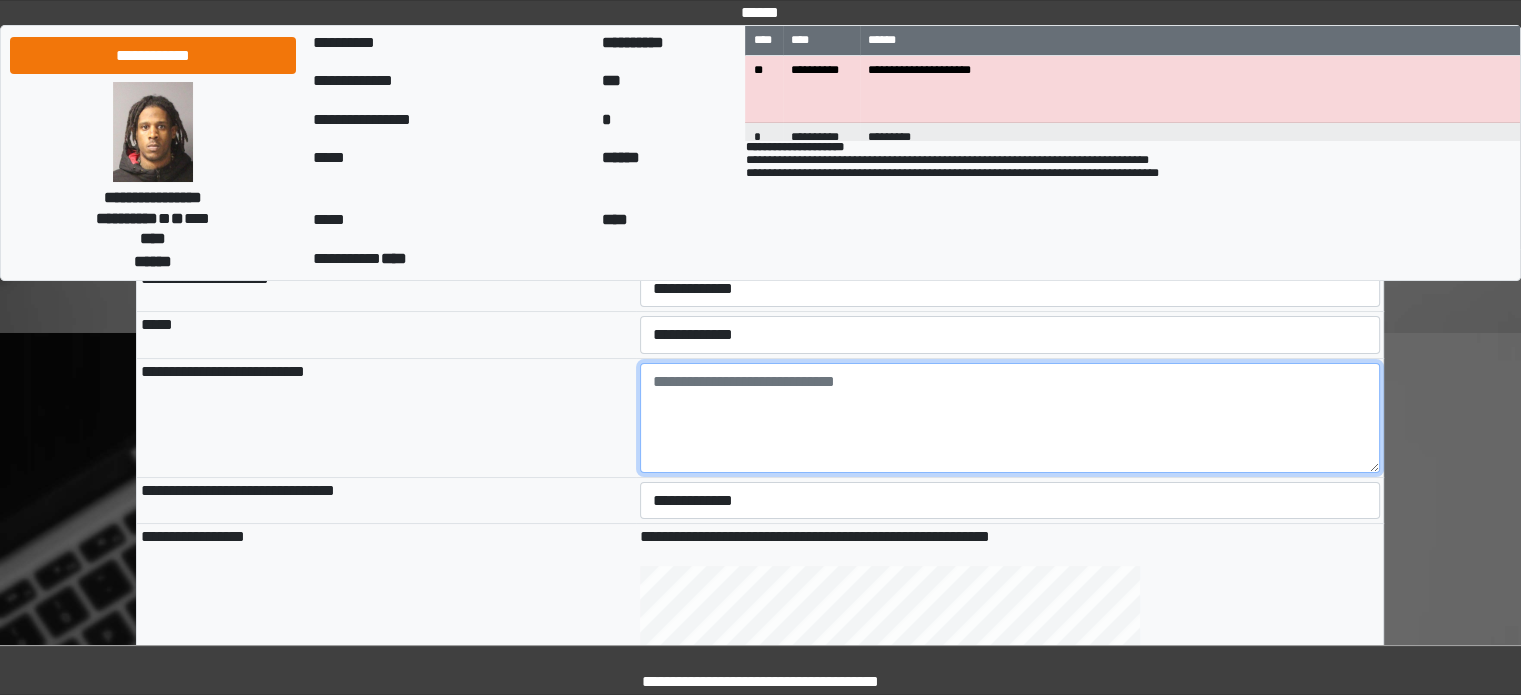 click at bounding box center (1010, 418) 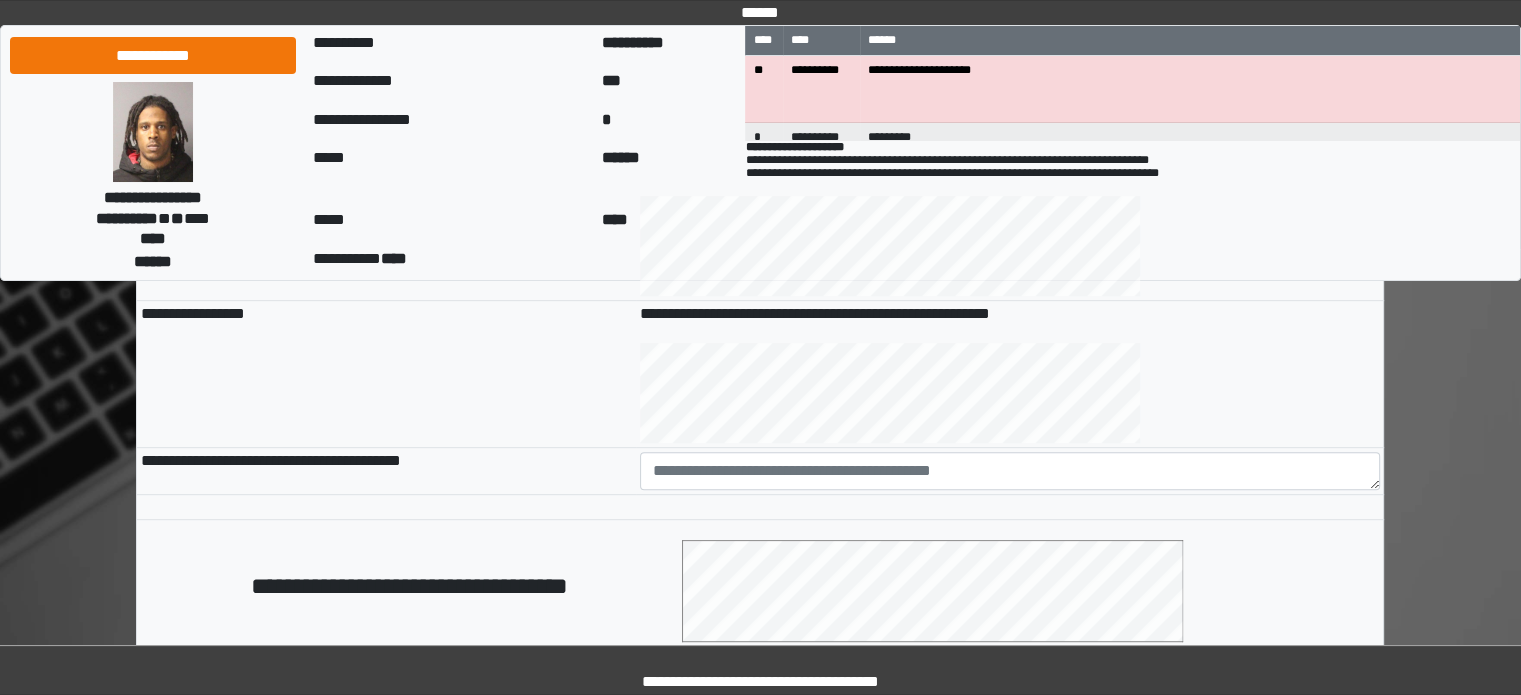 scroll, scrollTop: 900, scrollLeft: 0, axis: vertical 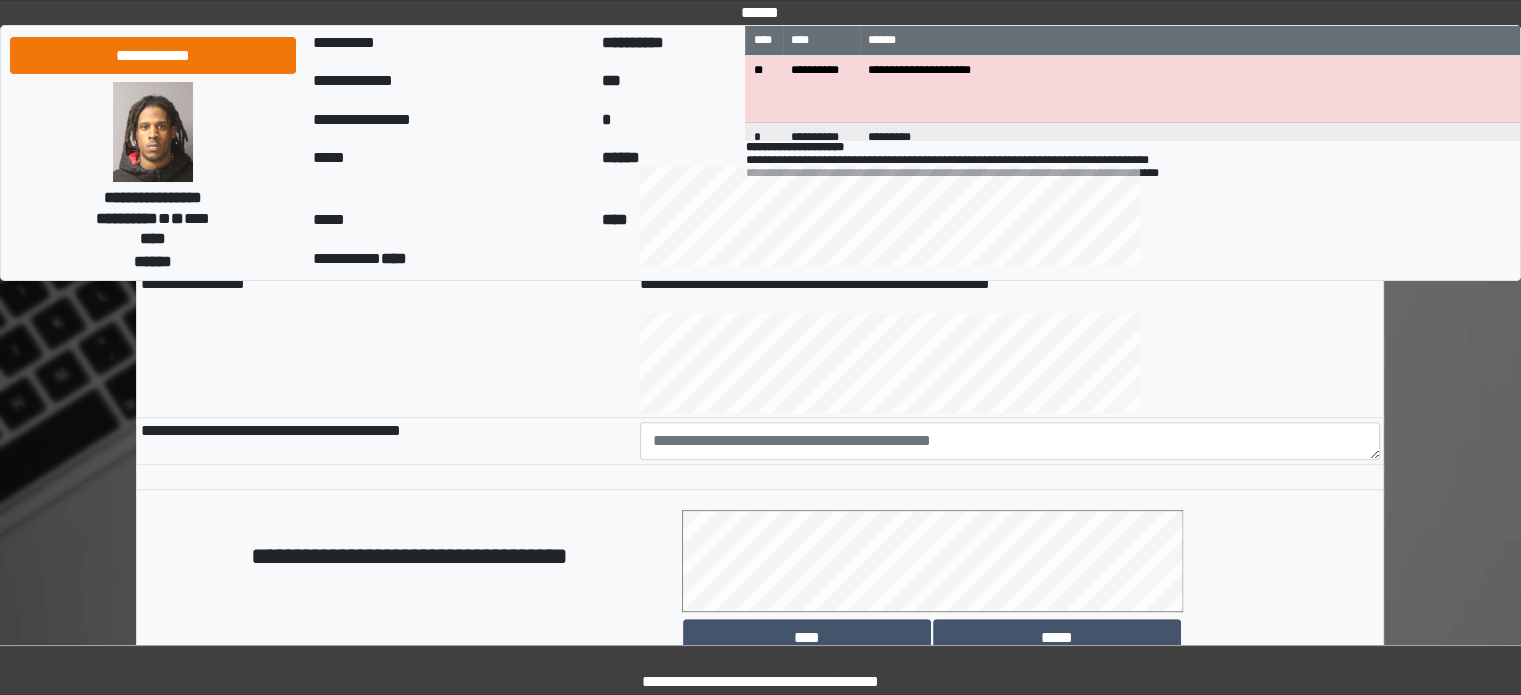 type on "**********" 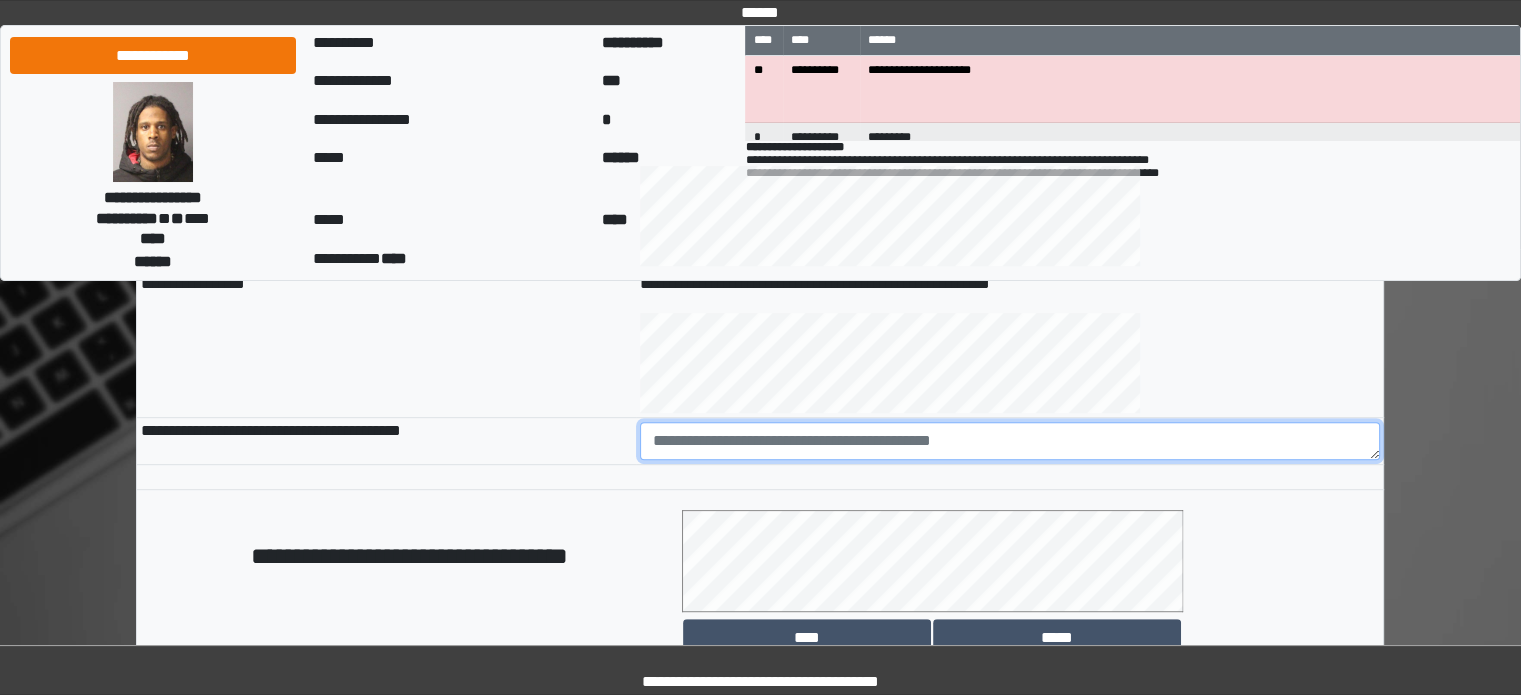 click at bounding box center [1010, 441] 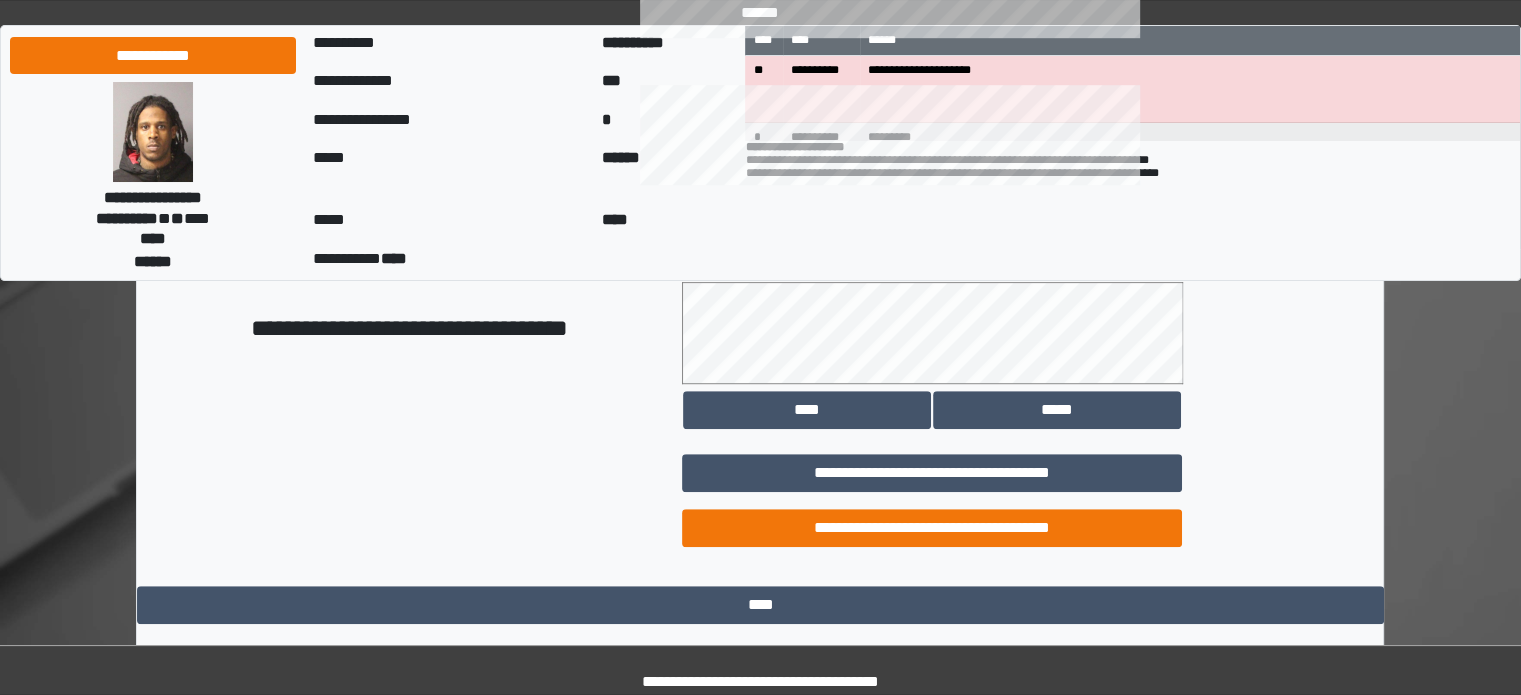 scroll, scrollTop: 1158, scrollLeft: 0, axis: vertical 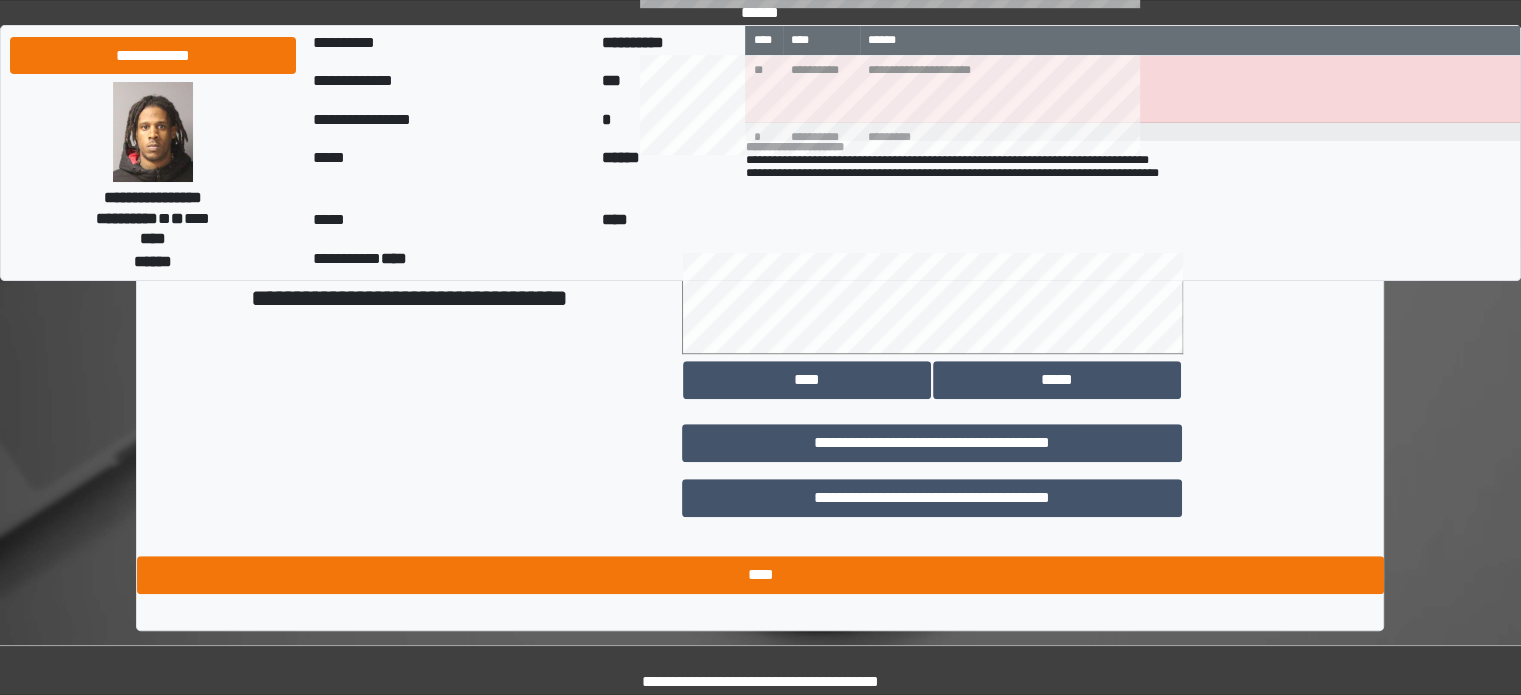 type on "**********" 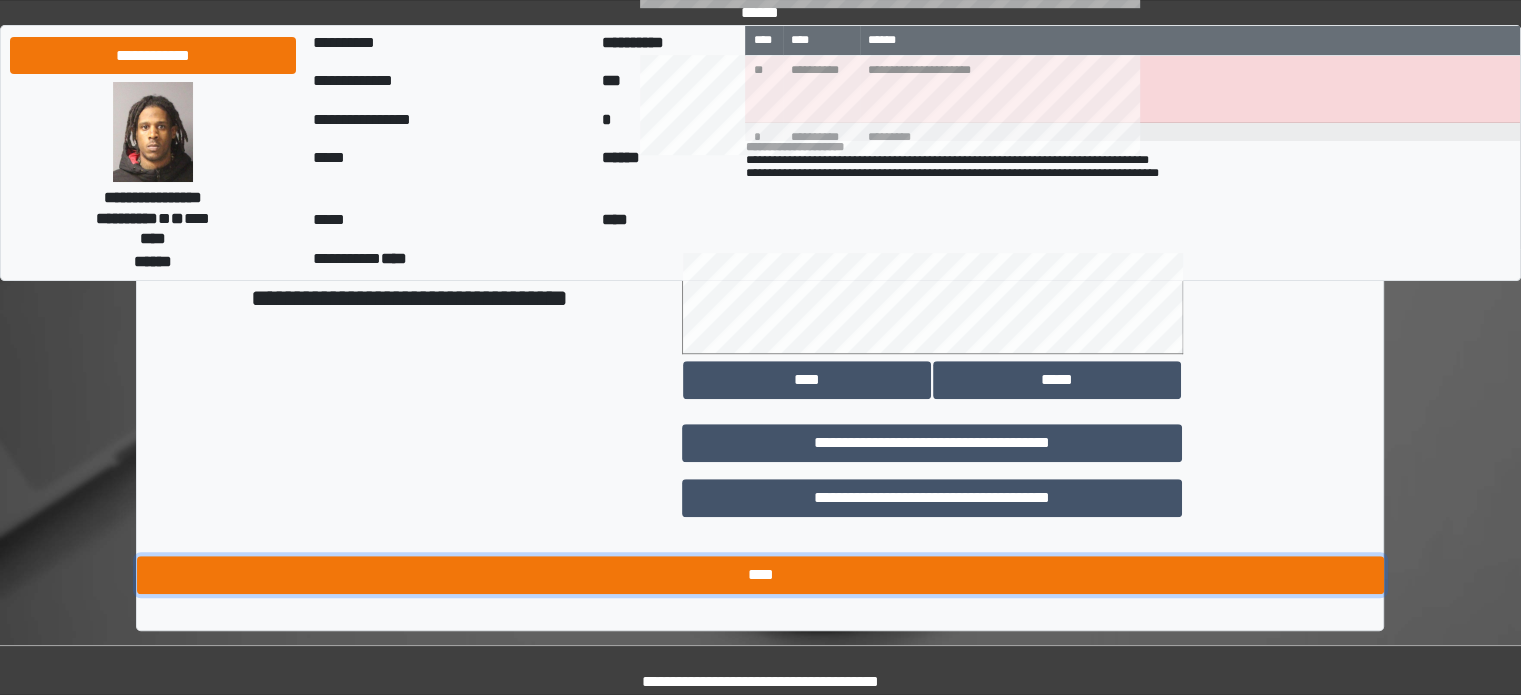 click on "****" at bounding box center (760, 575) 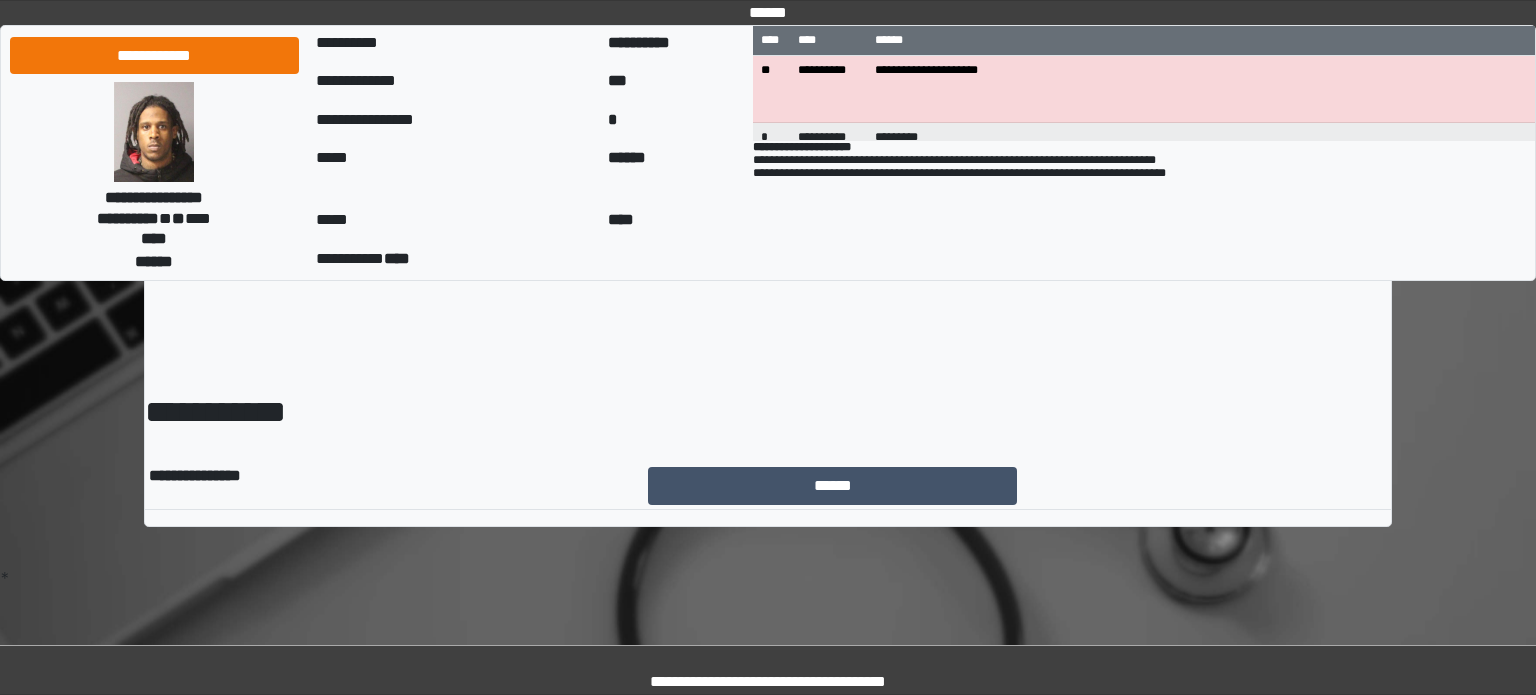 scroll, scrollTop: 0, scrollLeft: 0, axis: both 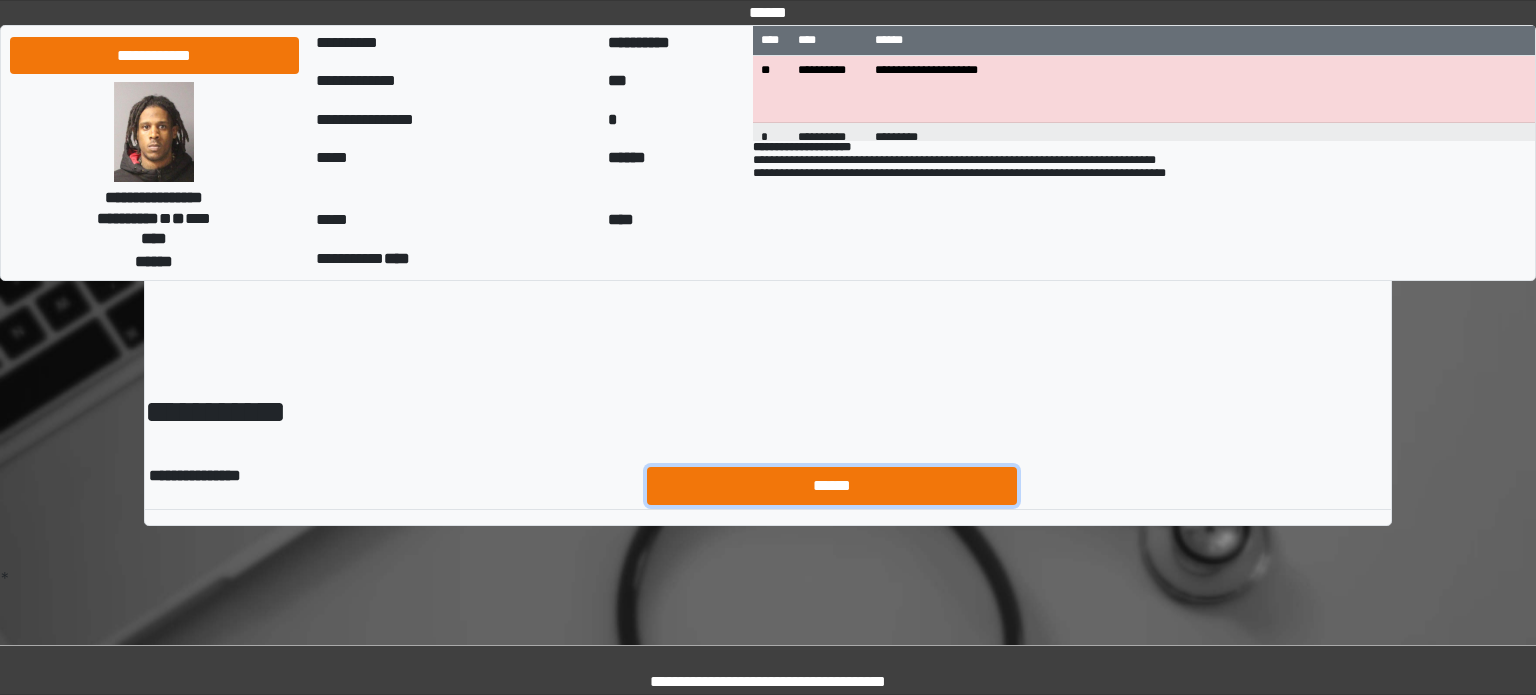 click on "******" at bounding box center [832, 486] 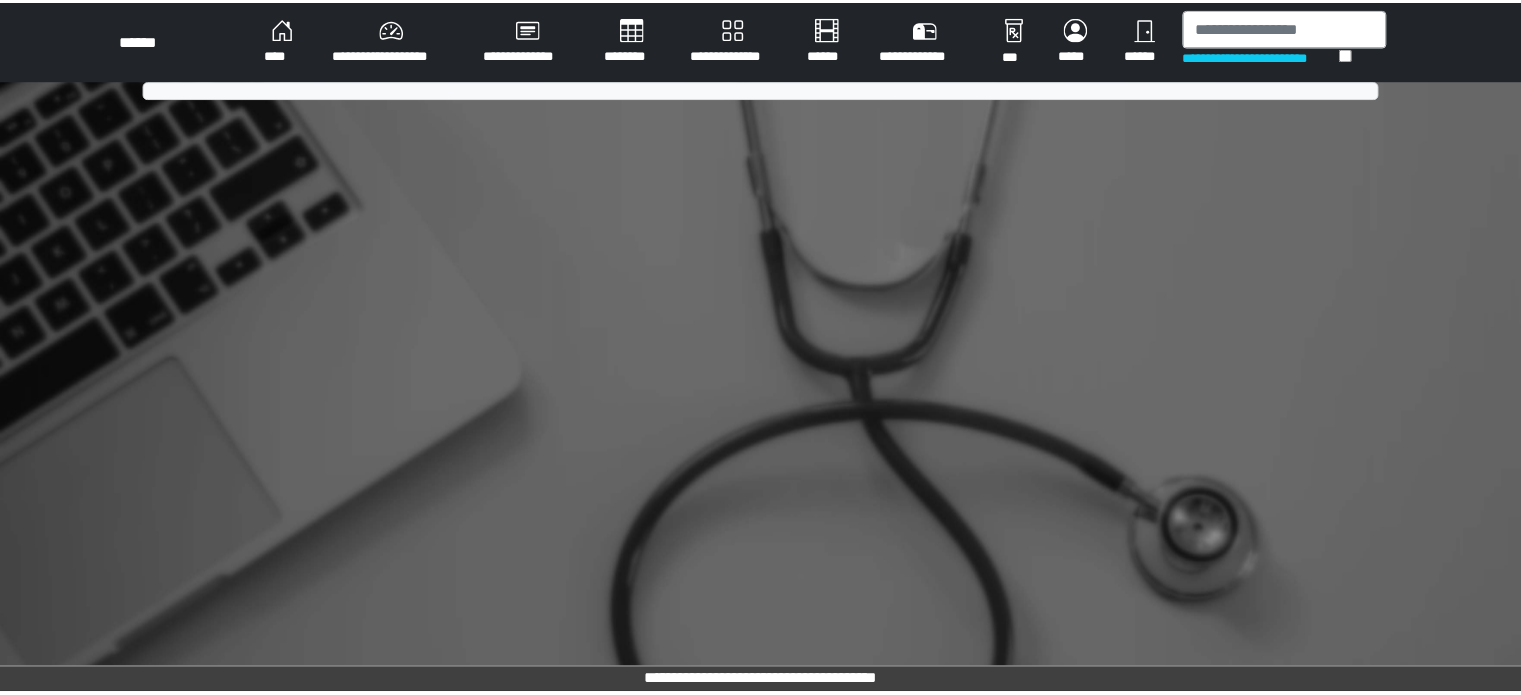 scroll, scrollTop: 0, scrollLeft: 0, axis: both 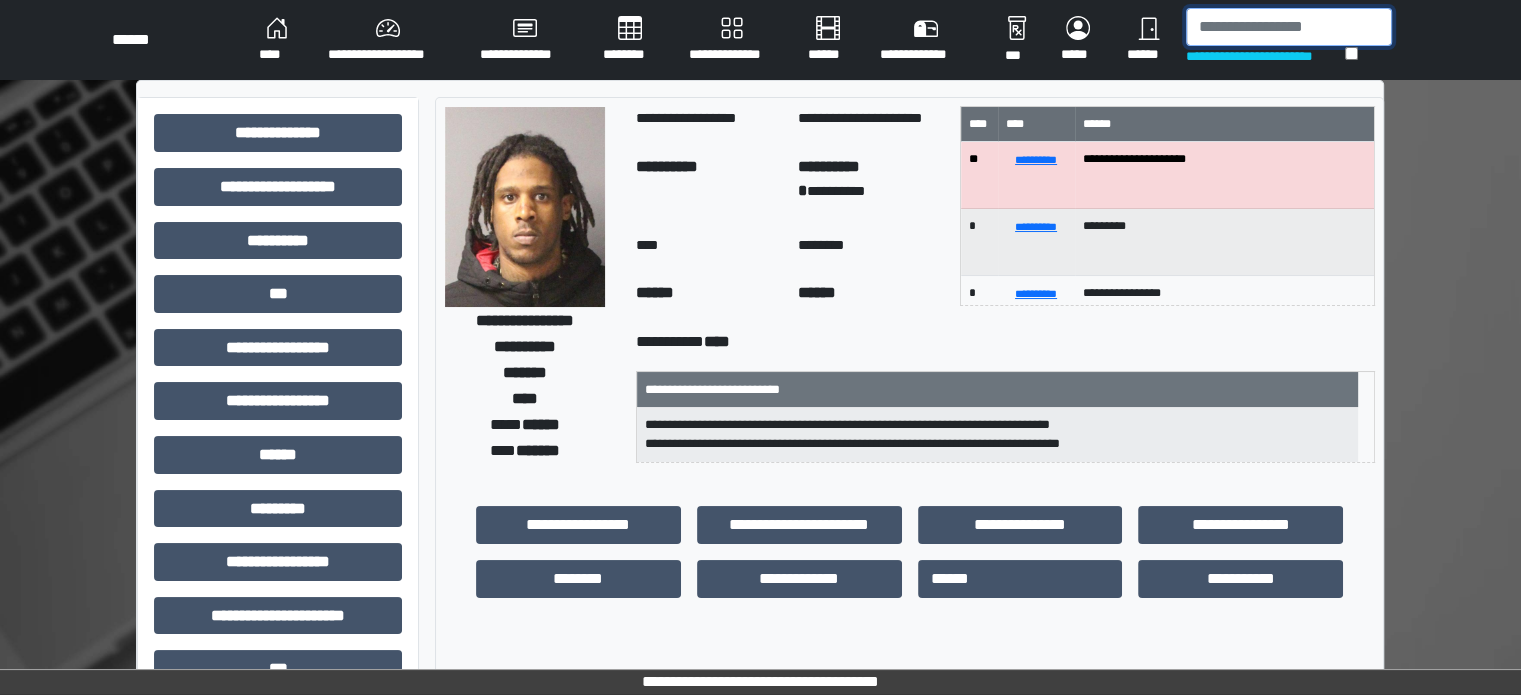 click at bounding box center [1289, 27] 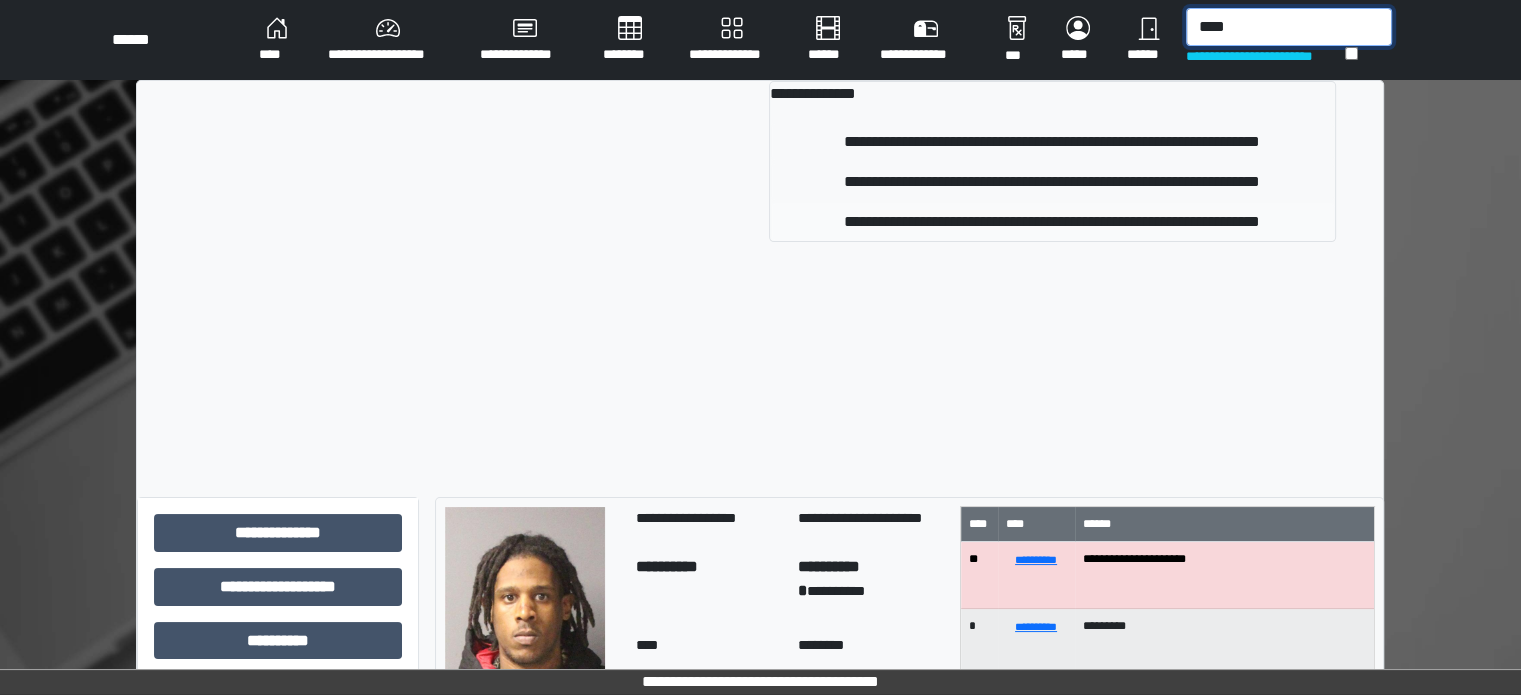 type on "****" 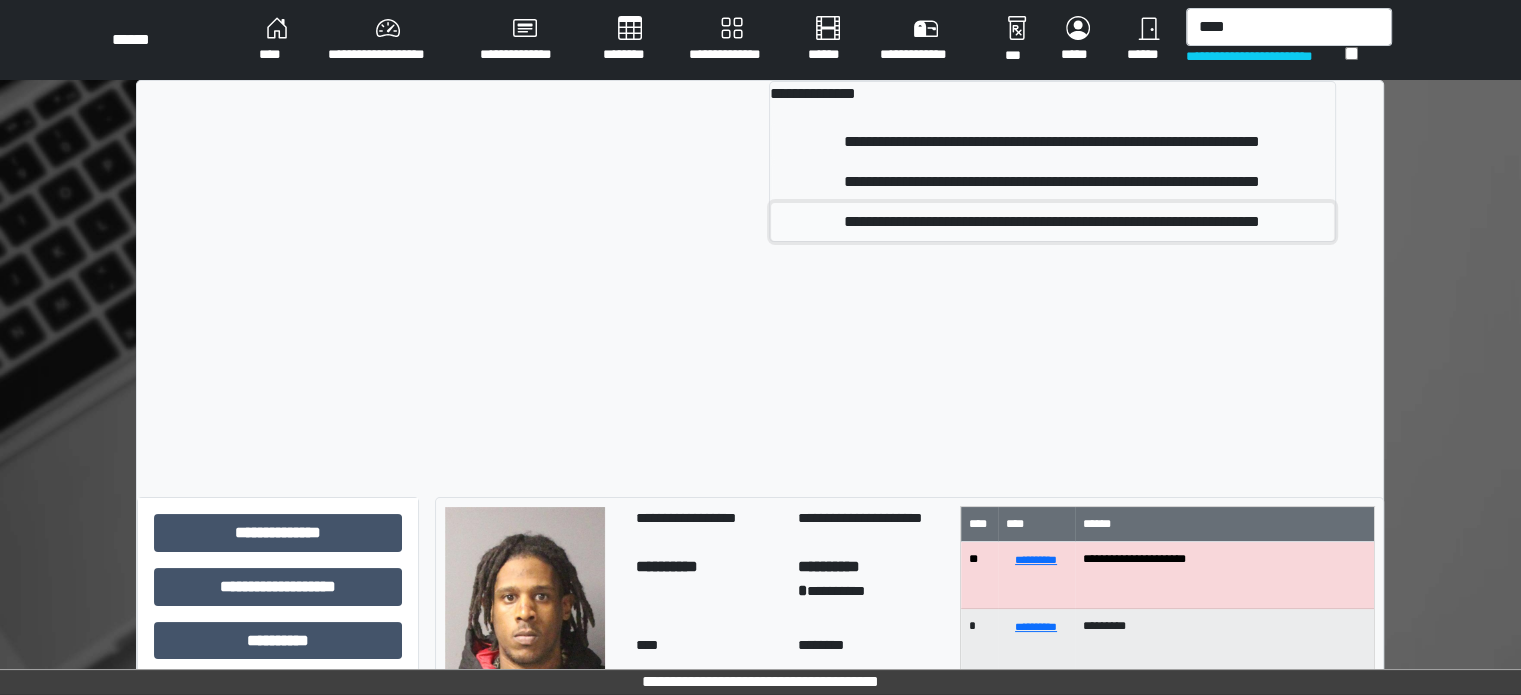 click on "**********" at bounding box center (1052, 222) 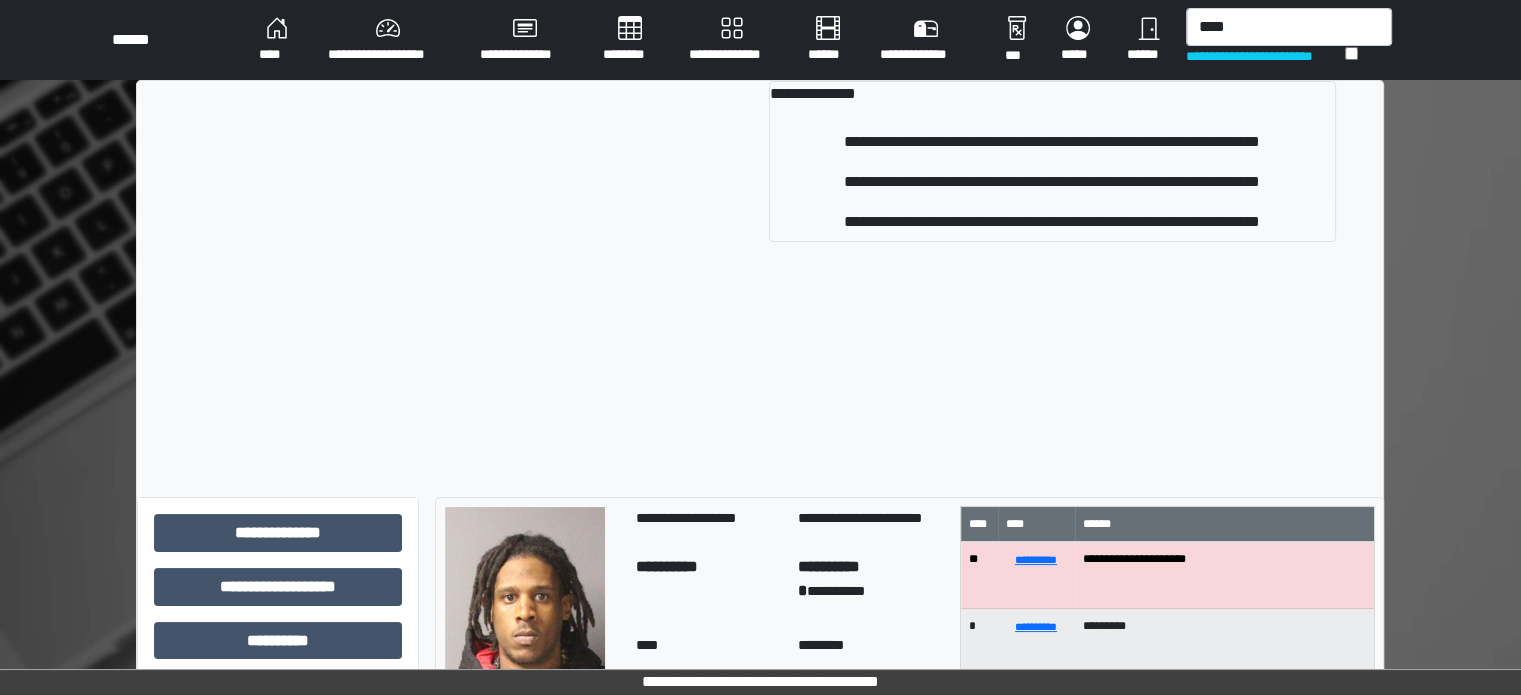 type 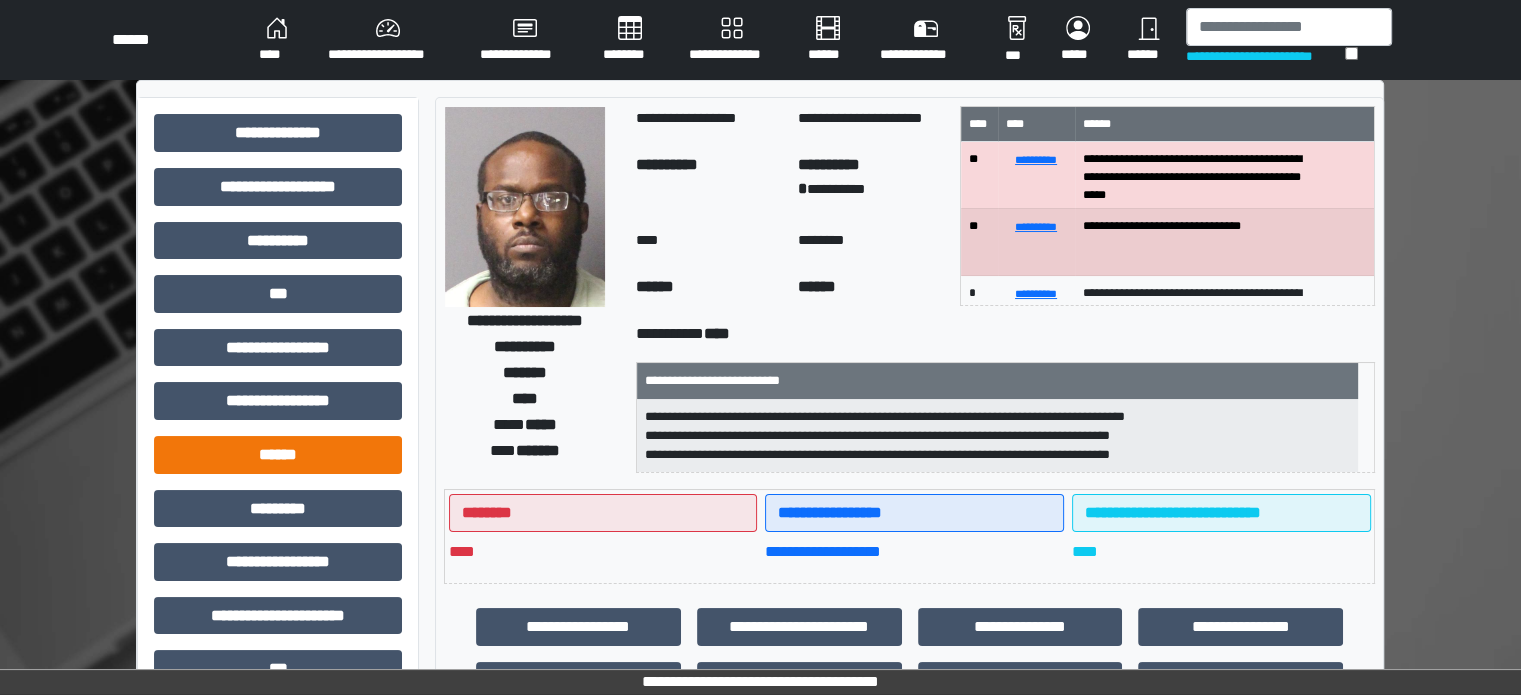 scroll, scrollTop: 100, scrollLeft: 0, axis: vertical 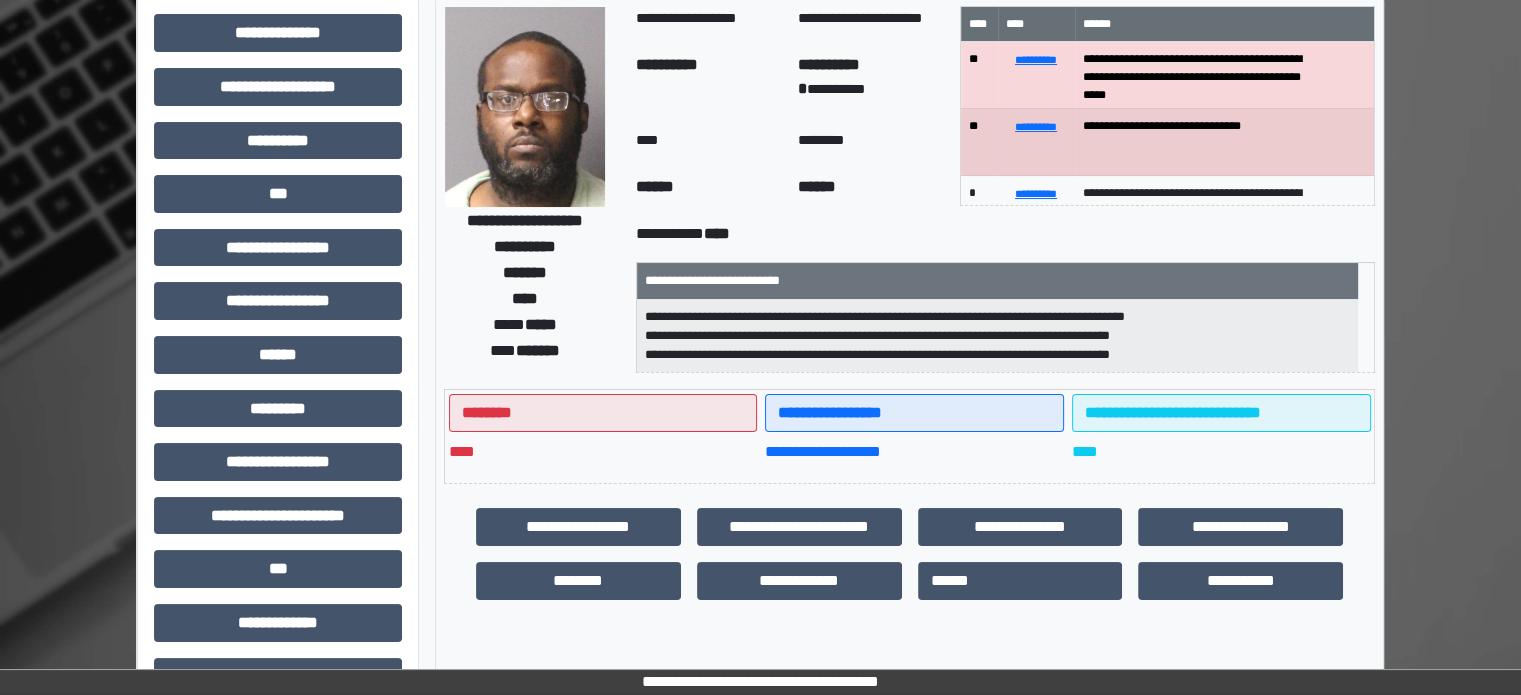 click on "**********" at bounding box center [278, 523] 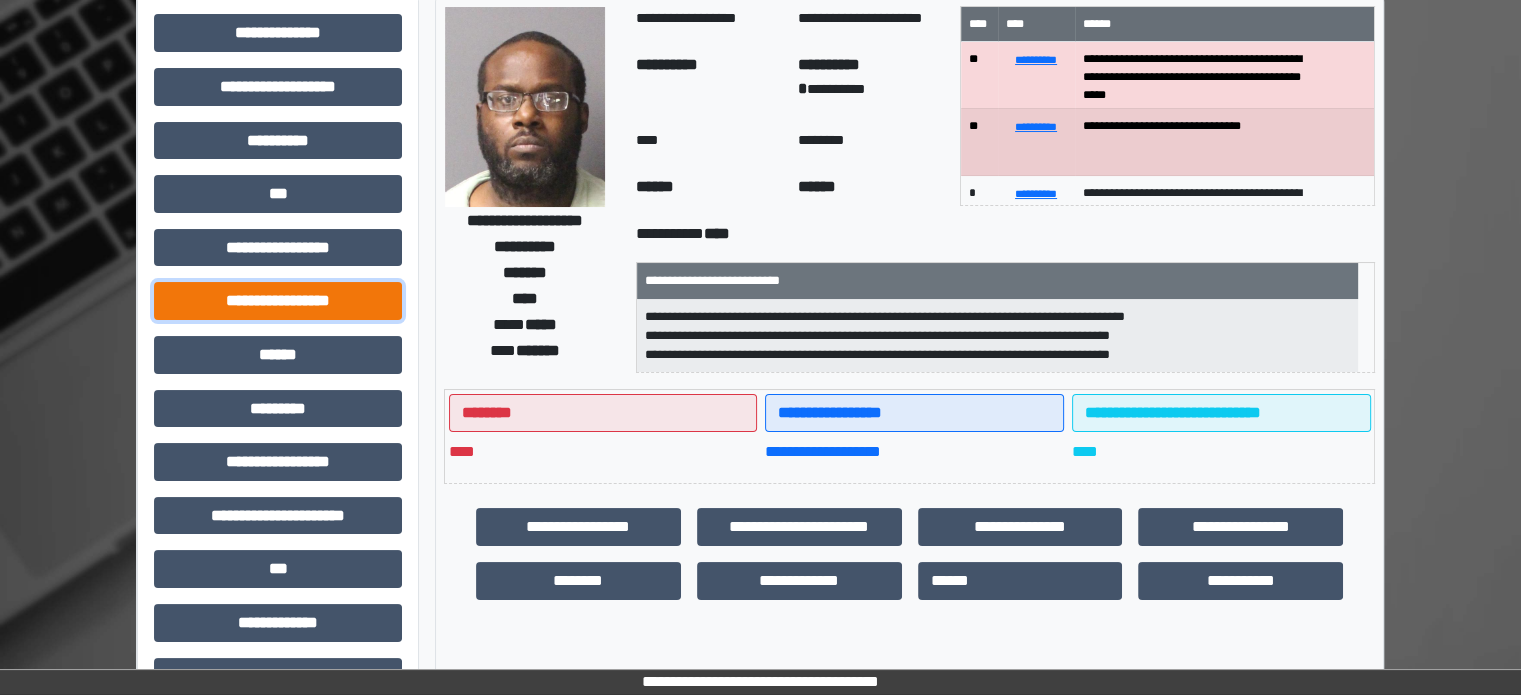 click on "**********" at bounding box center [278, 301] 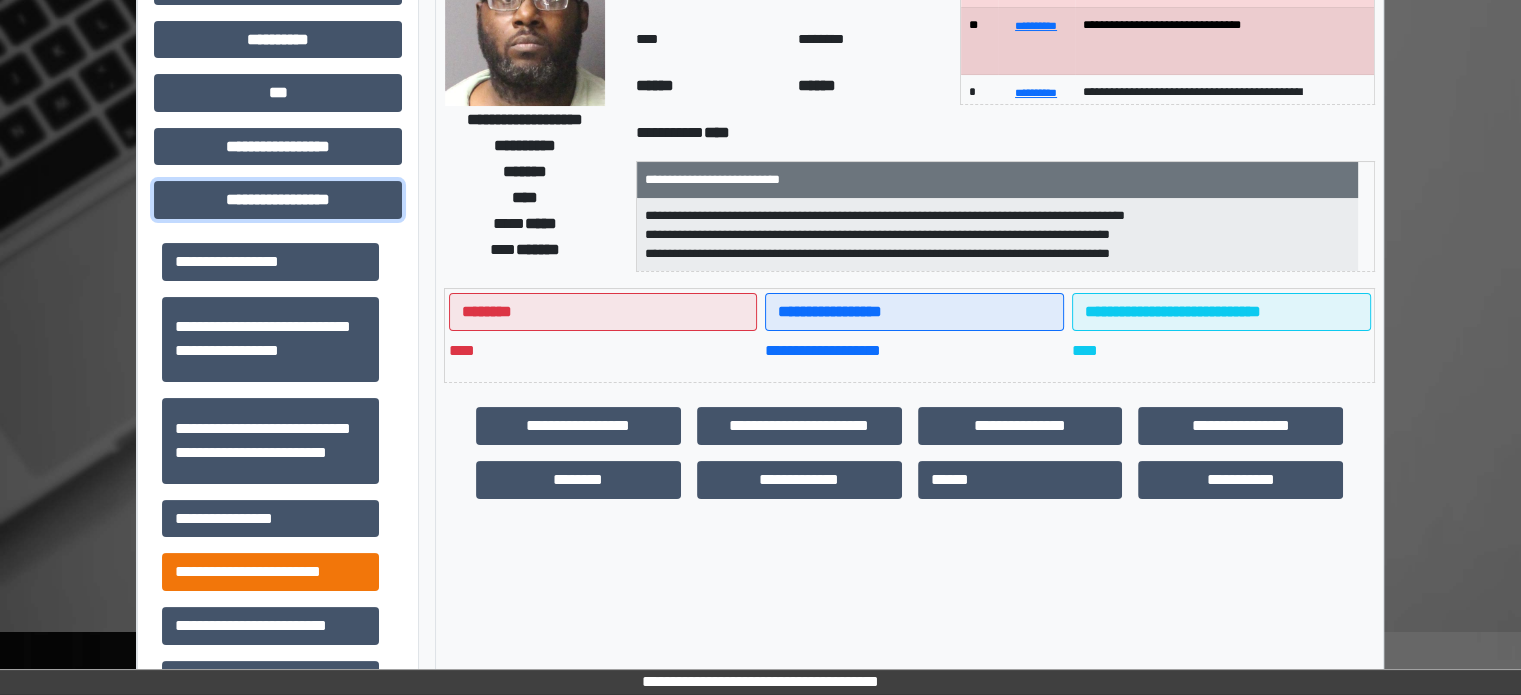 scroll, scrollTop: 400, scrollLeft: 0, axis: vertical 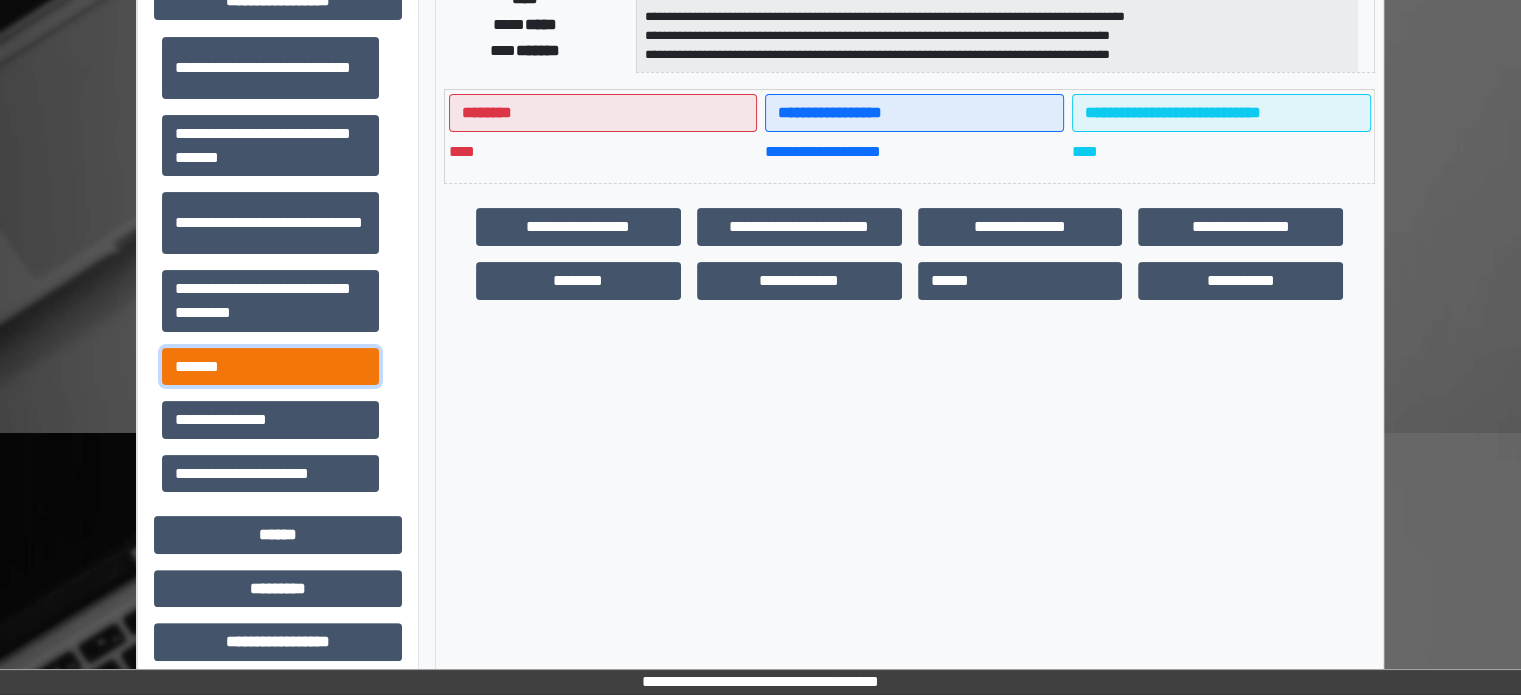 click on "*******" at bounding box center (270, 367) 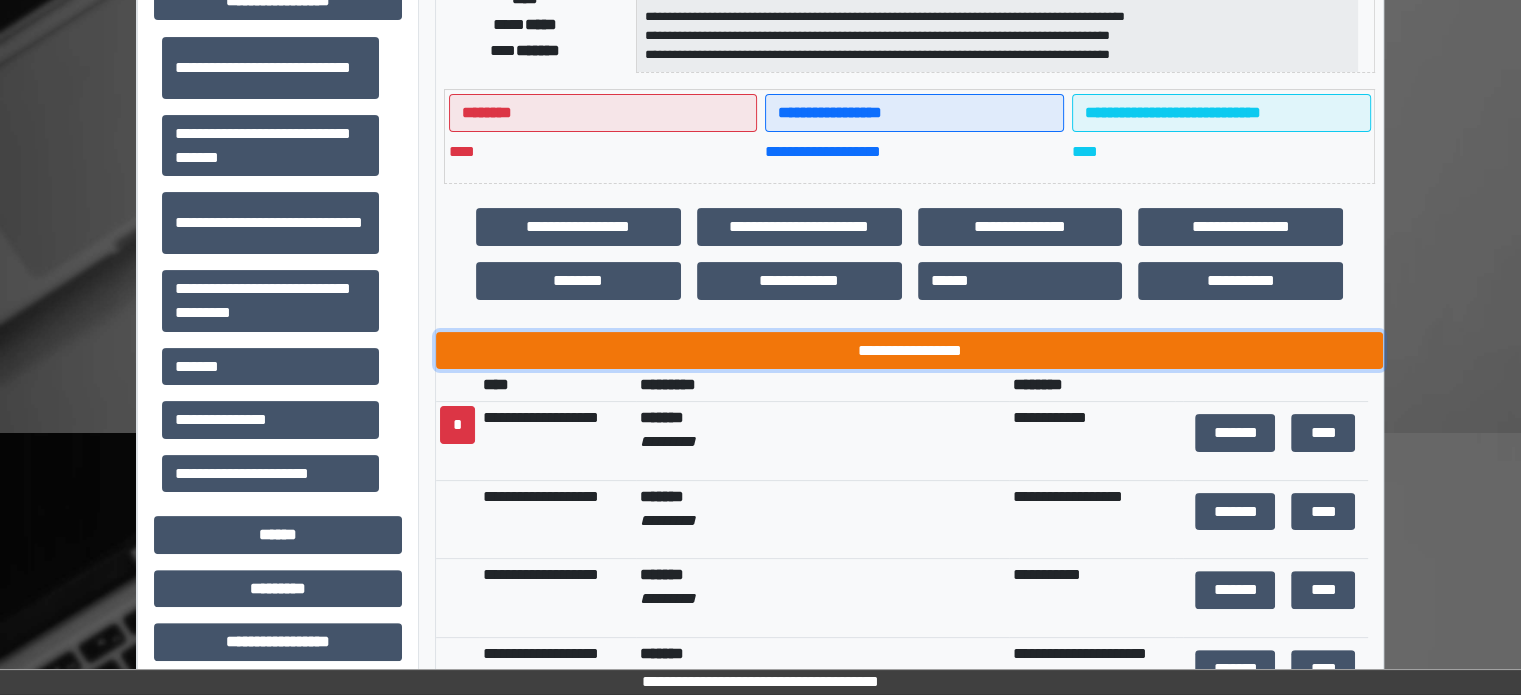 click on "**********" at bounding box center (909, 351) 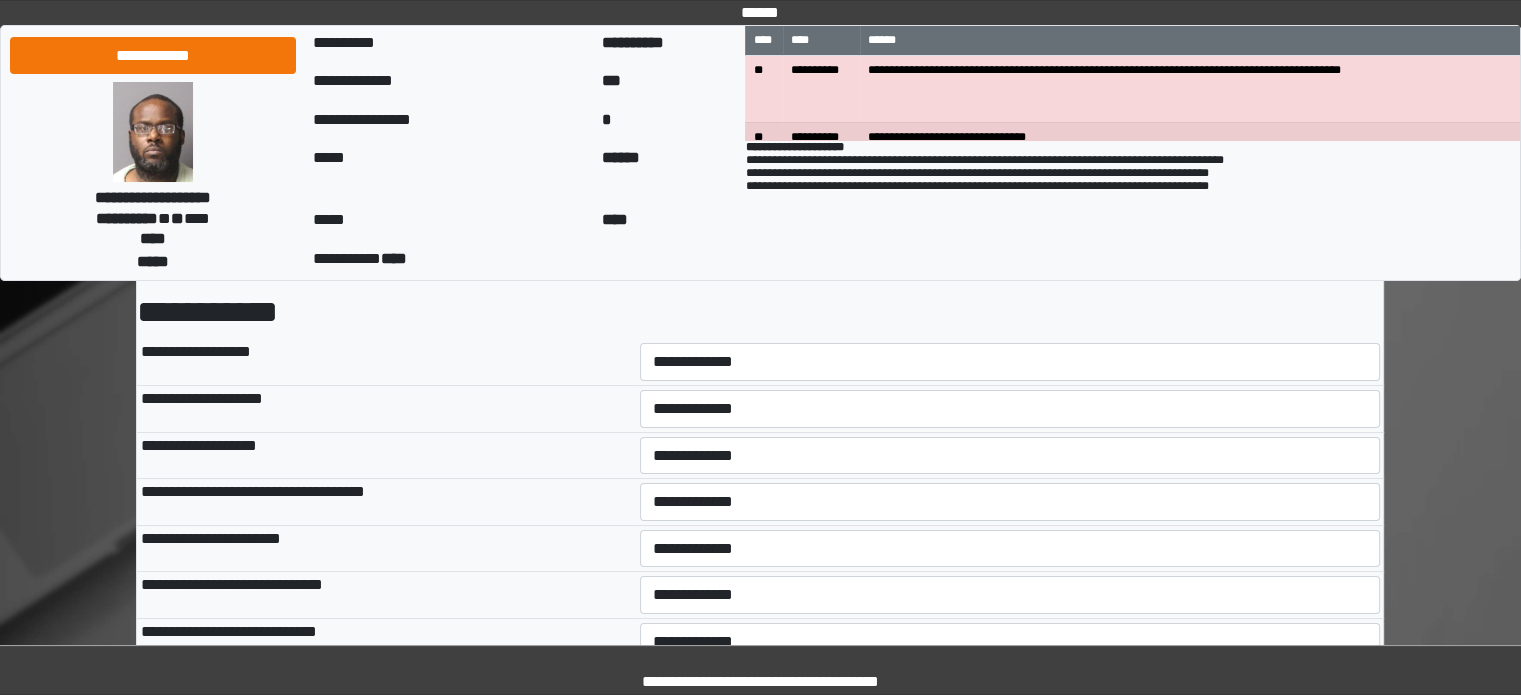 scroll, scrollTop: 100, scrollLeft: 0, axis: vertical 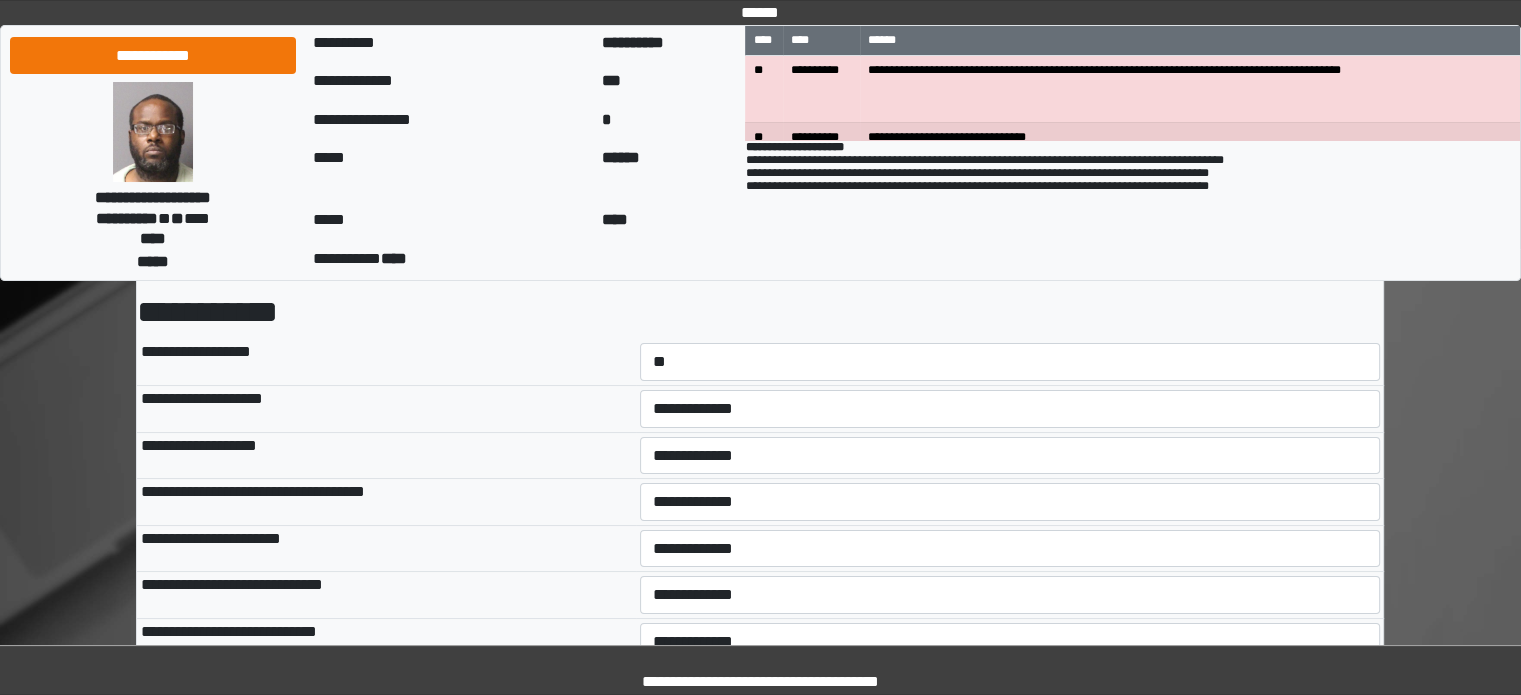 click on "**********" at bounding box center (1010, 362) 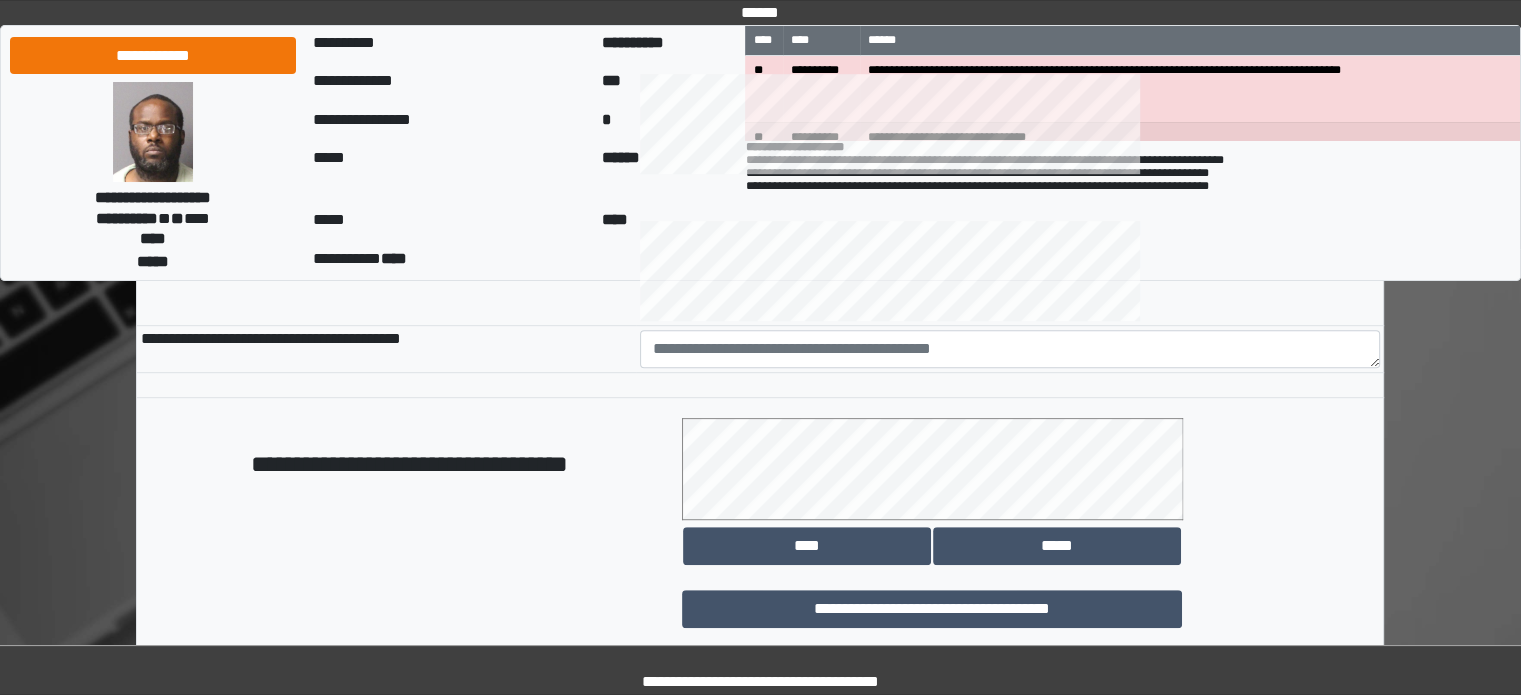 scroll, scrollTop: 500, scrollLeft: 0, axis: vertical 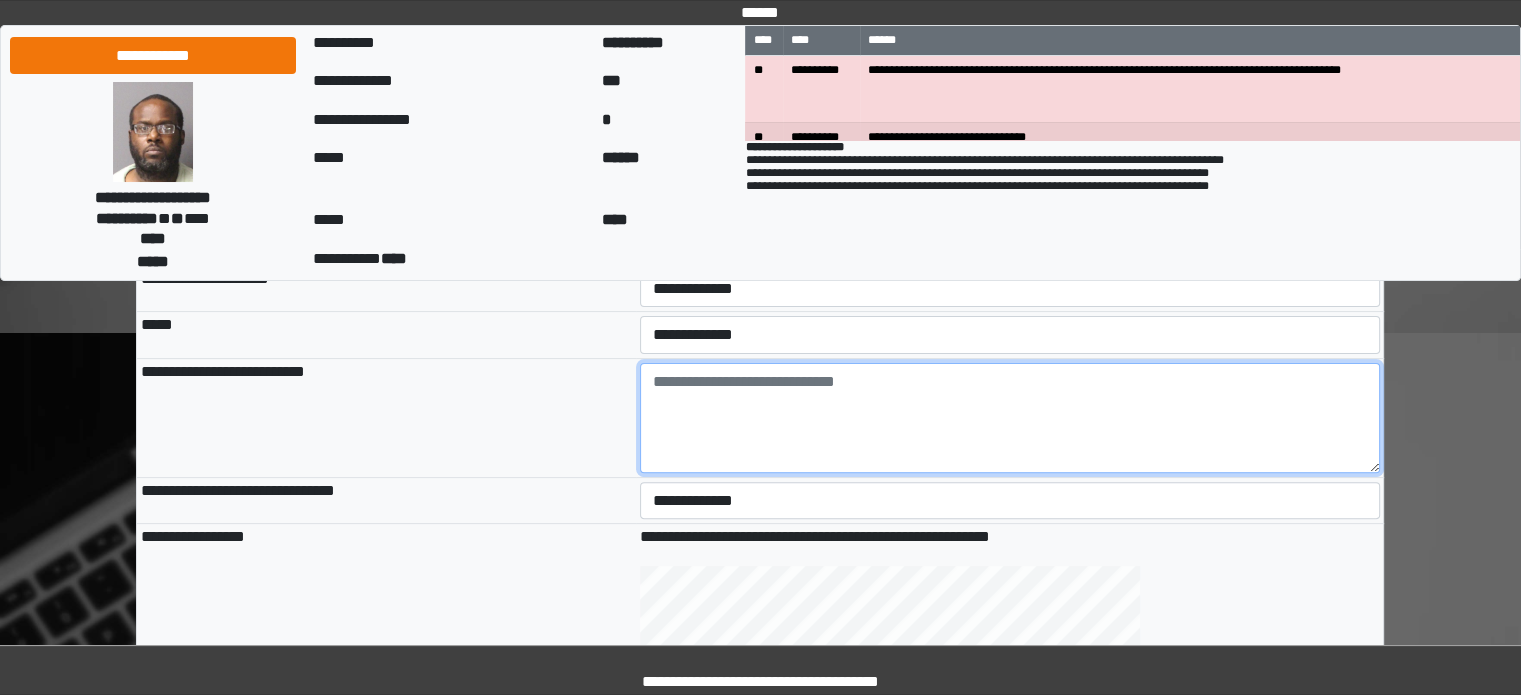 click at bounding box center [1010, 418] 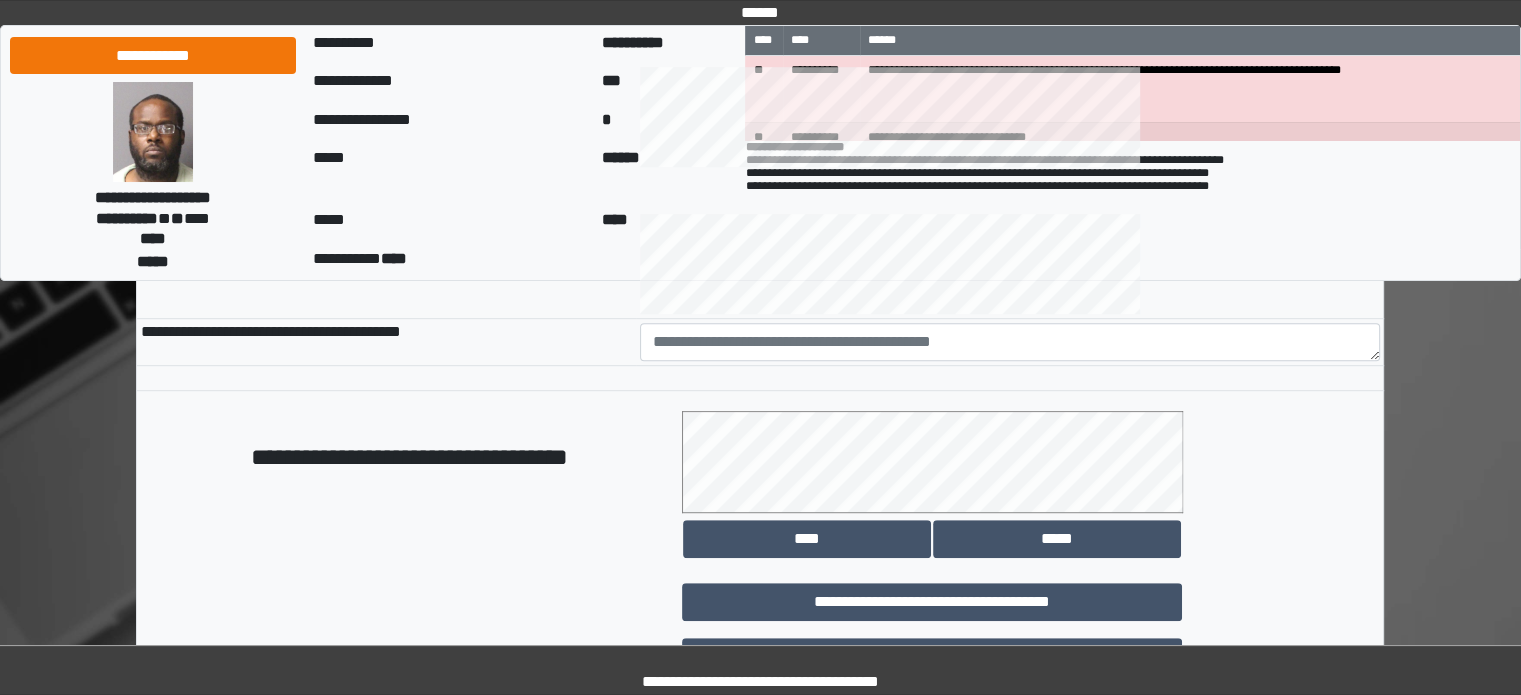 scroll, scrollTop: 1000, scrollLeft: 0, axis: vertical 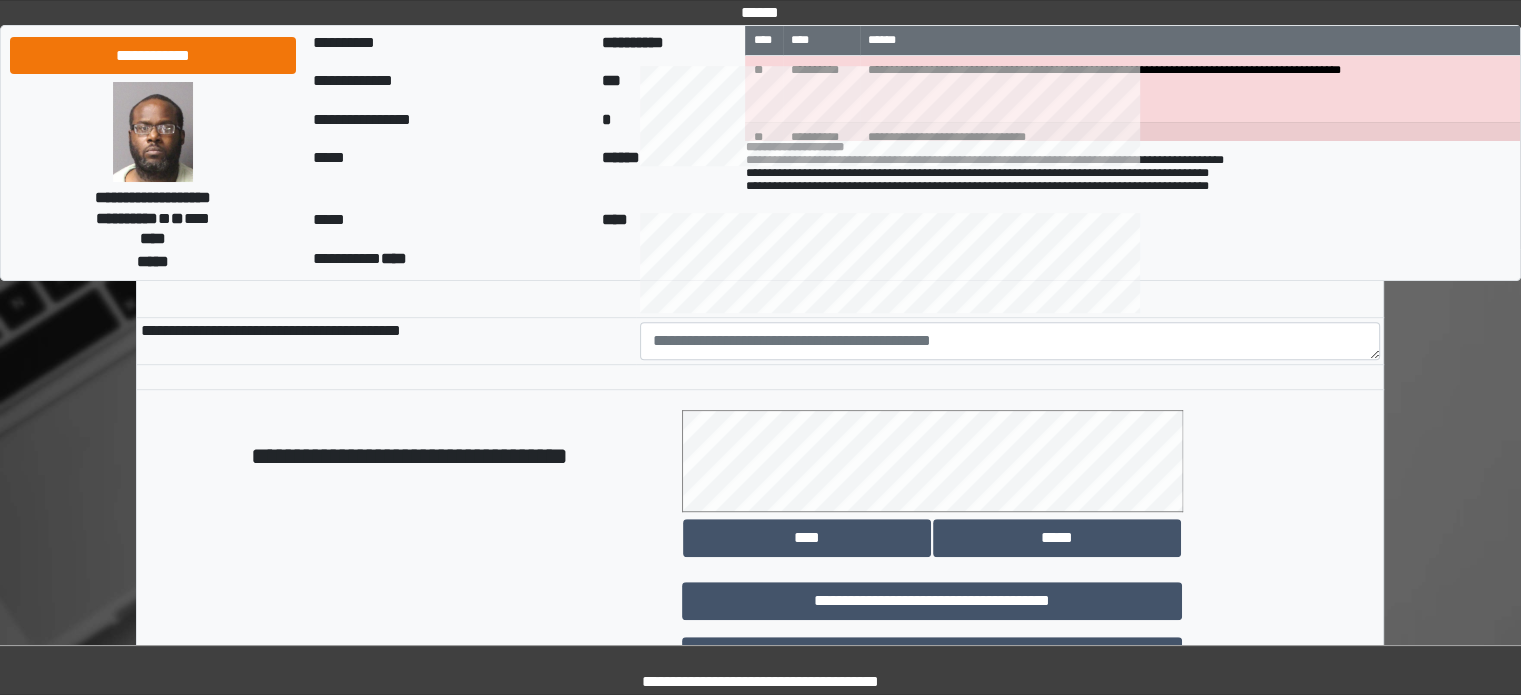 type on "**********" 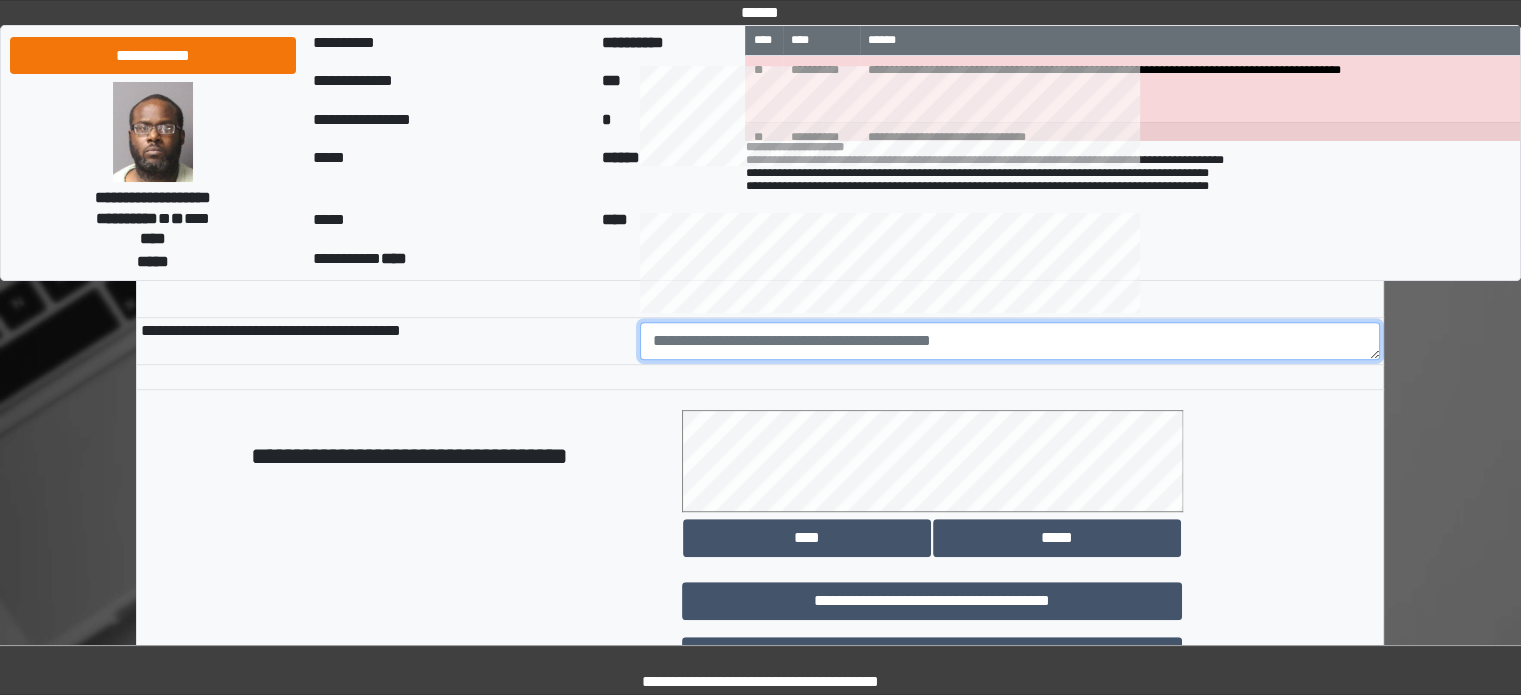 click at bounding box center (1010, 341) 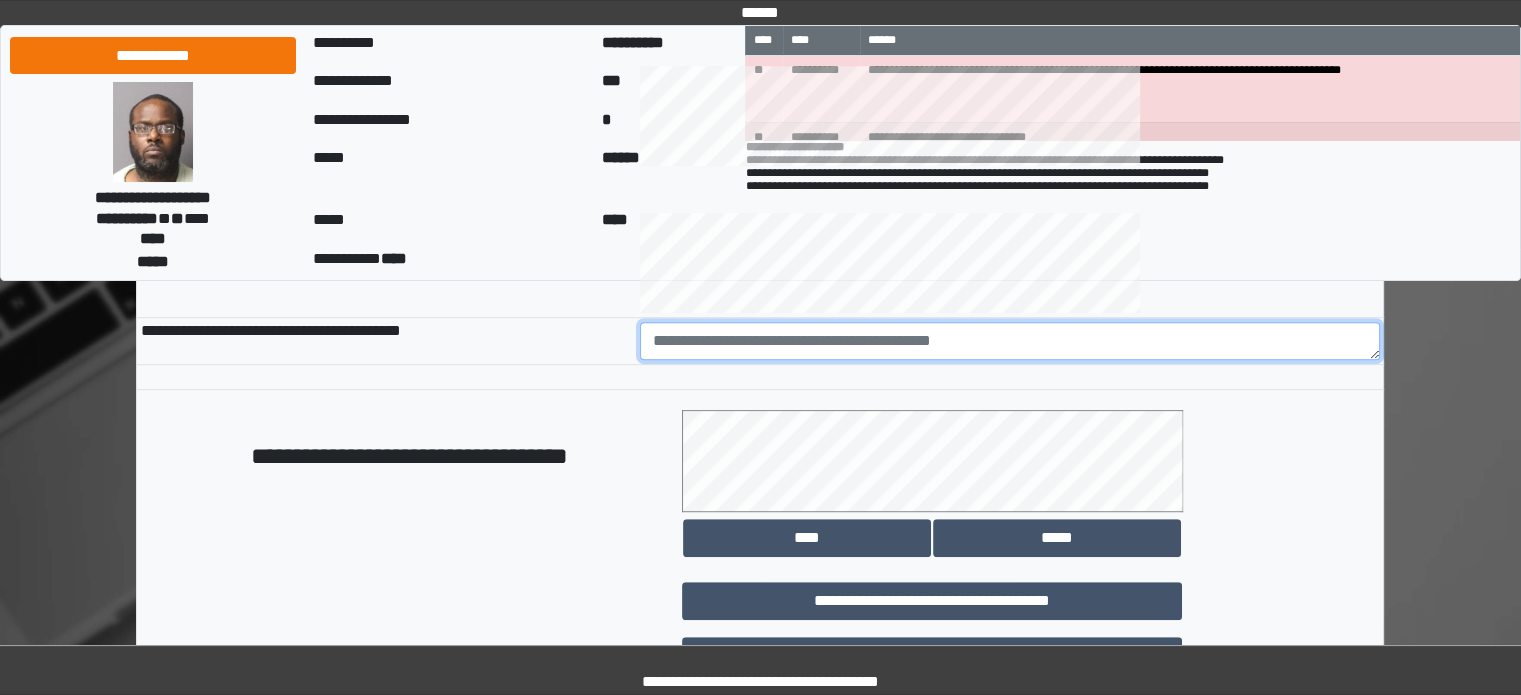 paste on "**********" 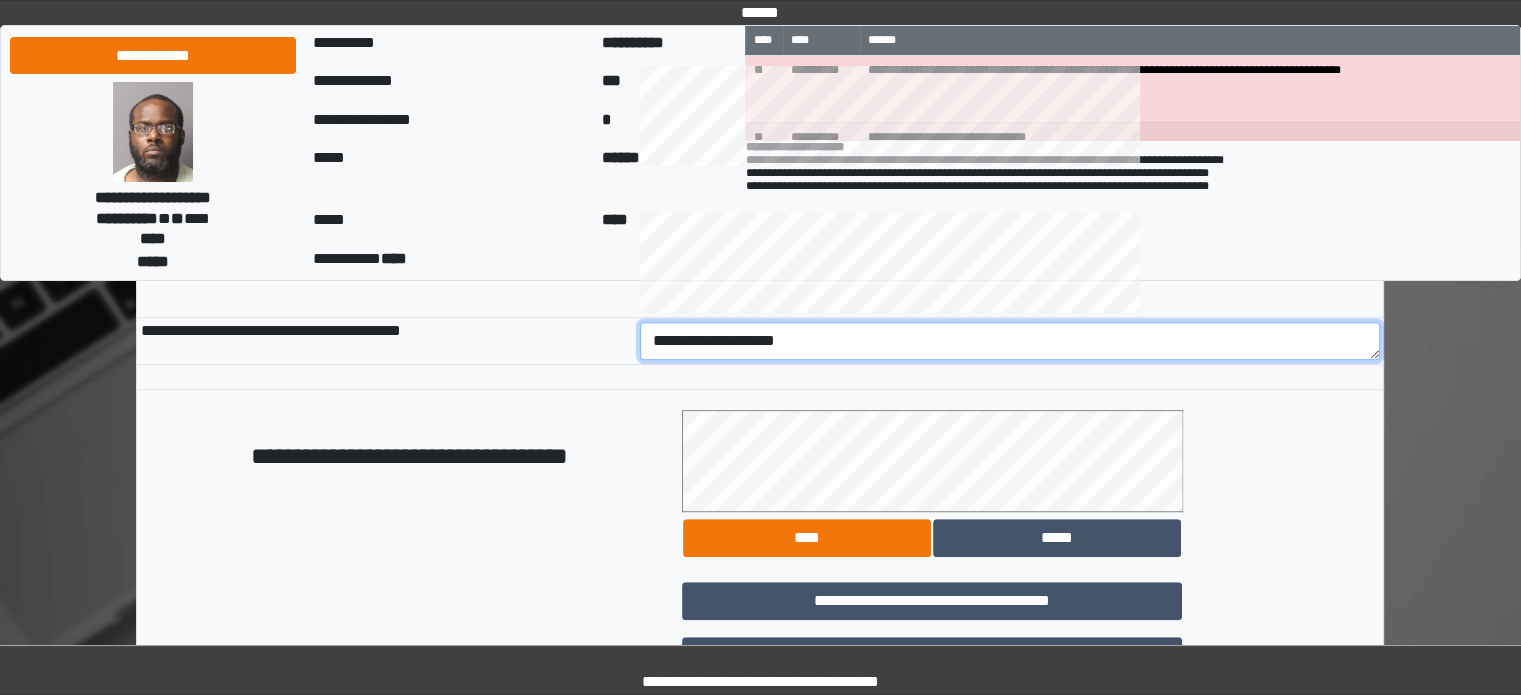 scroll, scrollTop: 1158, scrollLeft: 0, axis: vertical 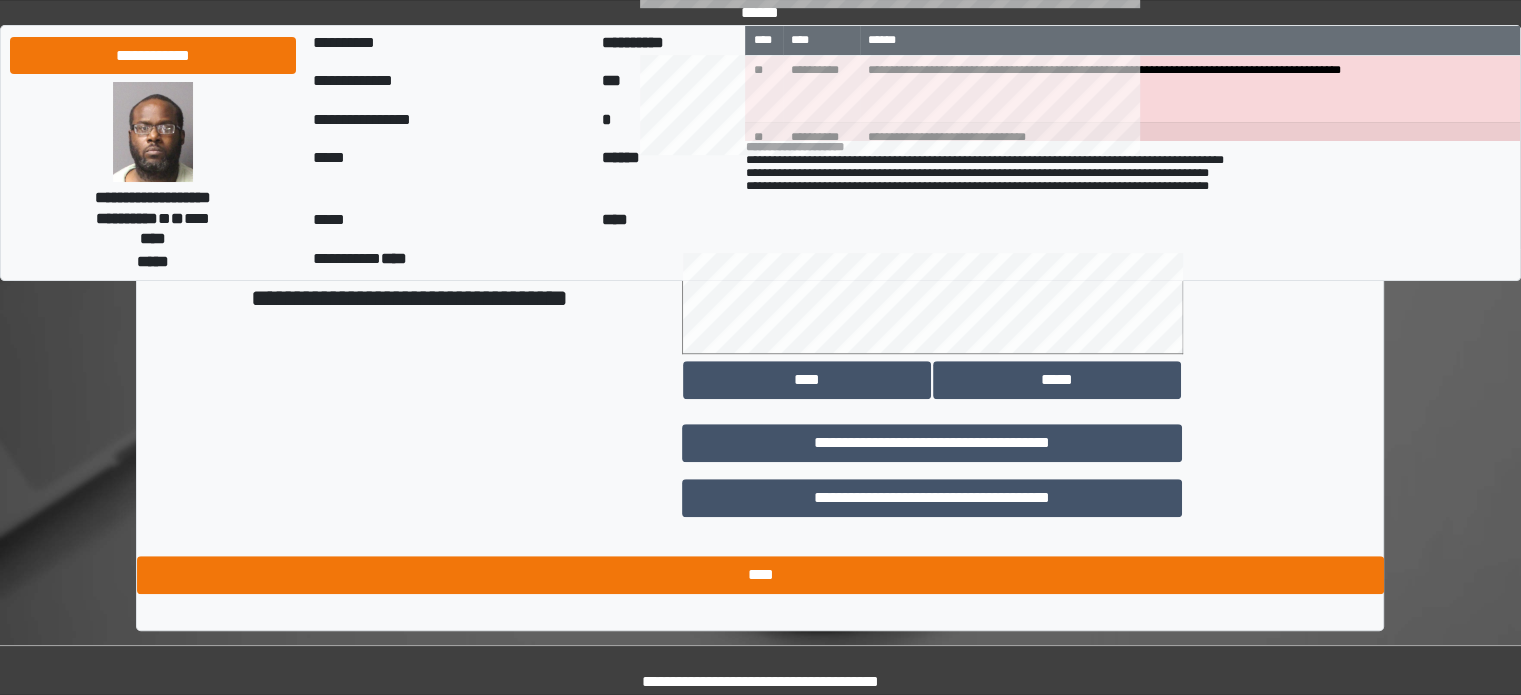type on "**********" 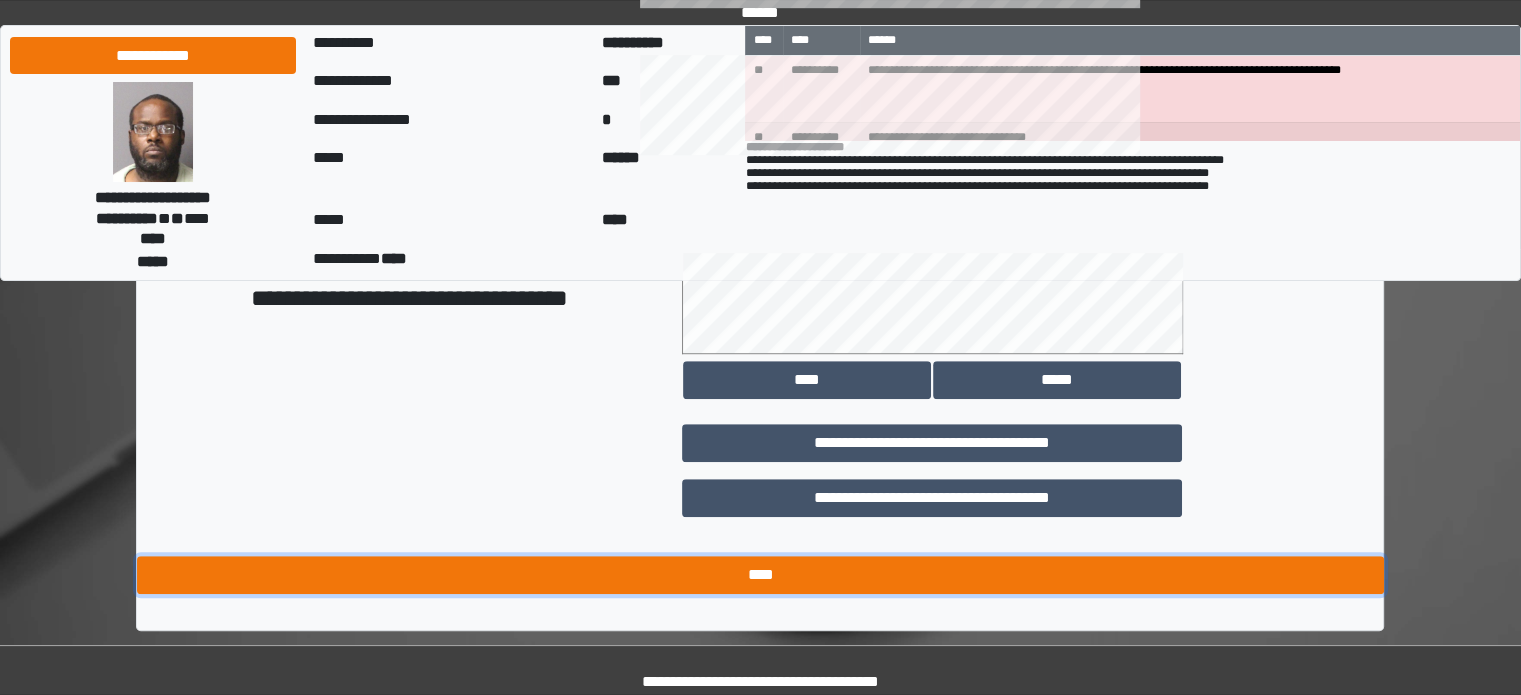 click on "****" at bounding box center (760, 575) 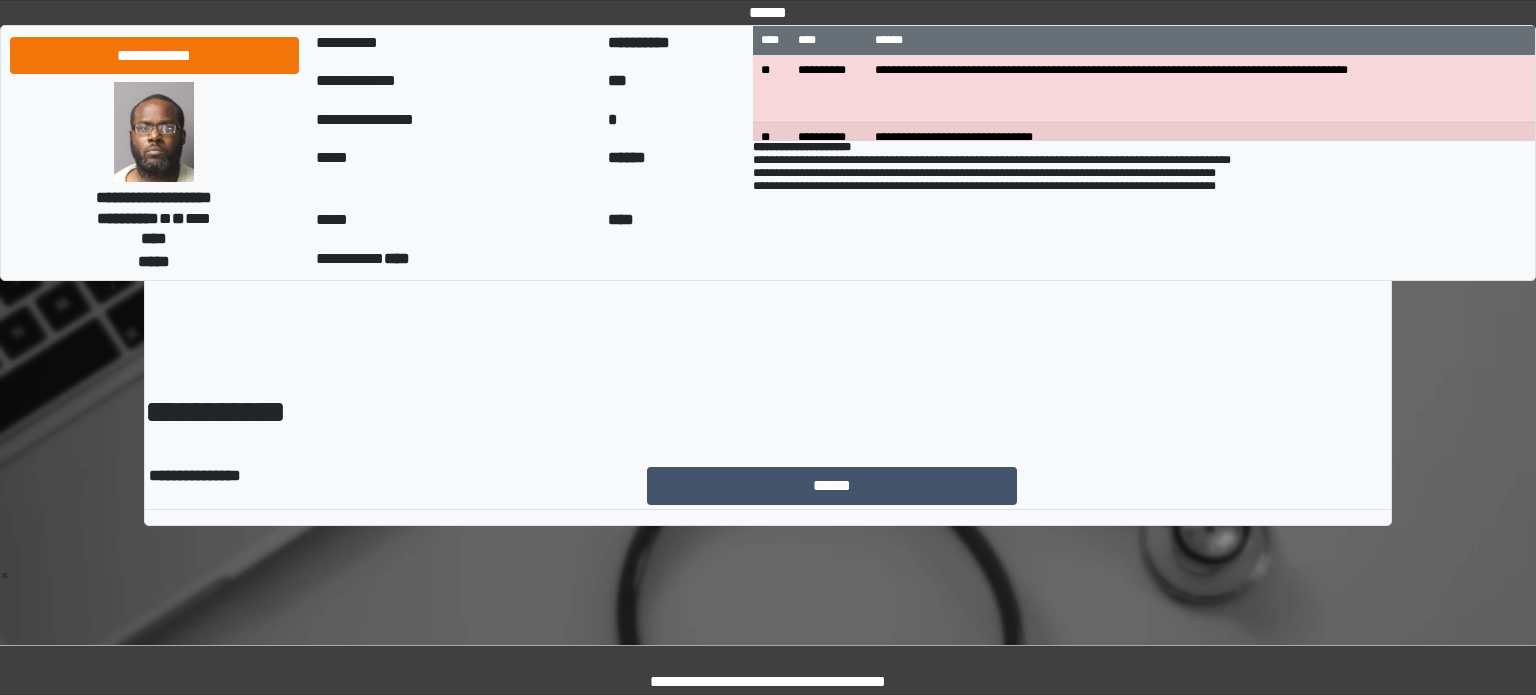 scroll, scrollTop: 0, scrollLeft: 0, axis: both 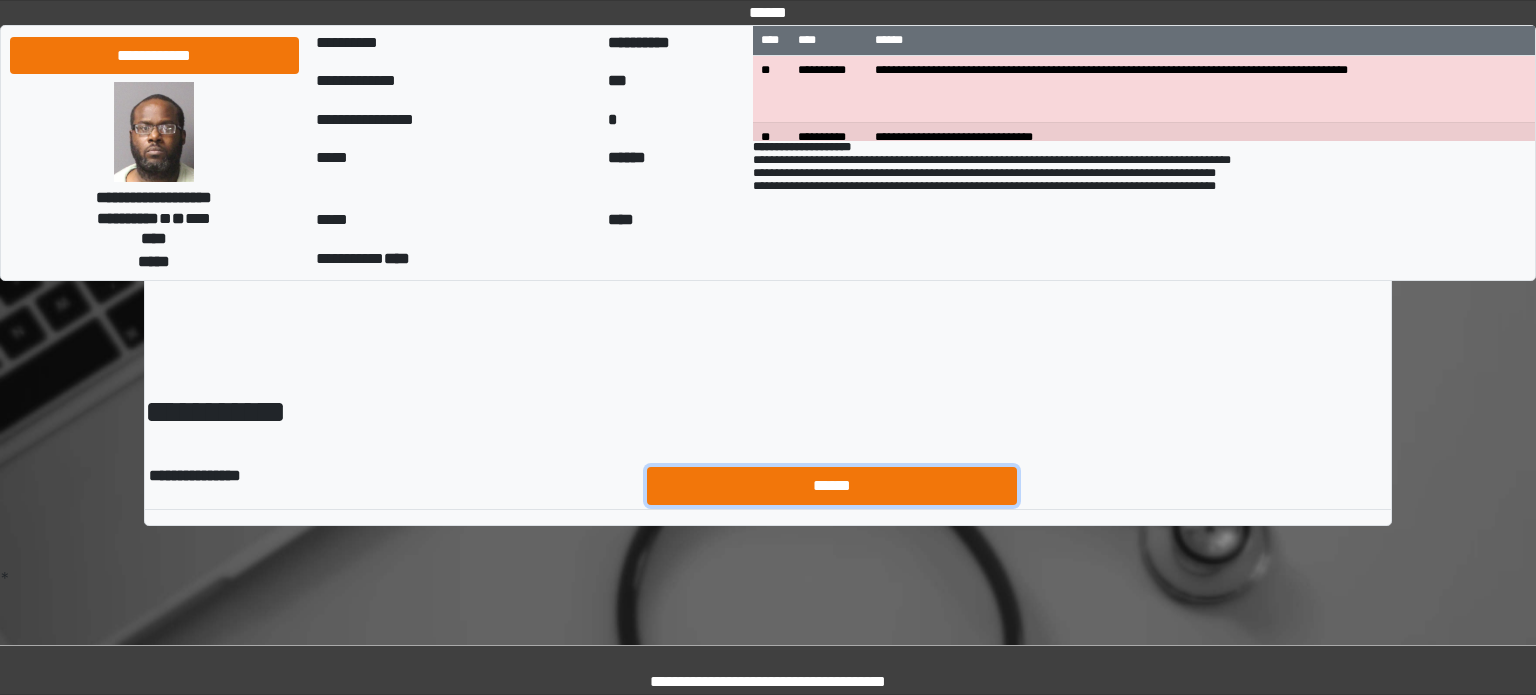 click on "******" at bounding box center [832, 486] 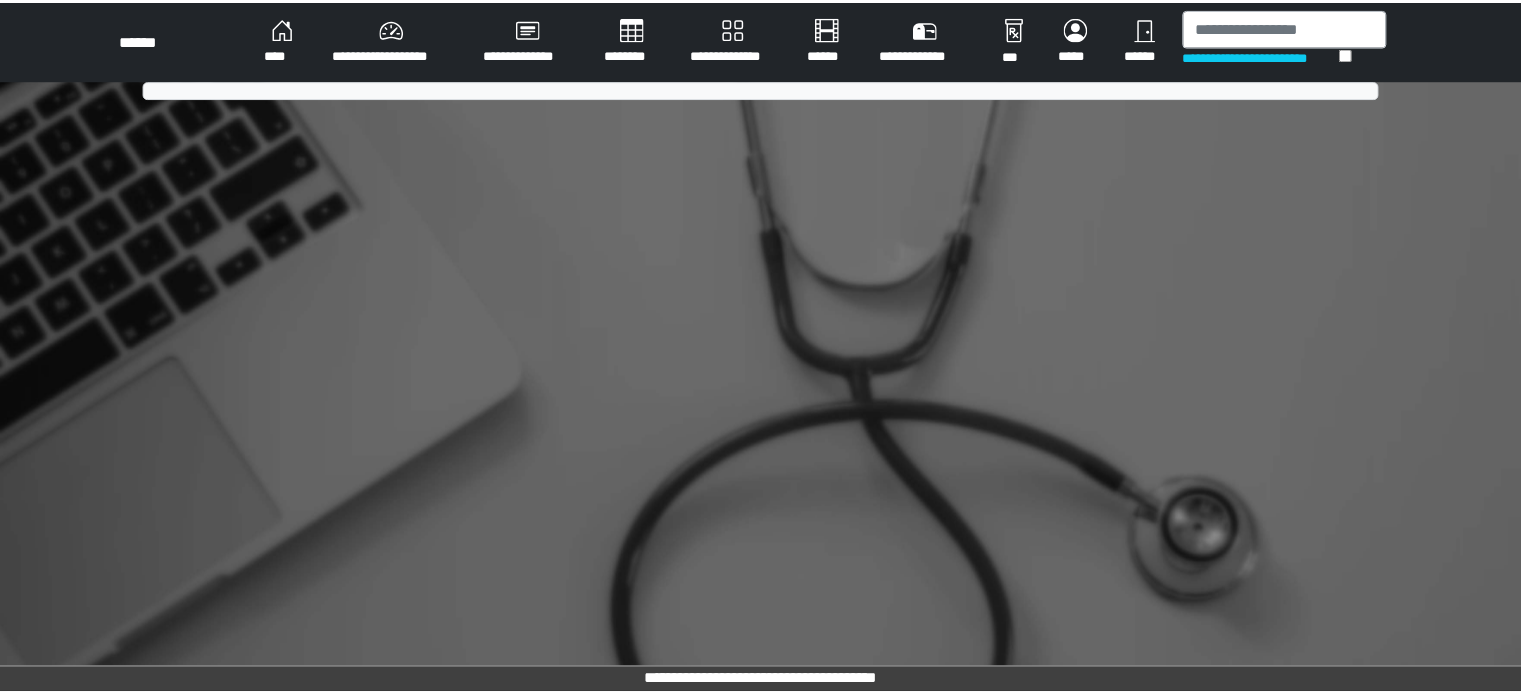 scroll, scrollTop: 0, scrollLeft: 0, axis: both 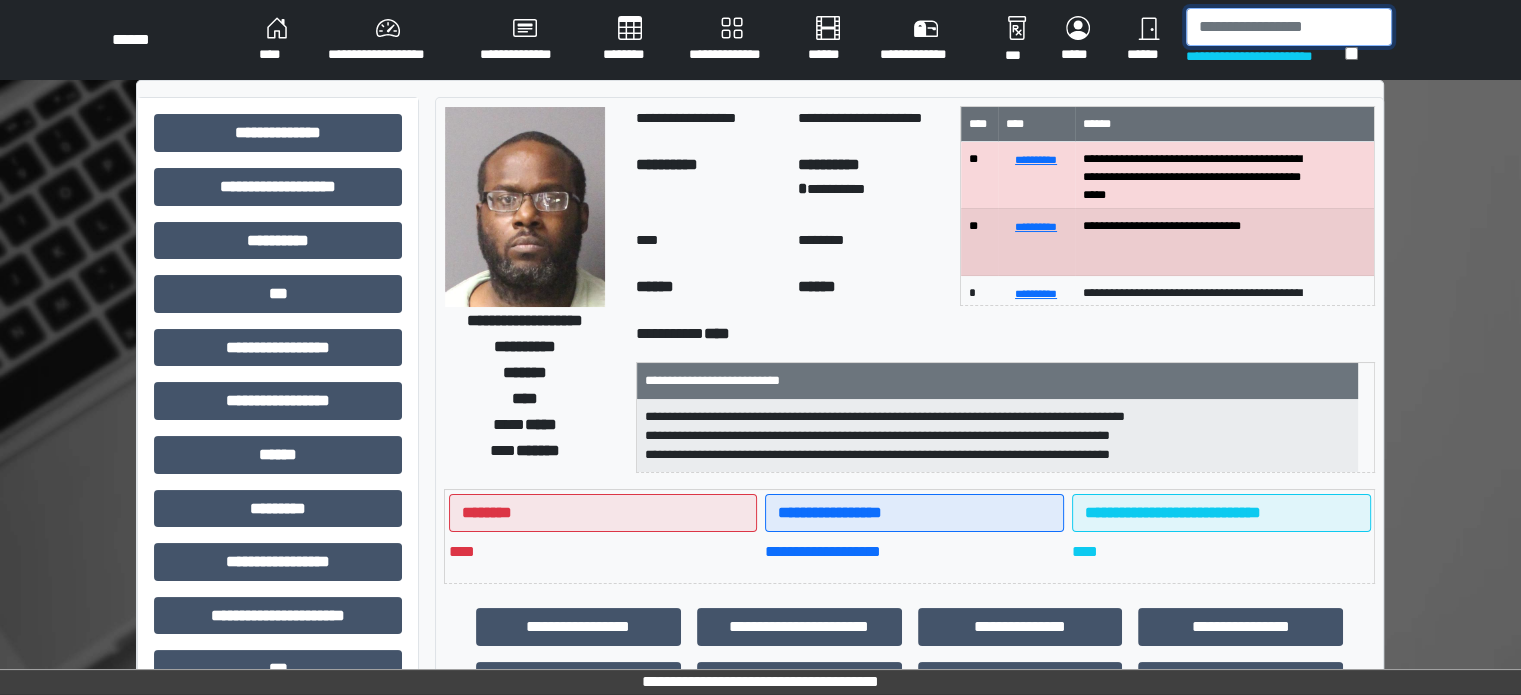 click at bounding box center (1289, 27) 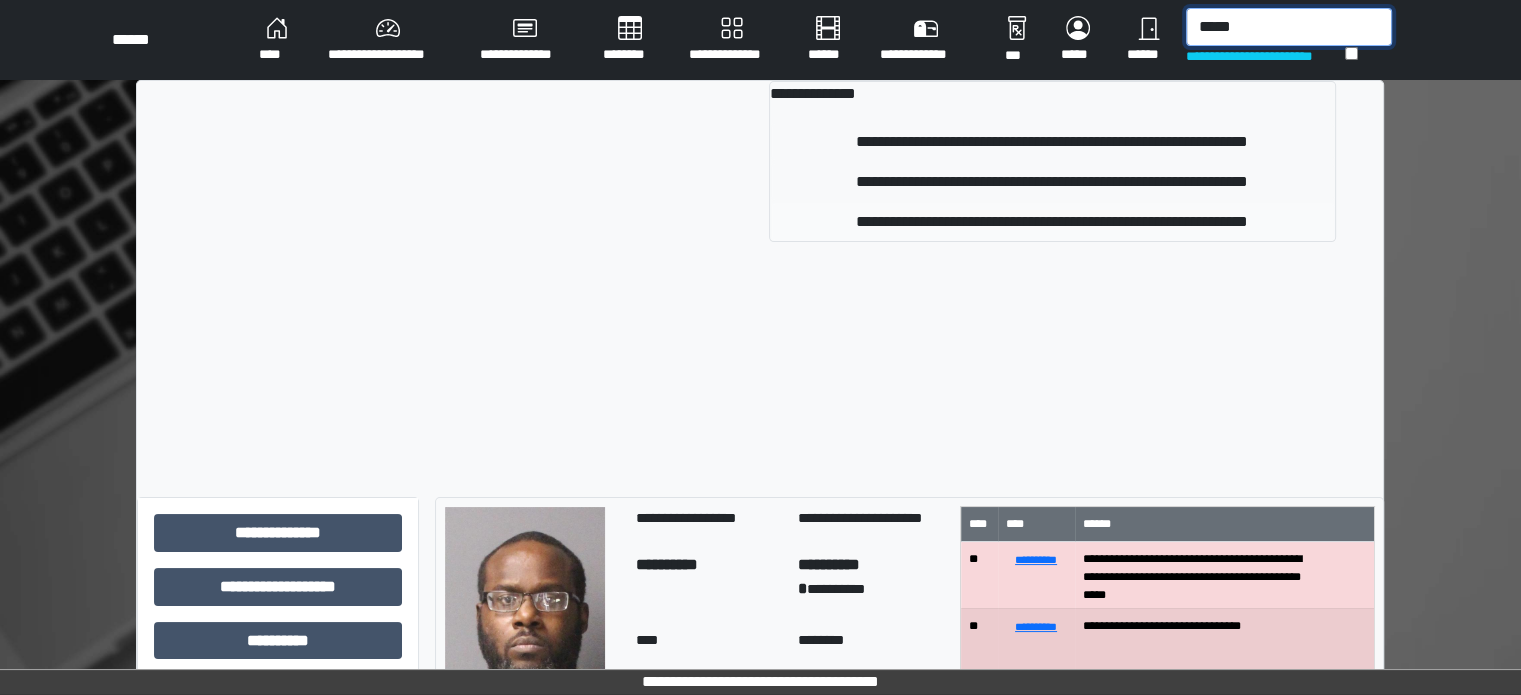 type on "*****" 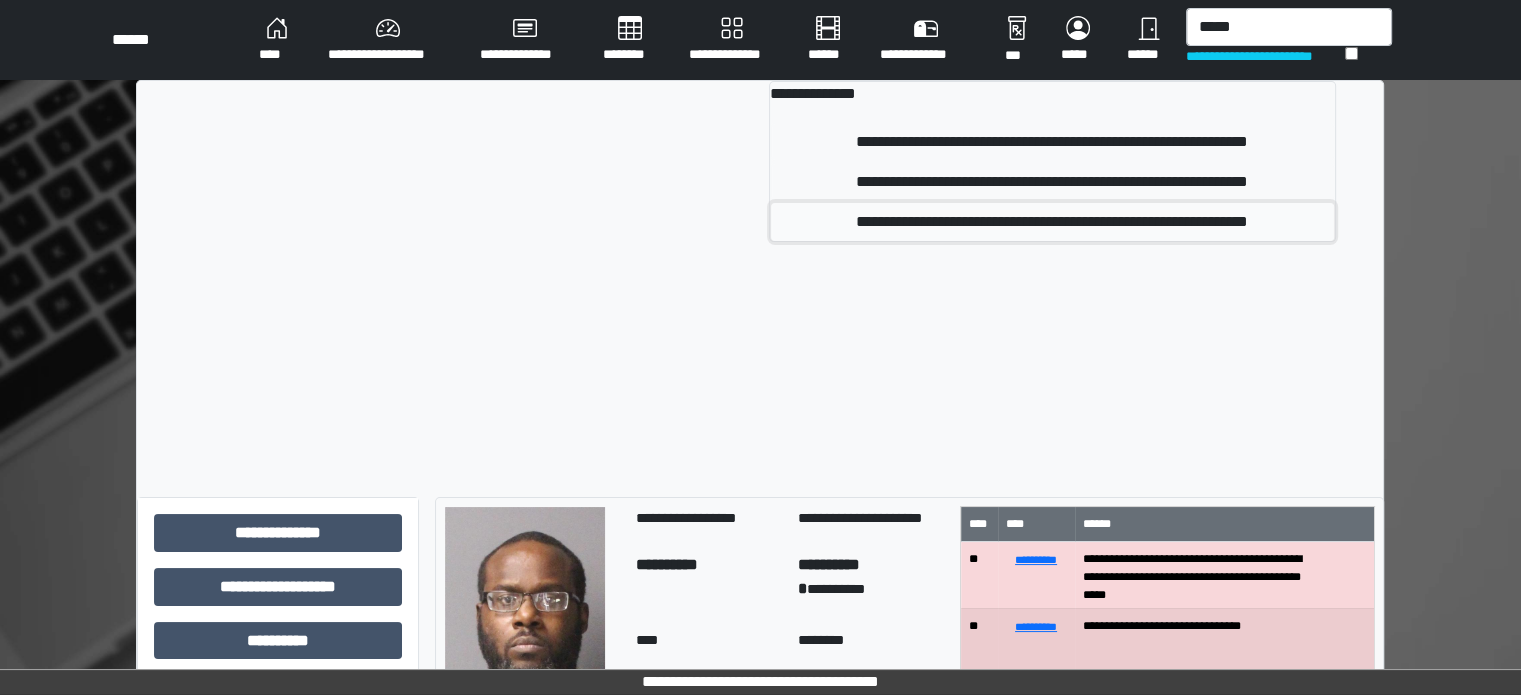 click on "**********" at bounding box center [1052, 222] 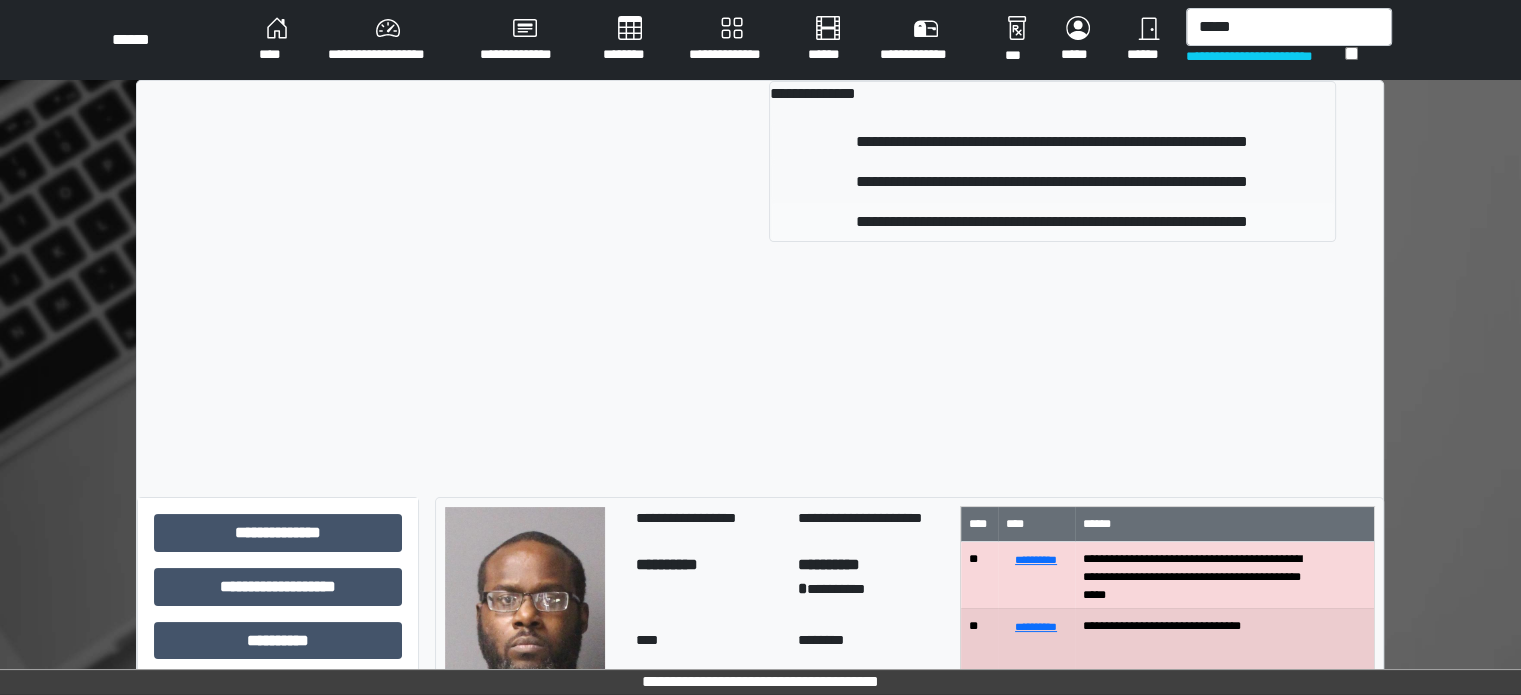 type 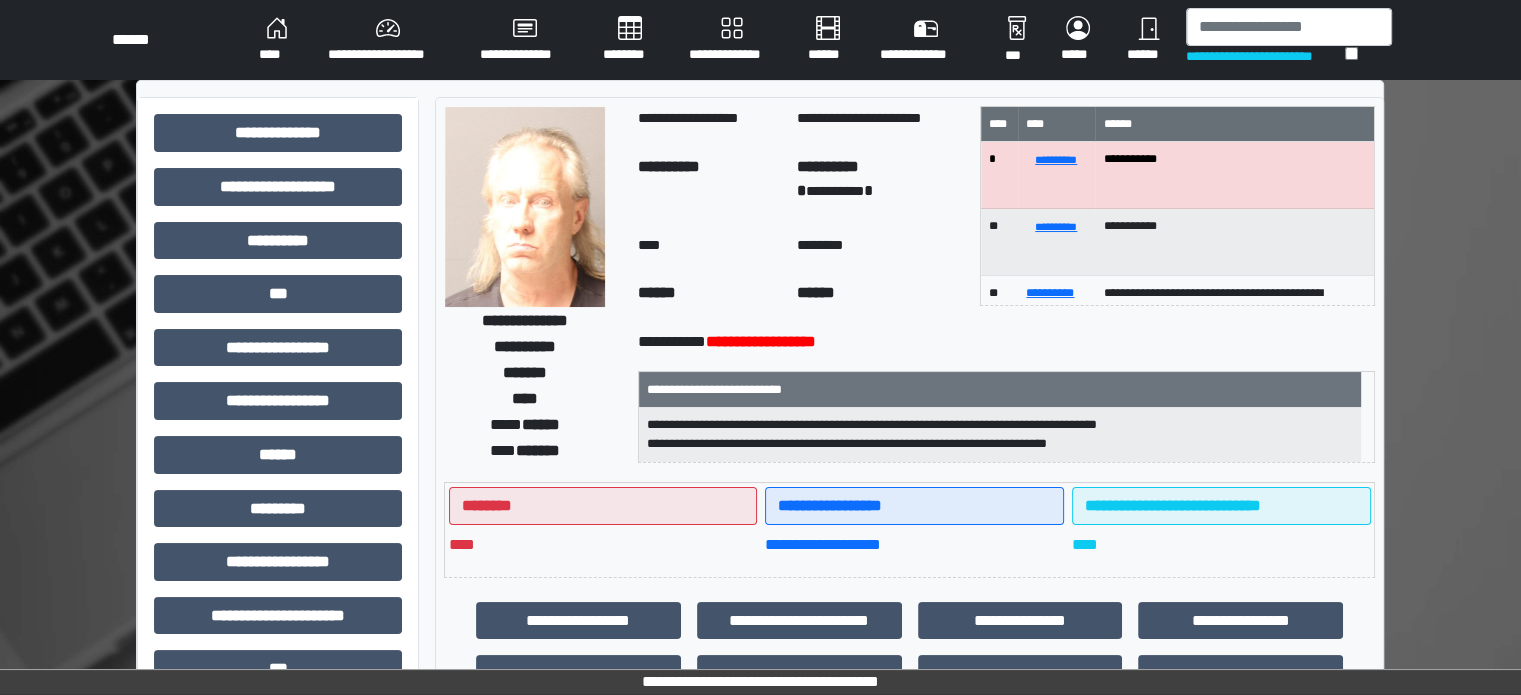 scroll, scrollTop: 100, scrollLeft: 0, axis: vertical 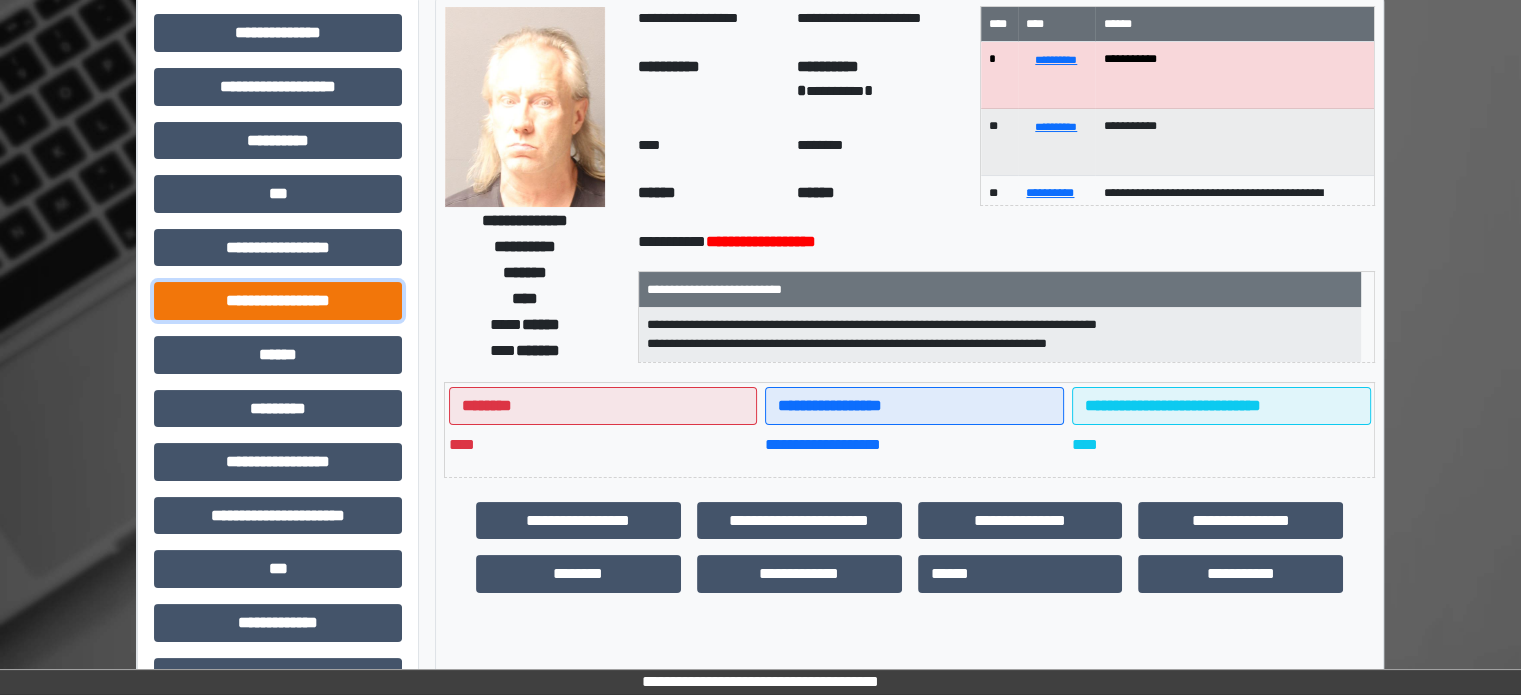 click on "**********" at bounding box center [278, 301] 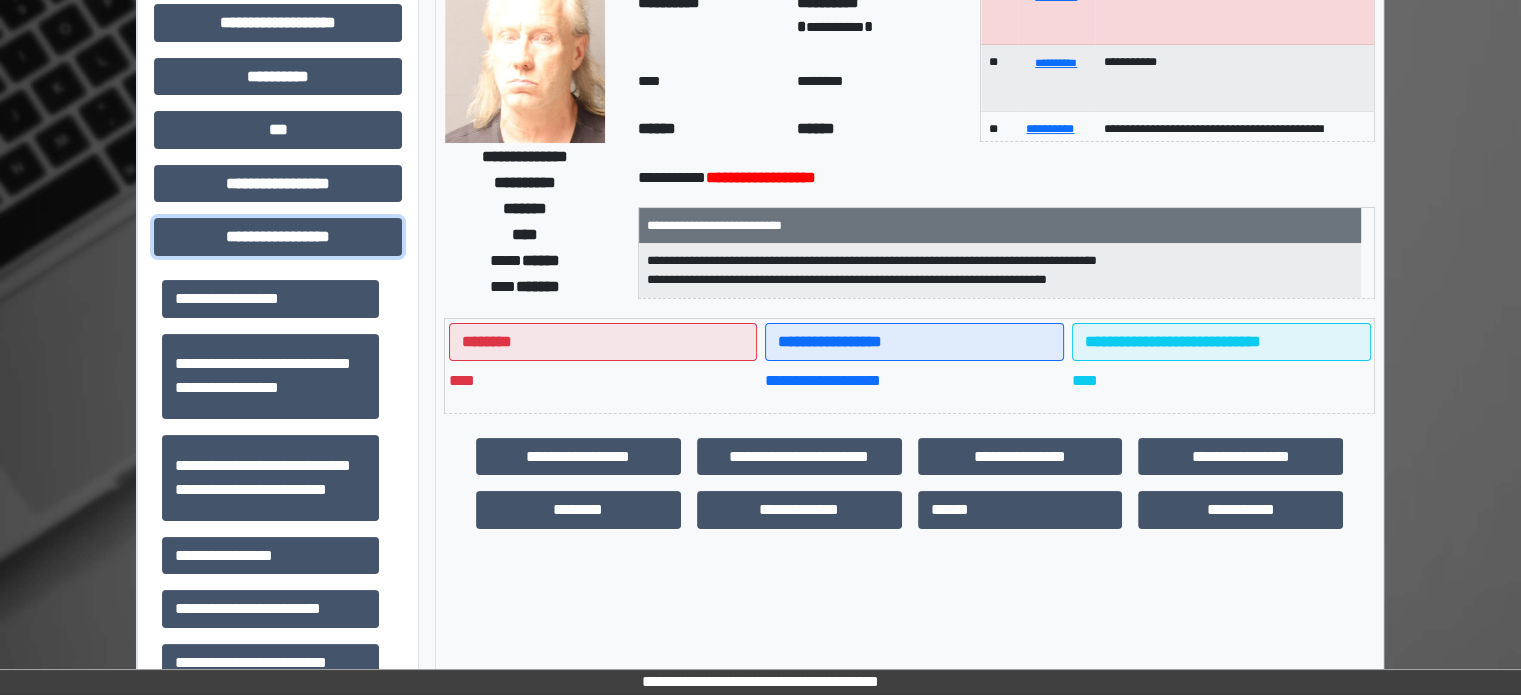 scroll, scrollTop: 400, scrollLeft: 0, axis: vertical 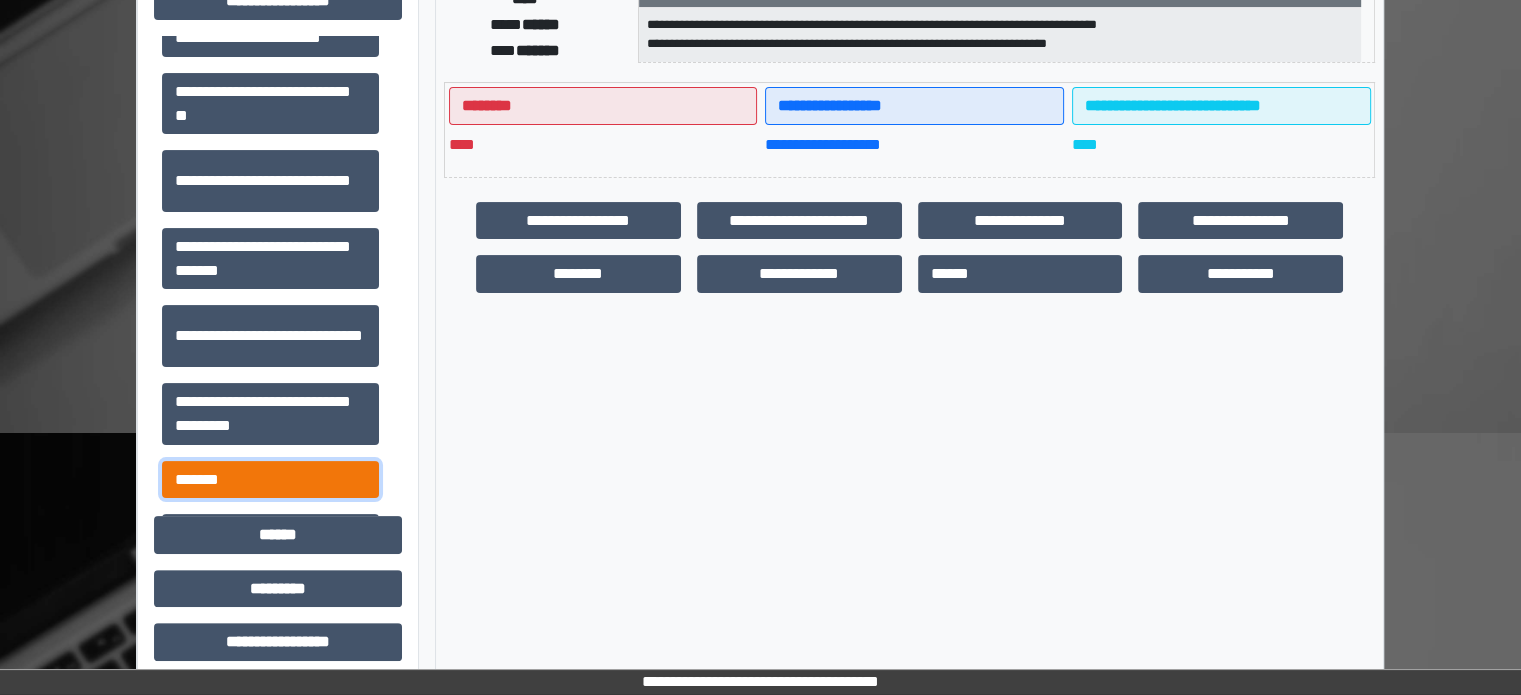 click on "*******" at bounding box center [270, 480] 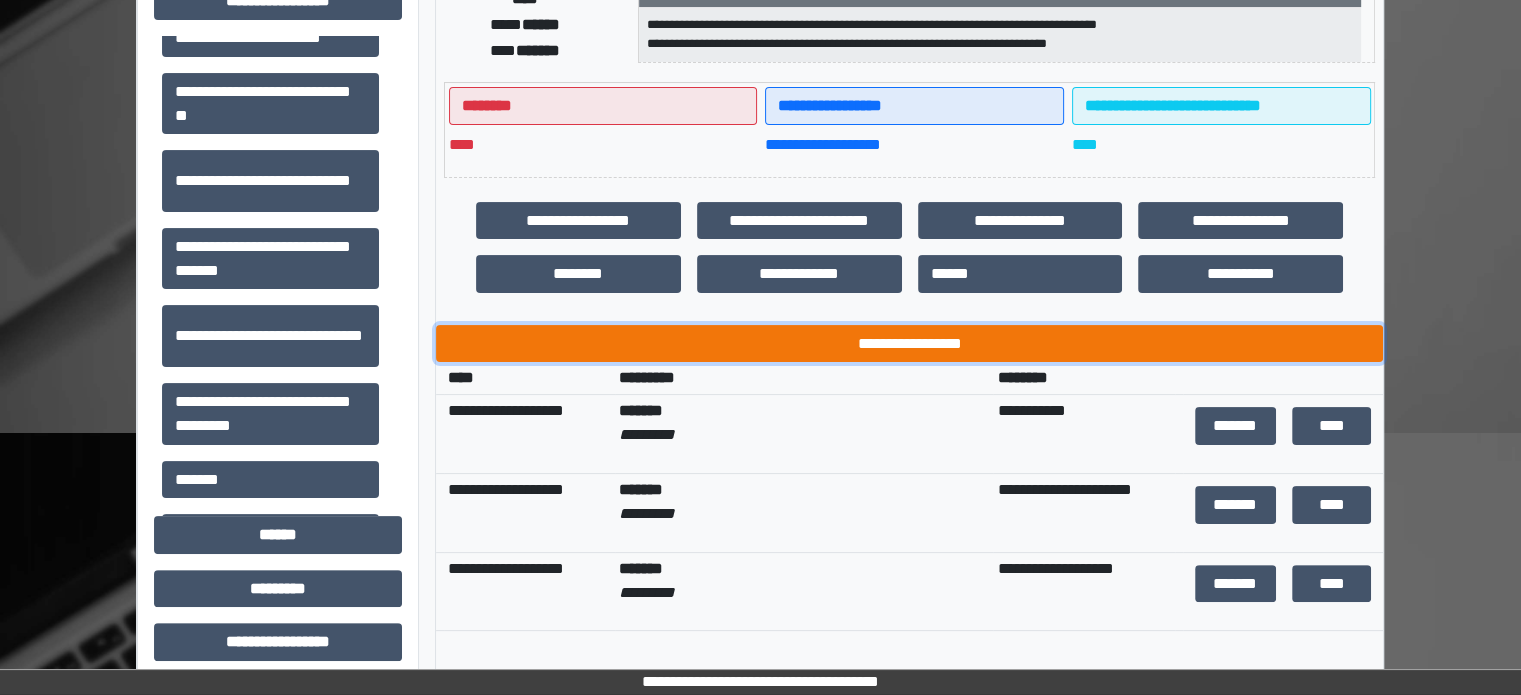 click on "**********" at bounding box center (909, 344) 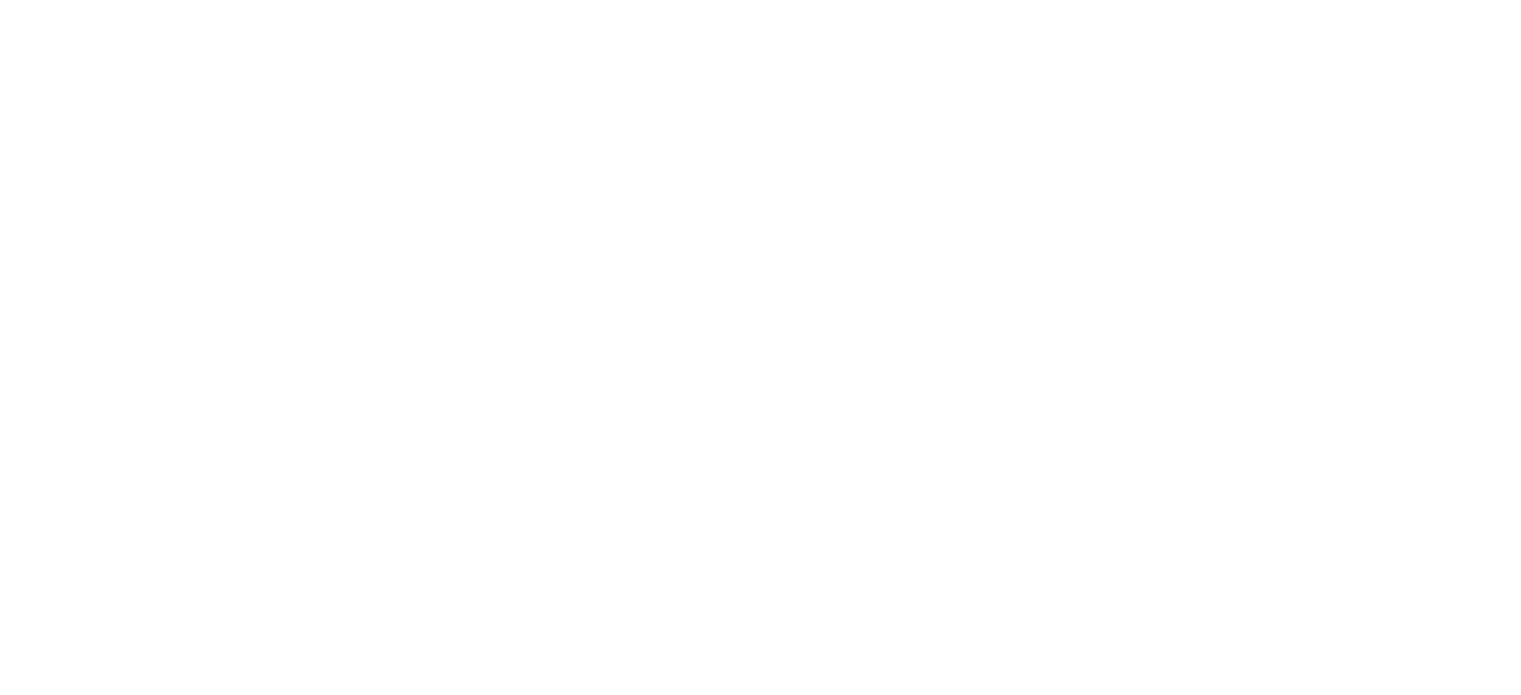 scroll, scrollTop: 0, scrollLeft: 0, axis: both 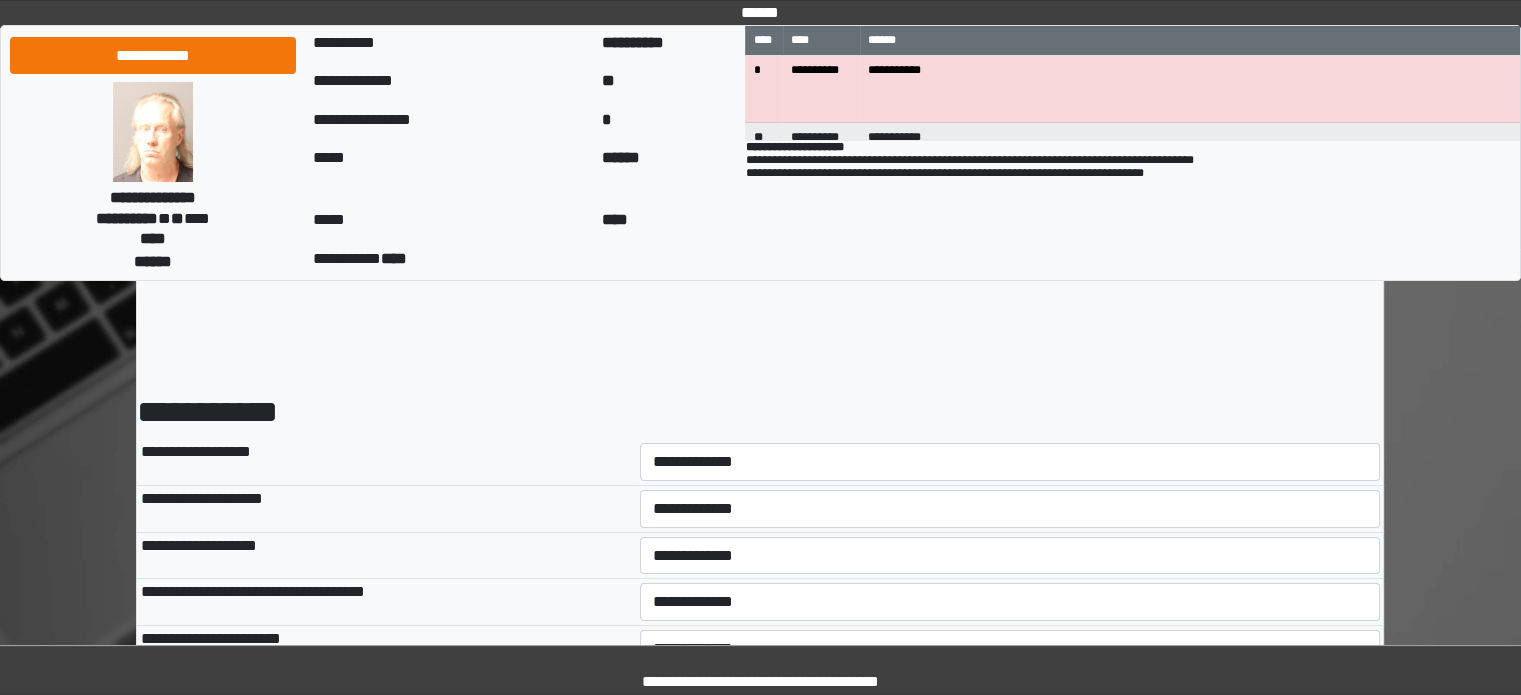 click on "**********" at bounding box center (1010, 462) 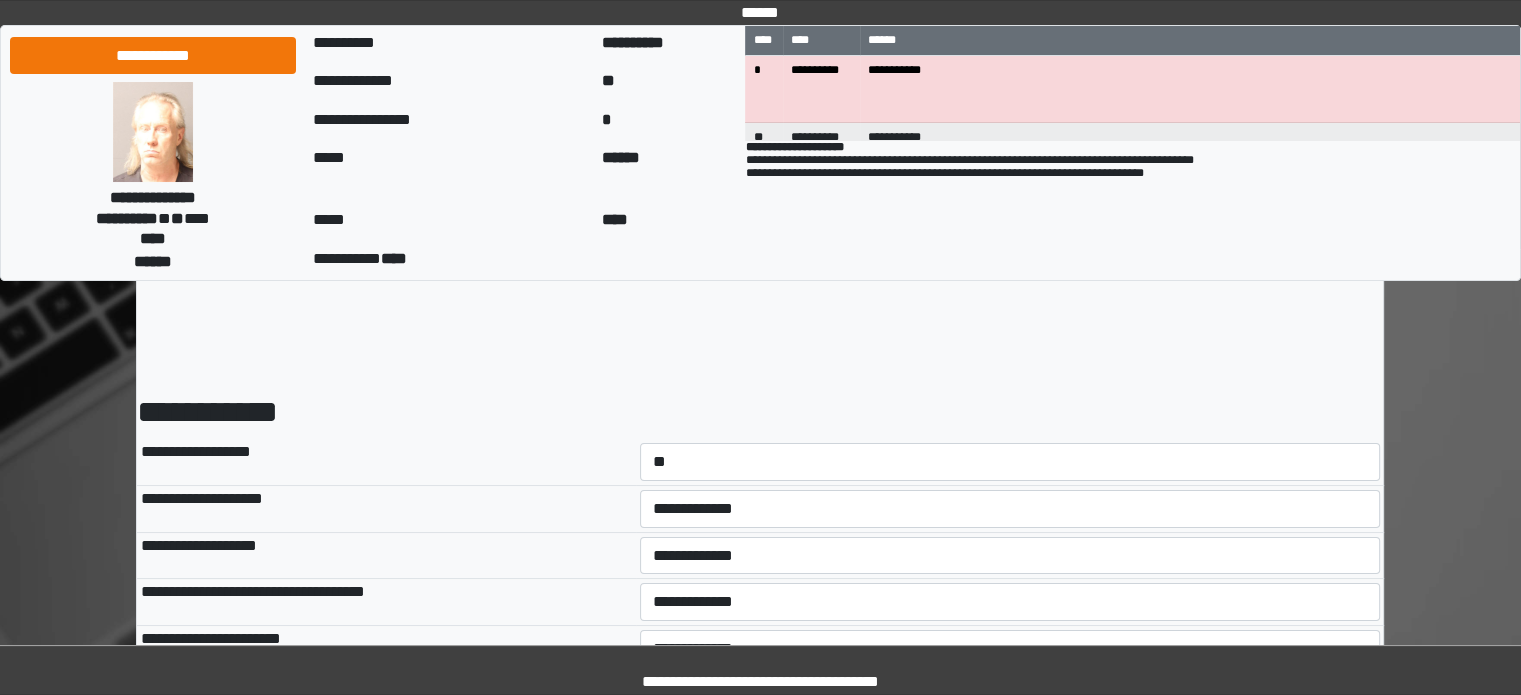 click on "**********" at bounding box center (1010, 462) 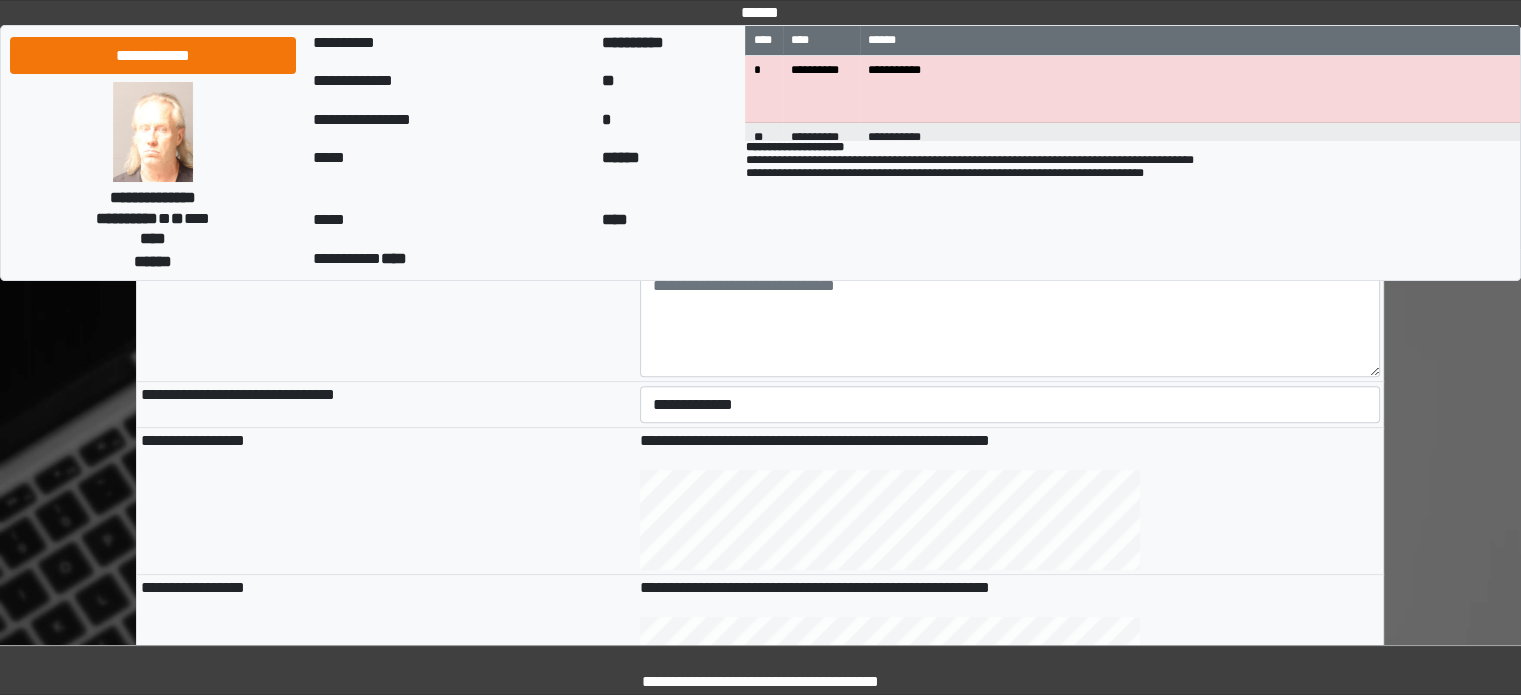 scroll, scrollTop: 500, scrollLeft: 0, axis: vertical 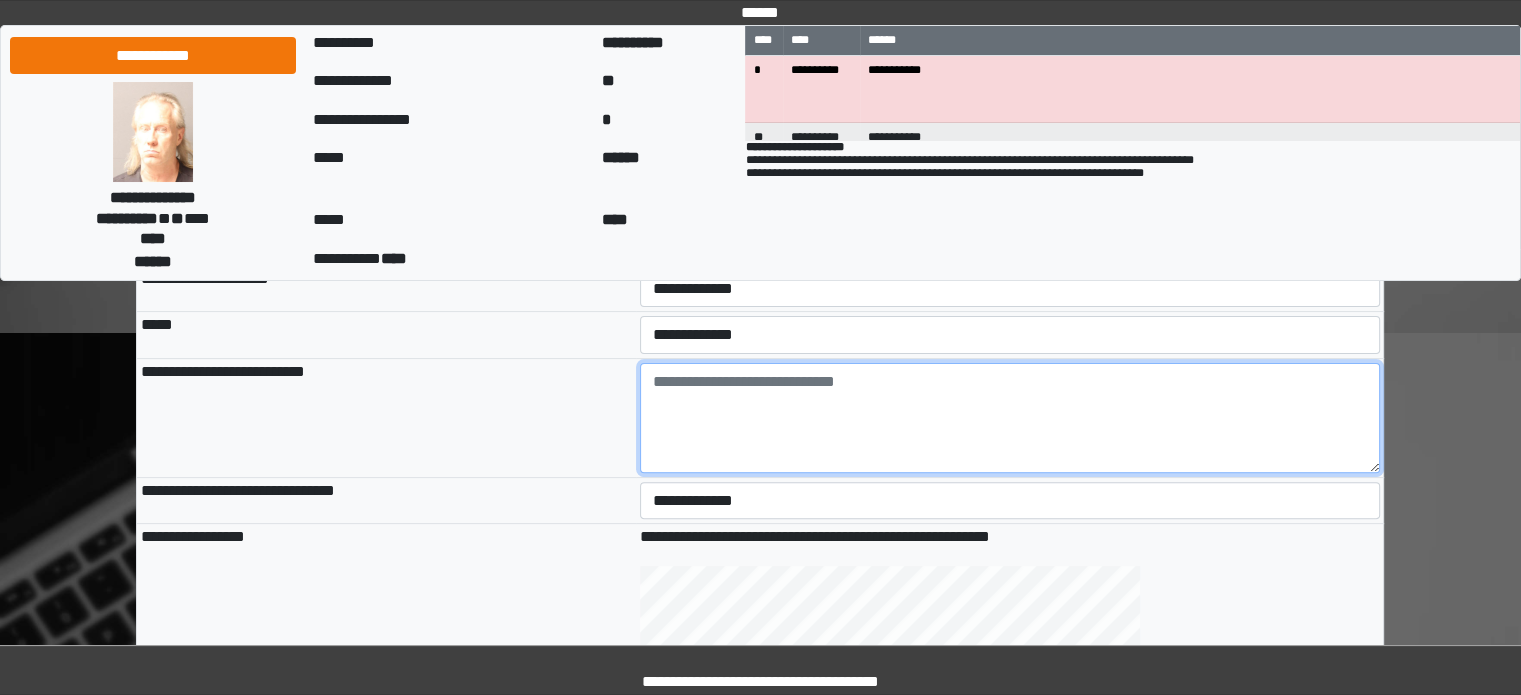 click at bounding box center (1010, 418) 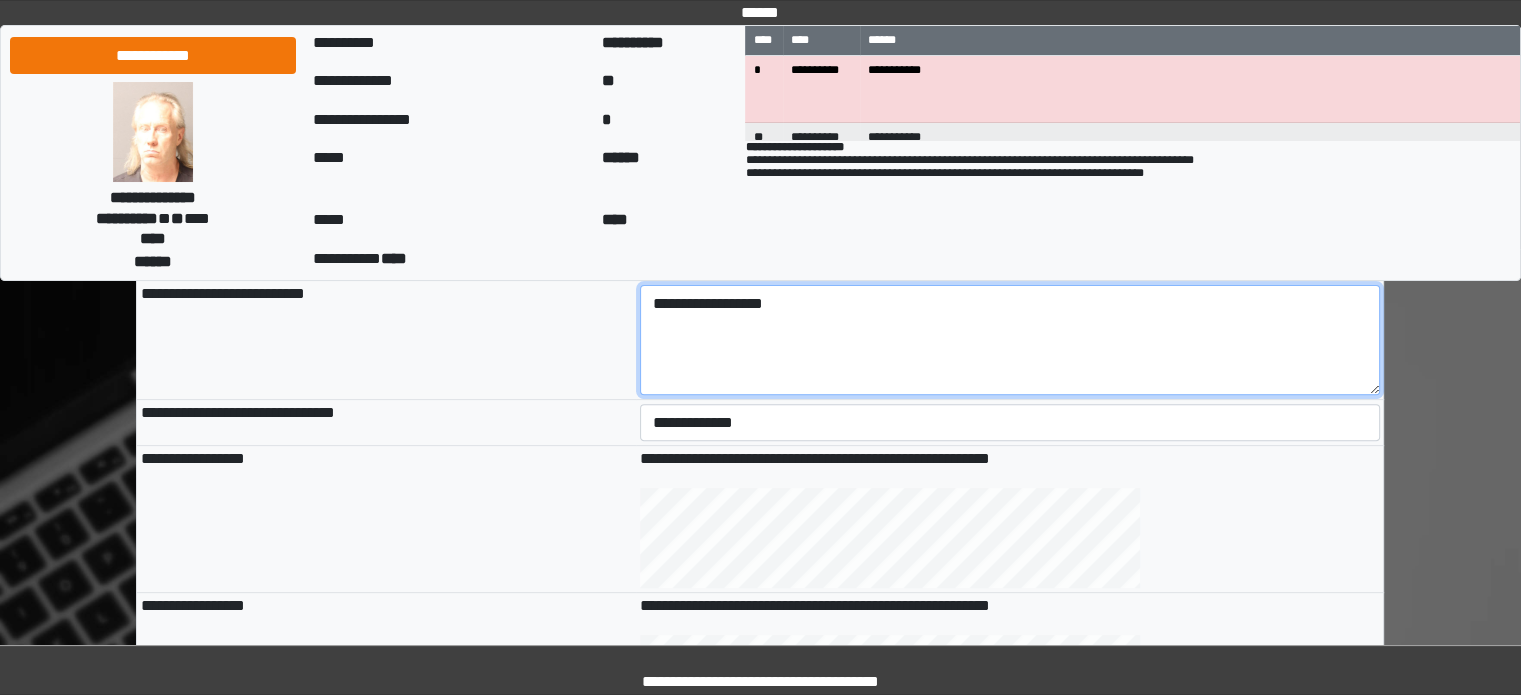 scroll, scrollTop: 900, scrollLeft: 0, axis: vertical 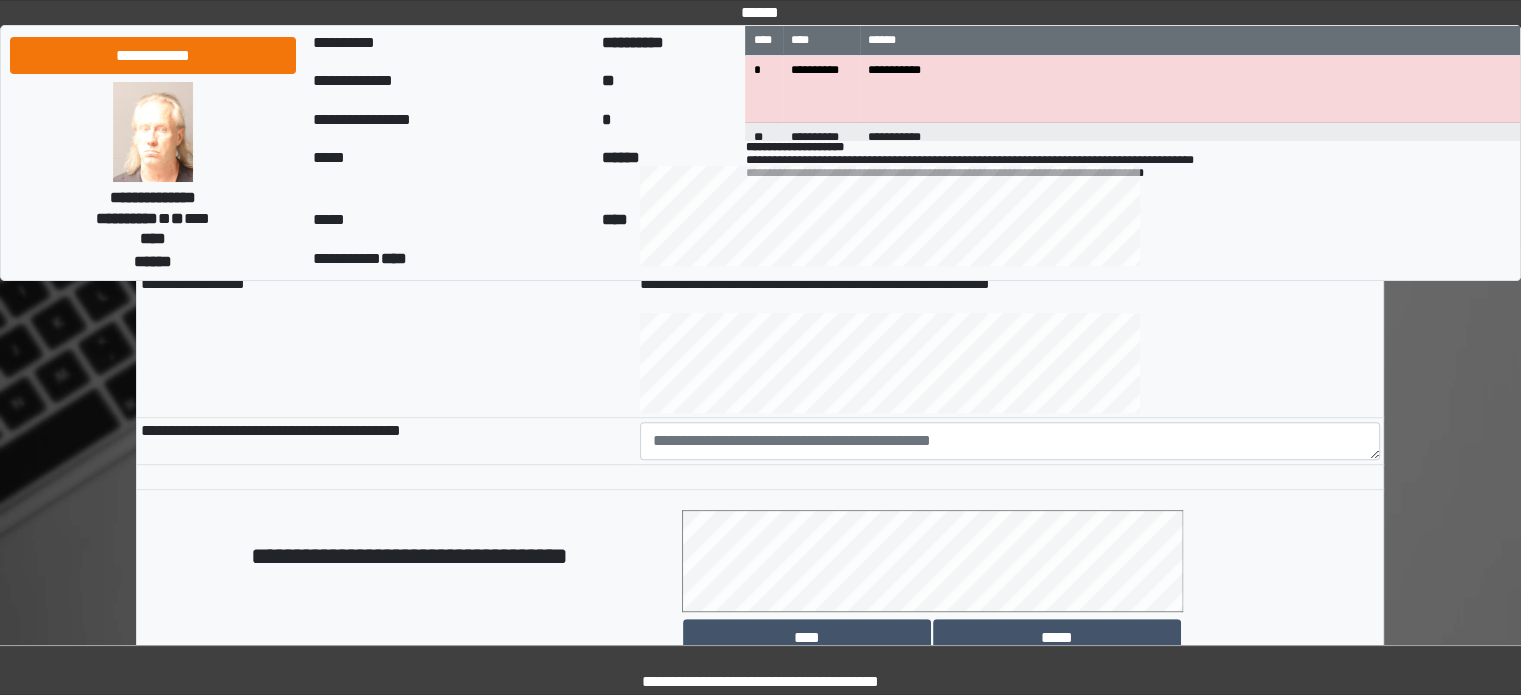type on "**********" 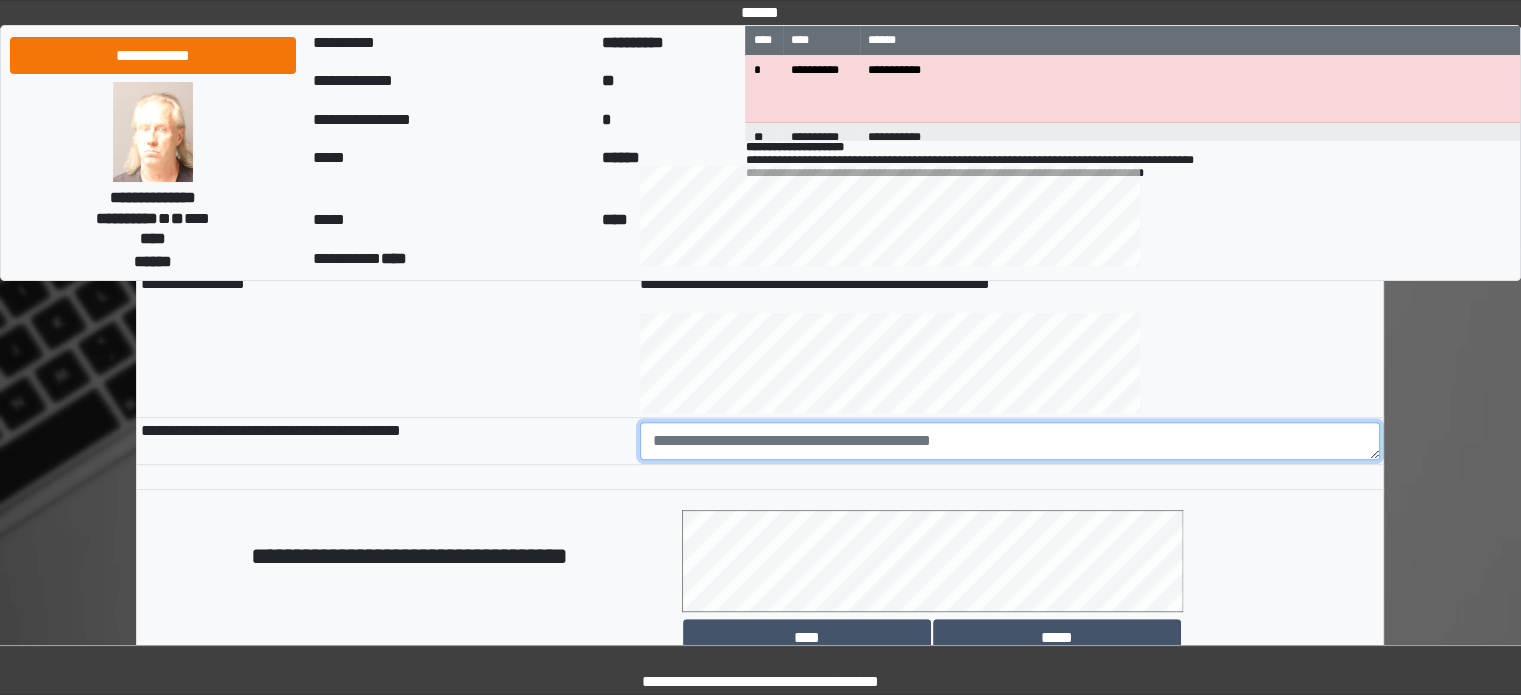 click at bounding box center [1010, 441] 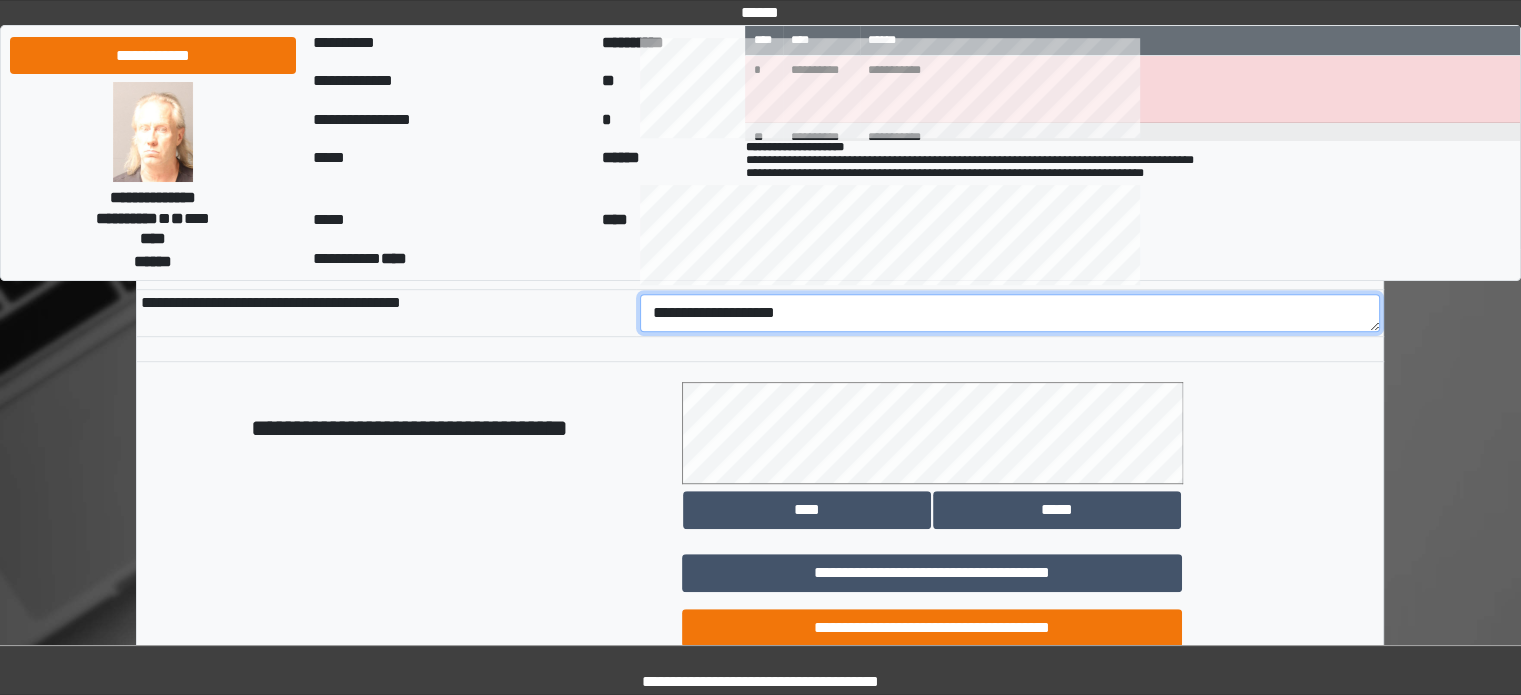 scroll, scrollTop: 1158, scrollLeft: 0, axis: vertical 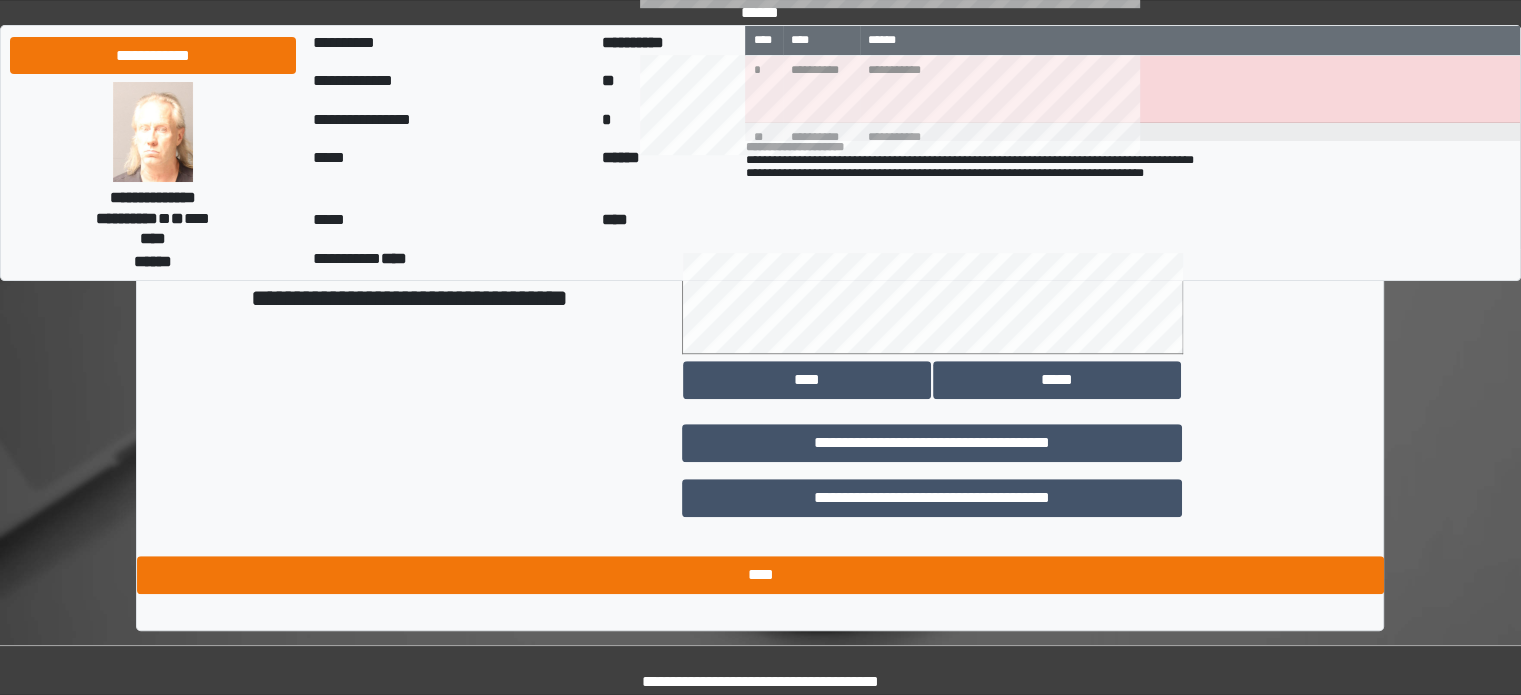 type on "**********" 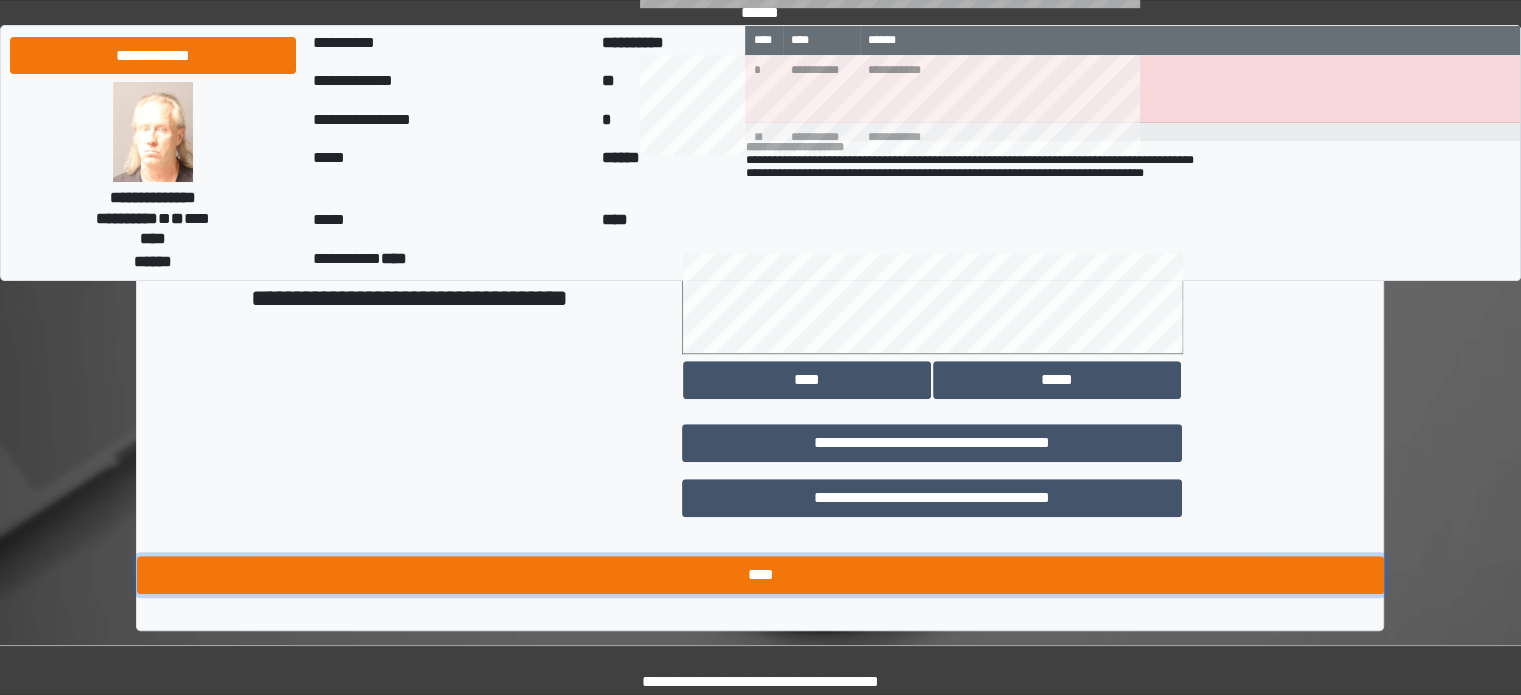 click on "****" at bounding box center [760, 575] 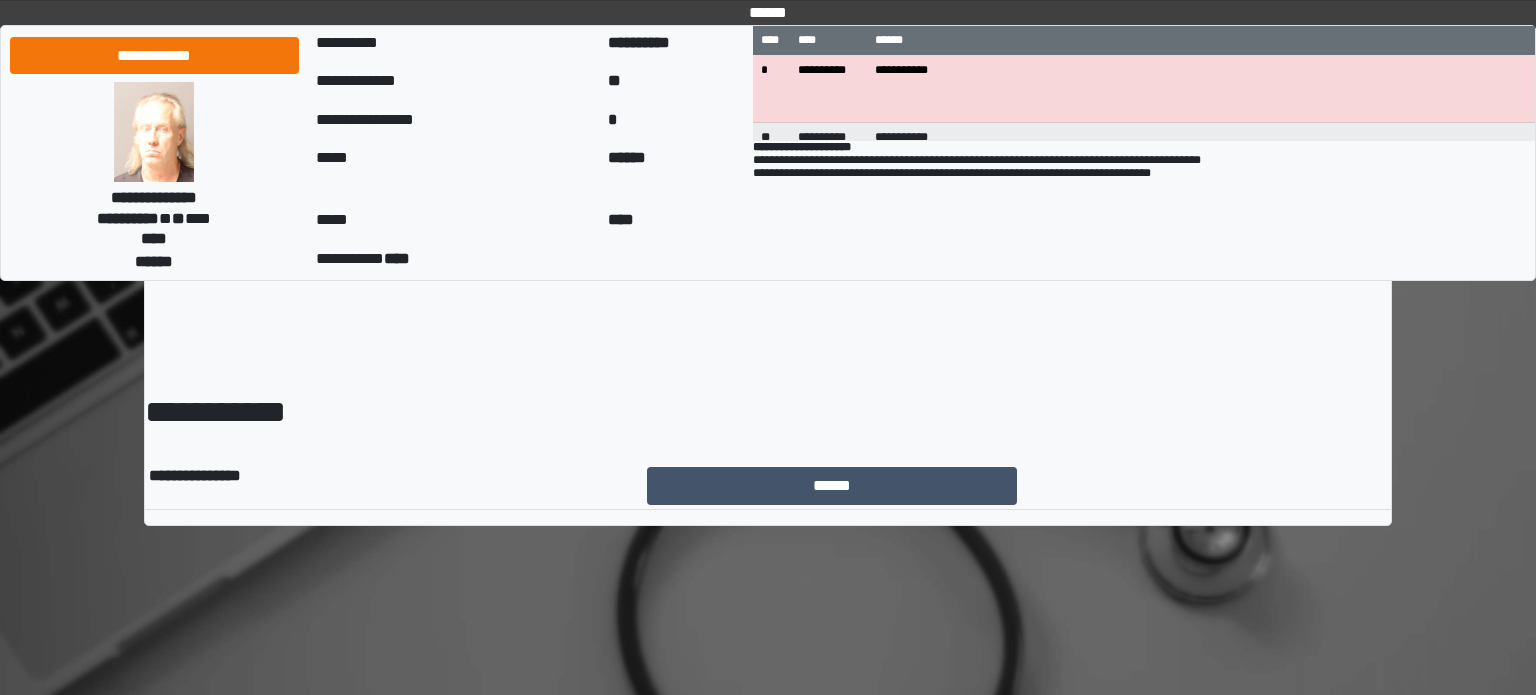 scroll, scrollTop: 0, scrollLeft: 0, axis: both 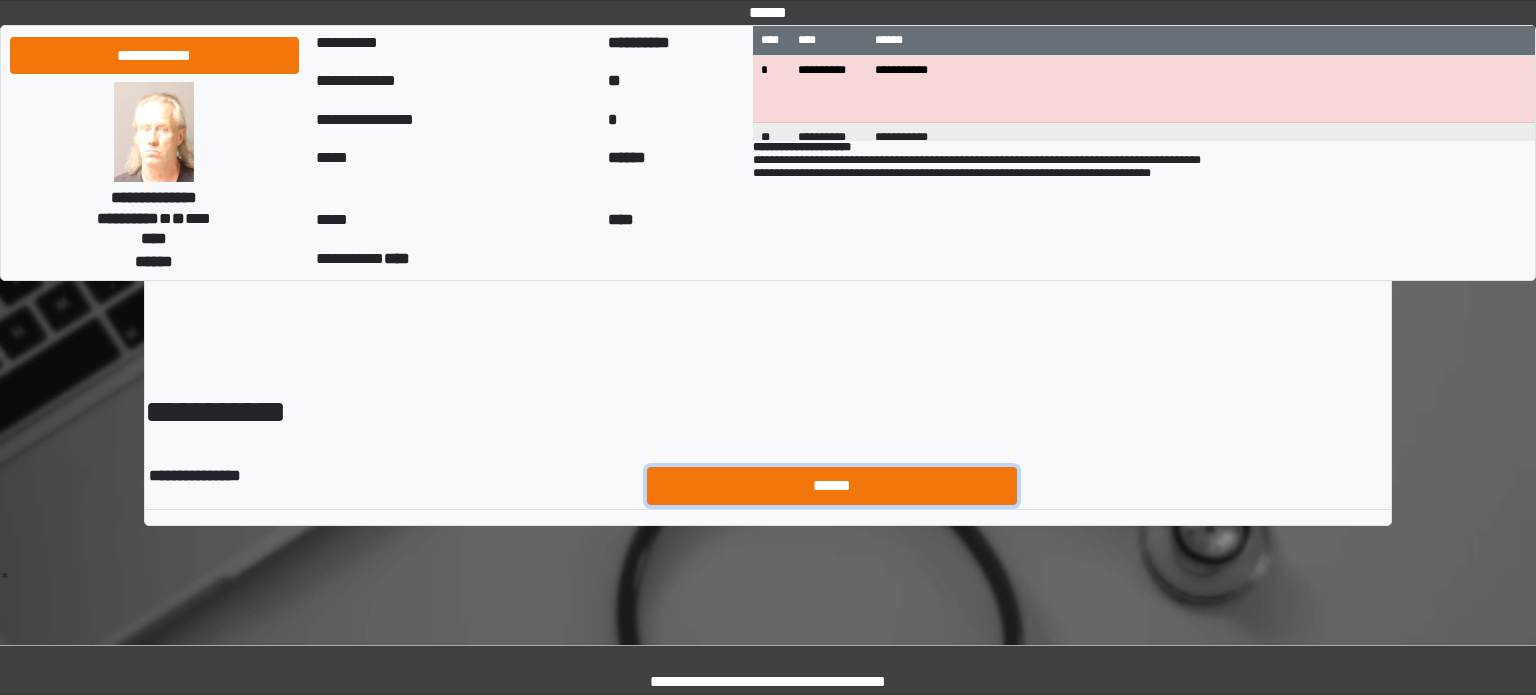 click on "******" at bounding box center [832, 486] 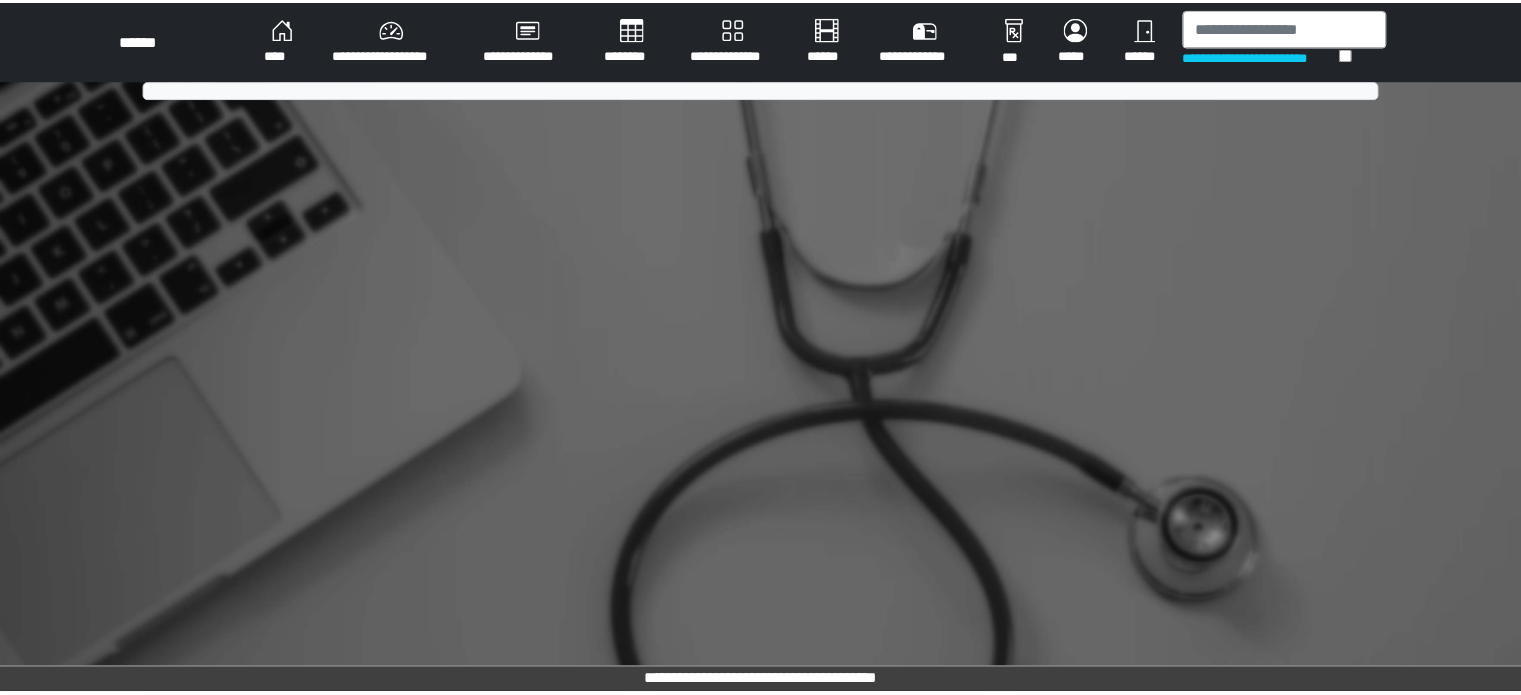 scroll, scrollTop: 0, scrollLeft: 0, axis: both 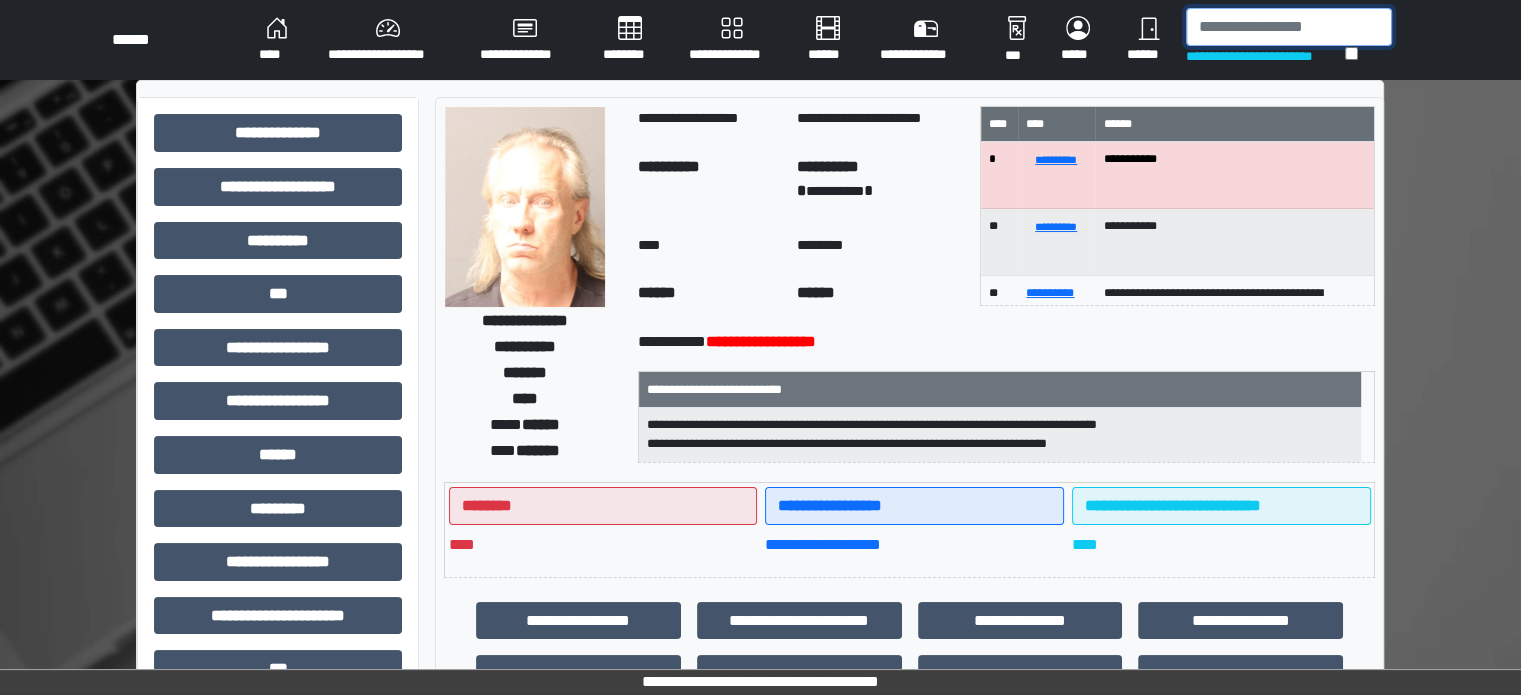 click at bounding box center (1289, 27) 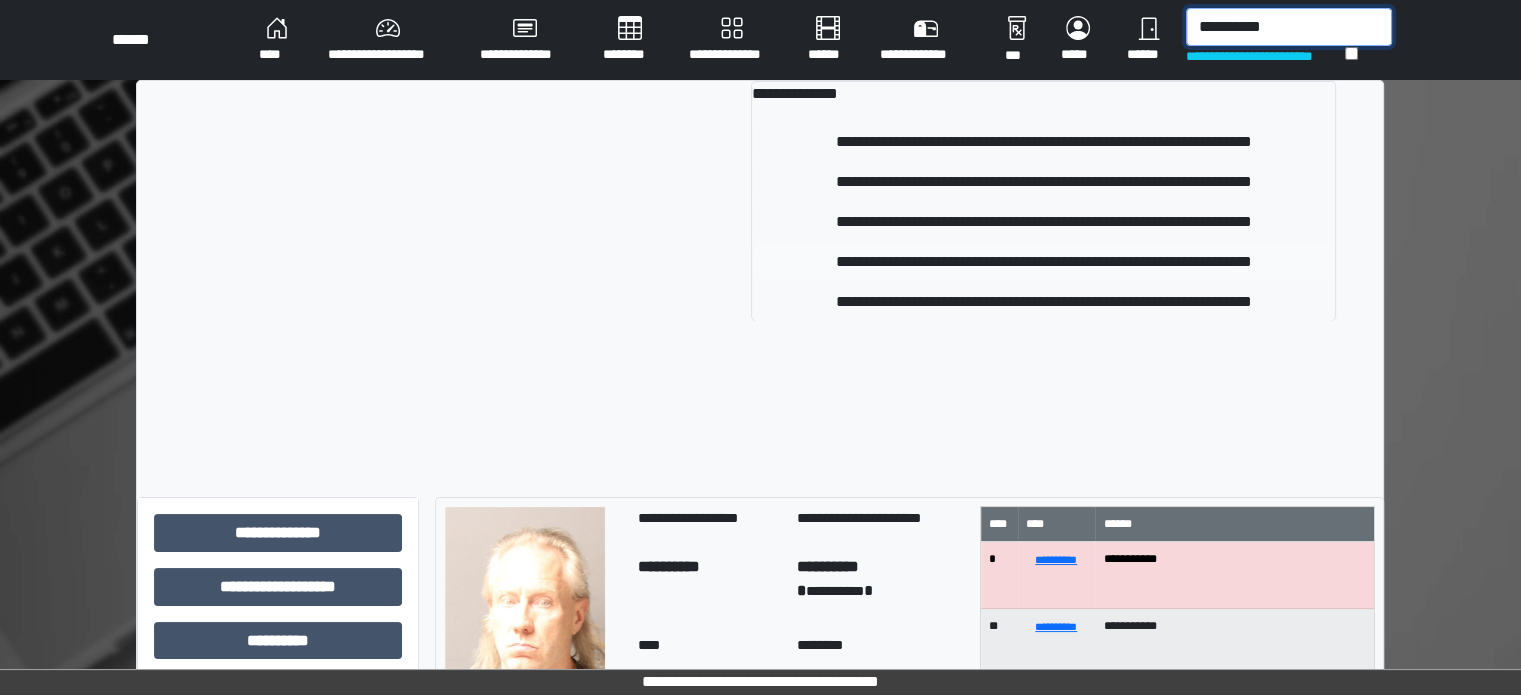 type on "**********" 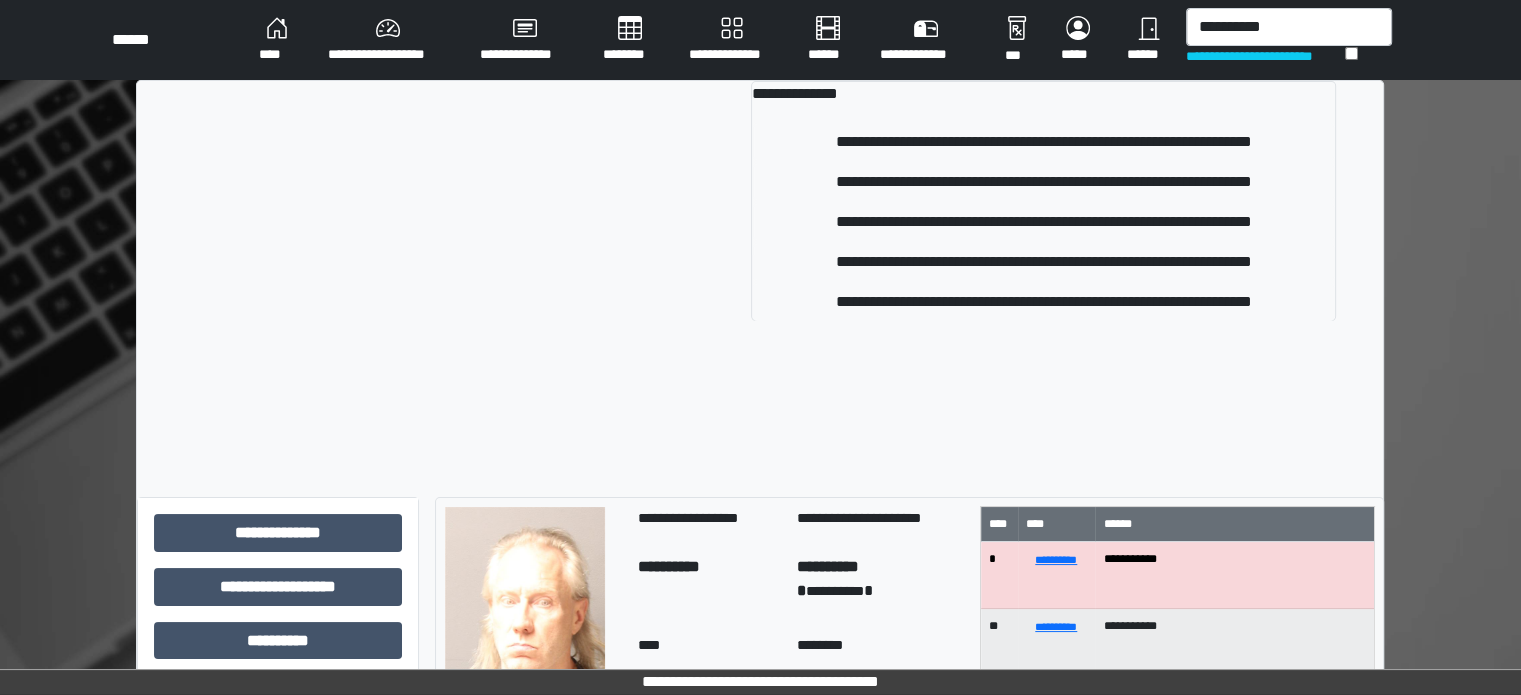click on "**********" at bounding box center [1043, 302] 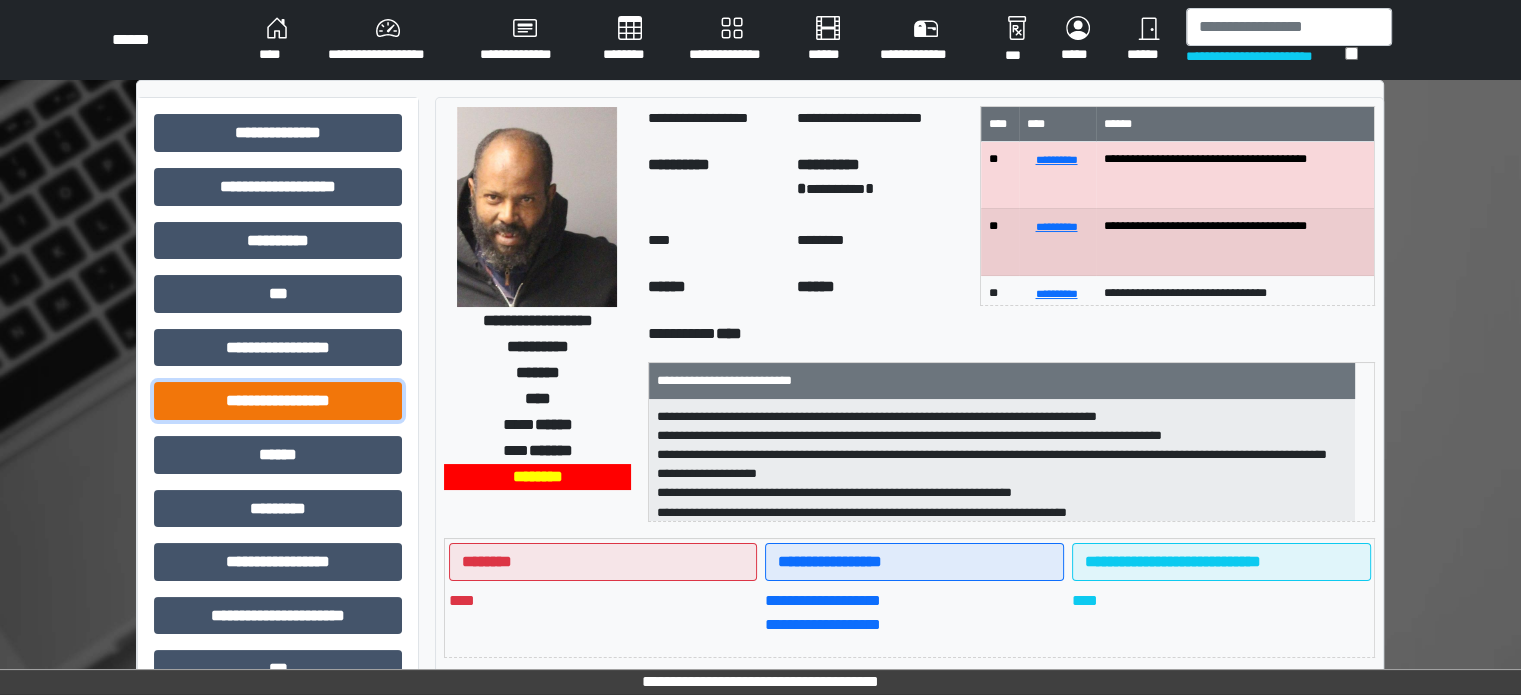 click on "**********" at bounding box center [278, 401] 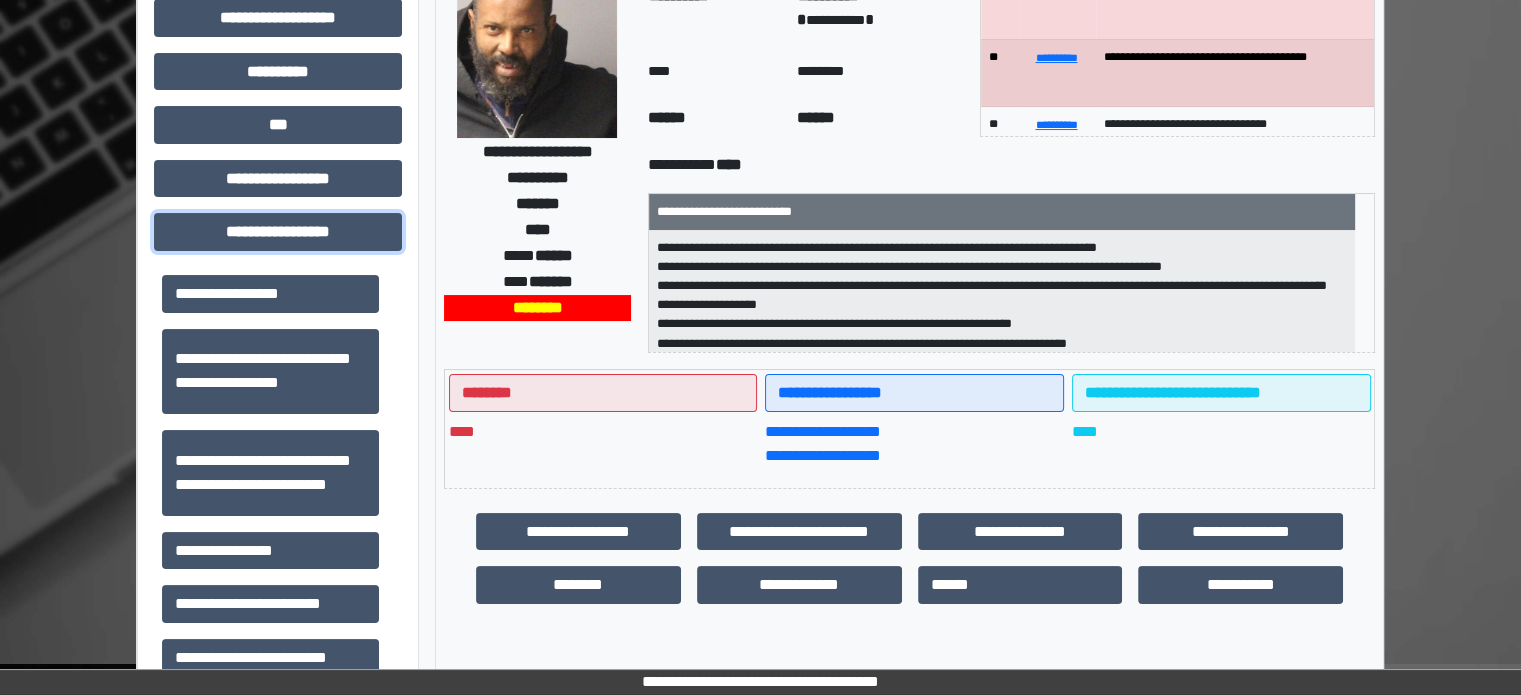 scroll, scrollTop: 400, scrollLeft: 0, axis: vertical 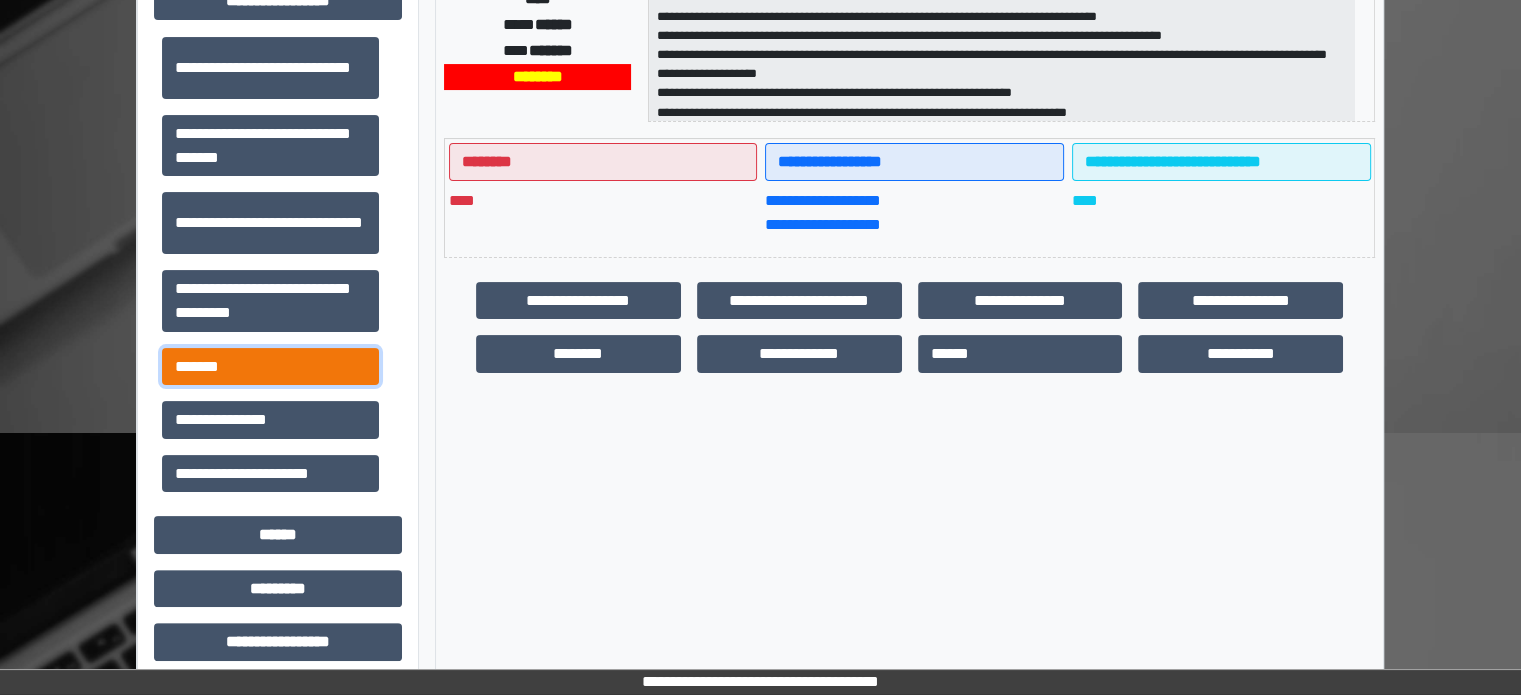 click on "*******" at bounding box center (270, 367) 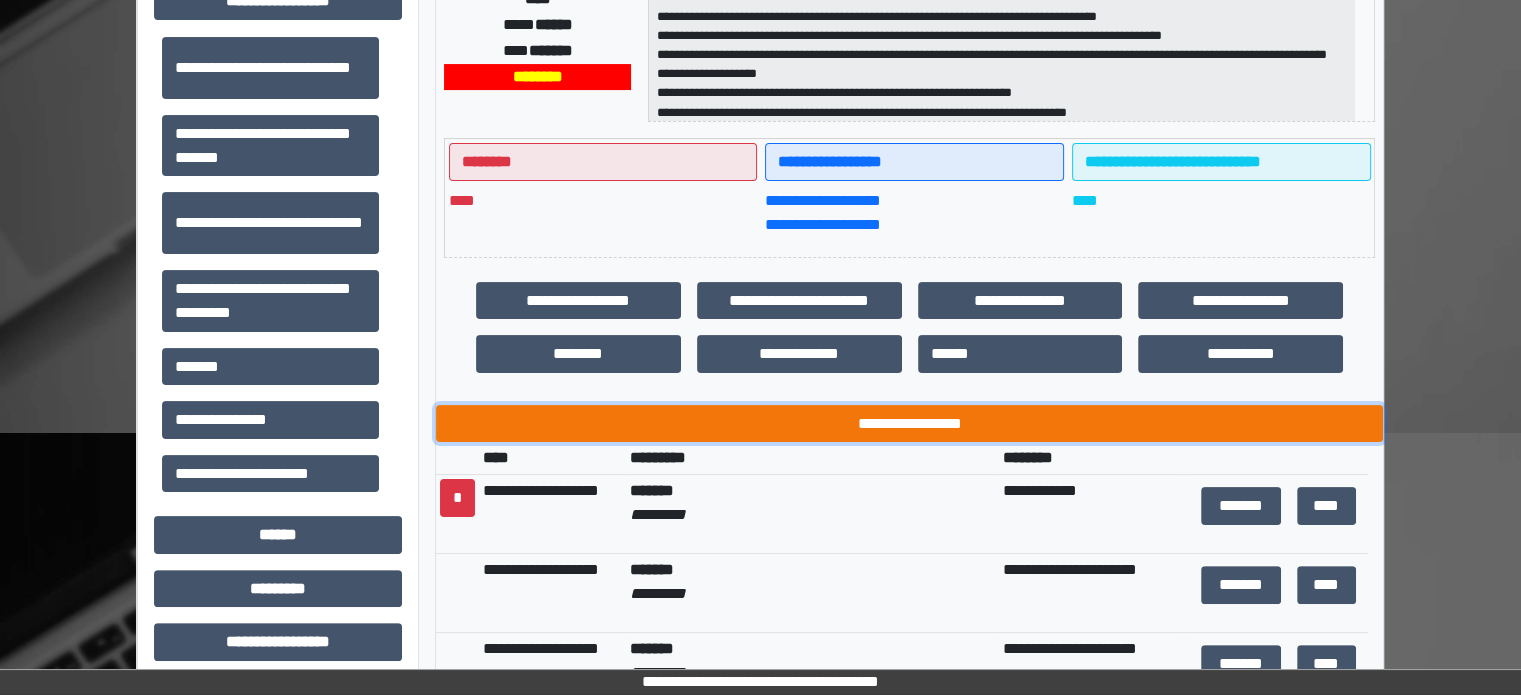 click on "**********" at bounding box center [909, 424] 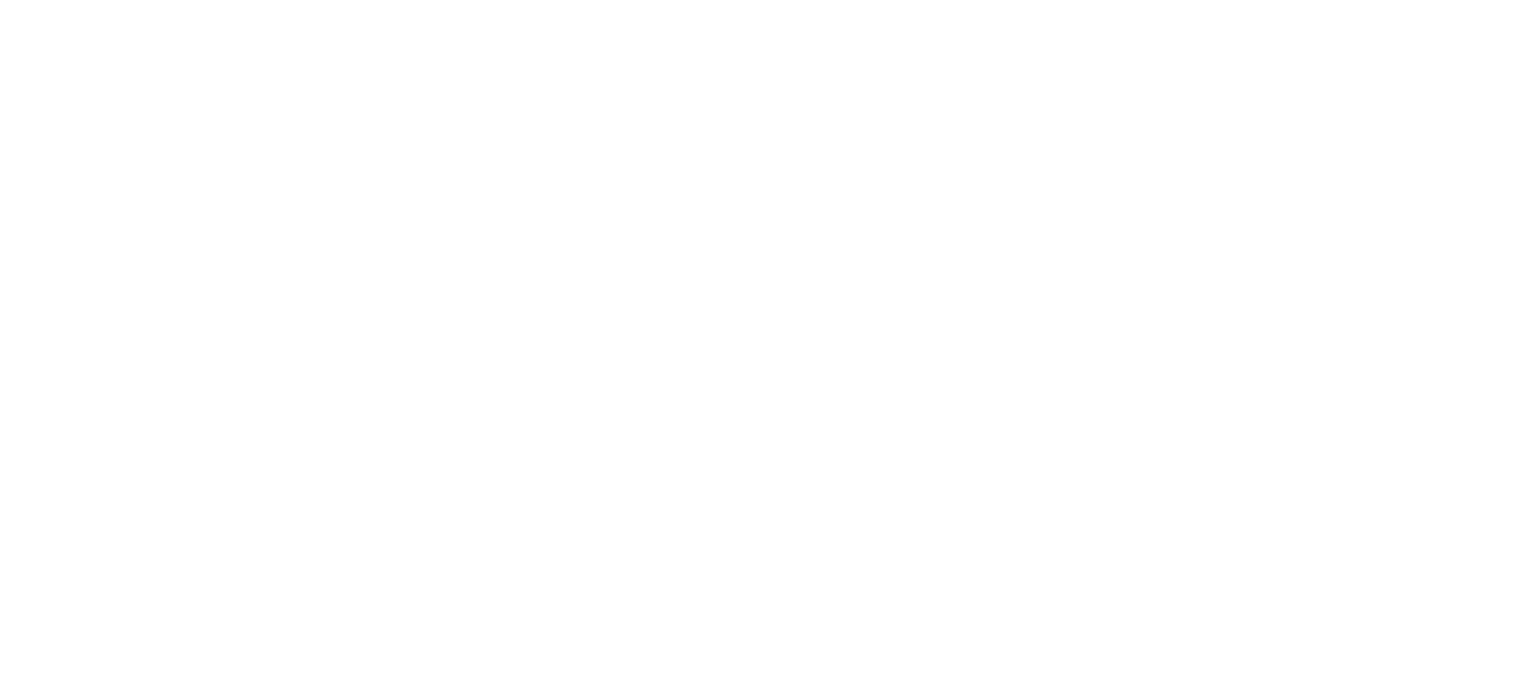 click on "**********" at bounding box center (311, 1265) 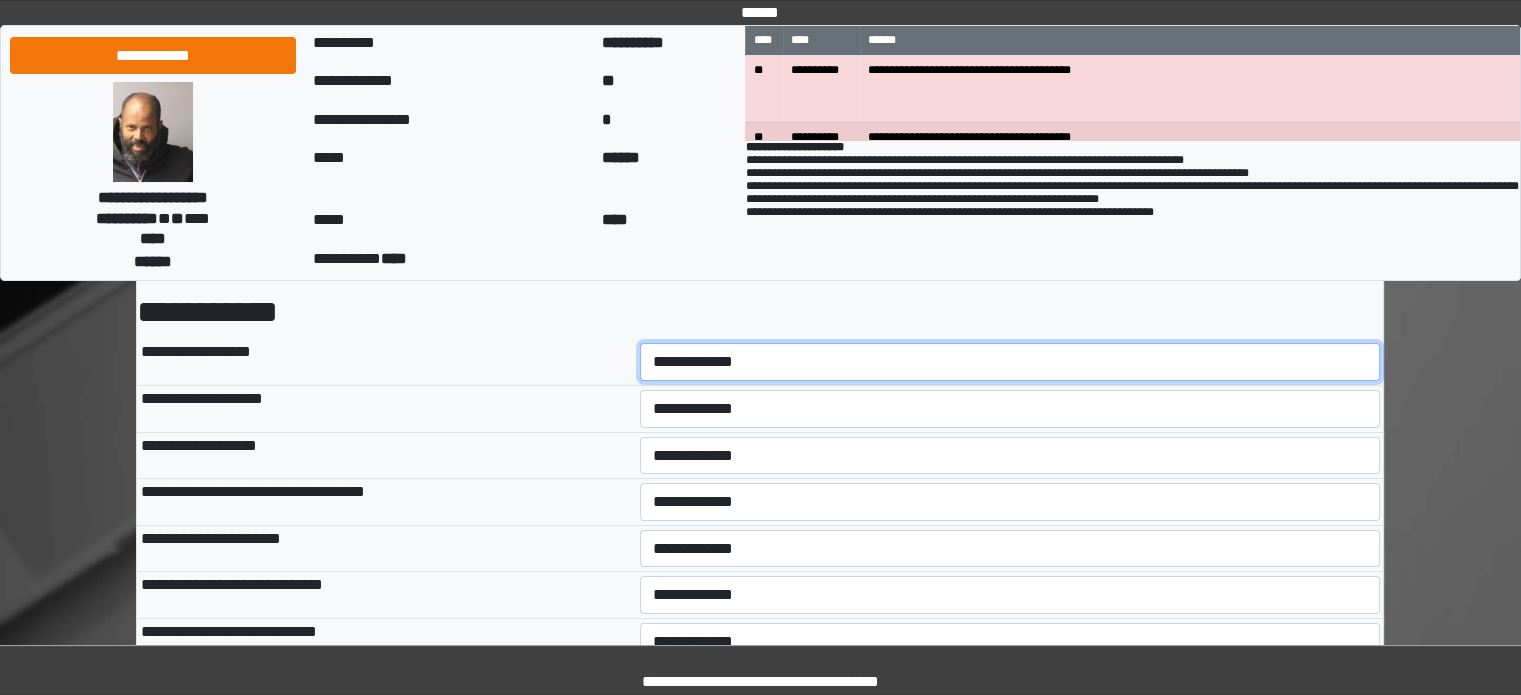 click on "**********" at bounding box center [1010, 362] 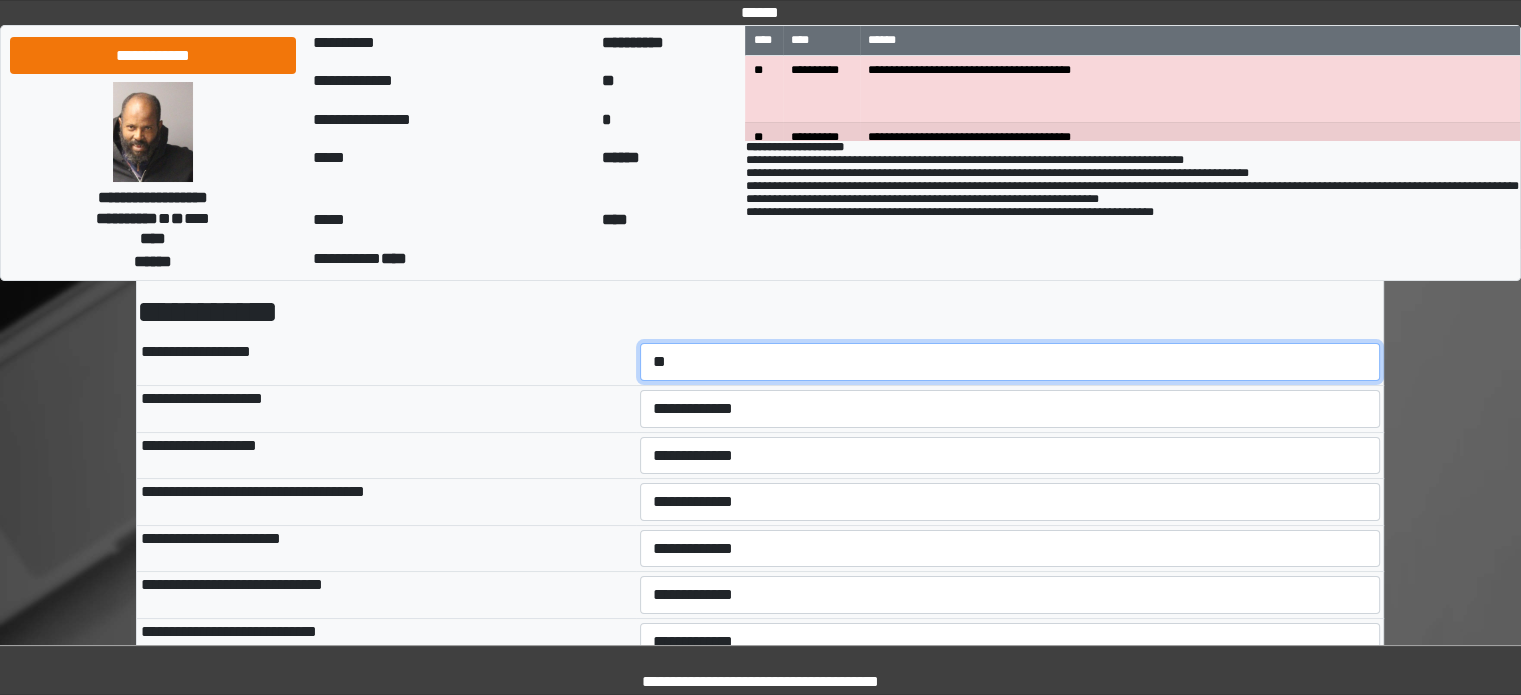 click on "**********" at bounding box center [1010, 362] 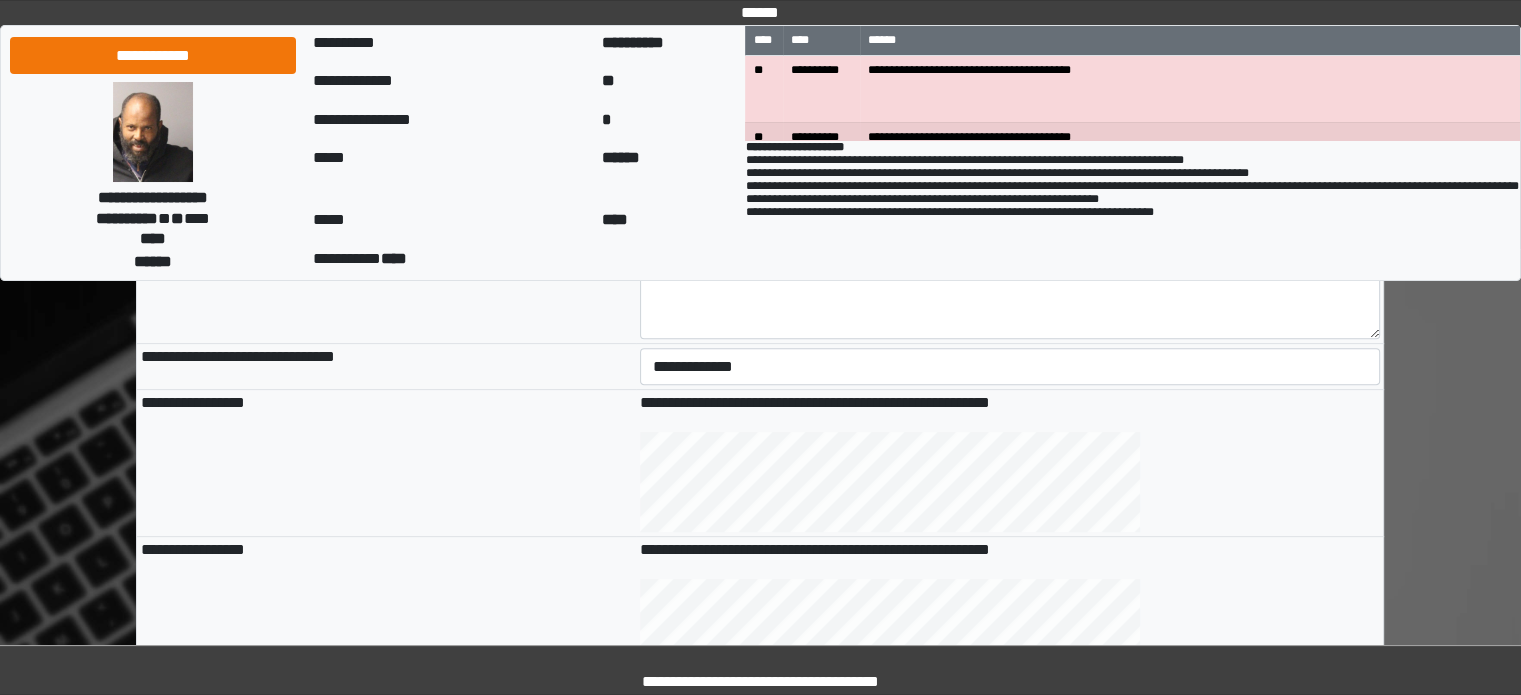 scroll, scrollTop: 600, scrollLeft: 0, axis: vertical 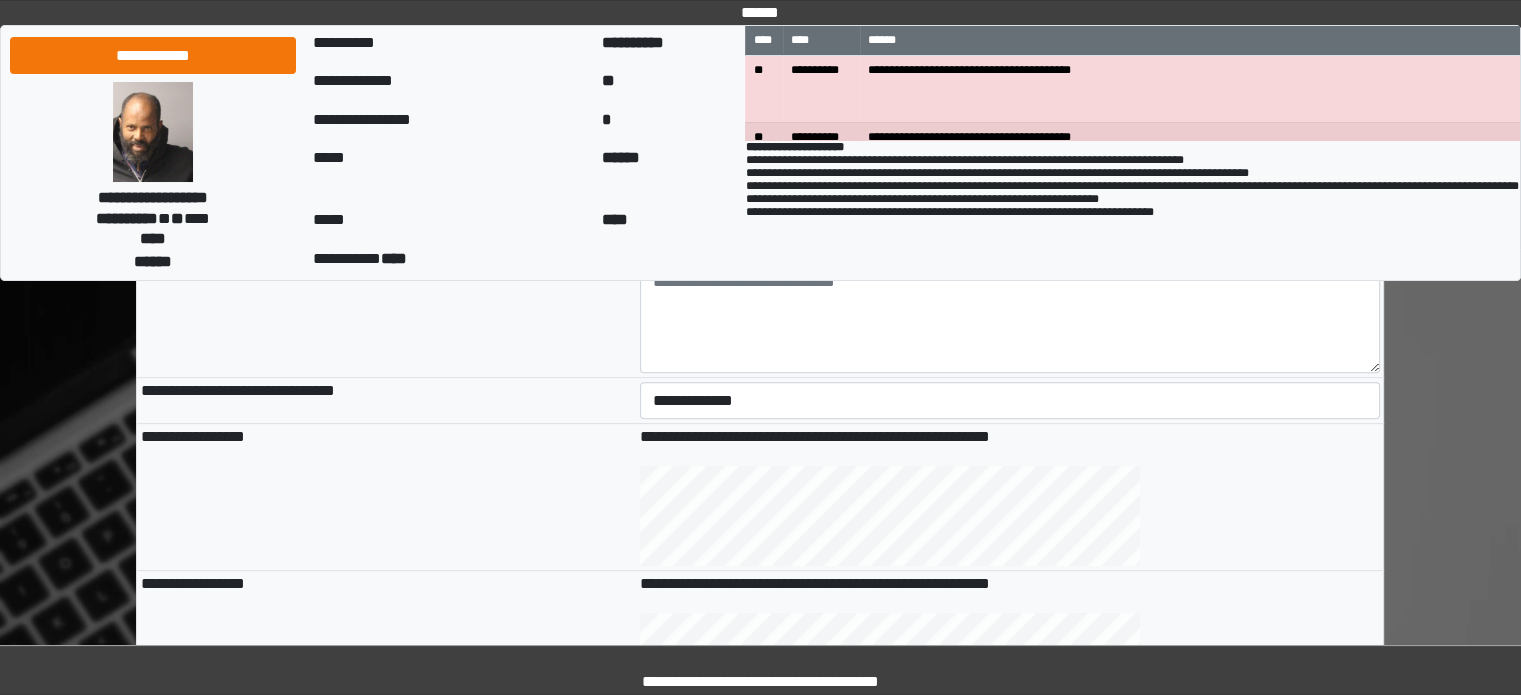 click on "**********" at bounding box center [1010, 400] 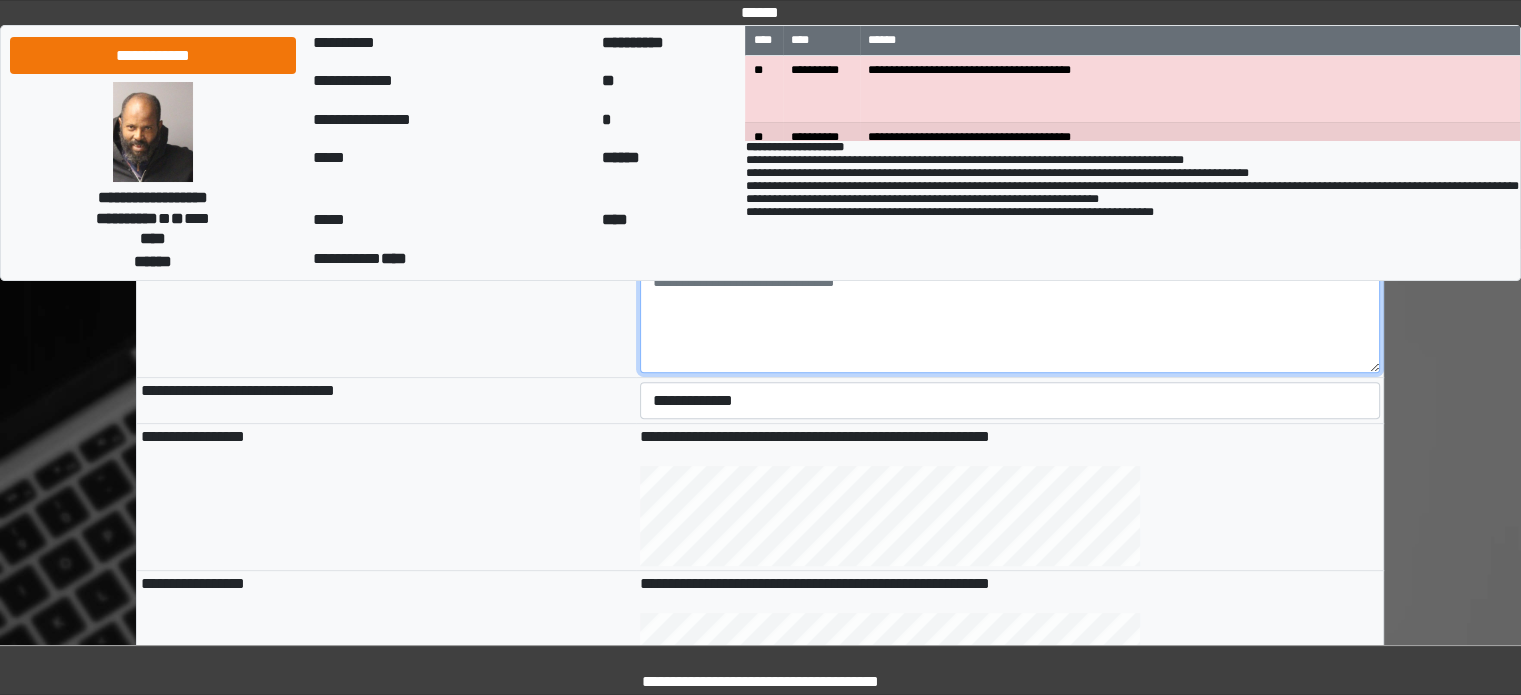 click at bounding box center (1010, 318) 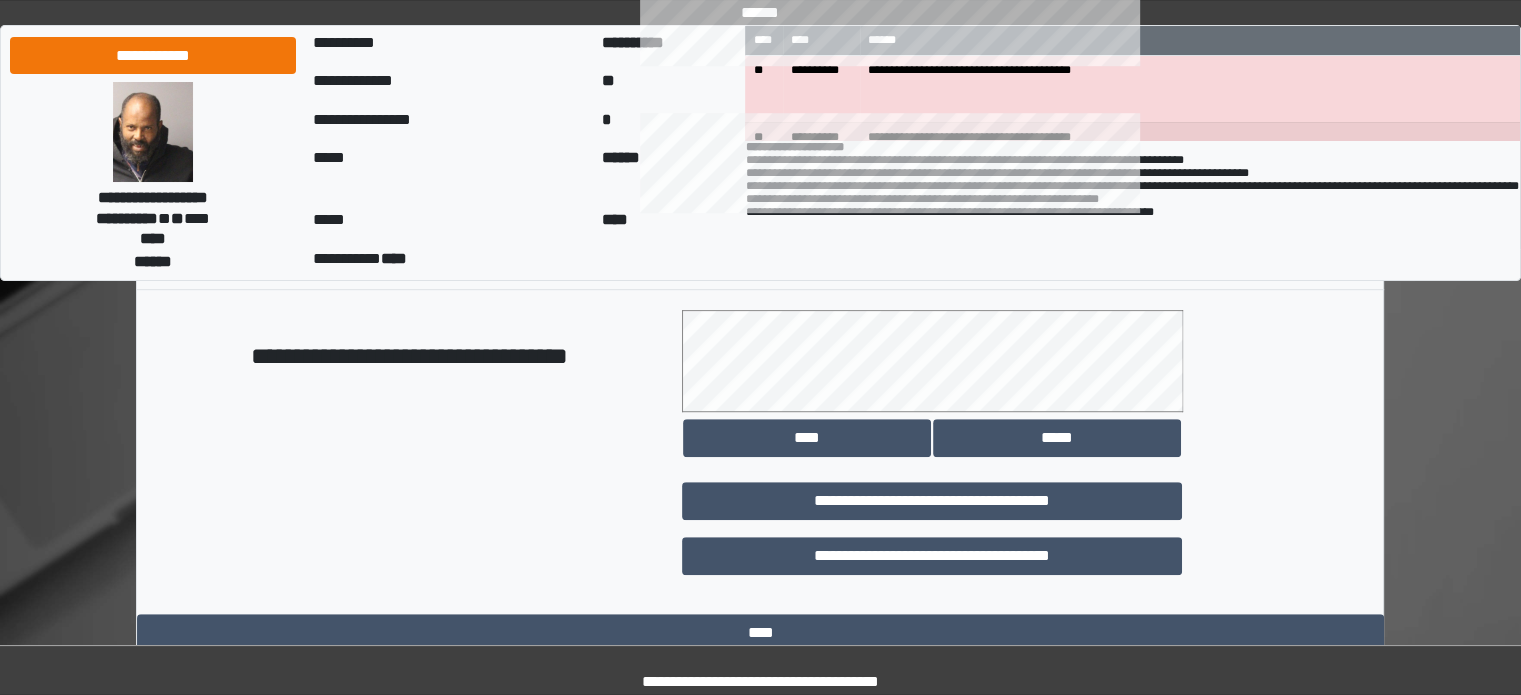 scroll, scrollTop: 1000, scrollLeft: 0, axis: vertical 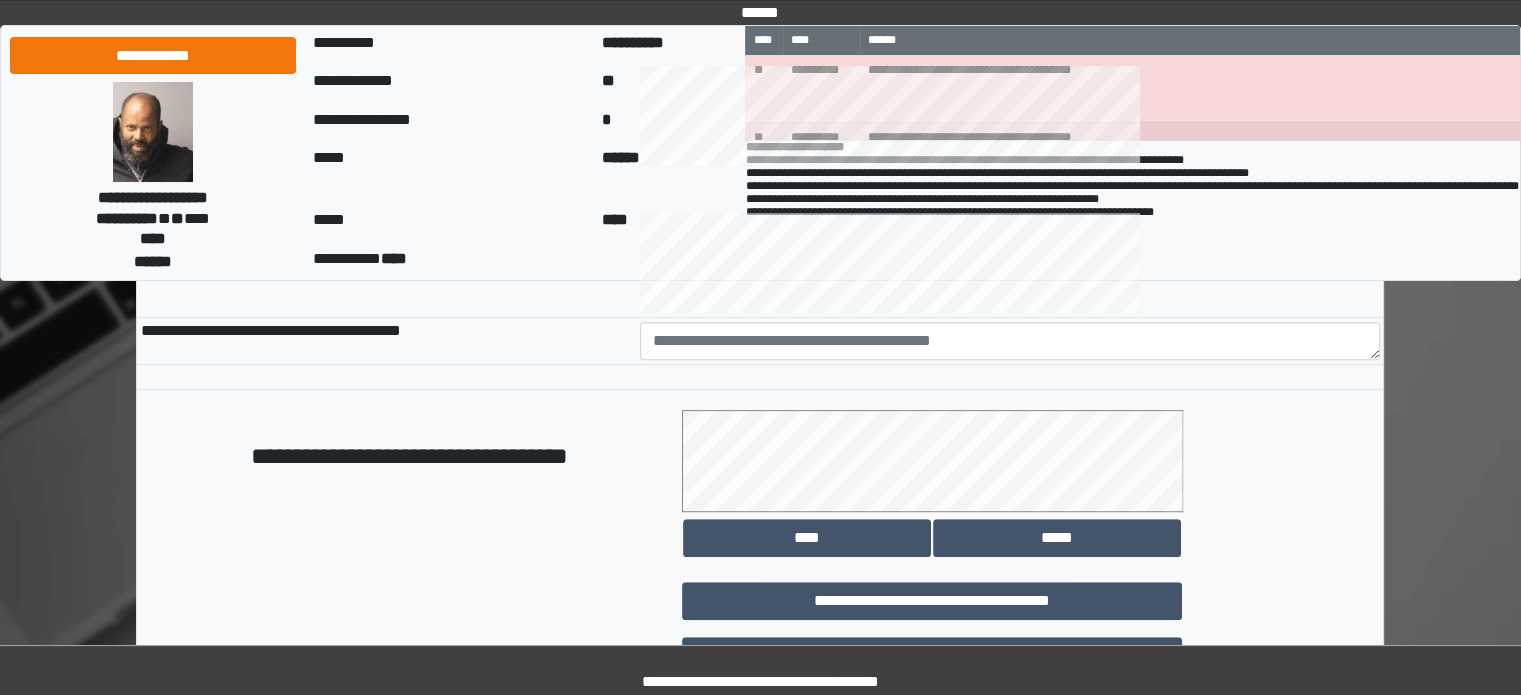type on "**********" 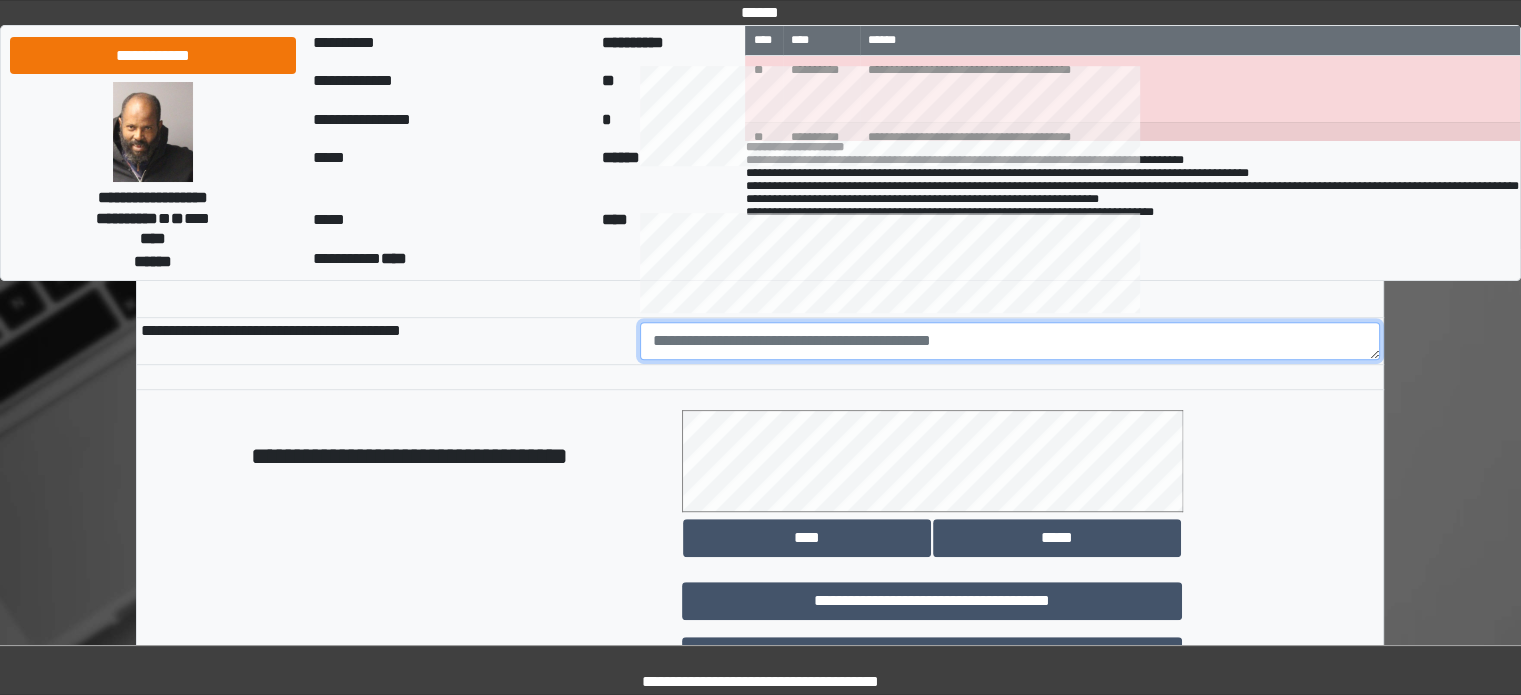 click at bounding box center [1010, 341] 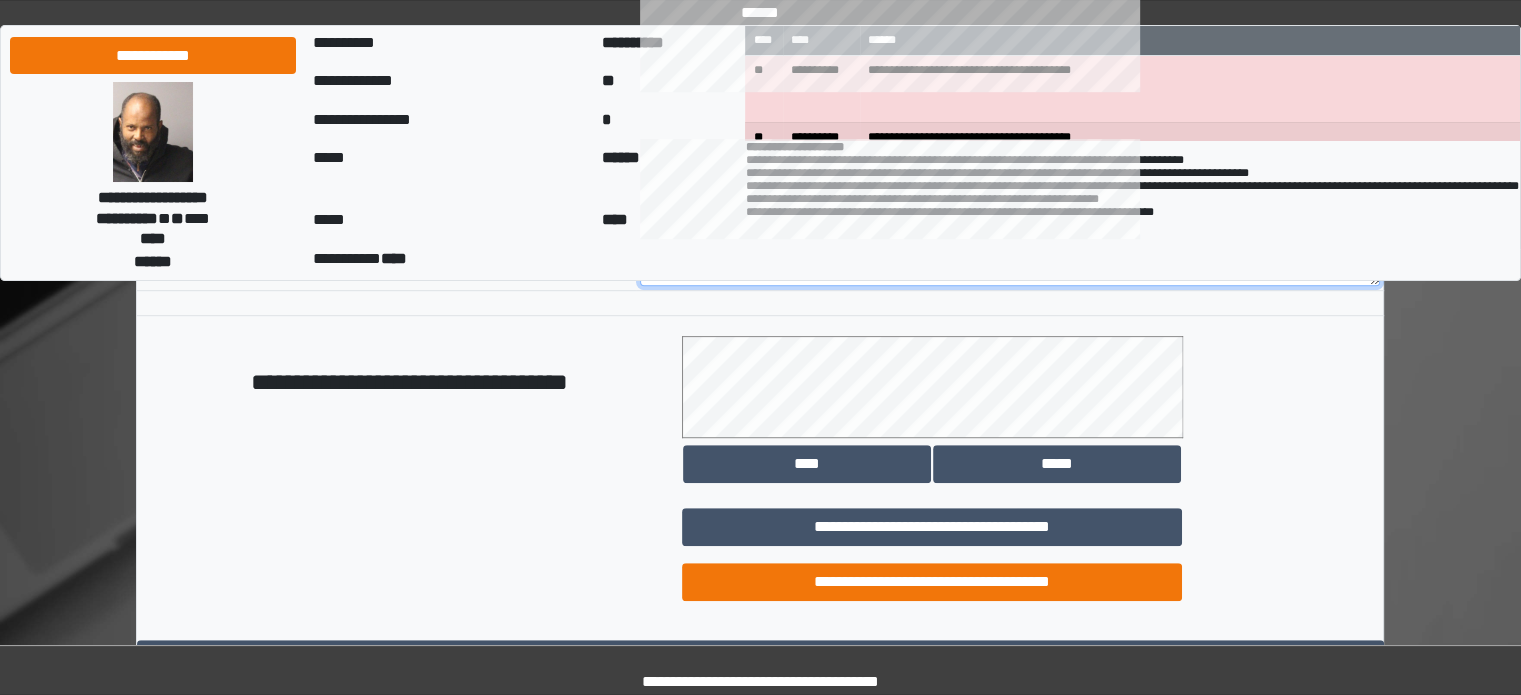 scroll, scrollTop: 1158, scrollLeft: 0, axis: vertical 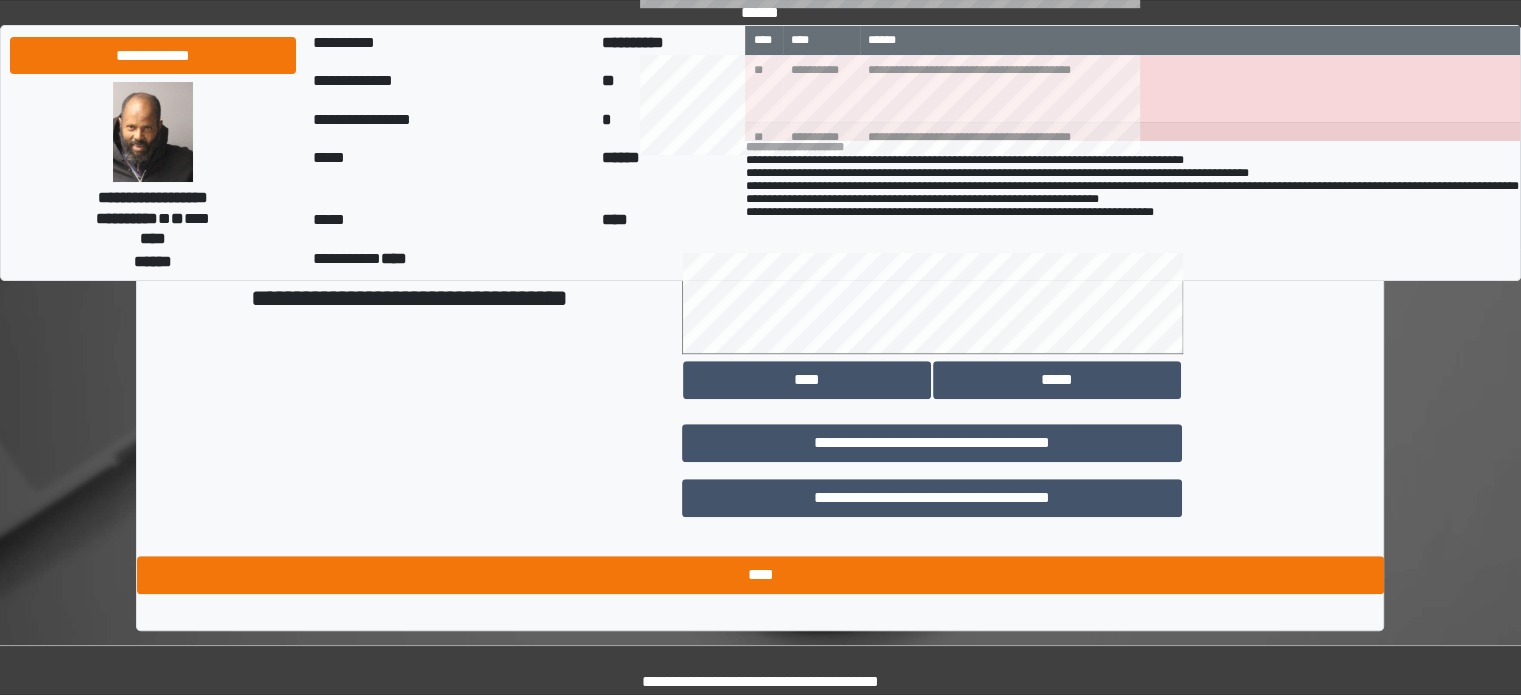 type on "**********" 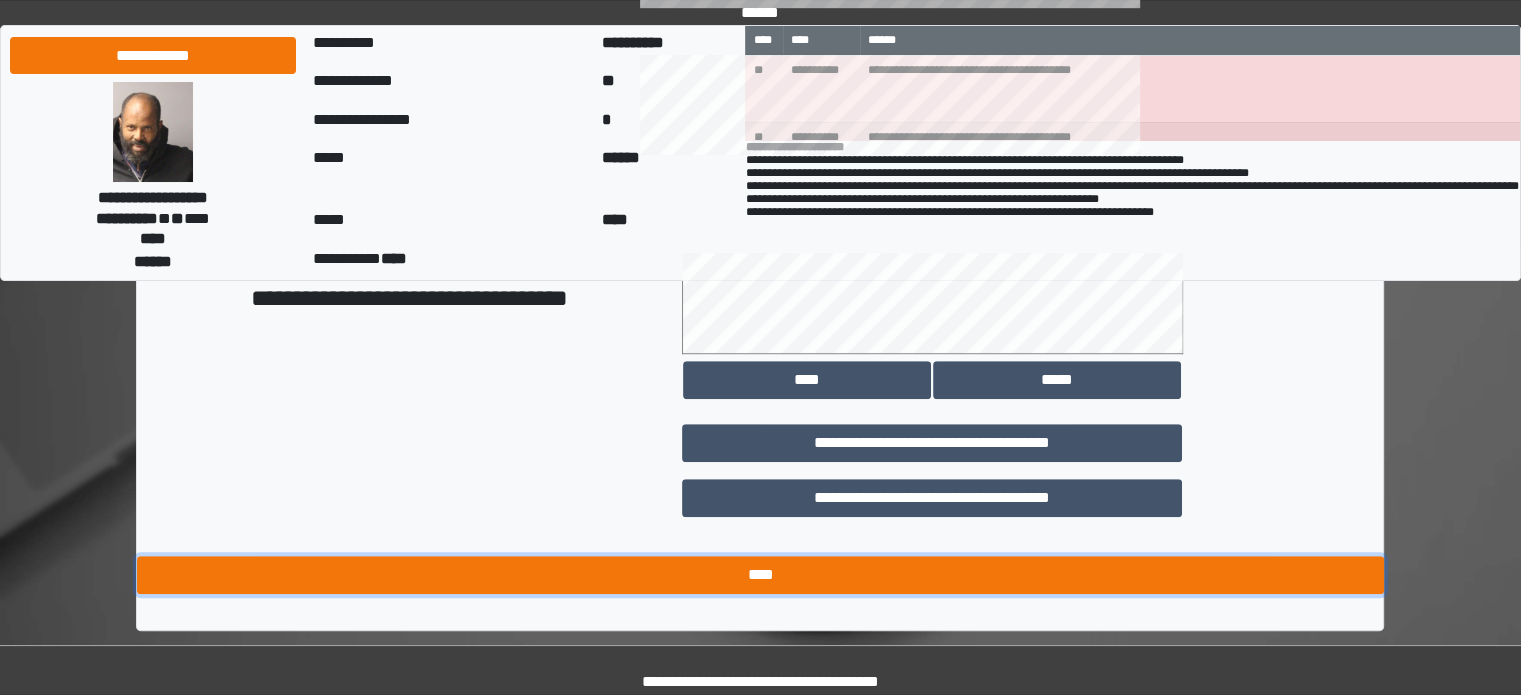 click on "****" at bounding box center [760, 575] 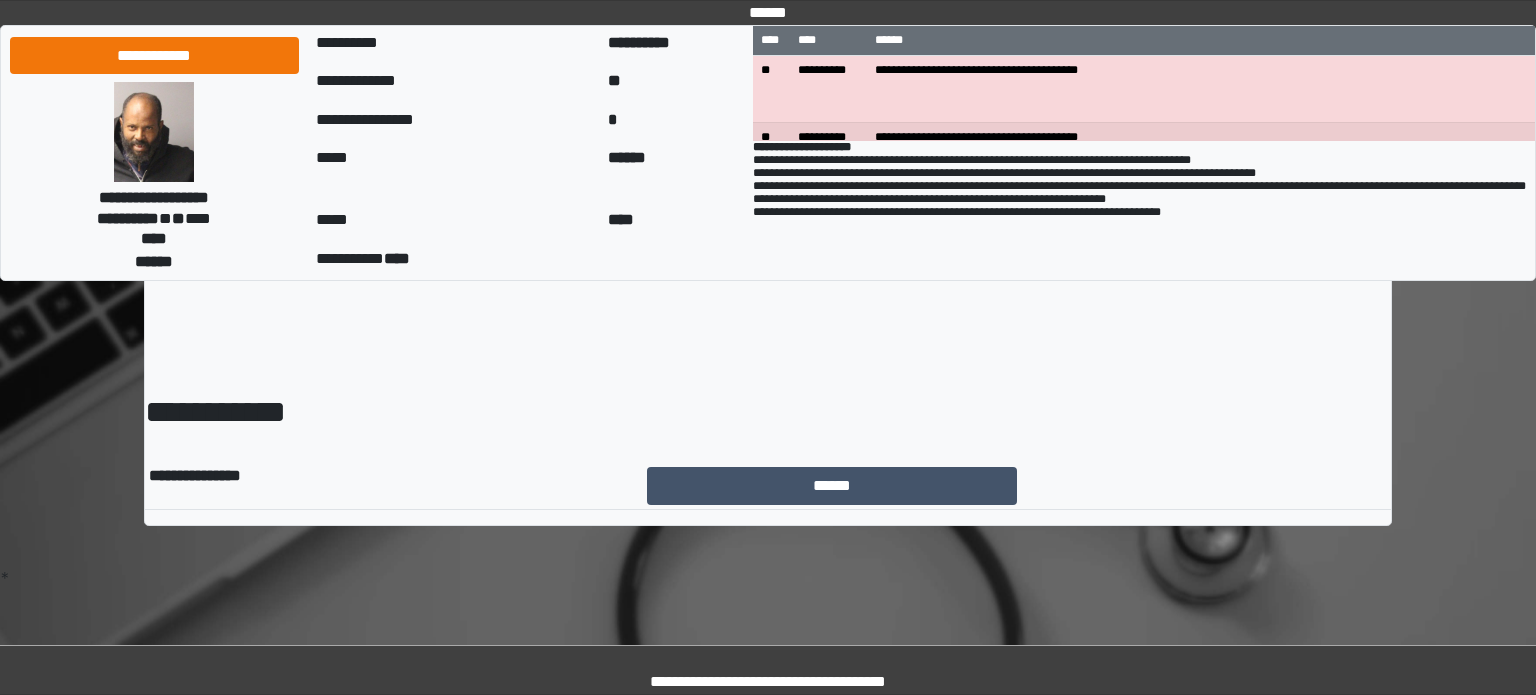 scroll, scrollTop: 0, scrollLeft: 0, axis: both 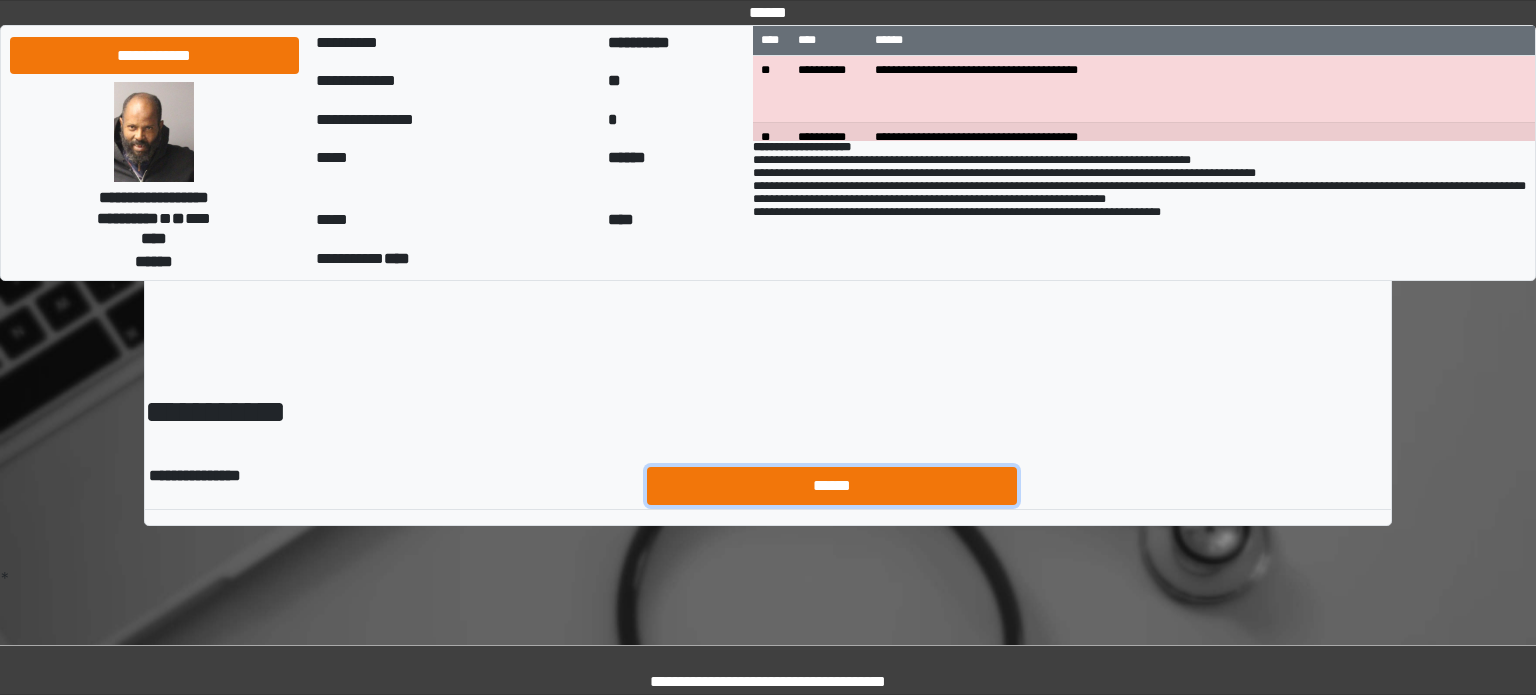 click on "******" at bounding box center (832, 486) 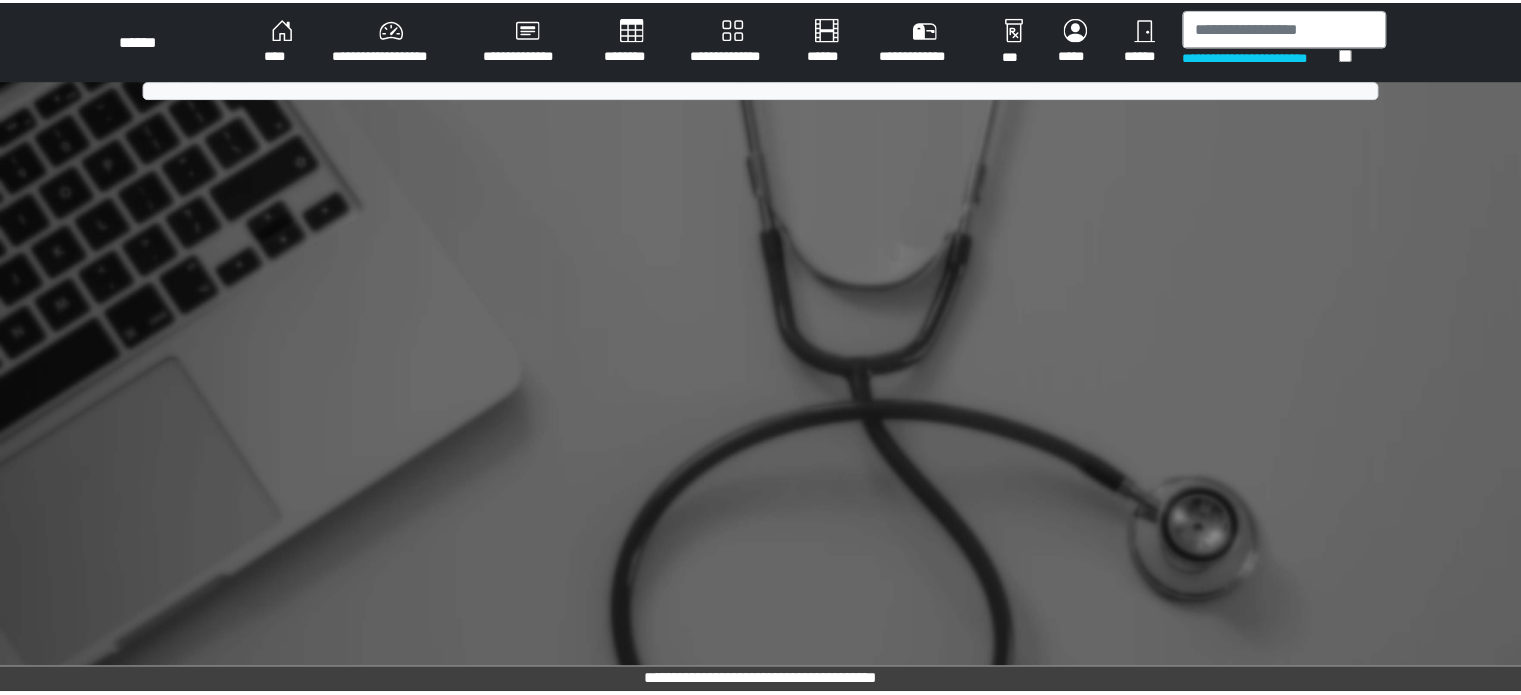 scroll, scrollTop: 0, scrollLeft: 0, axis: both 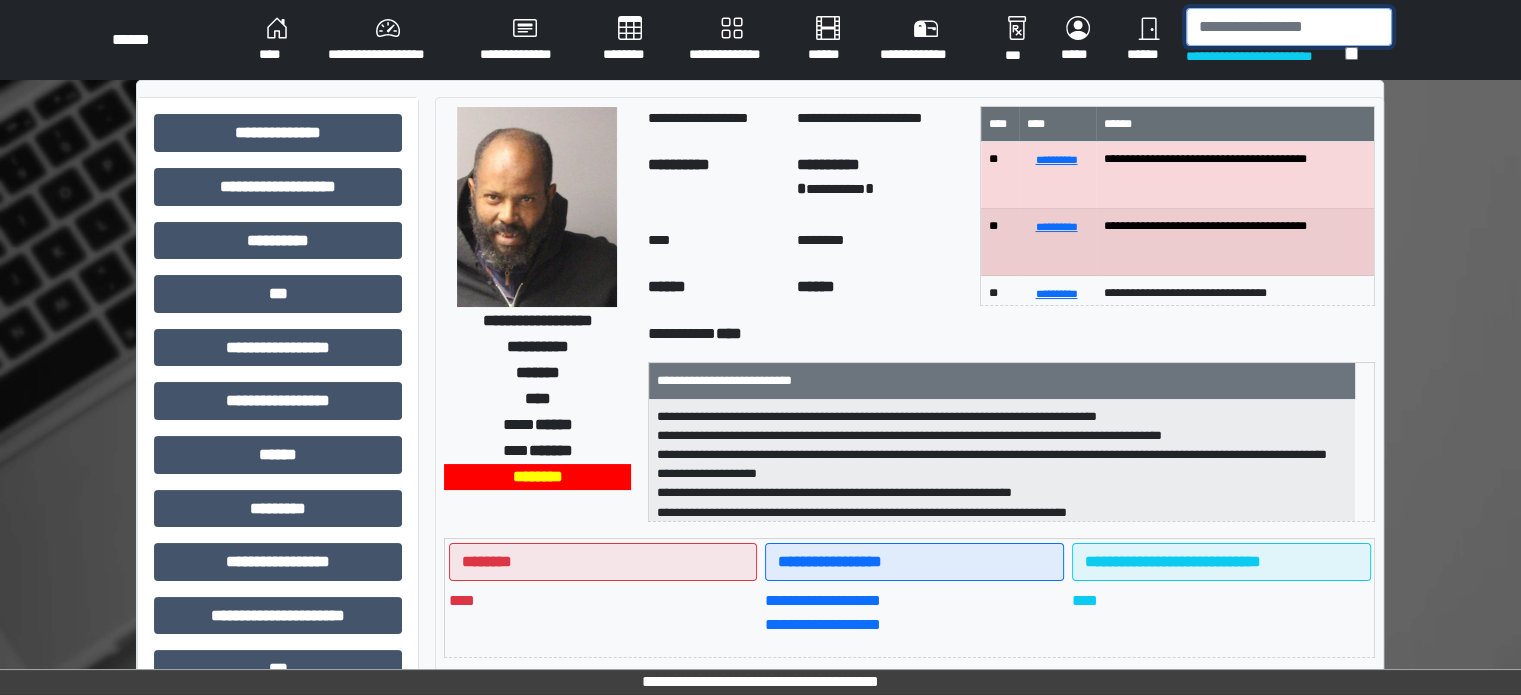 click at bounding box center [1289, 27] 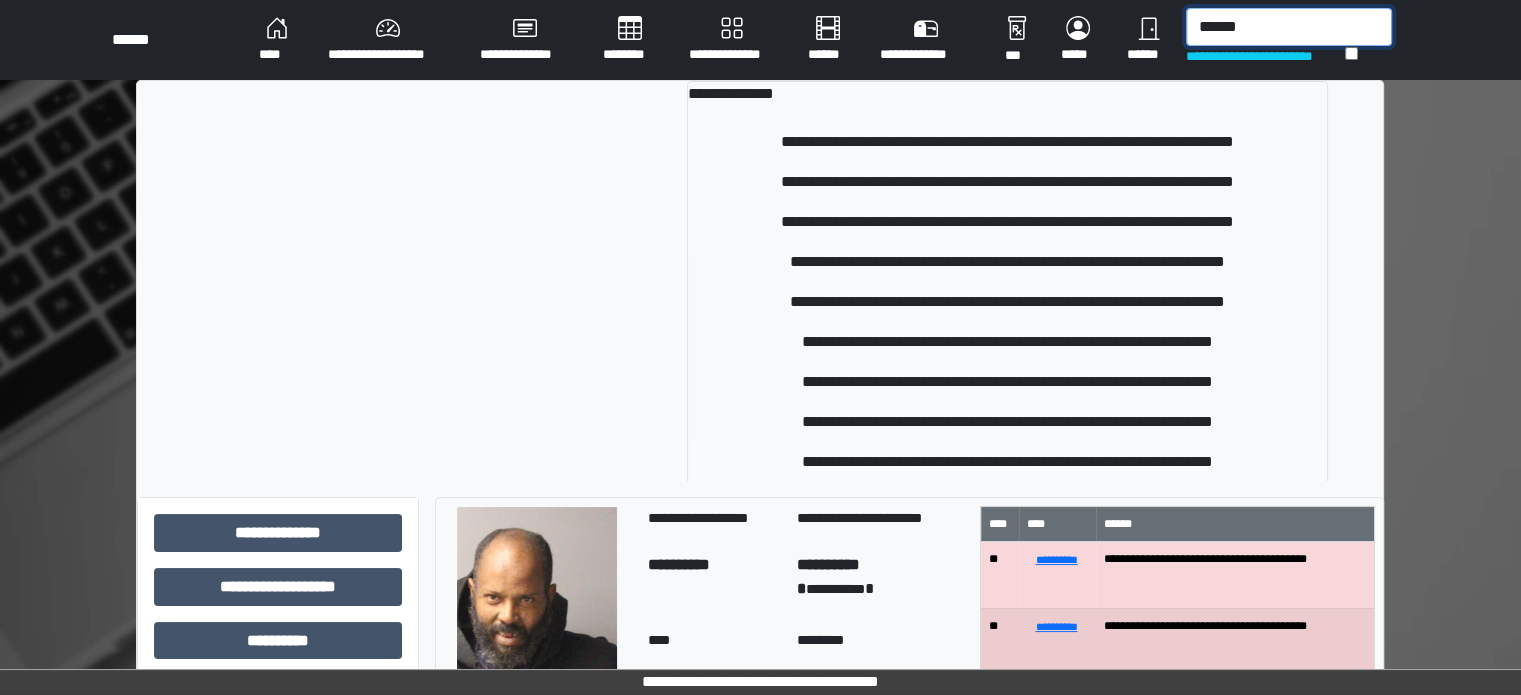 type on "******" 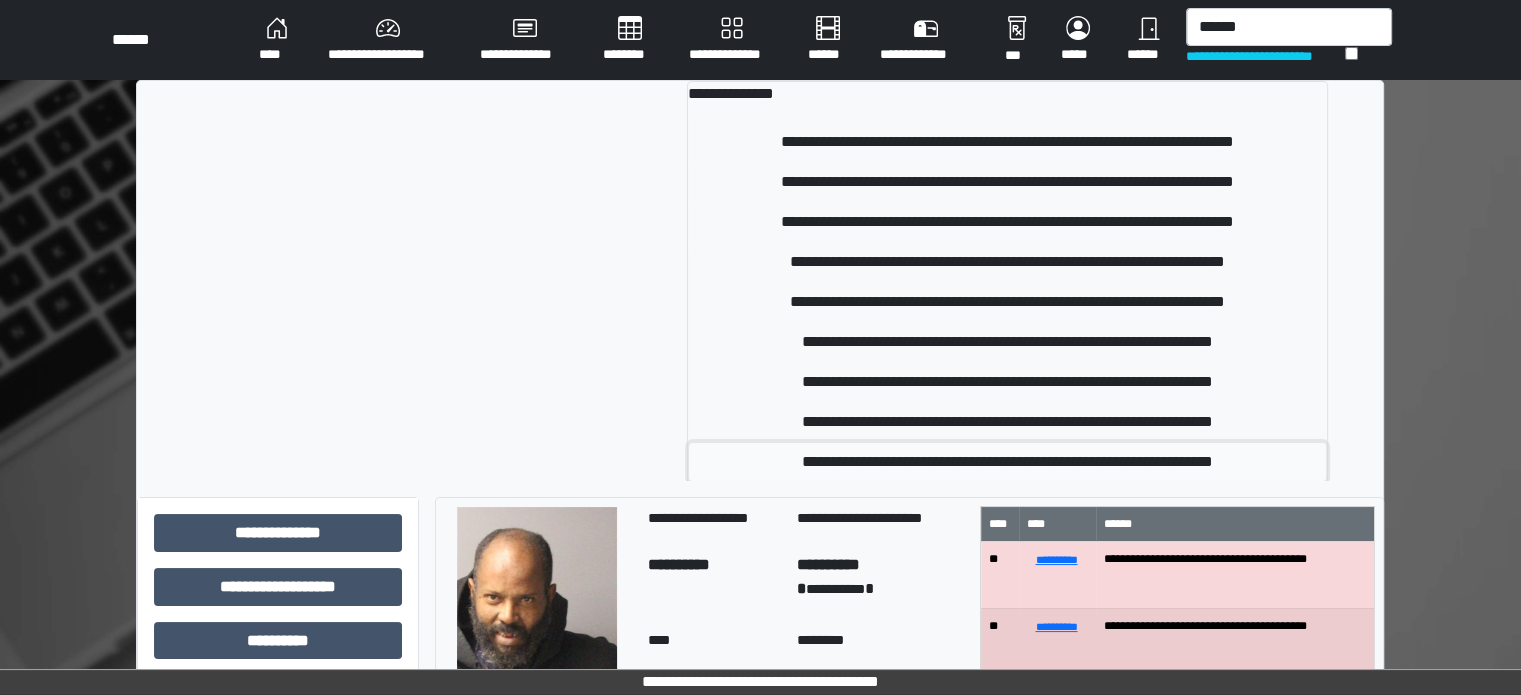 click on "**********" at bounding box center [1008, 462] 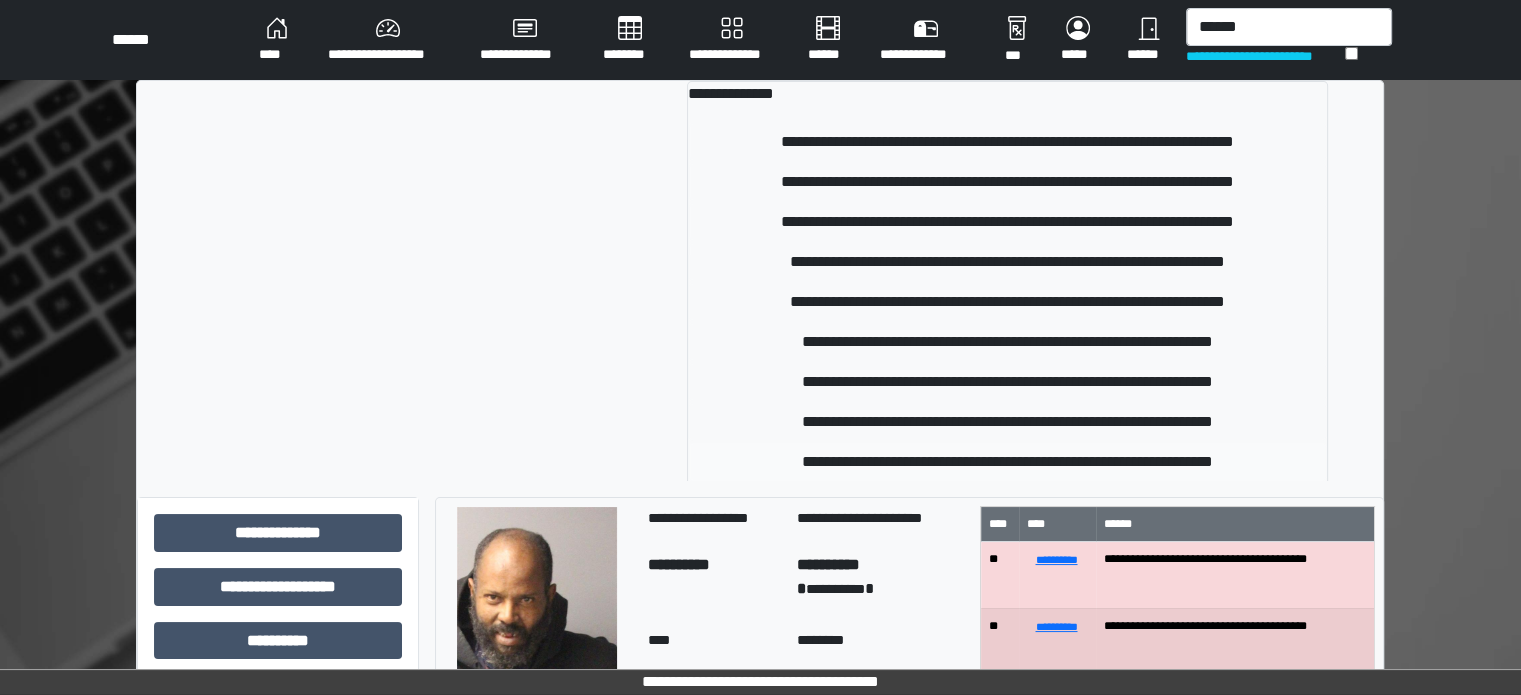 type 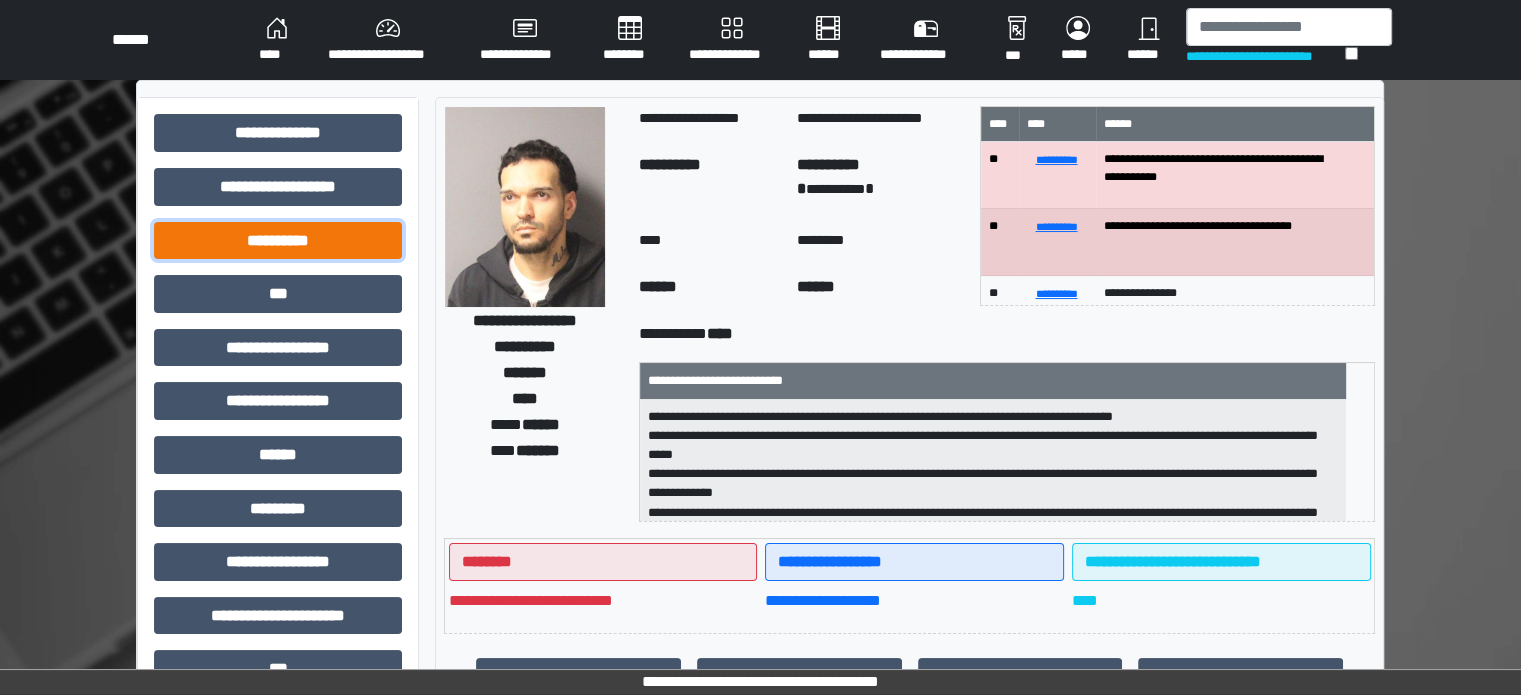 click on "**********" at bounding box center [278, 241] 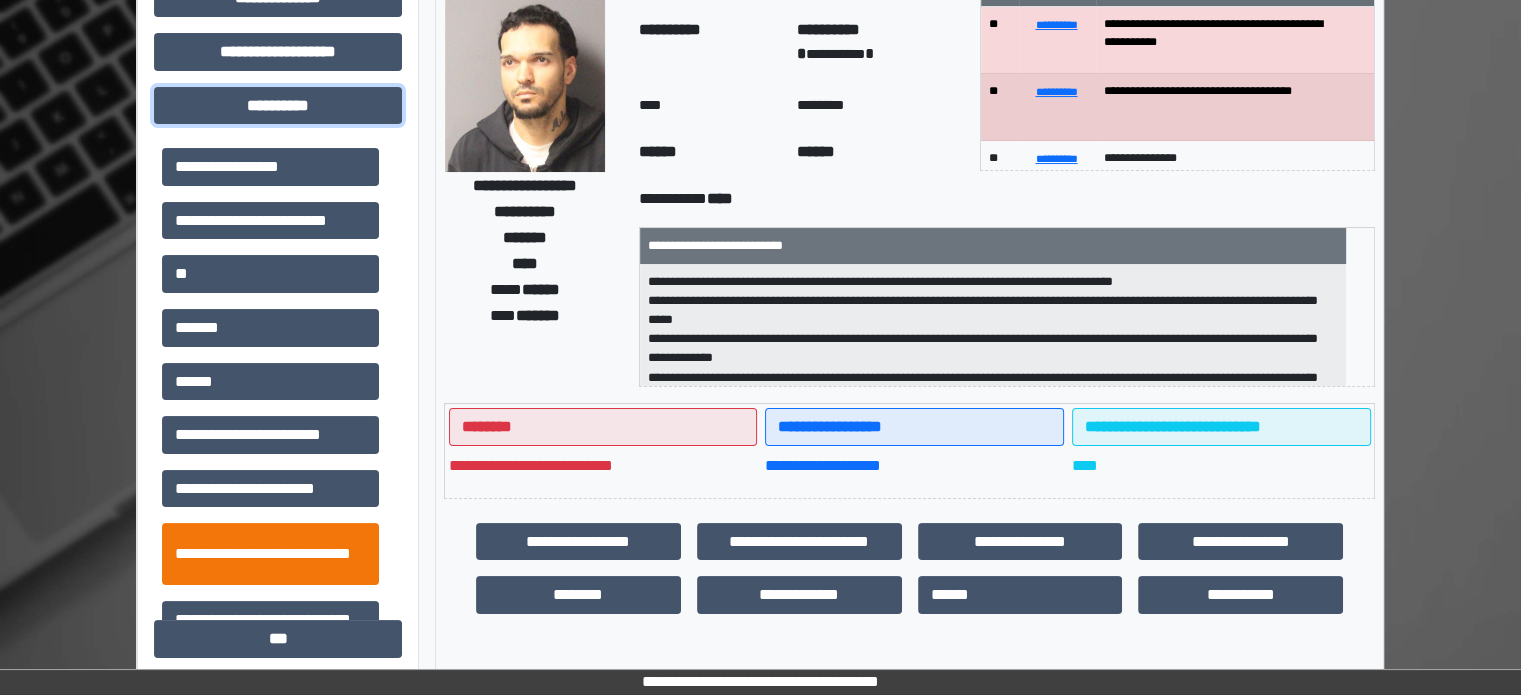 scroll, scrollTop: 300, scrollLeft: 0, axis: vertical 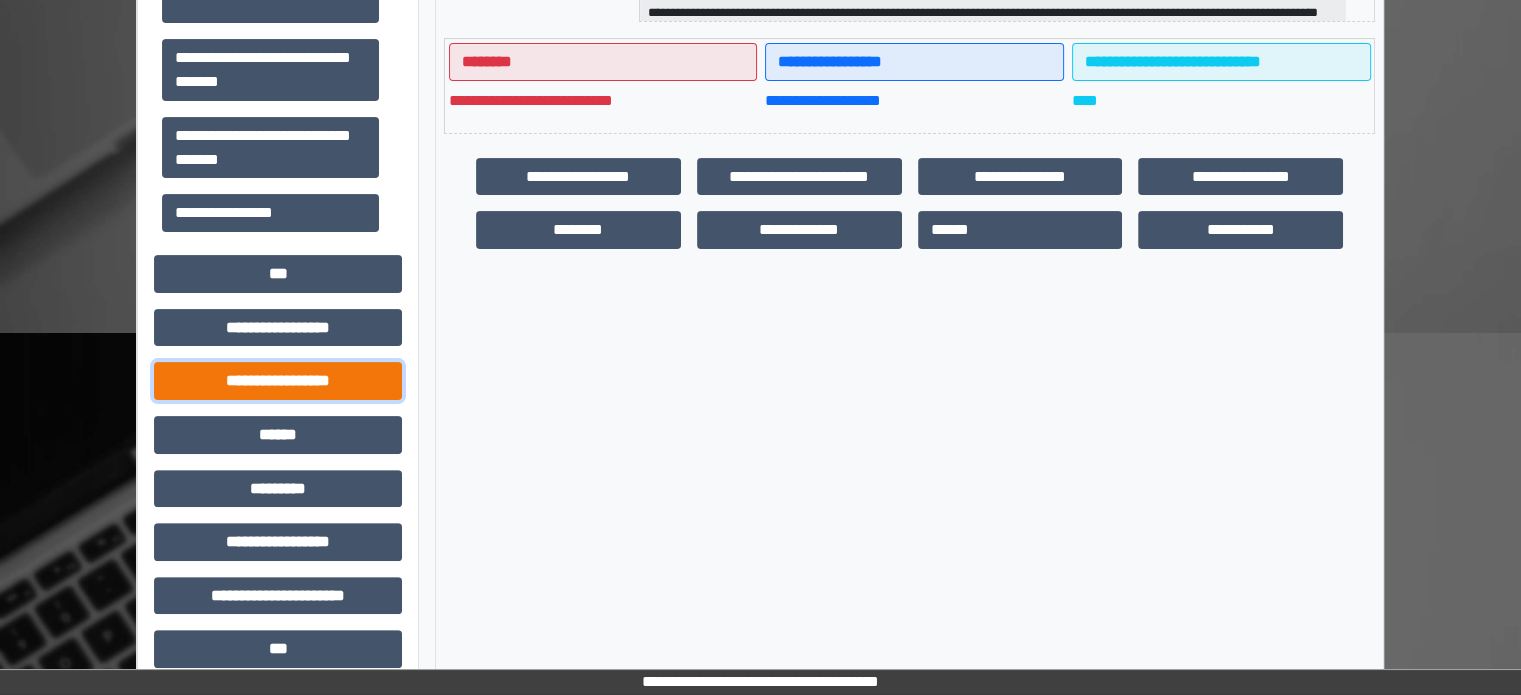 click on "**********" at bounding box center (278, 381) 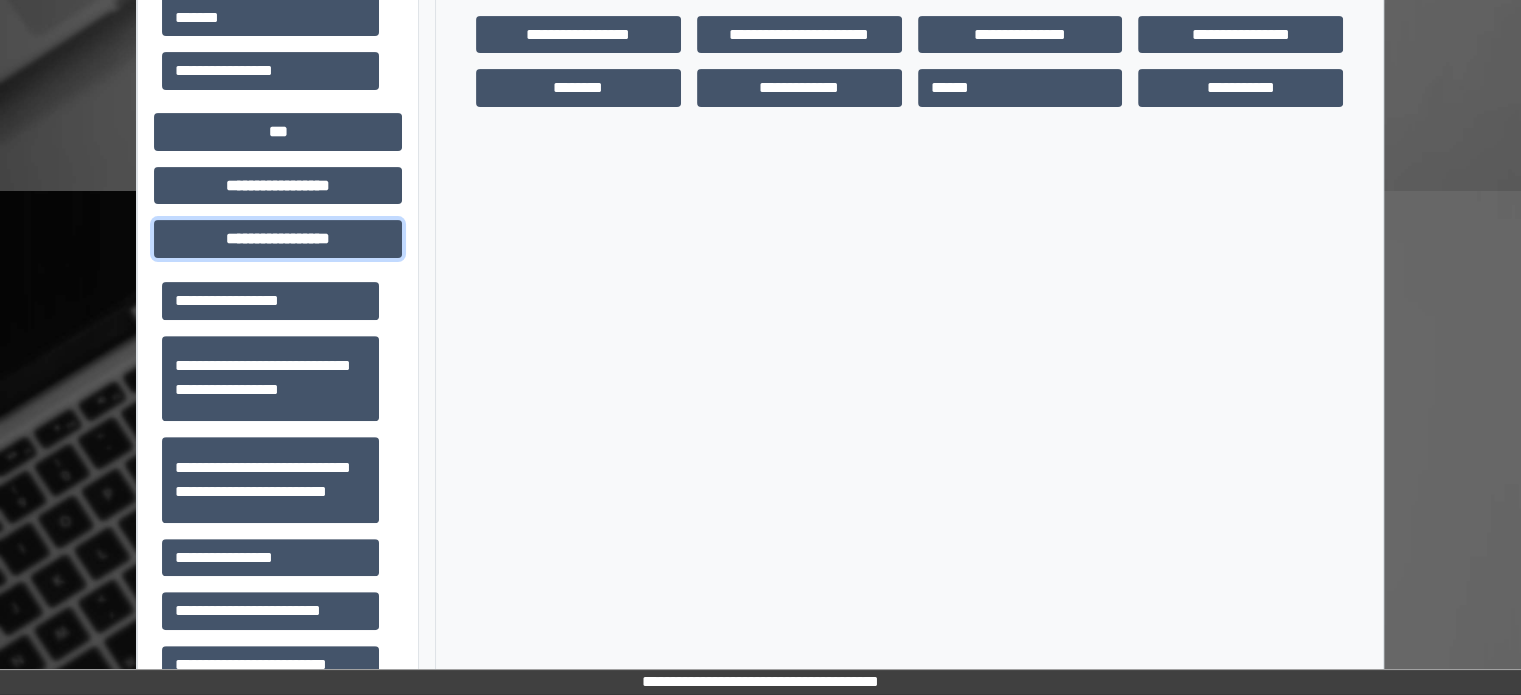 scroll, scrollTop: 800, scrollLeft: 0, axis: vertical 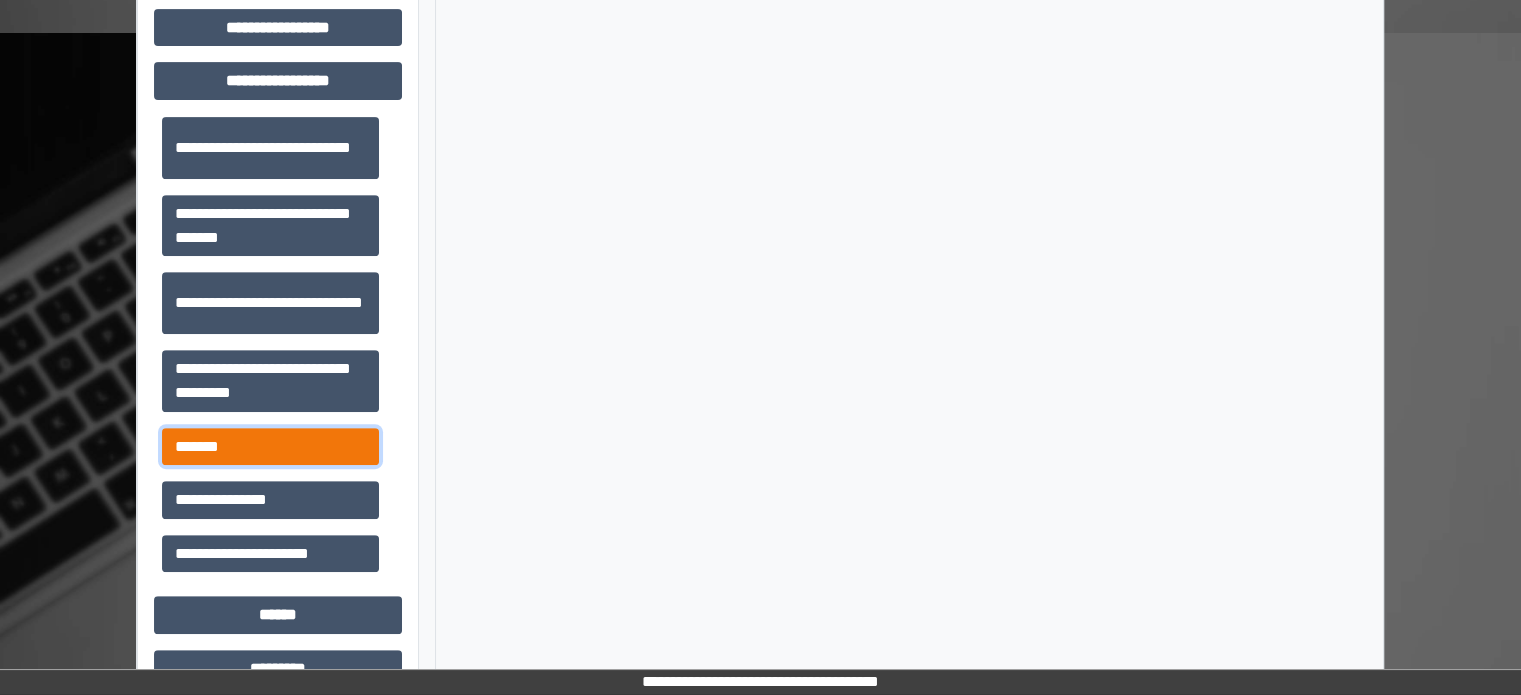 click on "*******" at bounding box center [270, 447] 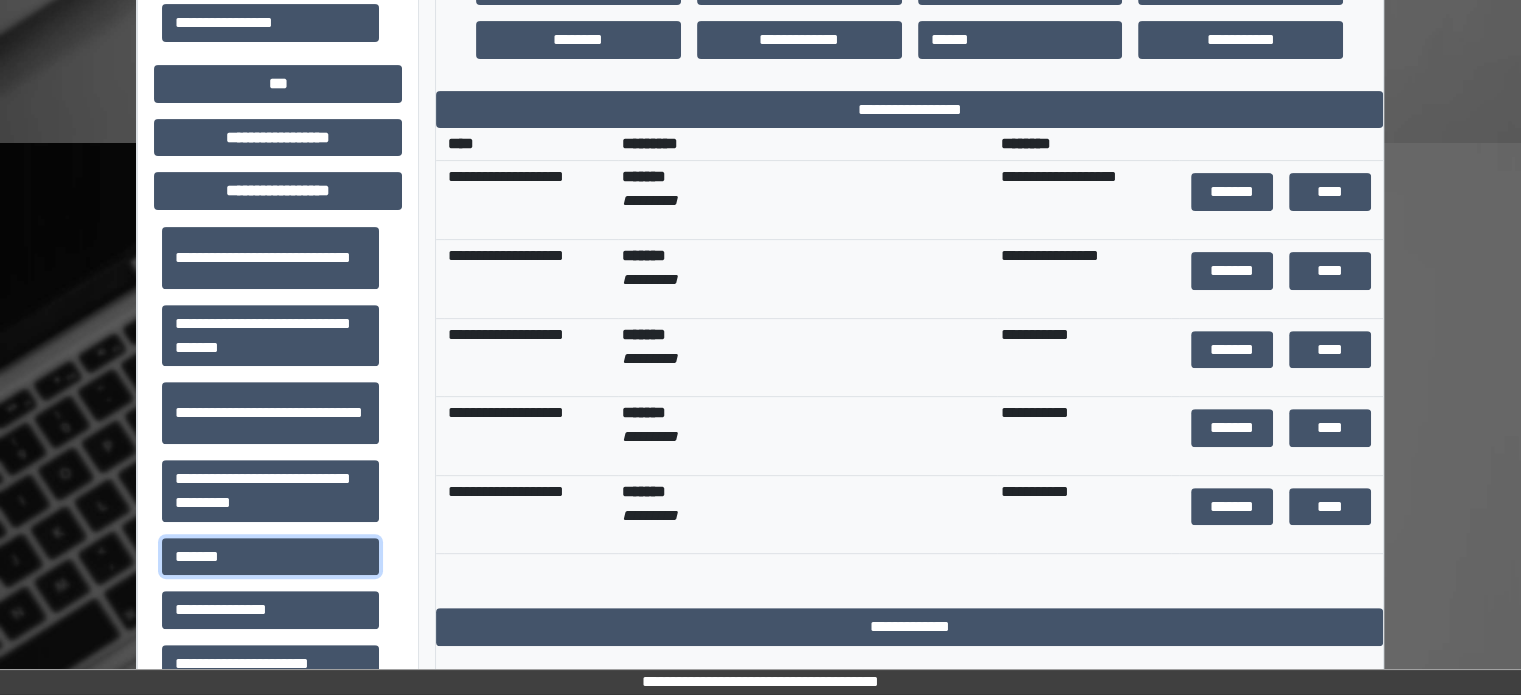 scroll, scrollTop: 600, scrollLeft: 0, axis: vertical 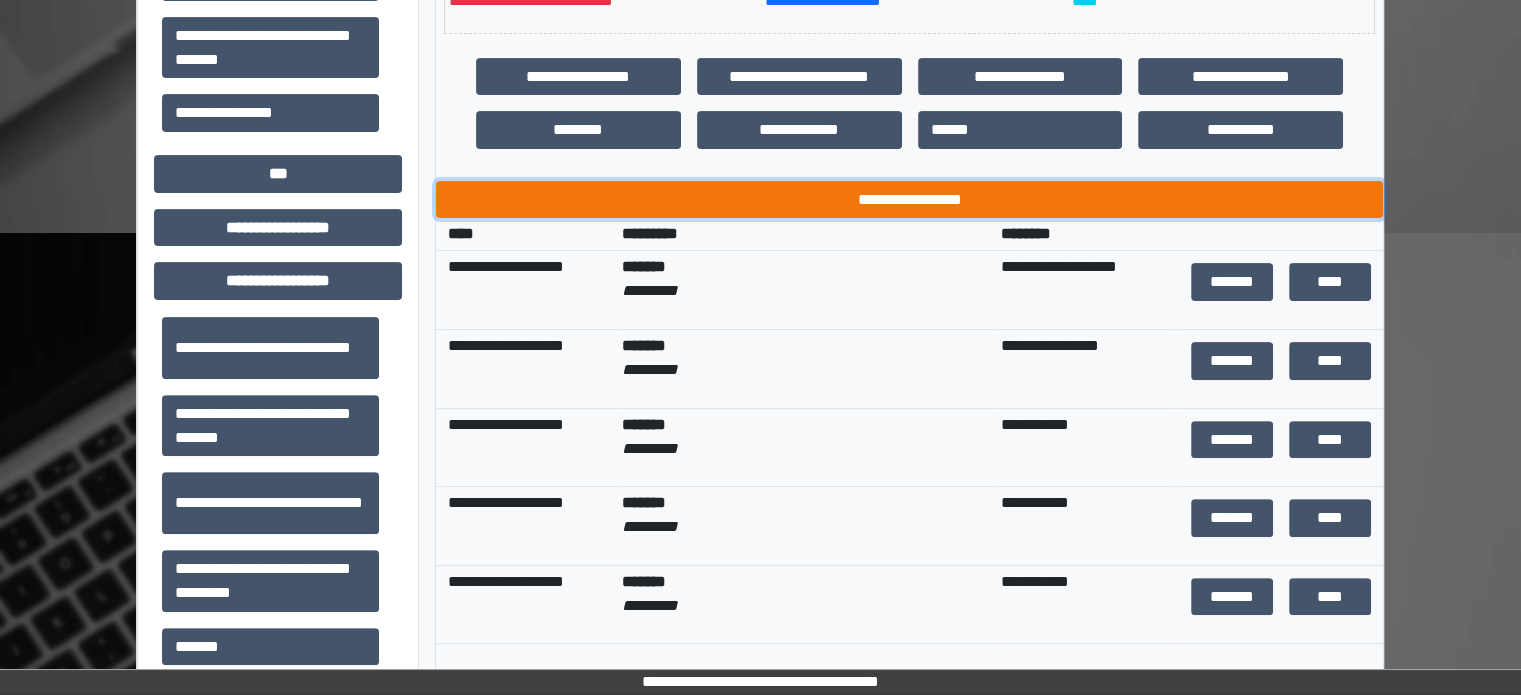 click on "**********" at bounding box center (909, 200) 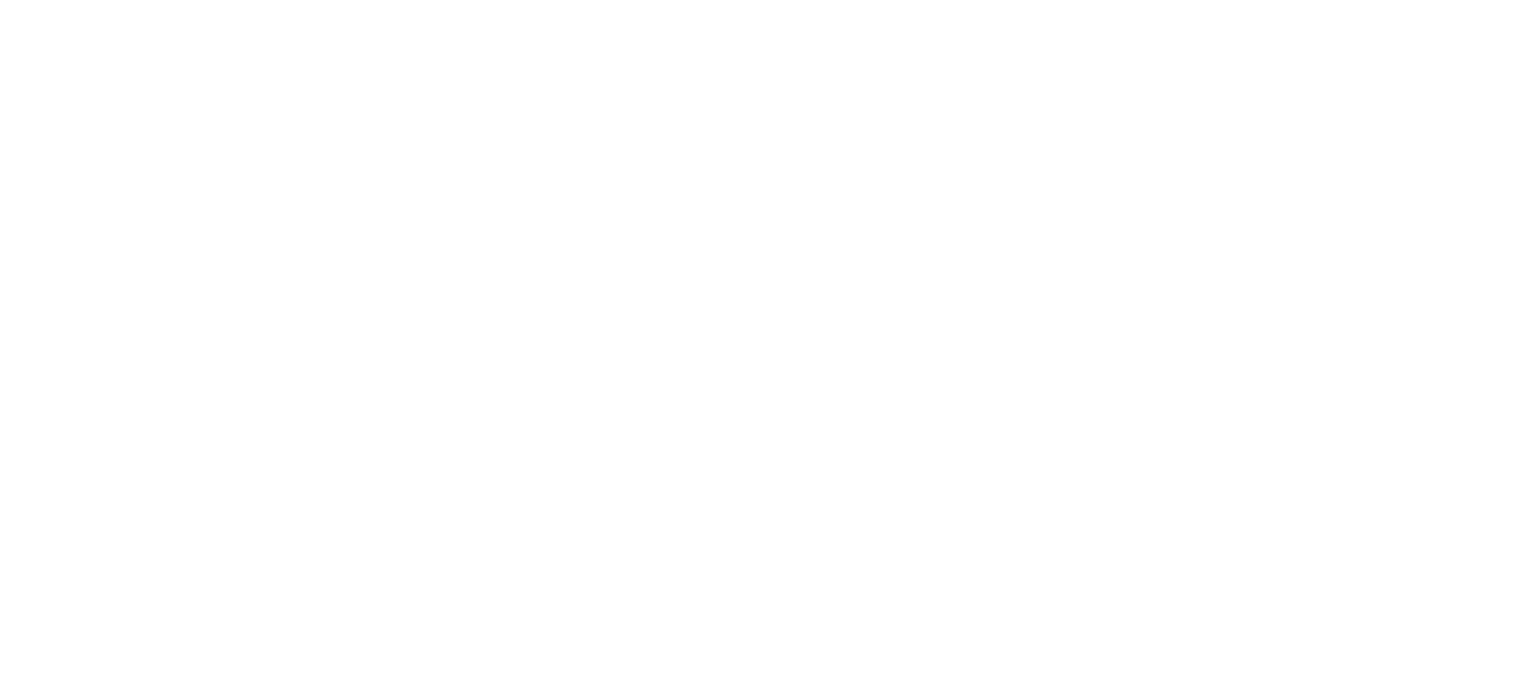 click on "**********" at bounding box center [331, 449] 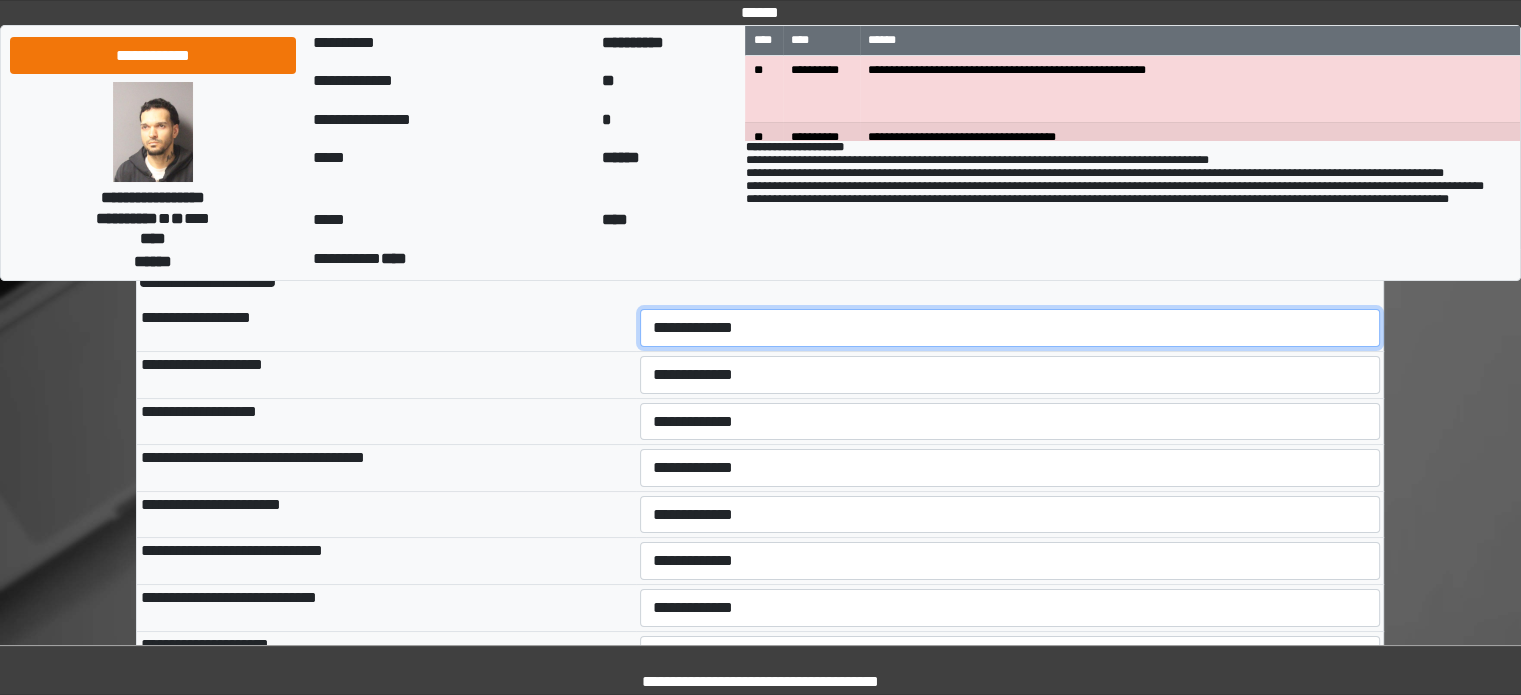 scroll, scrollTop: 100, scrollLeft: 0, axis: vertical 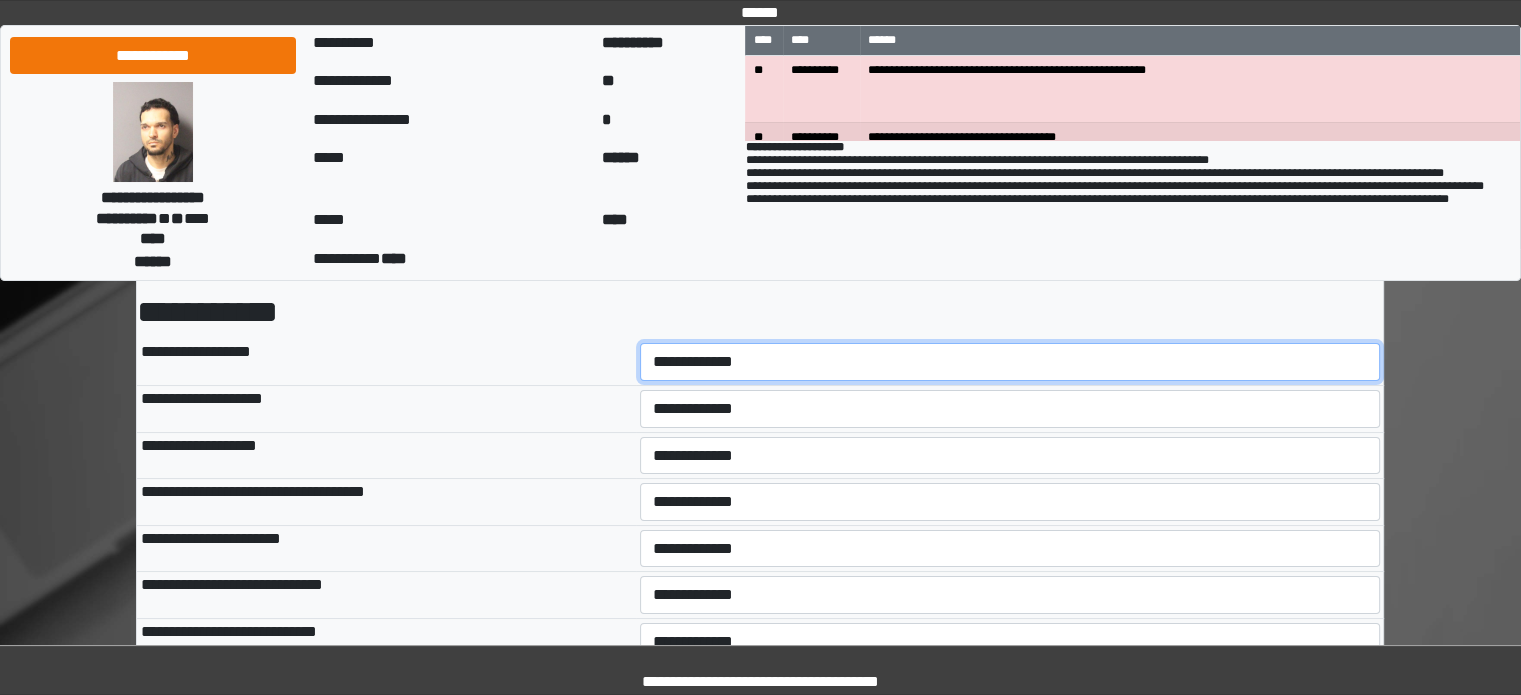 click on "**********" at bounding box center (1010, 362) 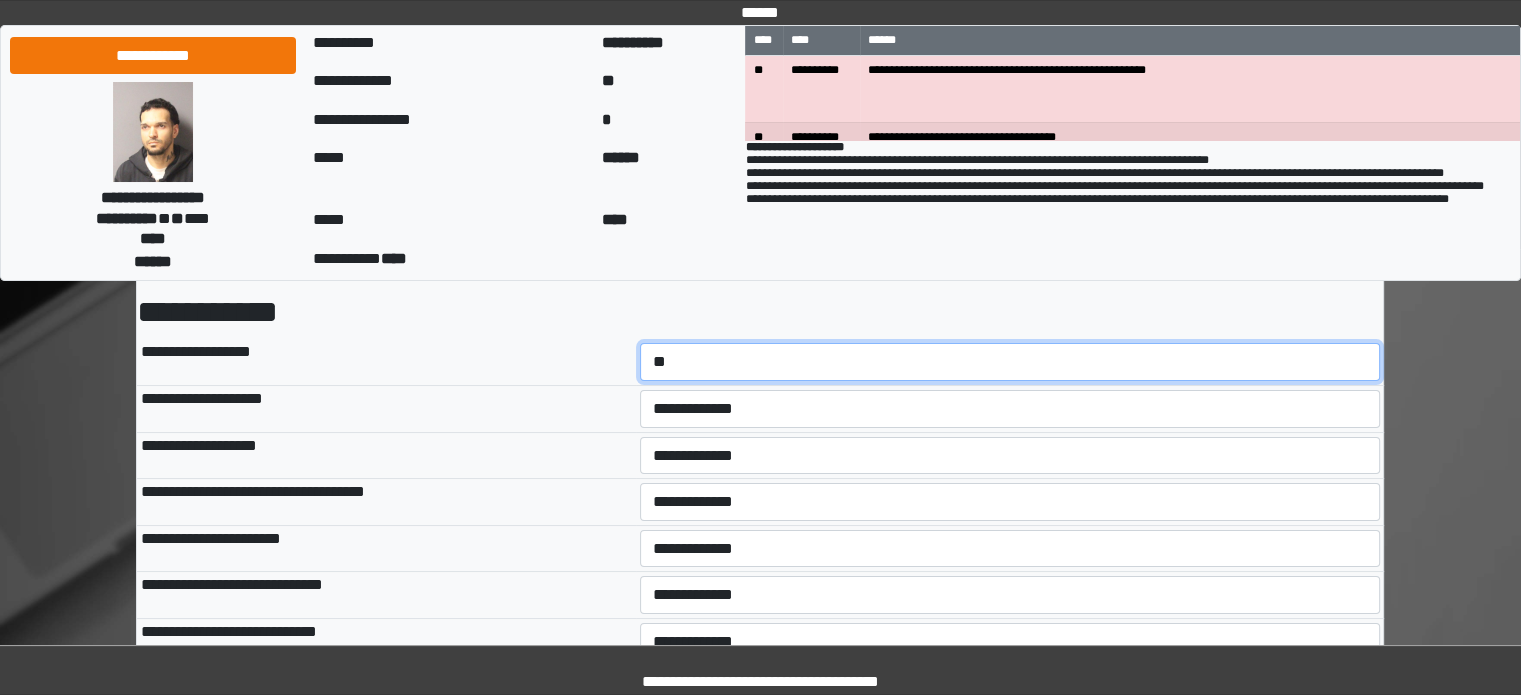 click on "**********" at bounding box center [1010, 362] 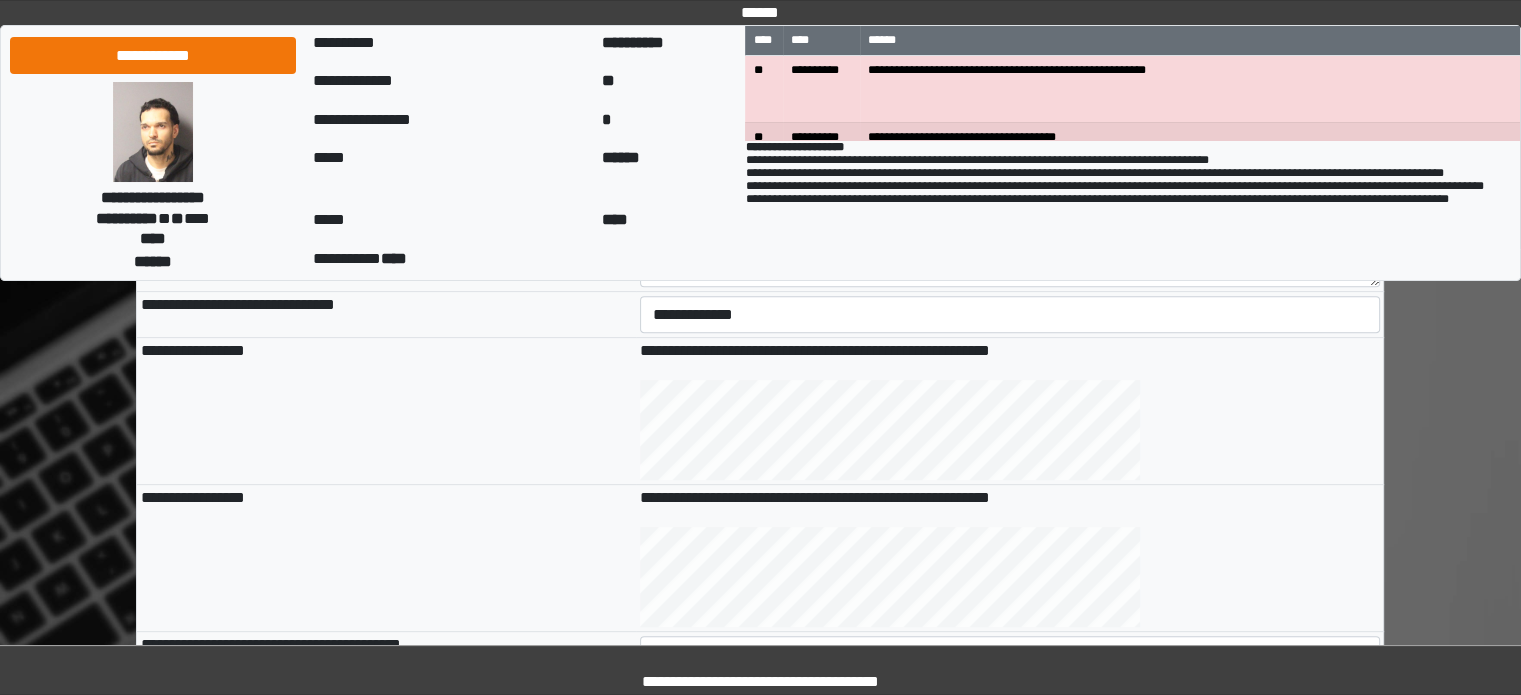 scroll, scrollTop: 500, scrollLeft: 0, axis: vertical 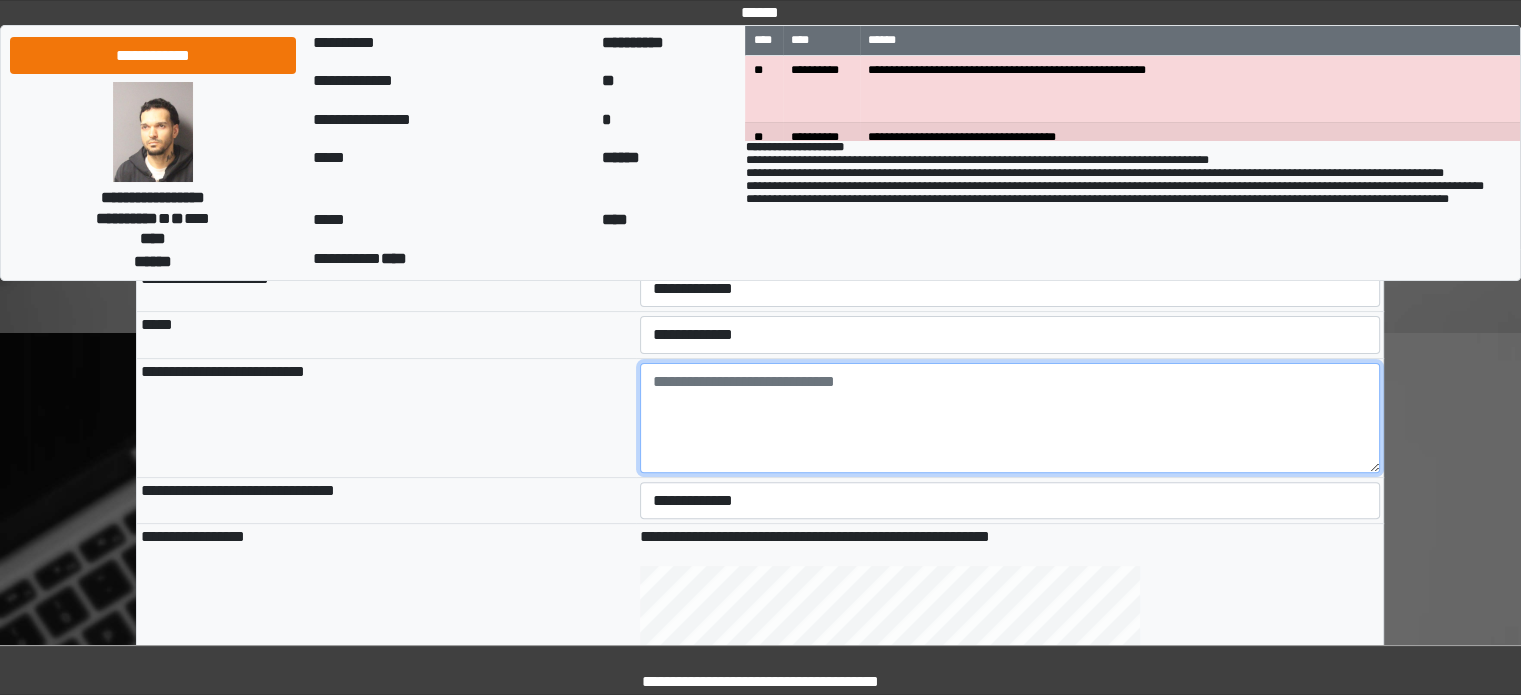 click at bounding box center [1010, 418] 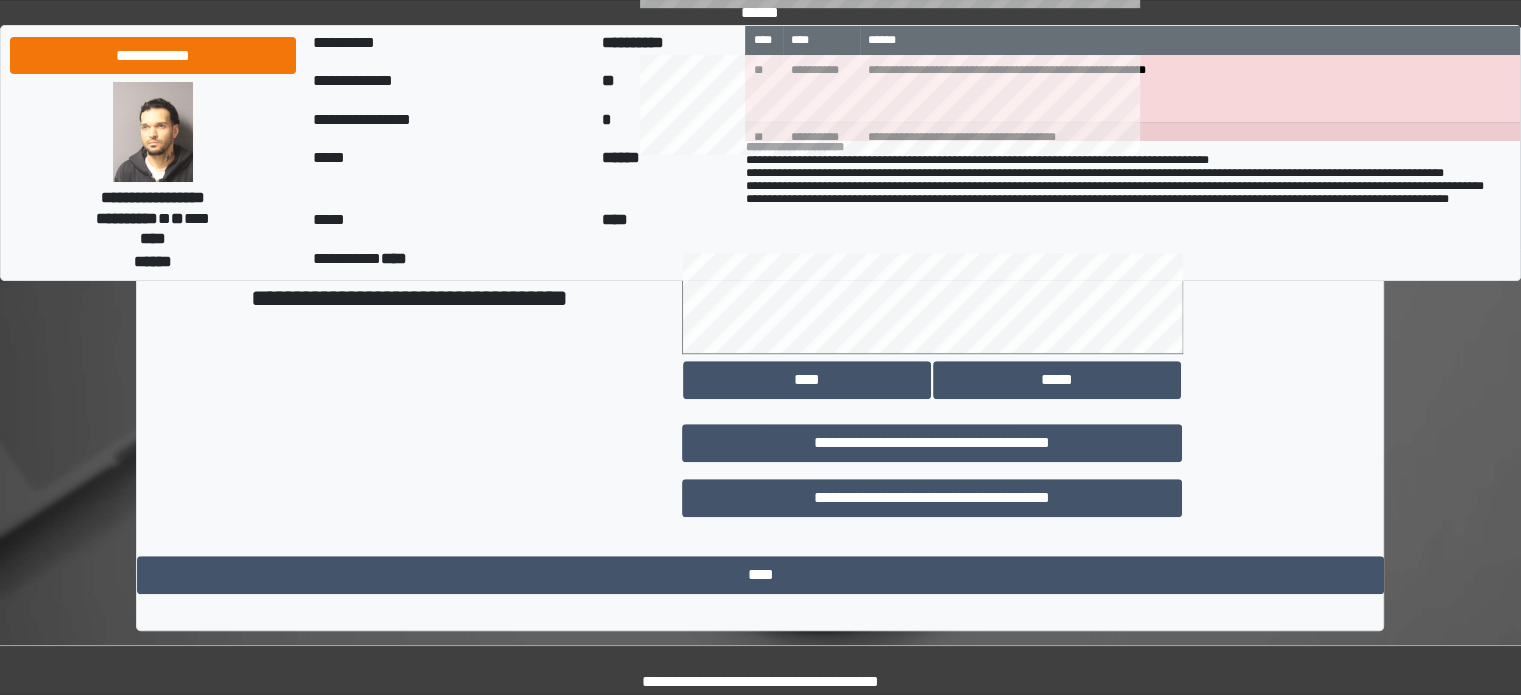 scroll, scrollTop: 858, scrollLeft: 0, axis: vertical 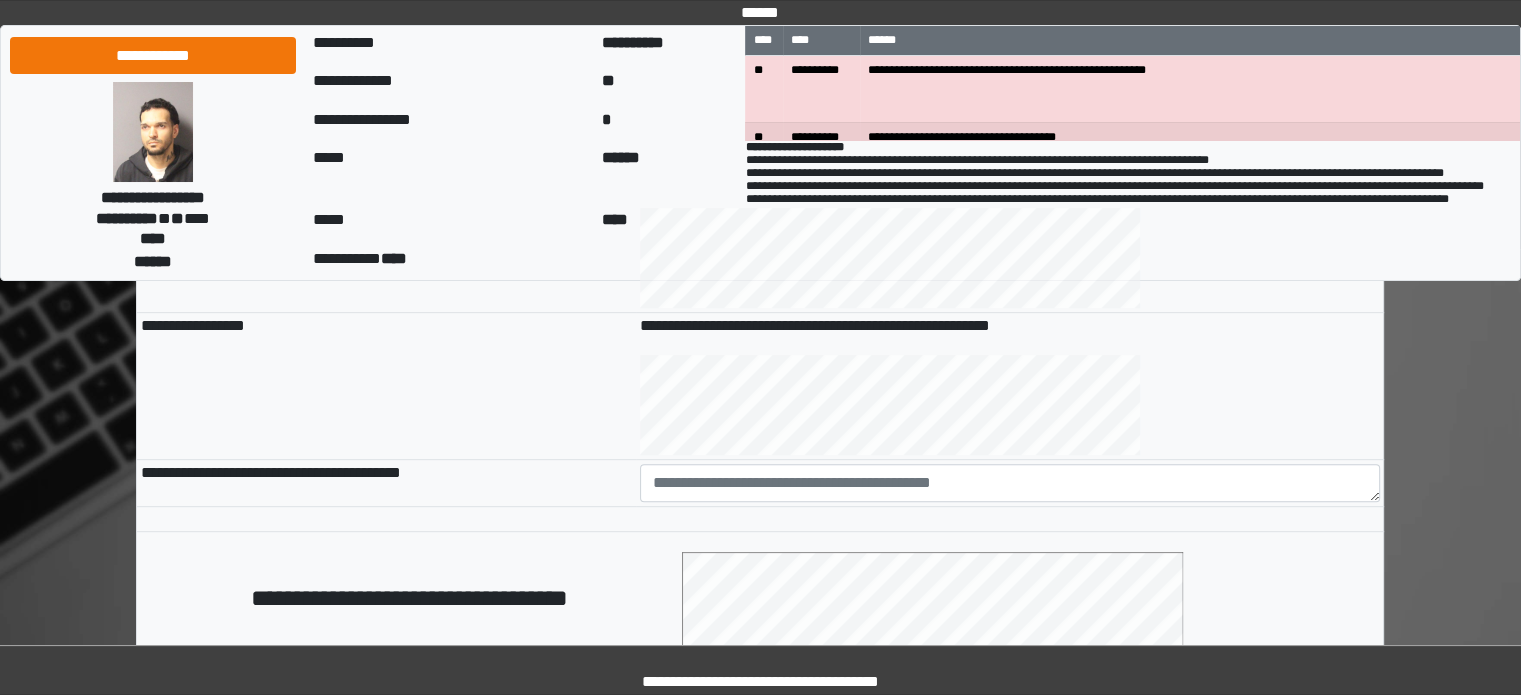 type on "**********" 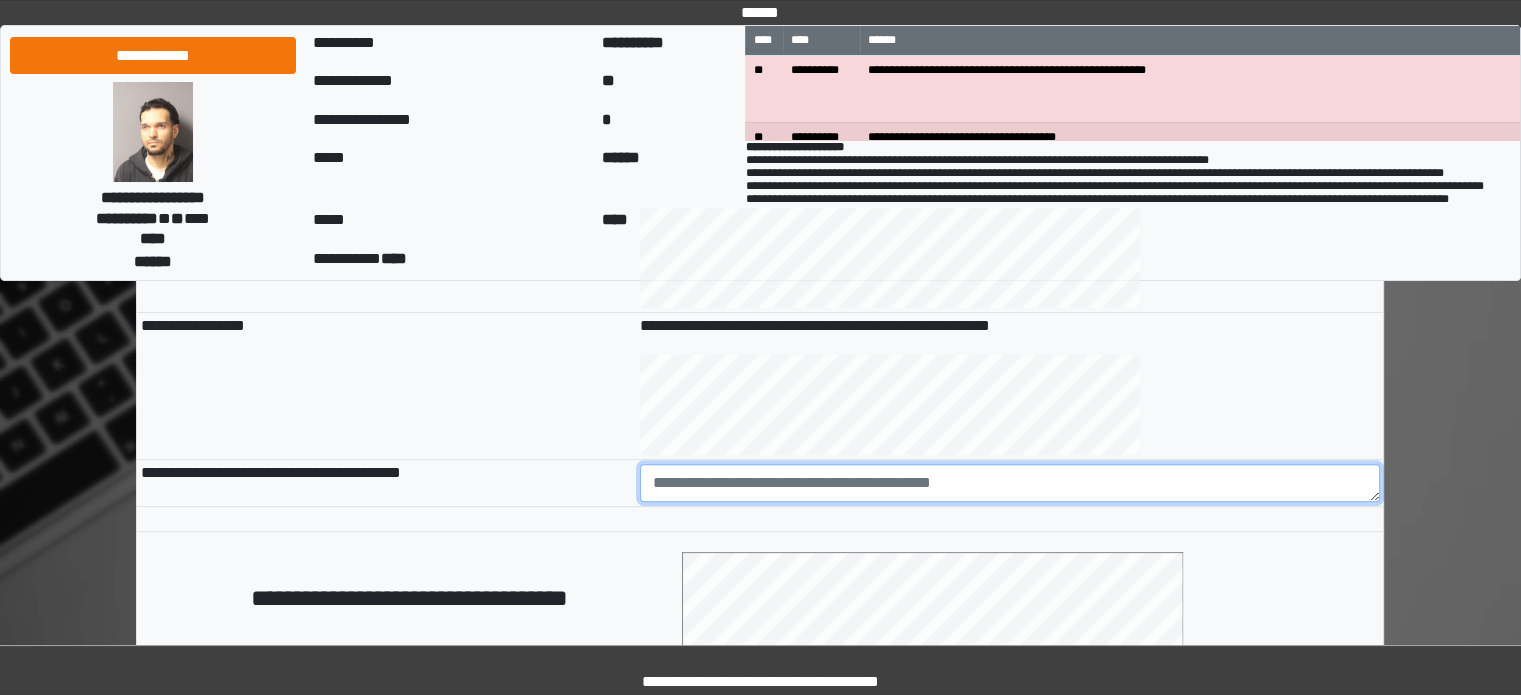 click at bounding box center (1010, 483) 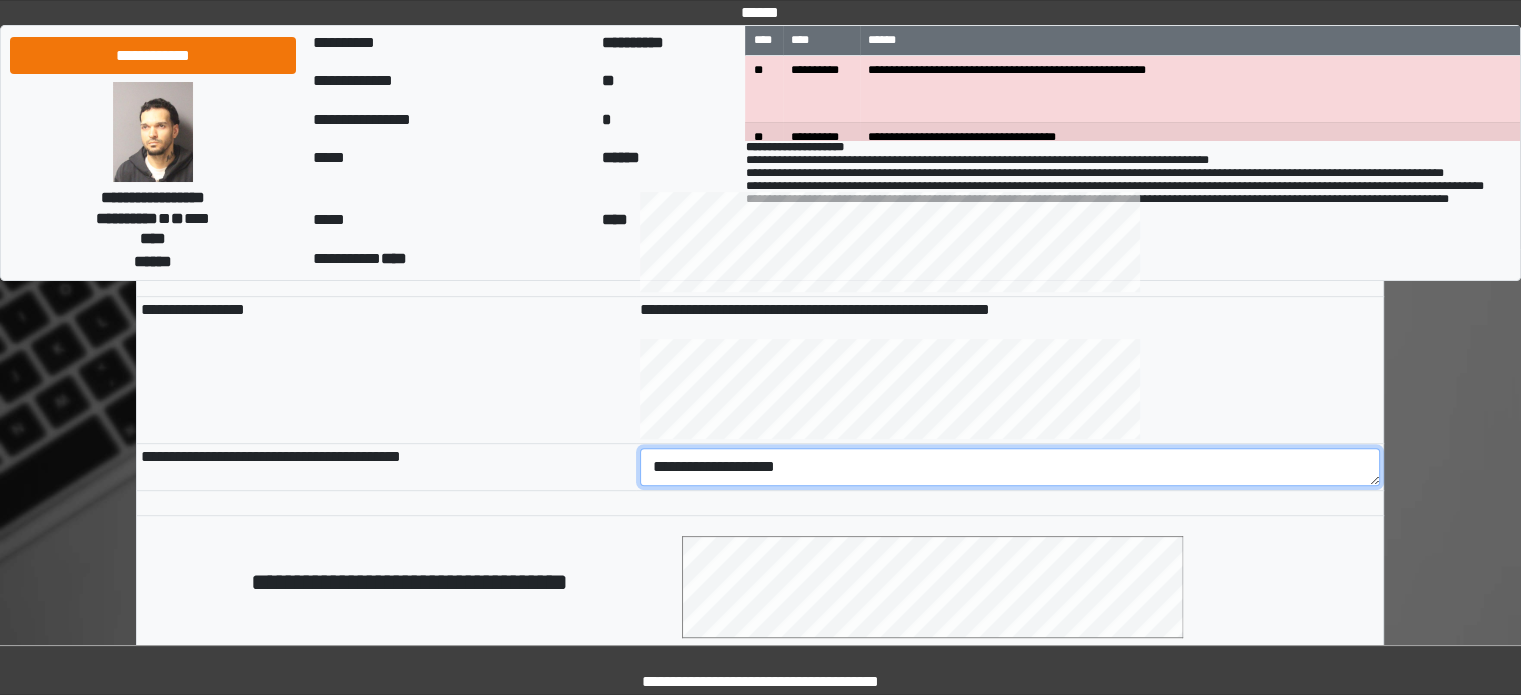 scroll, scrollTop: 1158, scrollLeft: 0, axis: vertical 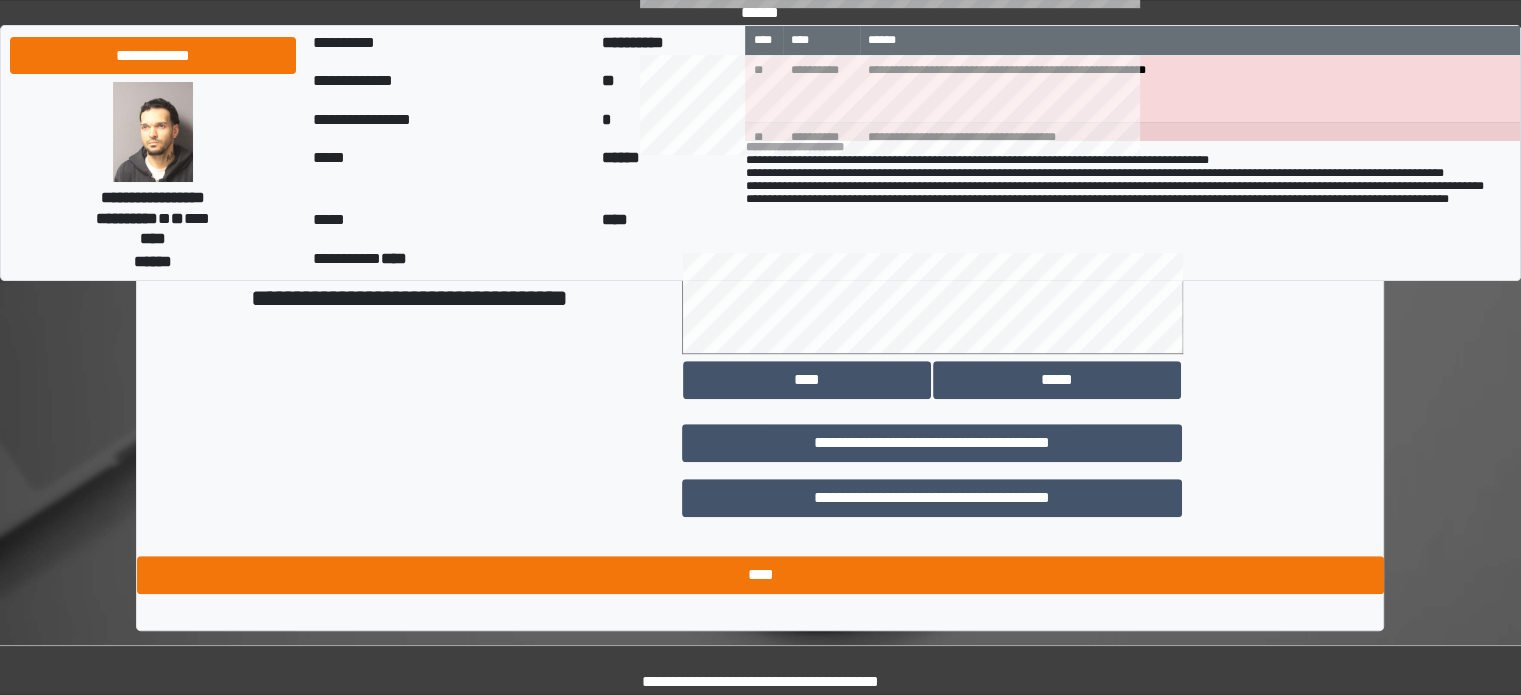 type on "**********" 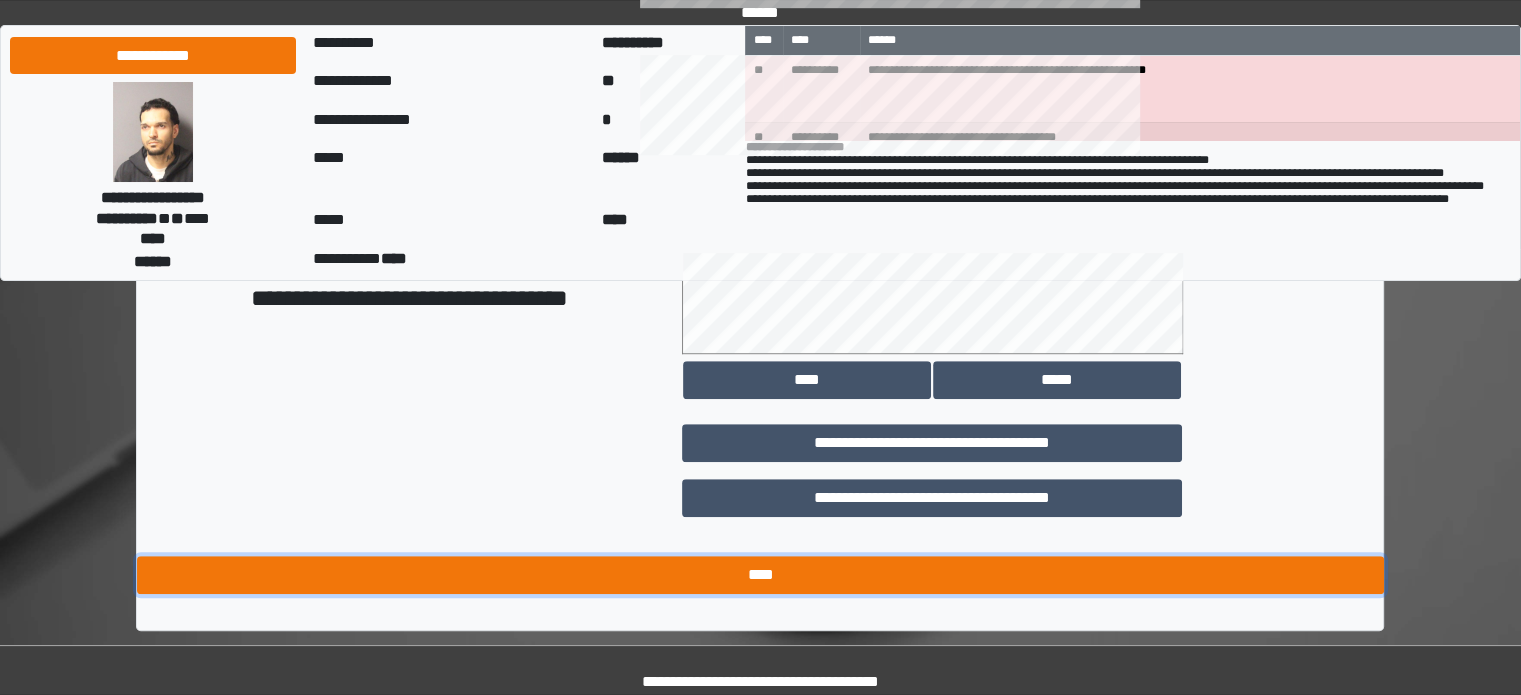 click on "****" at bounding box center [760, 575] 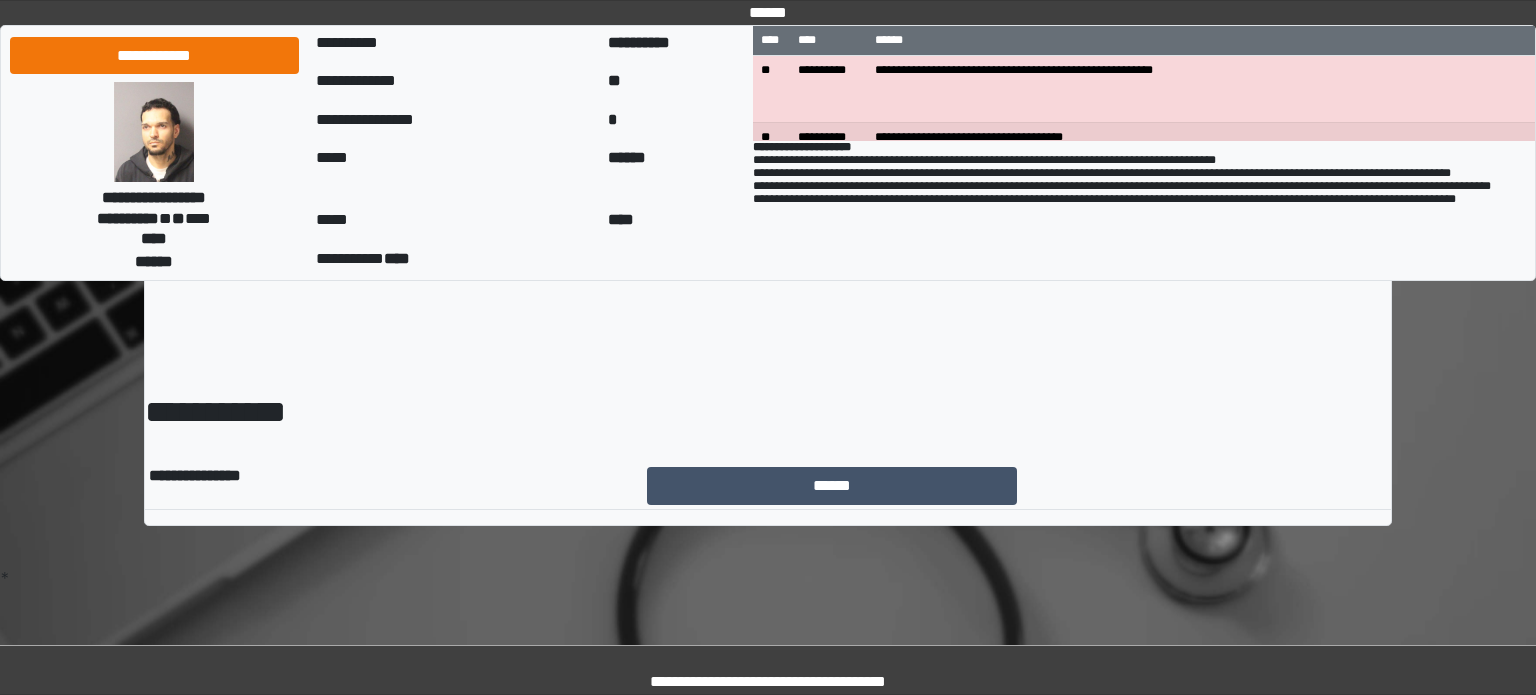 scroll, scrollTop: 0, scrollLeft: 0, axis: both 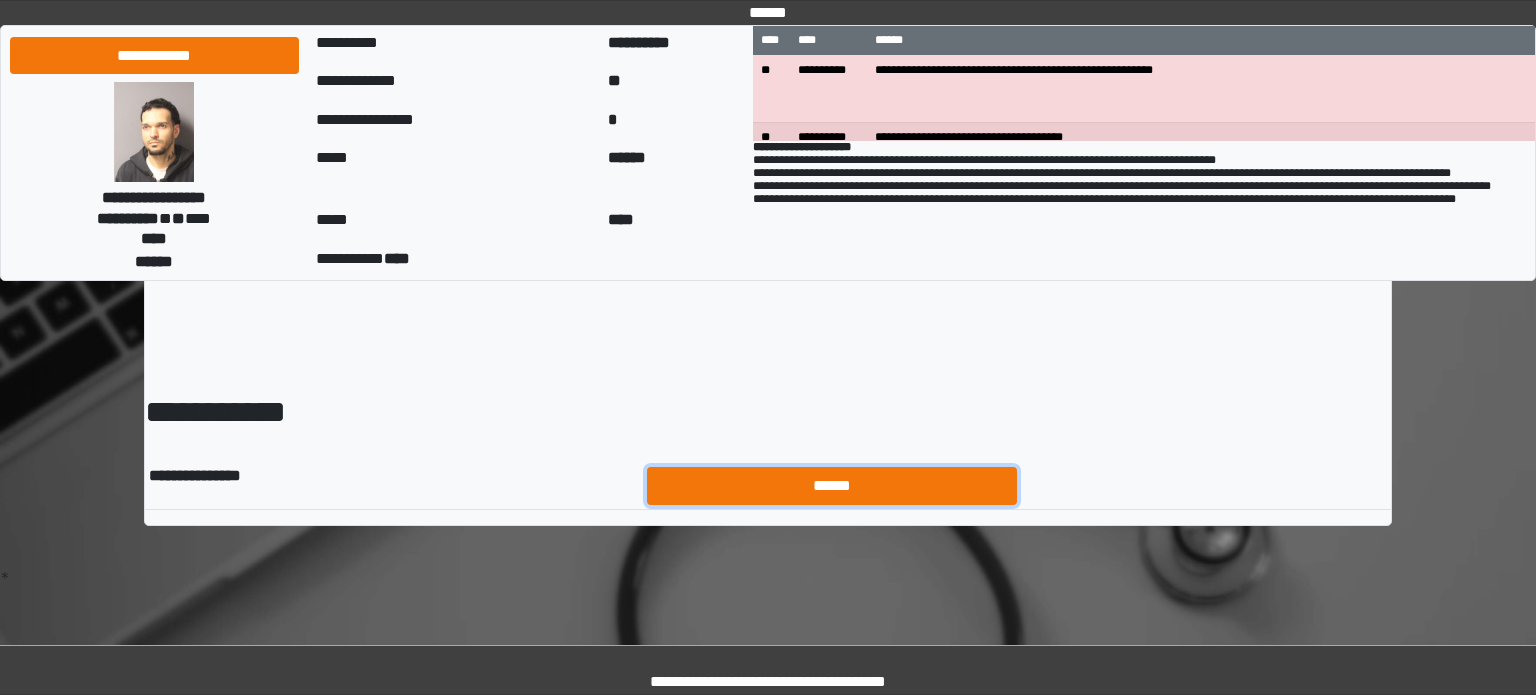 click on "******" at bounding box center (832, 486) 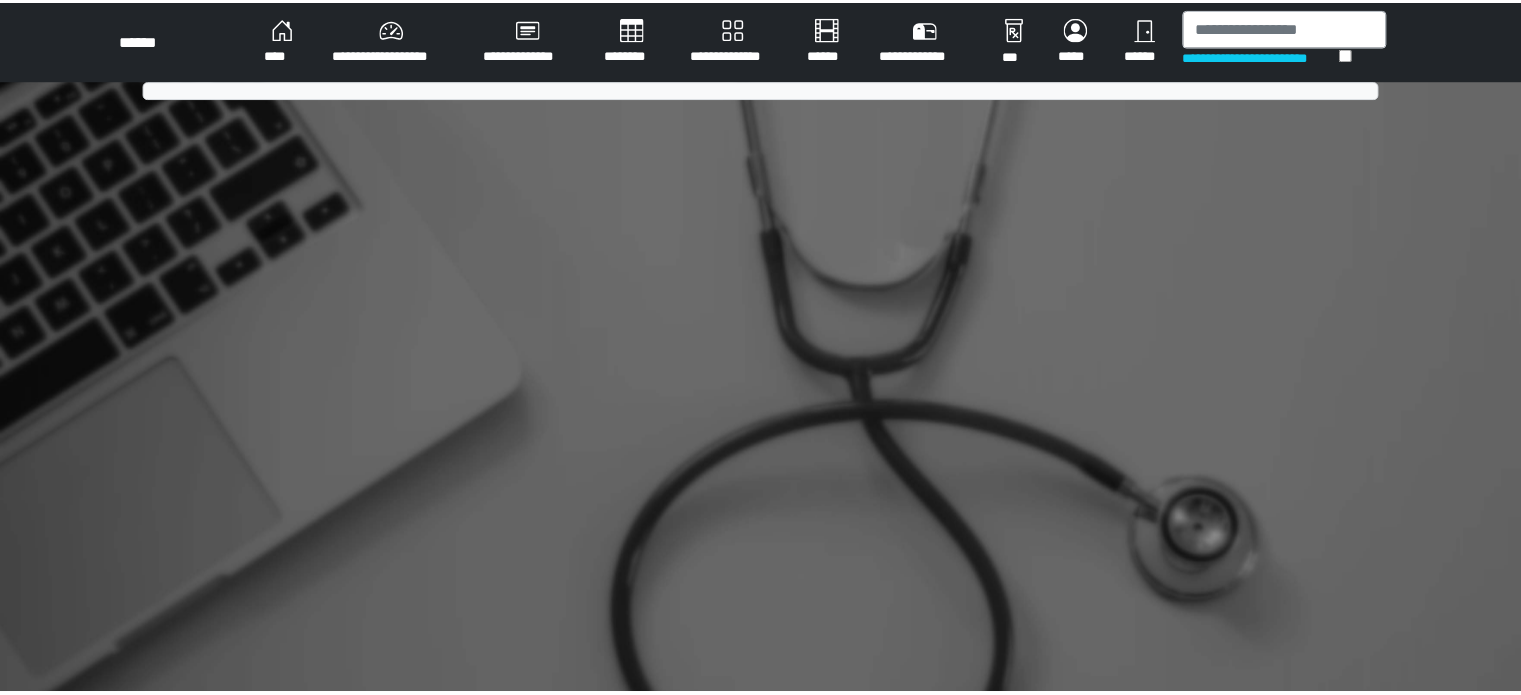 scroll, scrollTop: 0, scrollLeft: 0, axis: both 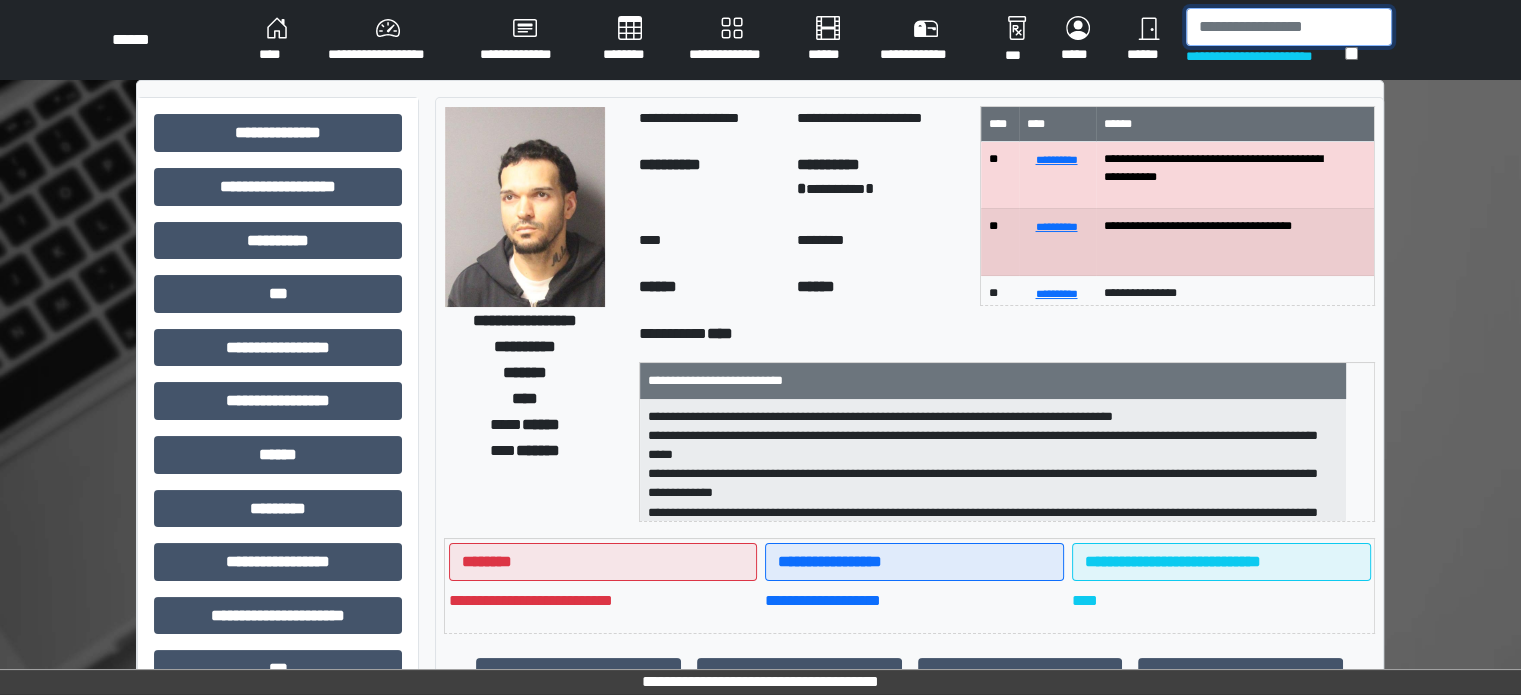 click at bounding box center [1289, 27] 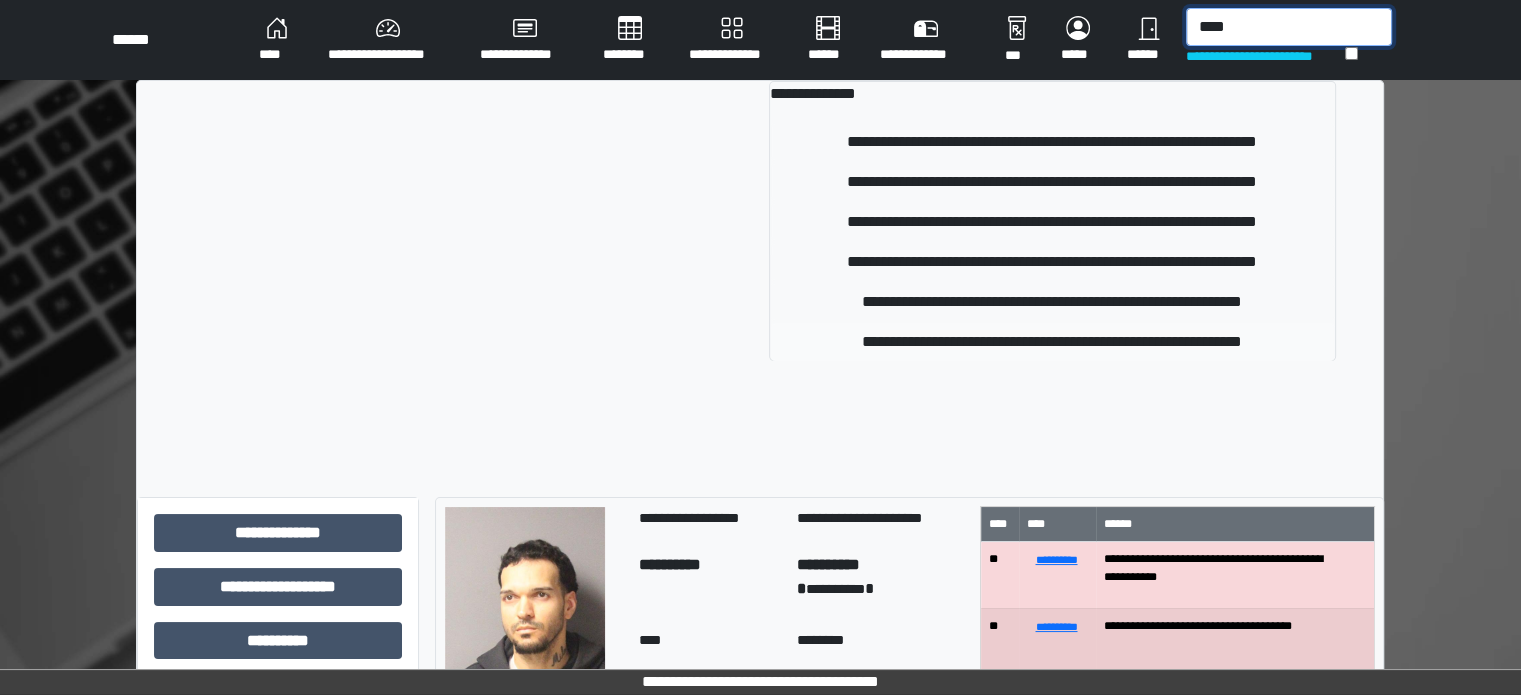 type on "****" 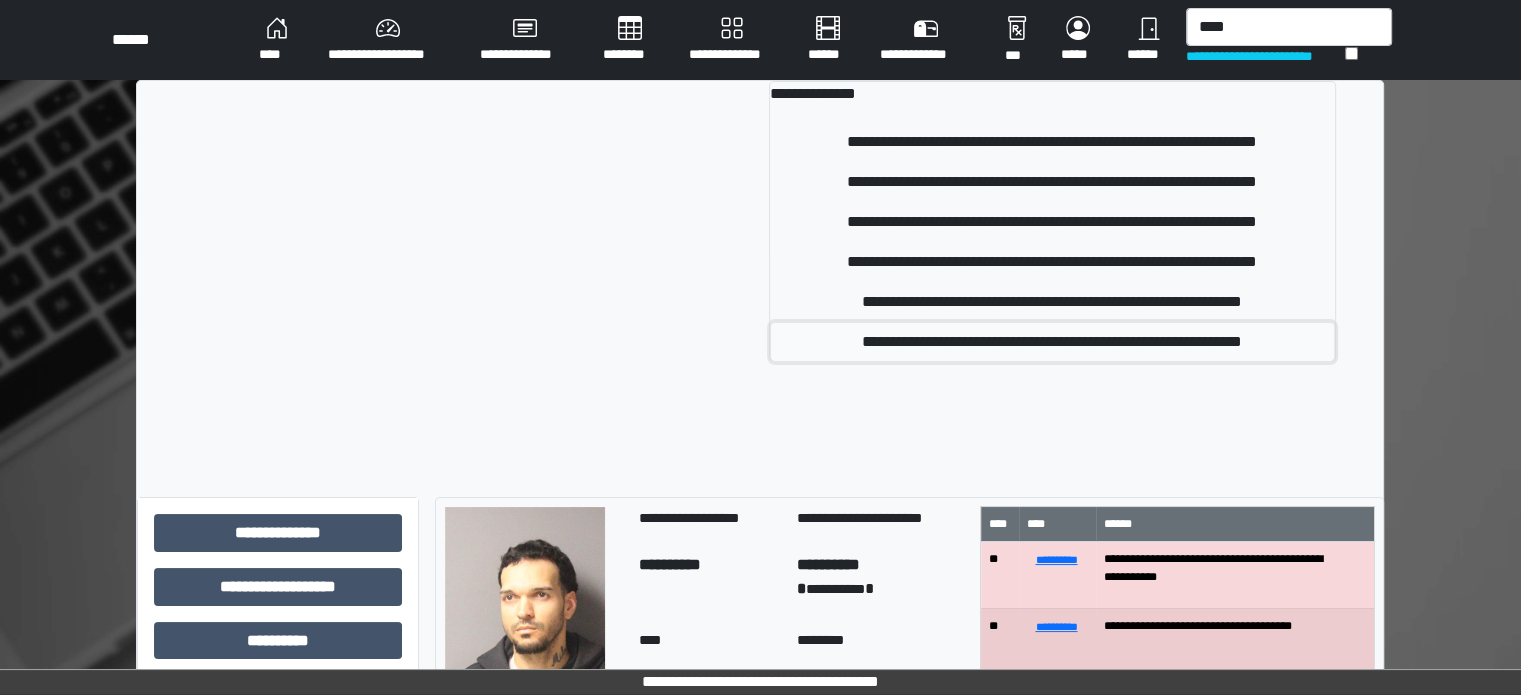 click on "**********" at bounding box center [1052, 342] 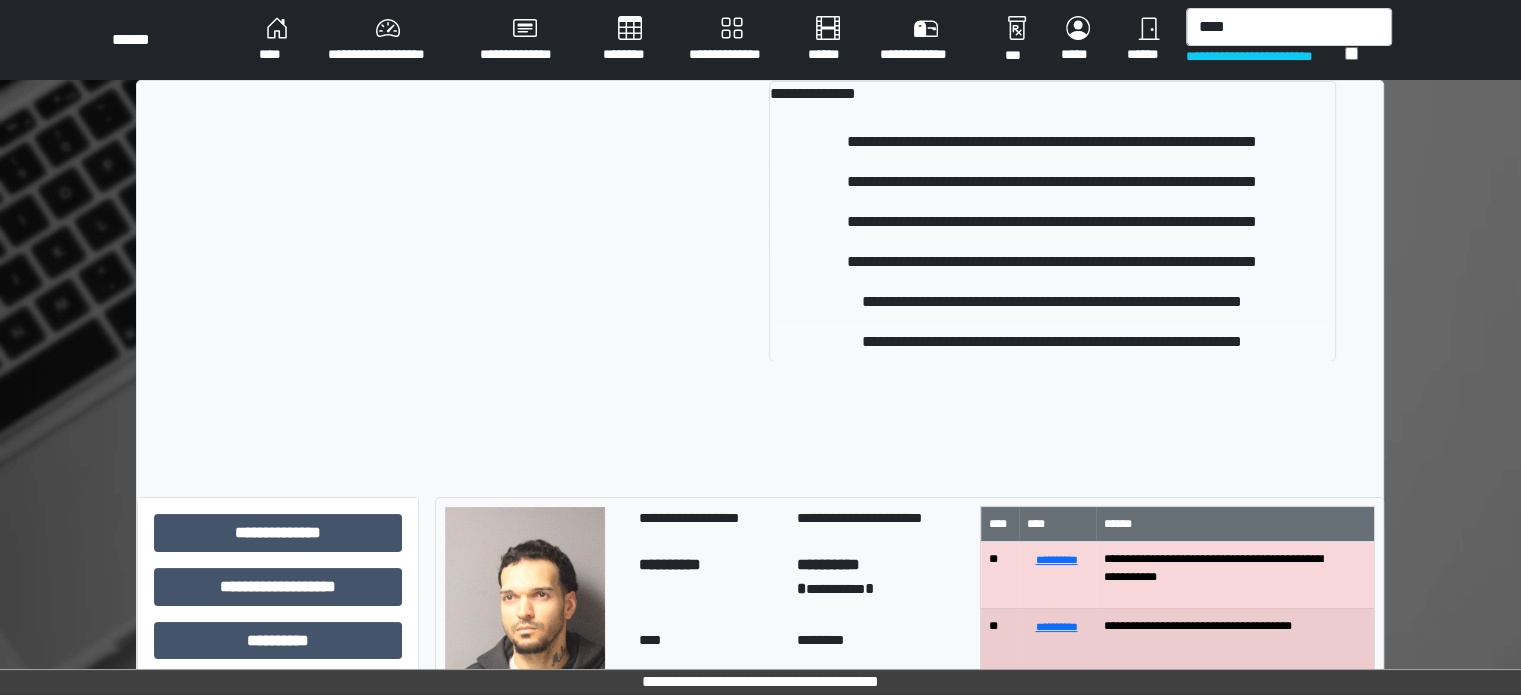 type 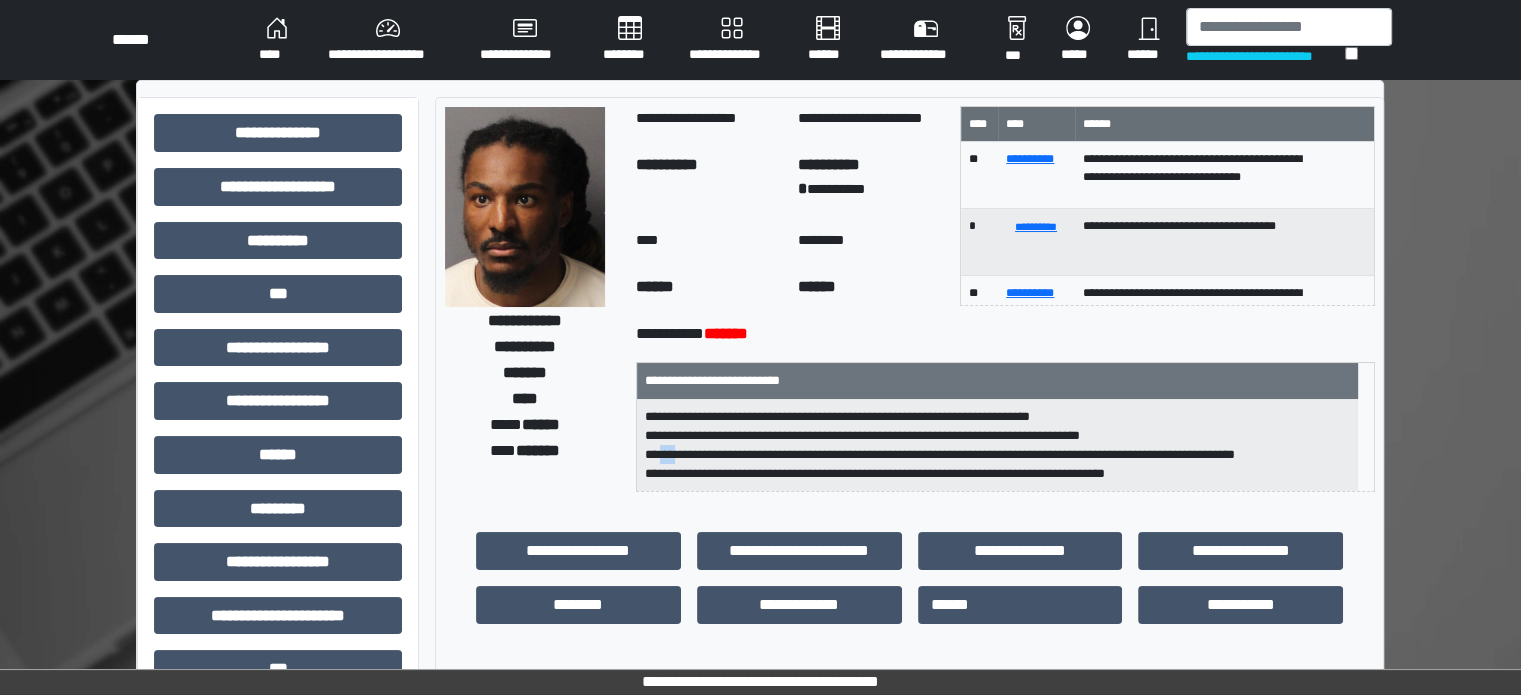drag, startPoint x: 679, startPoint y: 454, endPoint x: 708, endPoint y: 455, distance: 29.017237 